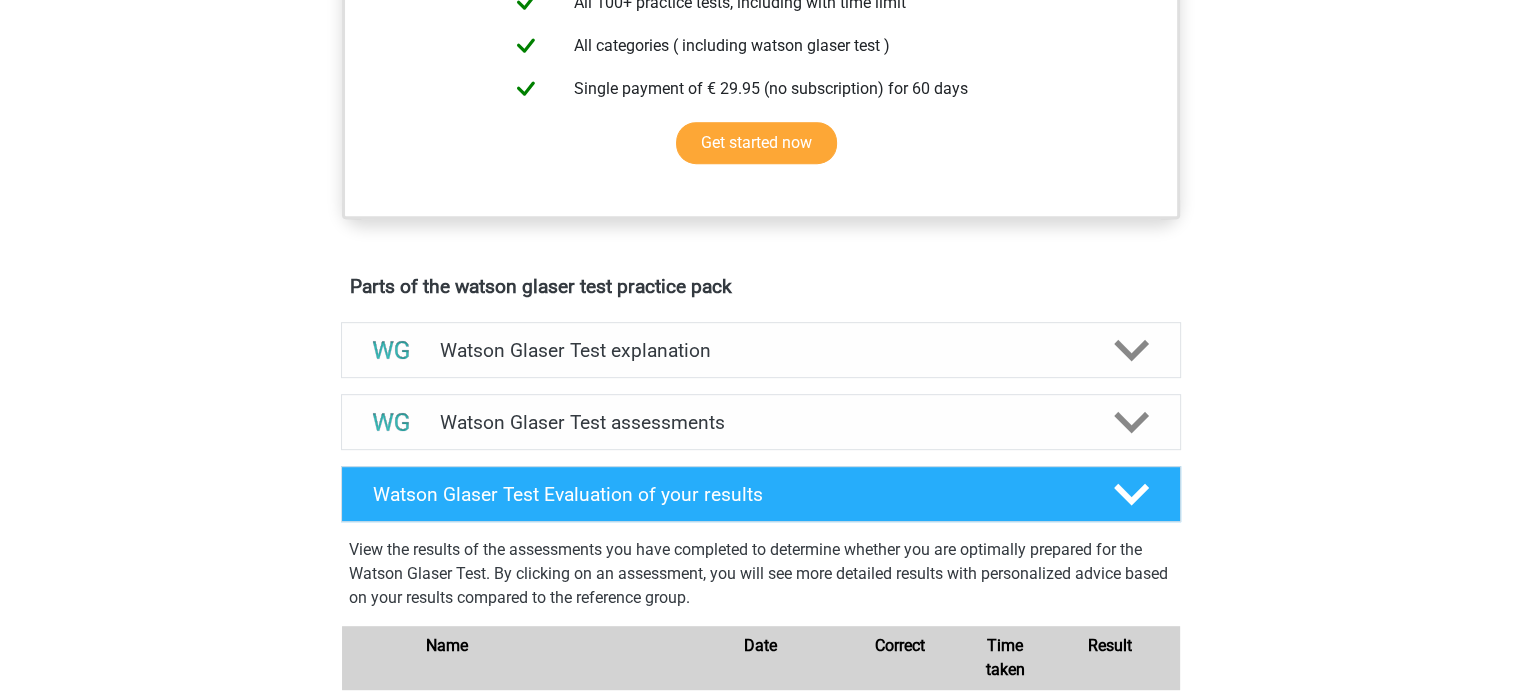 scroll, scrollTop: 858, scrollLeft: 0, axis: vertical 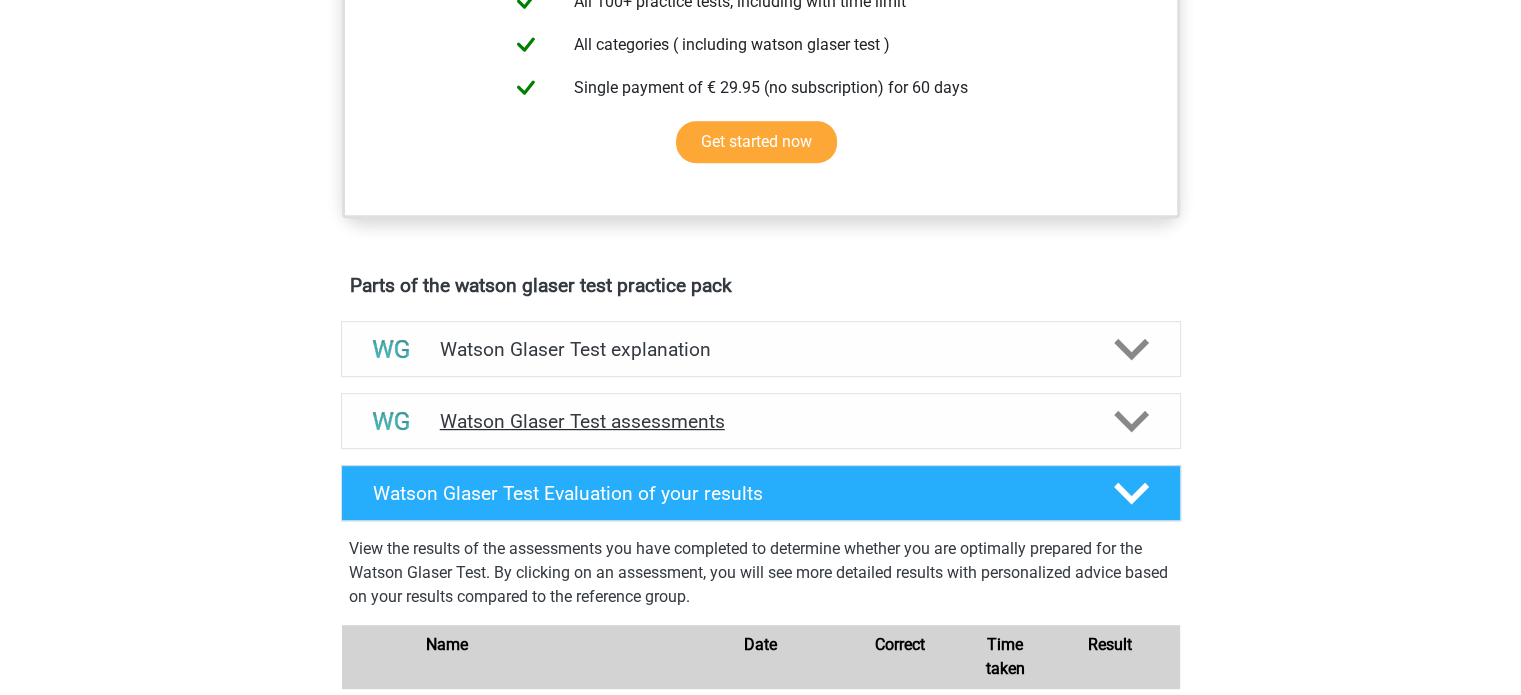 click 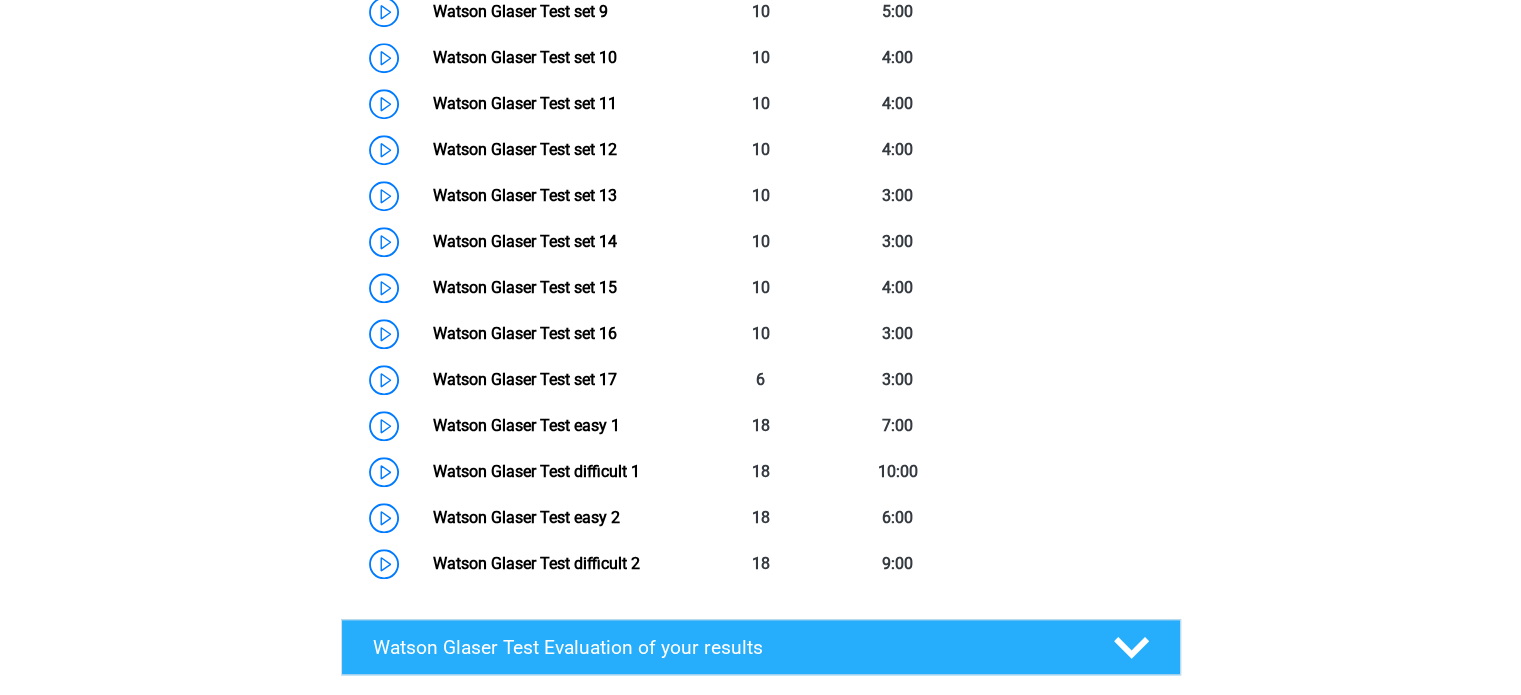 scroll, scrollTop: 1843, scrollLeft: 0, axis: vertical 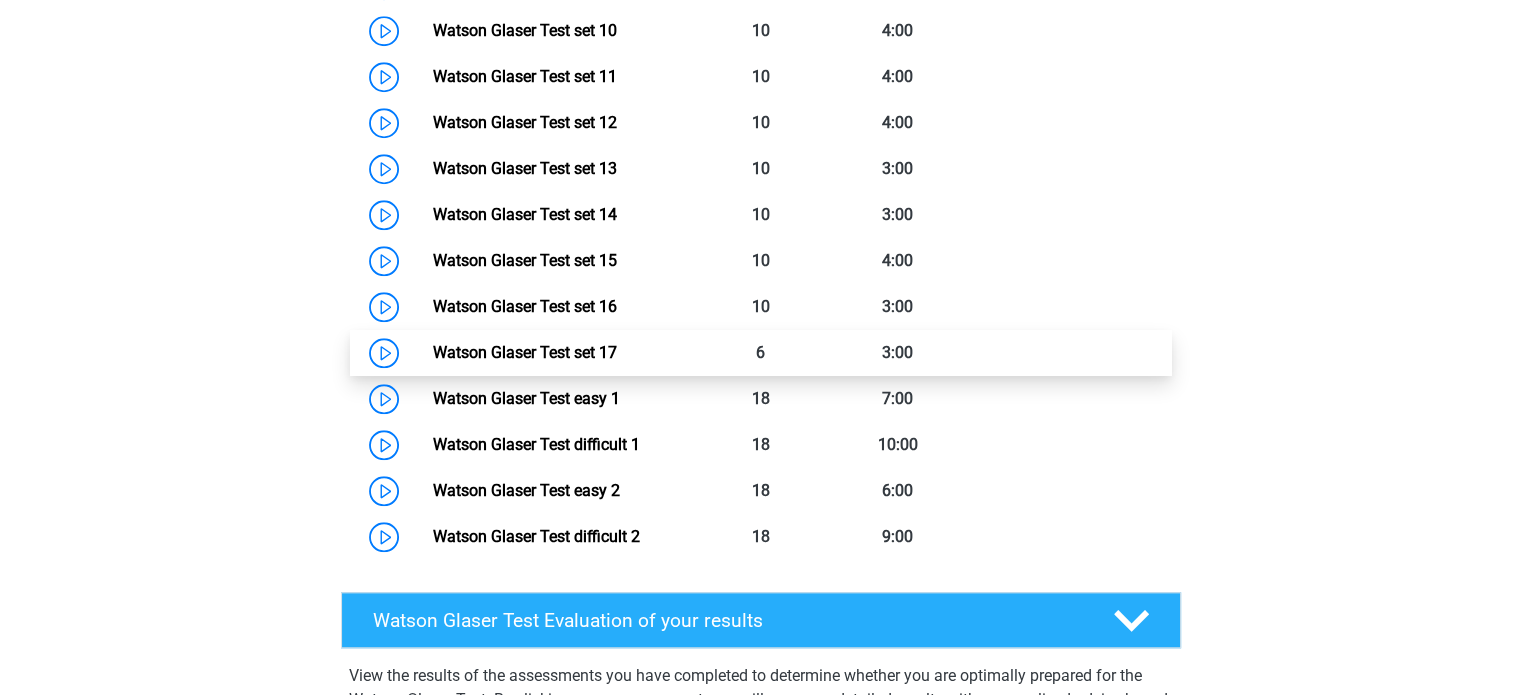 click on "Watson Glaser Test
set 17" at bounding box center [525, 352] 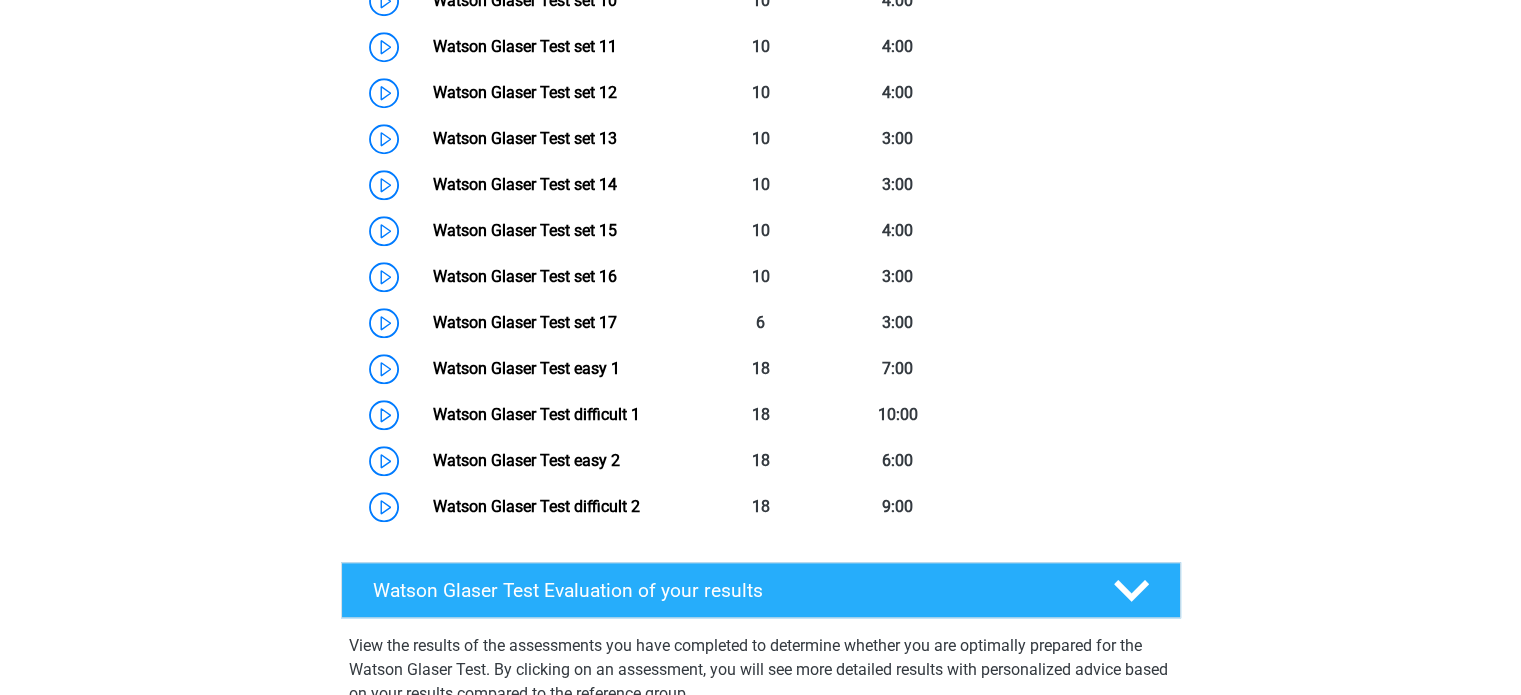scroll, scrollTop: 1850, scrollLeft: 0, axis: vertical 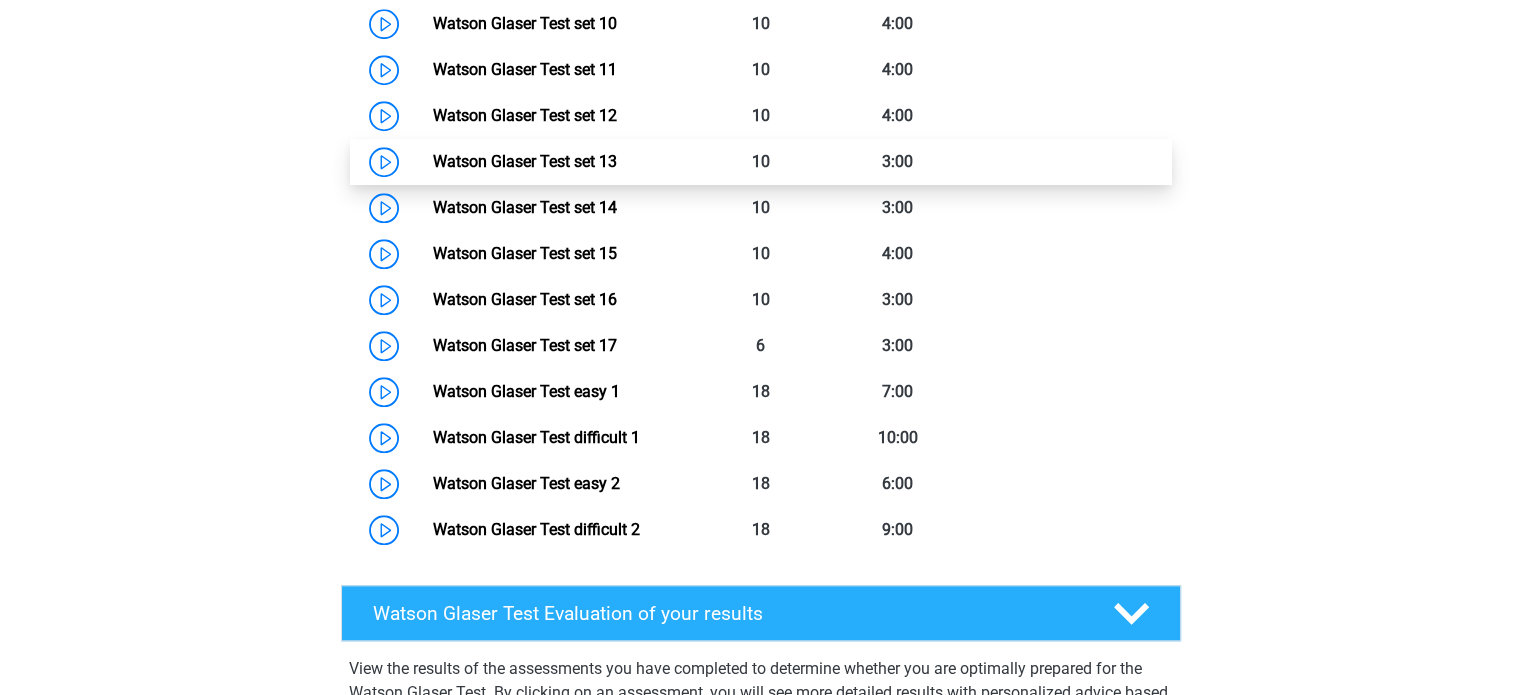 click on "Watson Glaser Test
set 13" at bounding box center (525, 161) 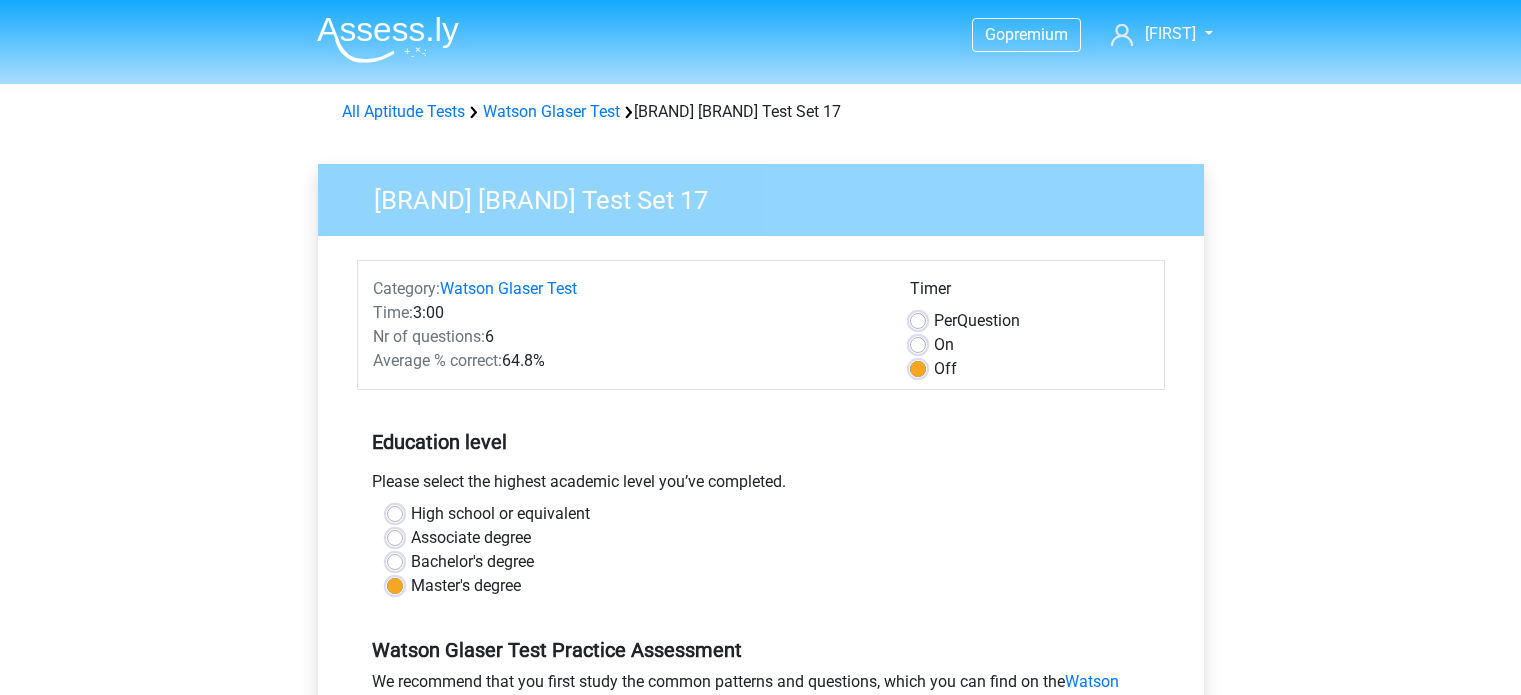 scroll, scrollTop: 0, scrollLeft: 0, axis: both 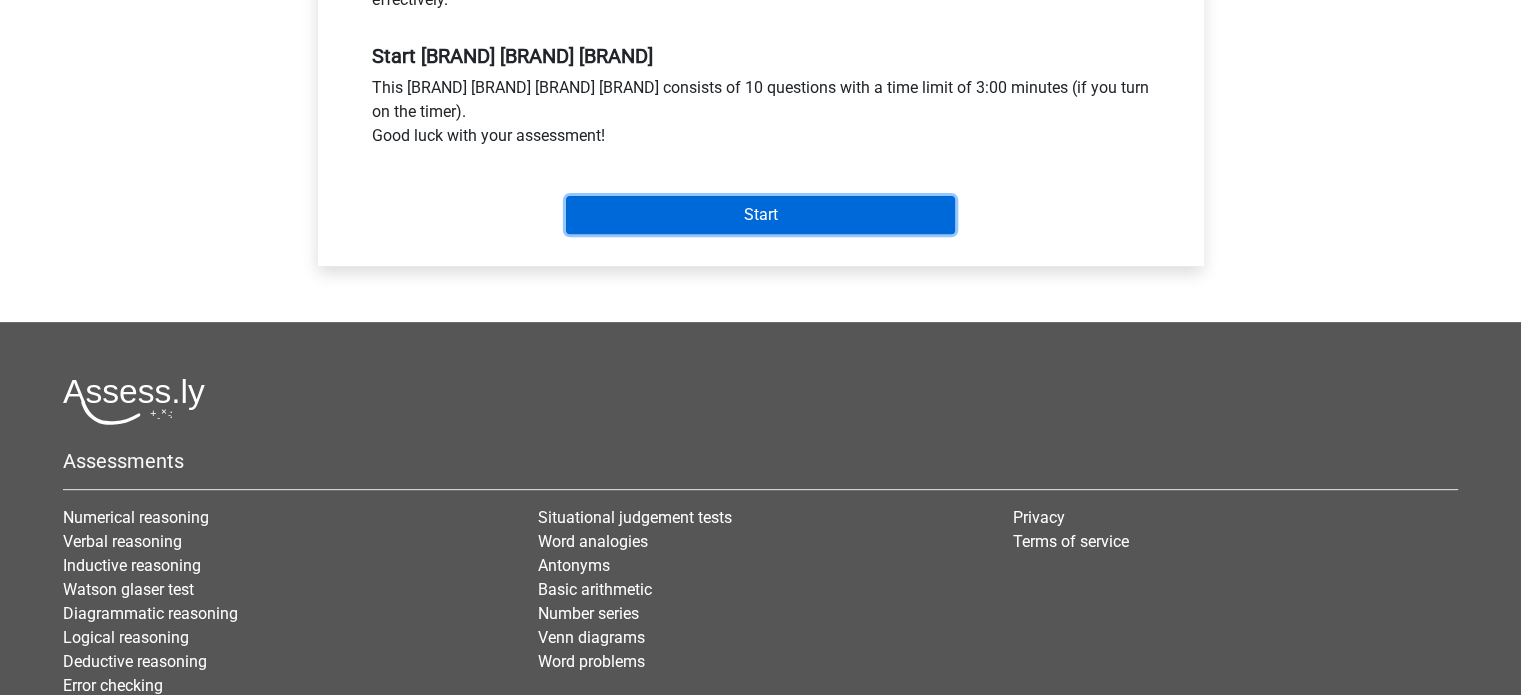 click on "Start" at bounding box center [760, 215] 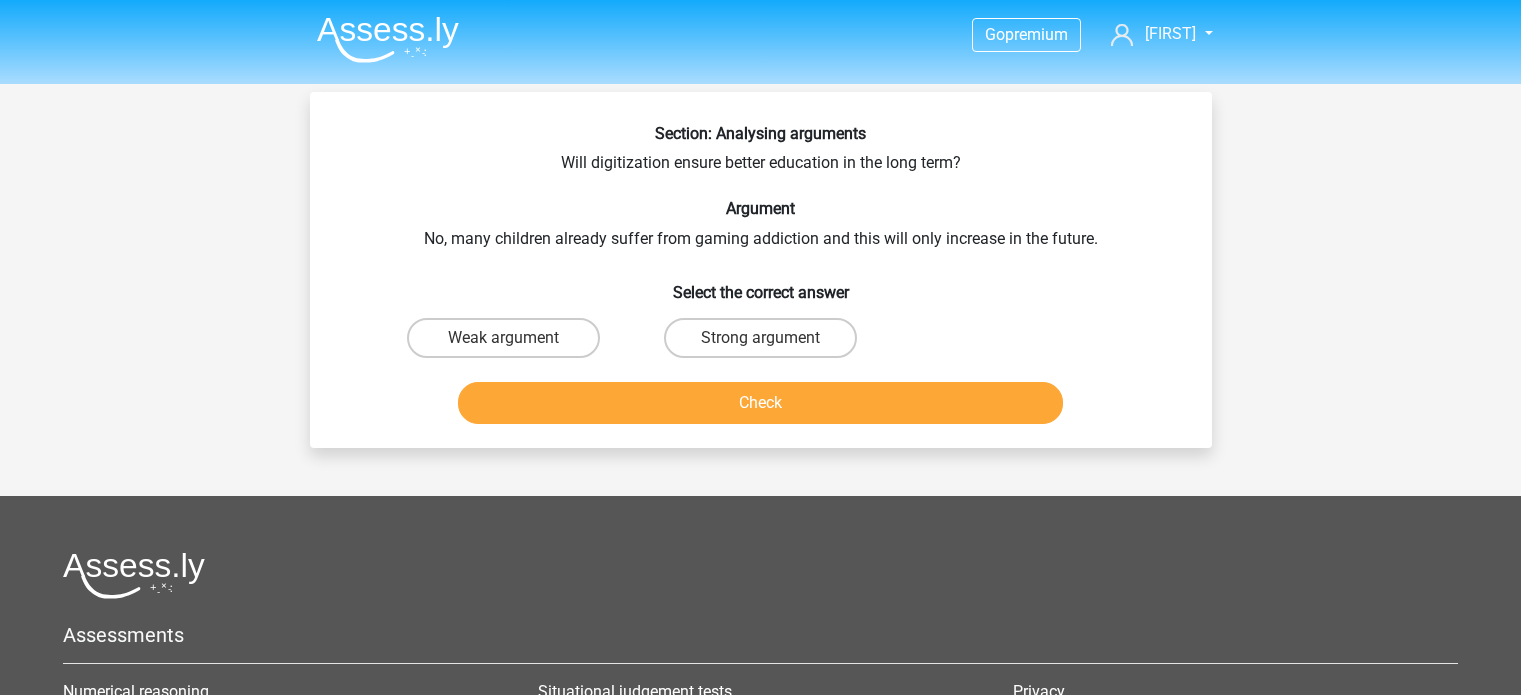 scroll, scrollTop: 0, scrollLeft: 0, axis: both 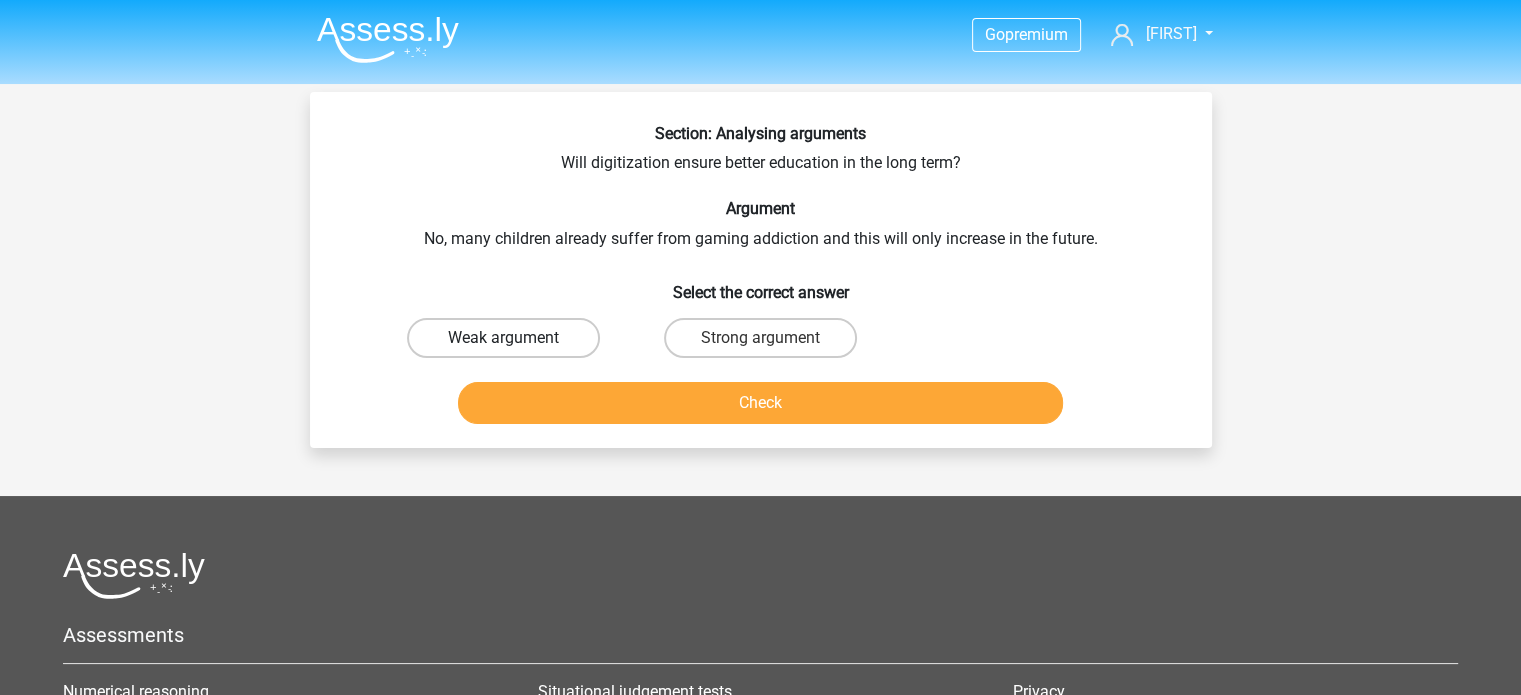 click on "Weak argument" at bounding box center (503, 338) 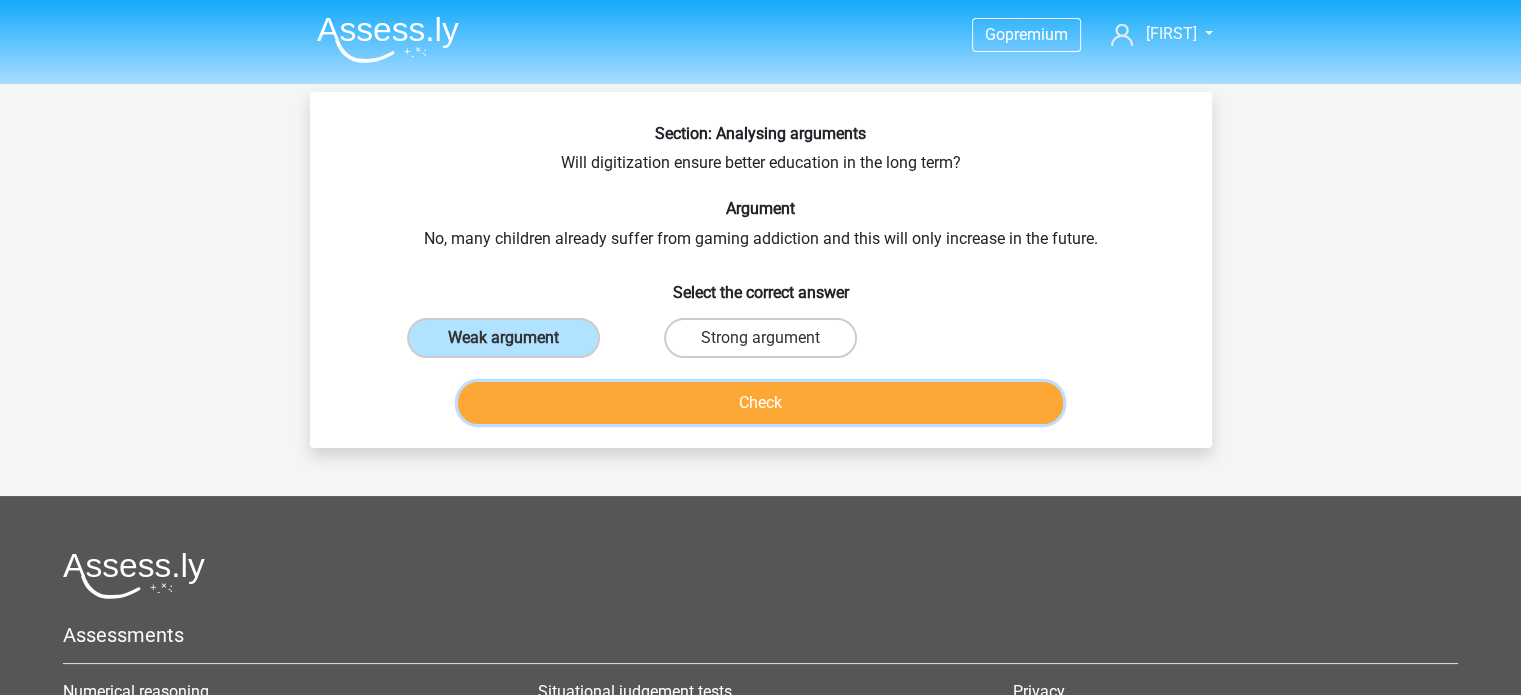 click on "Check" at bounding box center [760, 403] 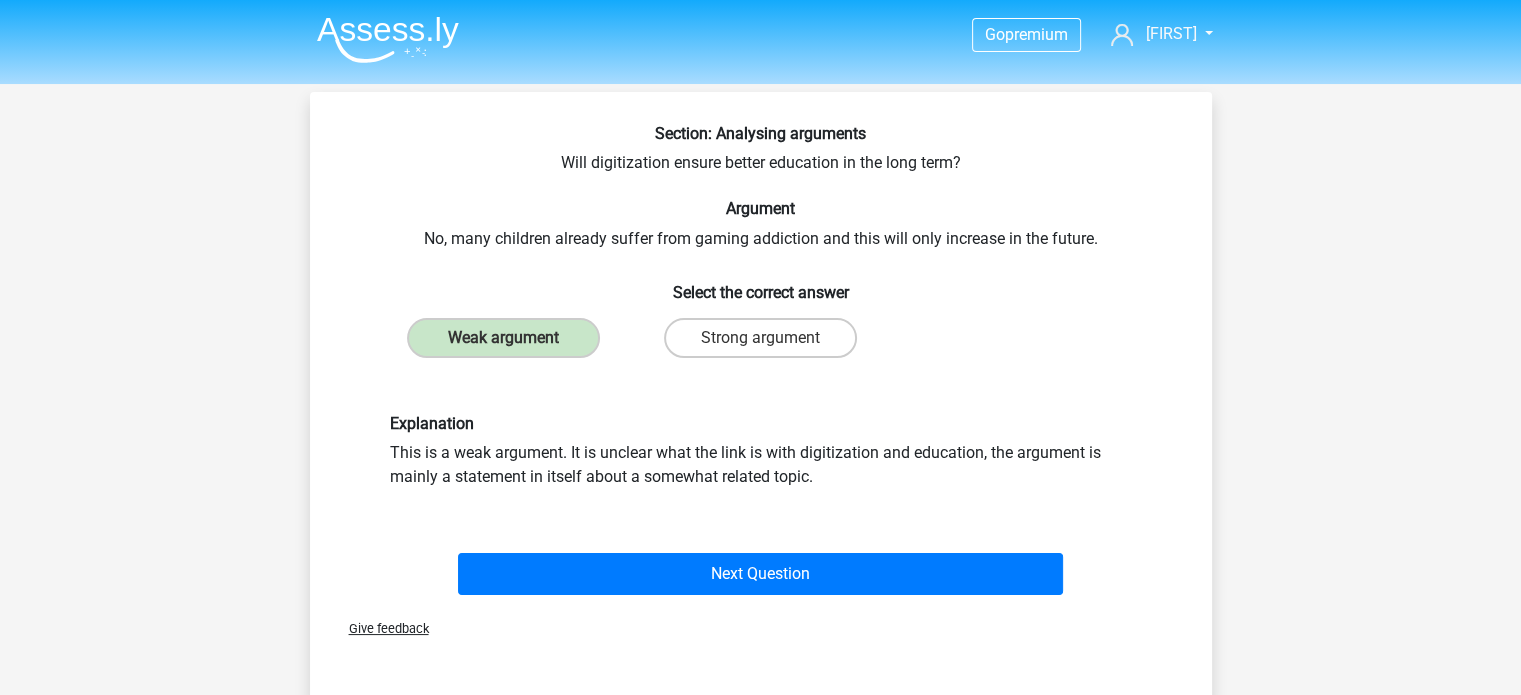 scroll, scrollTop: 96, scrollLeft: 0, axis: vertical 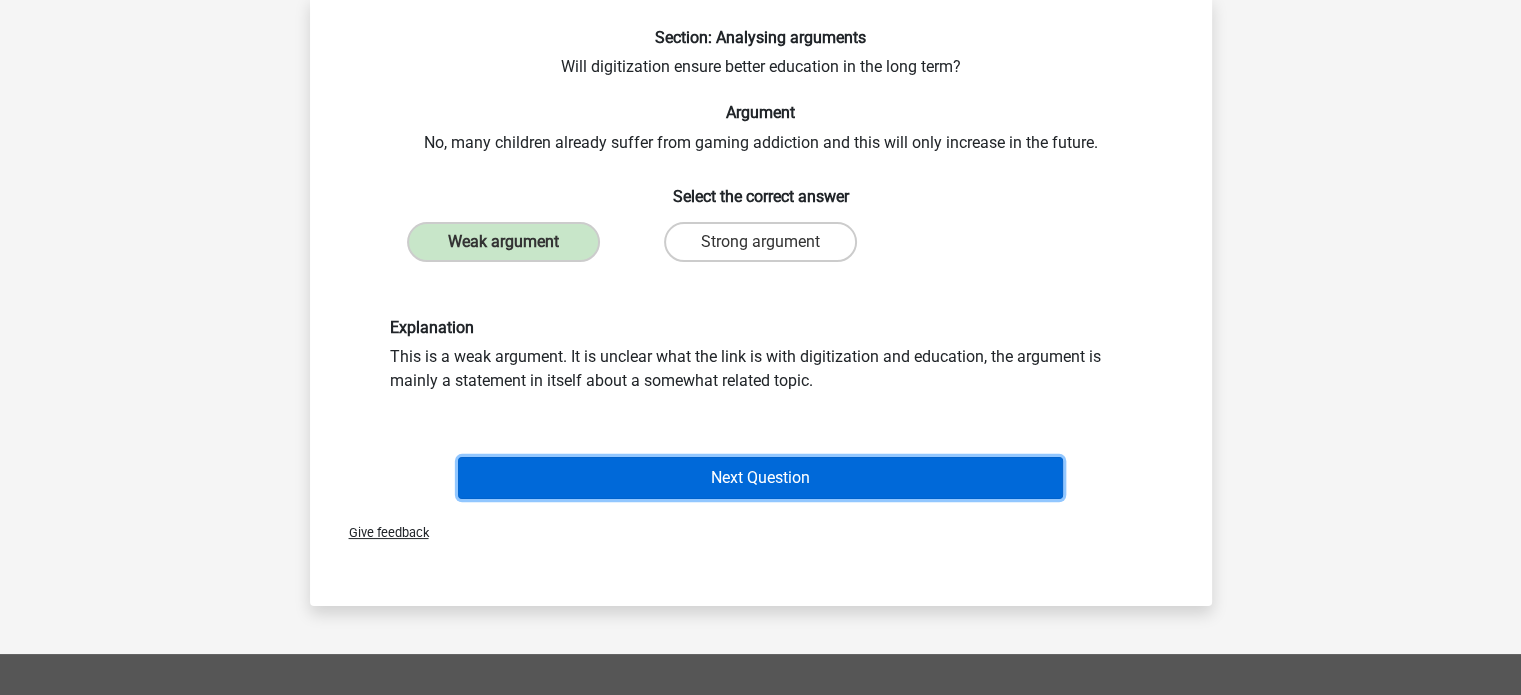 click on "Next Question" at bounding box center (760, 478) 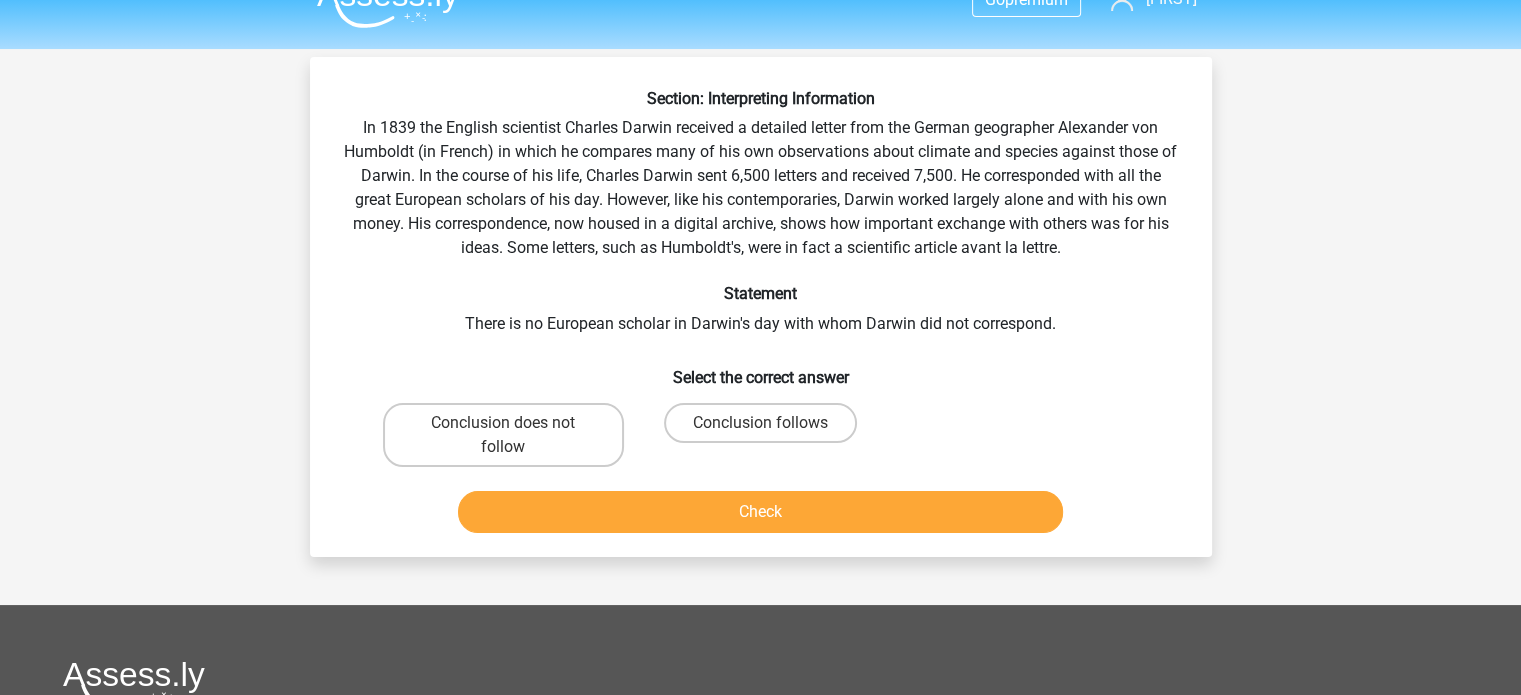 scroll, scrollTop: 36, scrollLeft: 0, axis: vertical 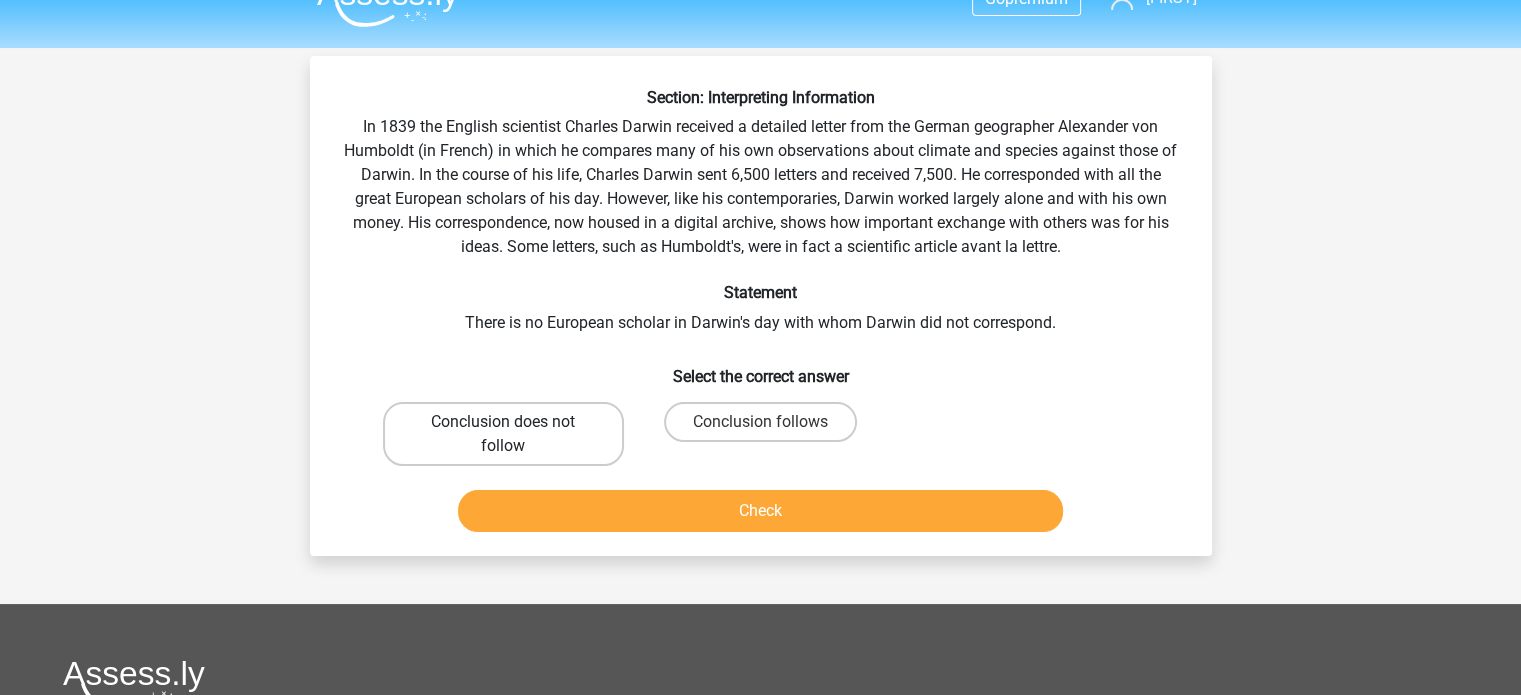 click on "Conclusion does not follow" at bounding box center (503, 434) 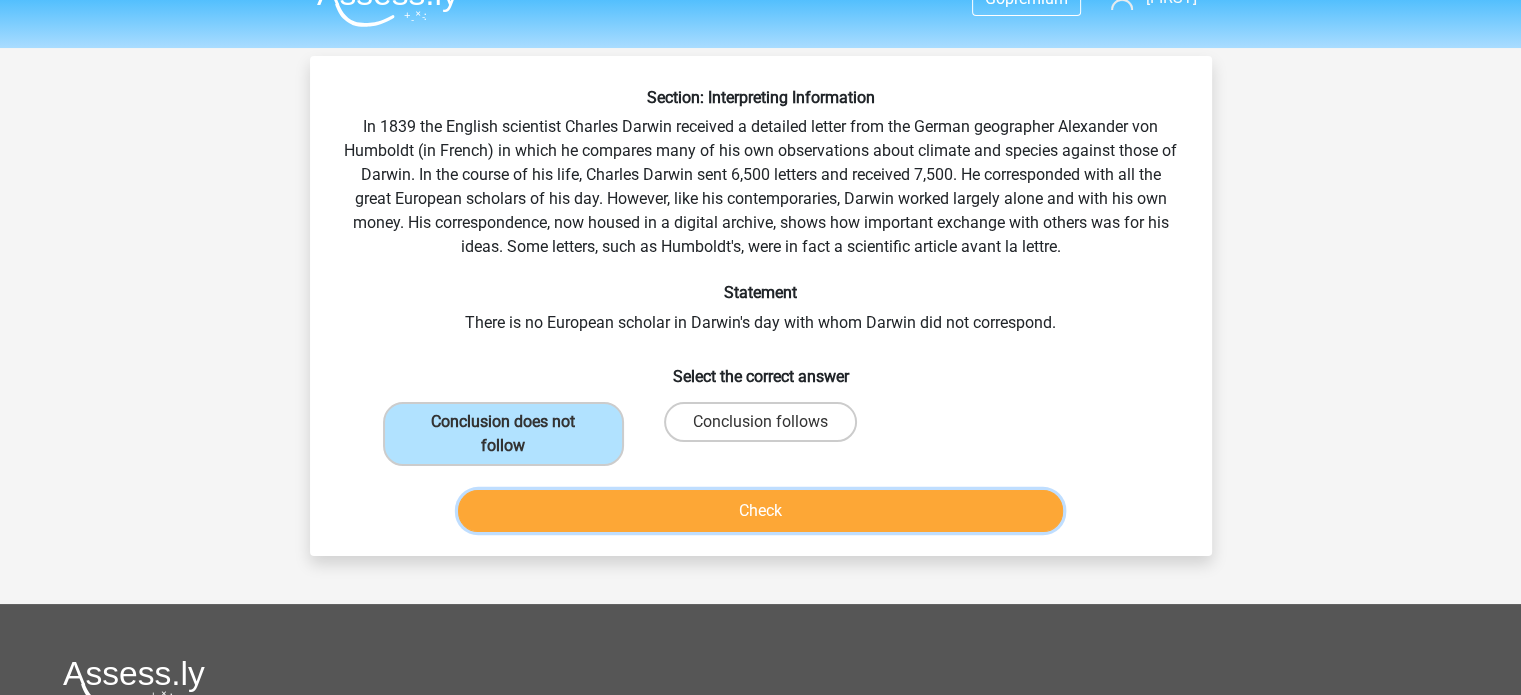 click on "Check" at bounding box center [760, 511] 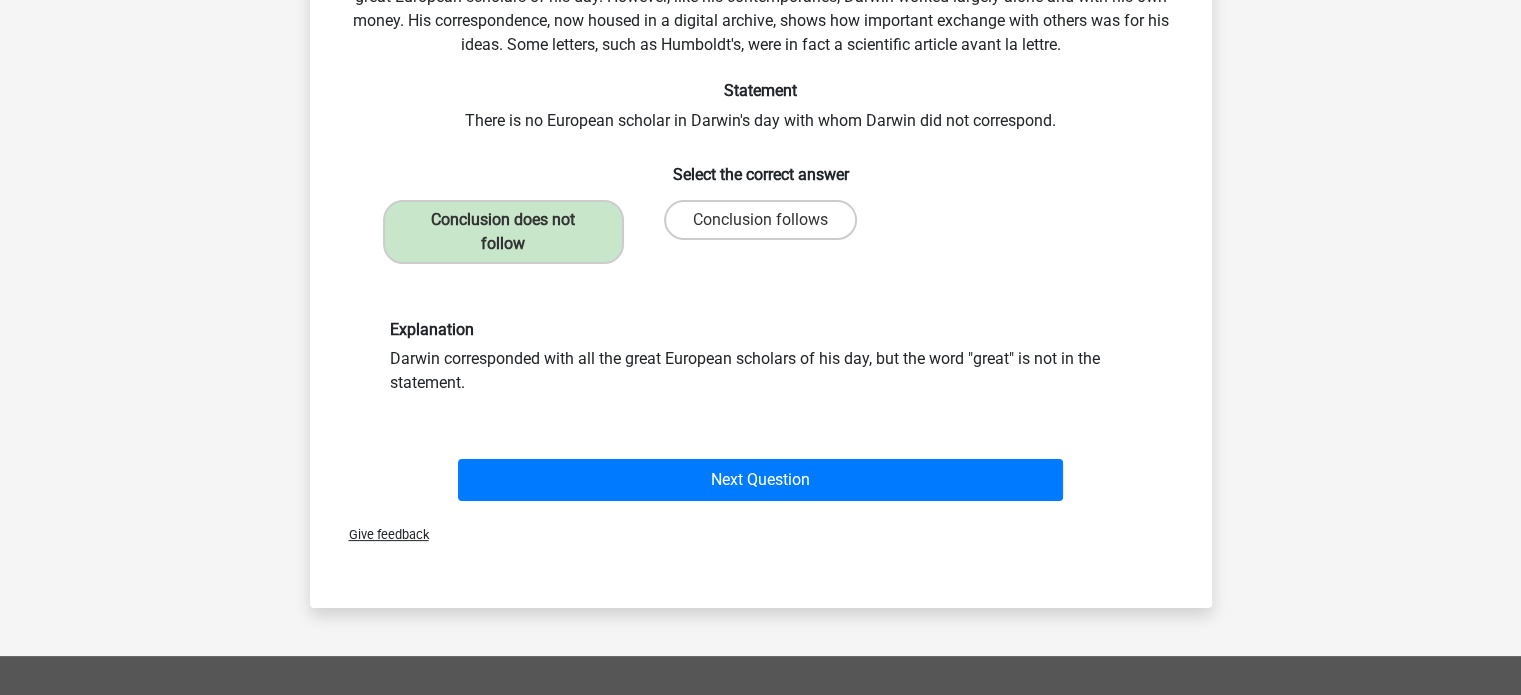 scroll, scrollTop: 237, scrollLeft: 0, axis: vertical 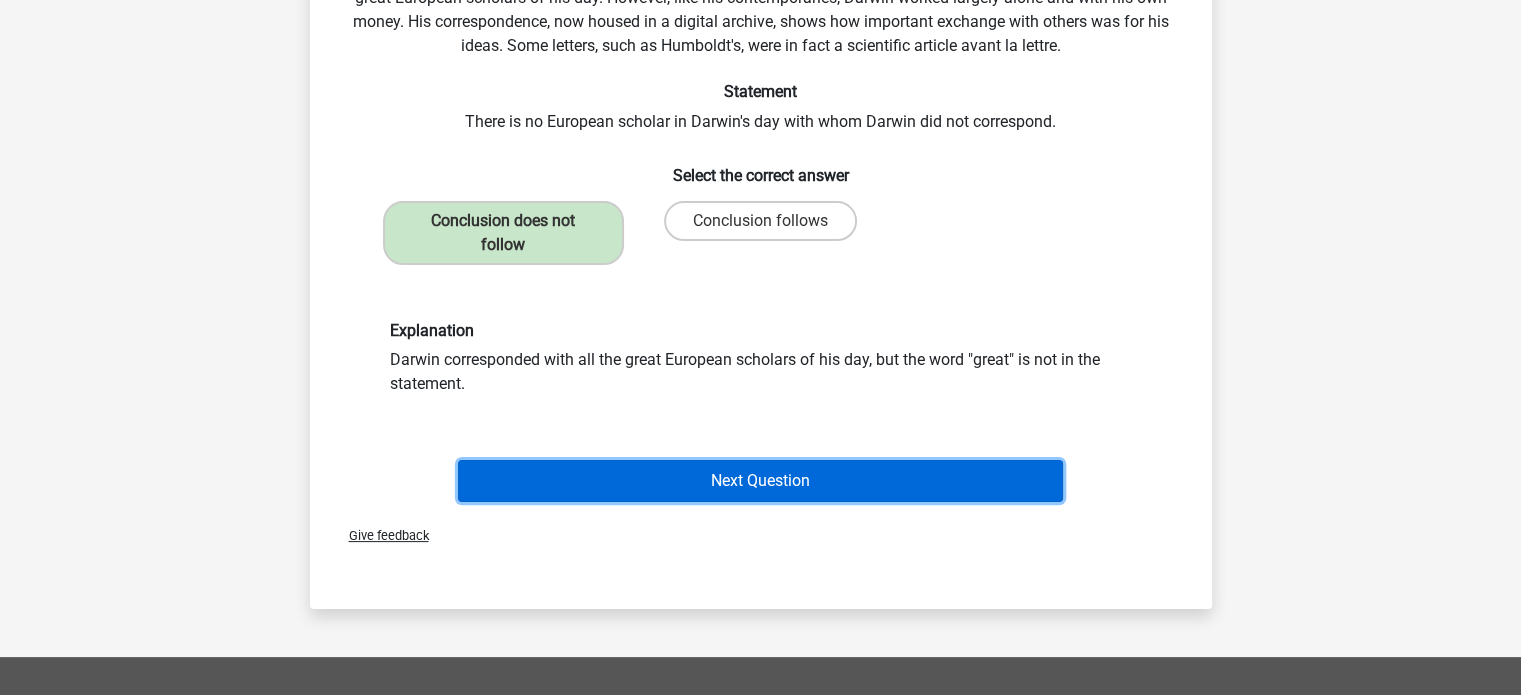 click on "Next Question" at bounding box center [760, 481] 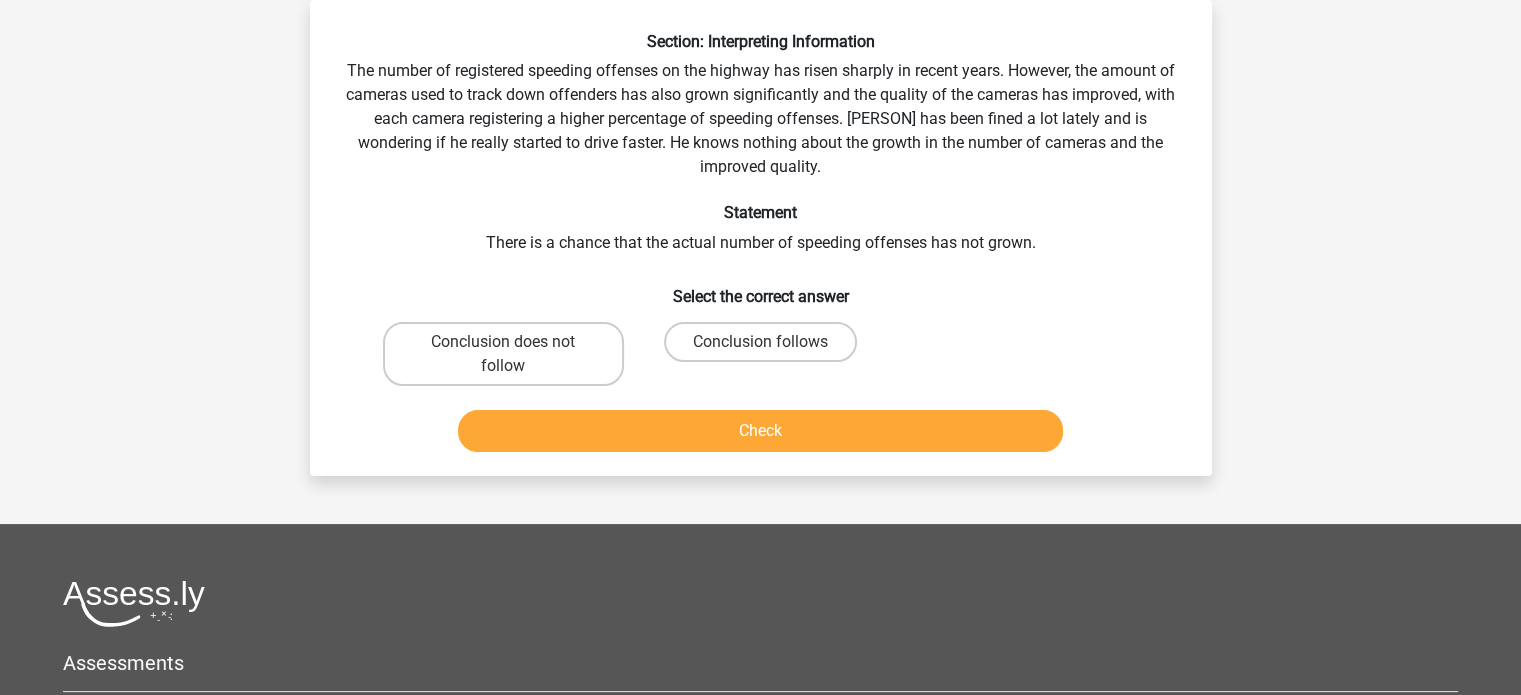 scroll, scrollTop: 0, scrollLeft: 0, axis: both 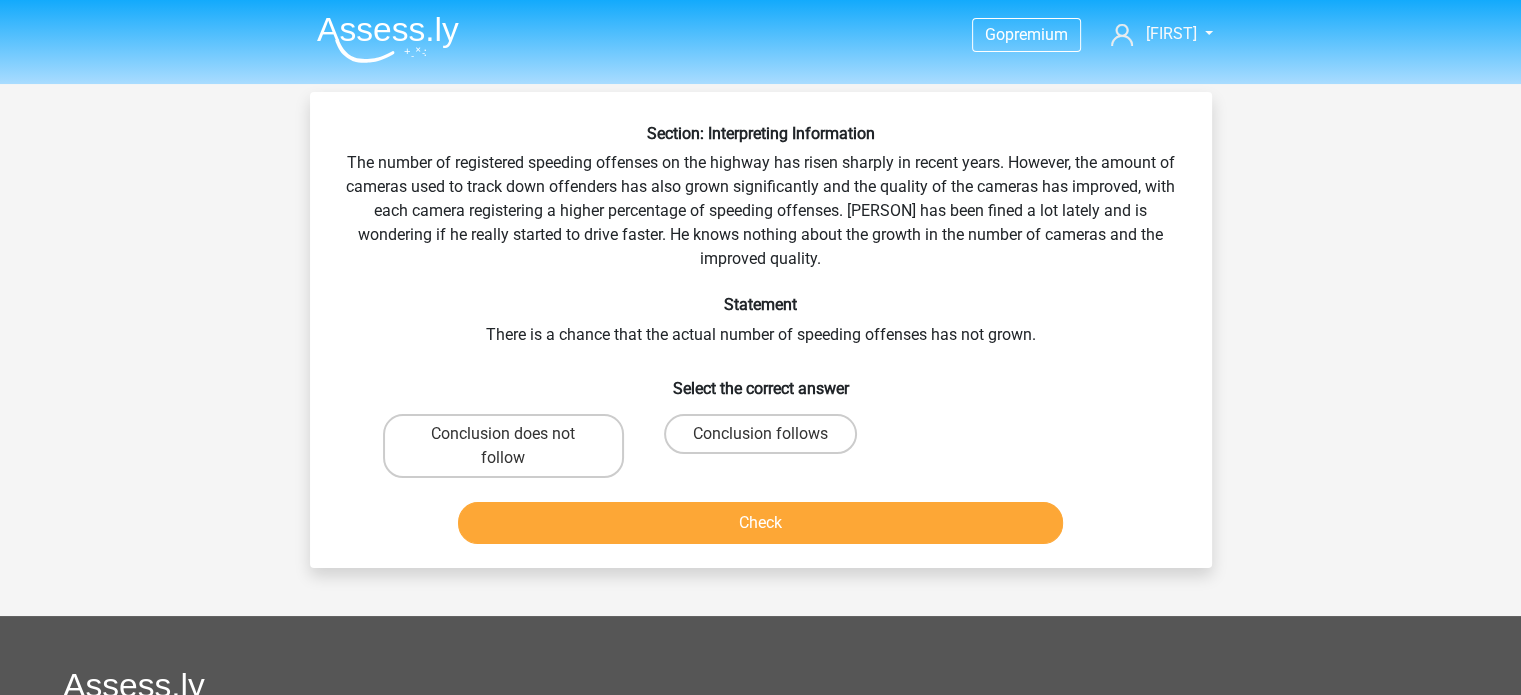 click on "Conclusion follows" at bounding box center [766, 440] 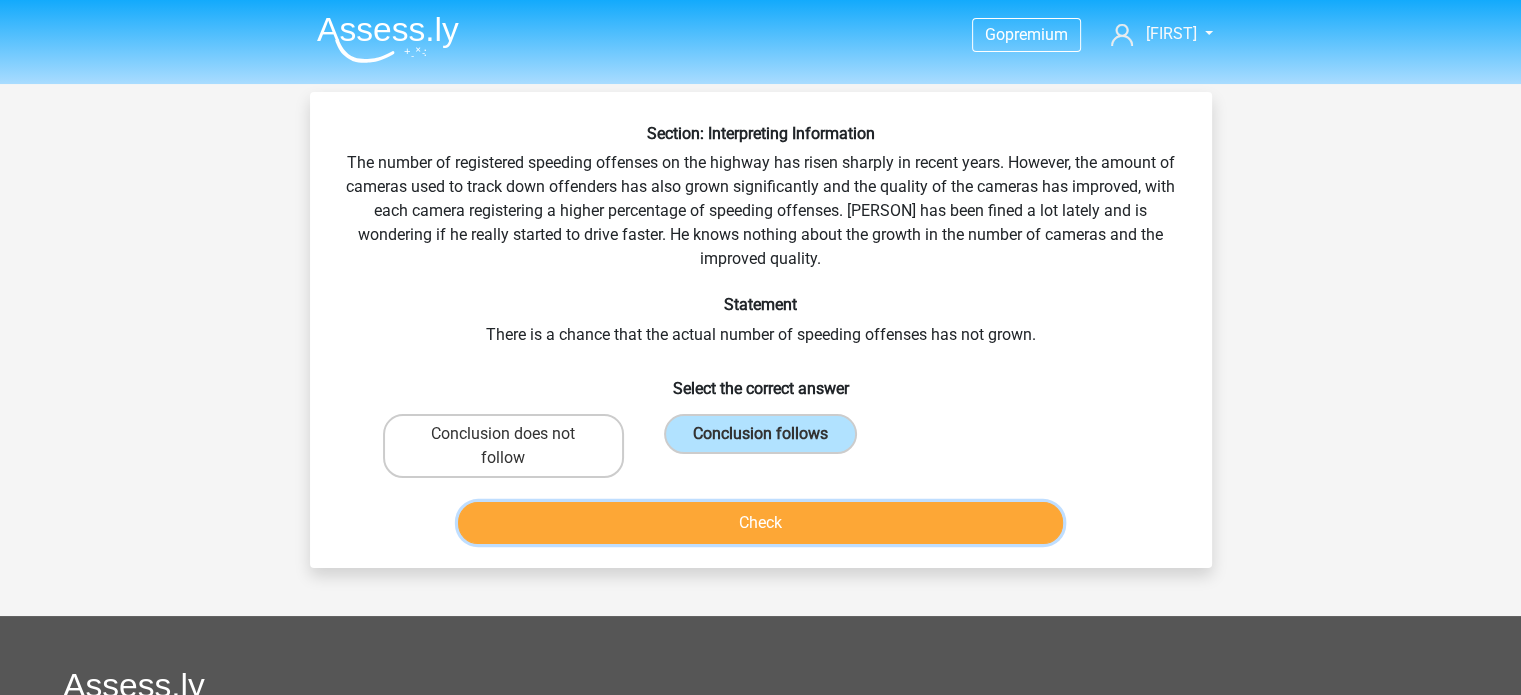 click on "Check" at bounding box center [760, 523] 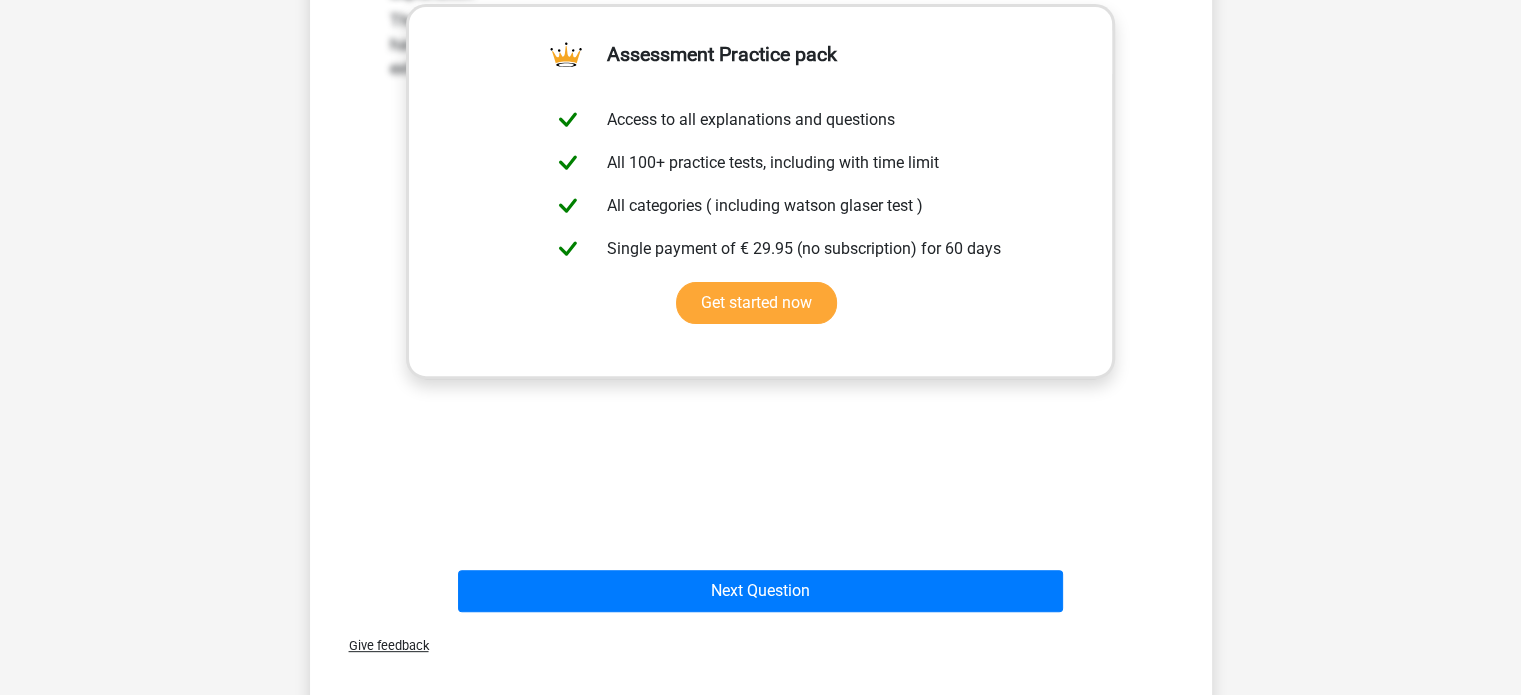 scroll, scrollTop: 578, scrollLeft: 0, axis: vertical 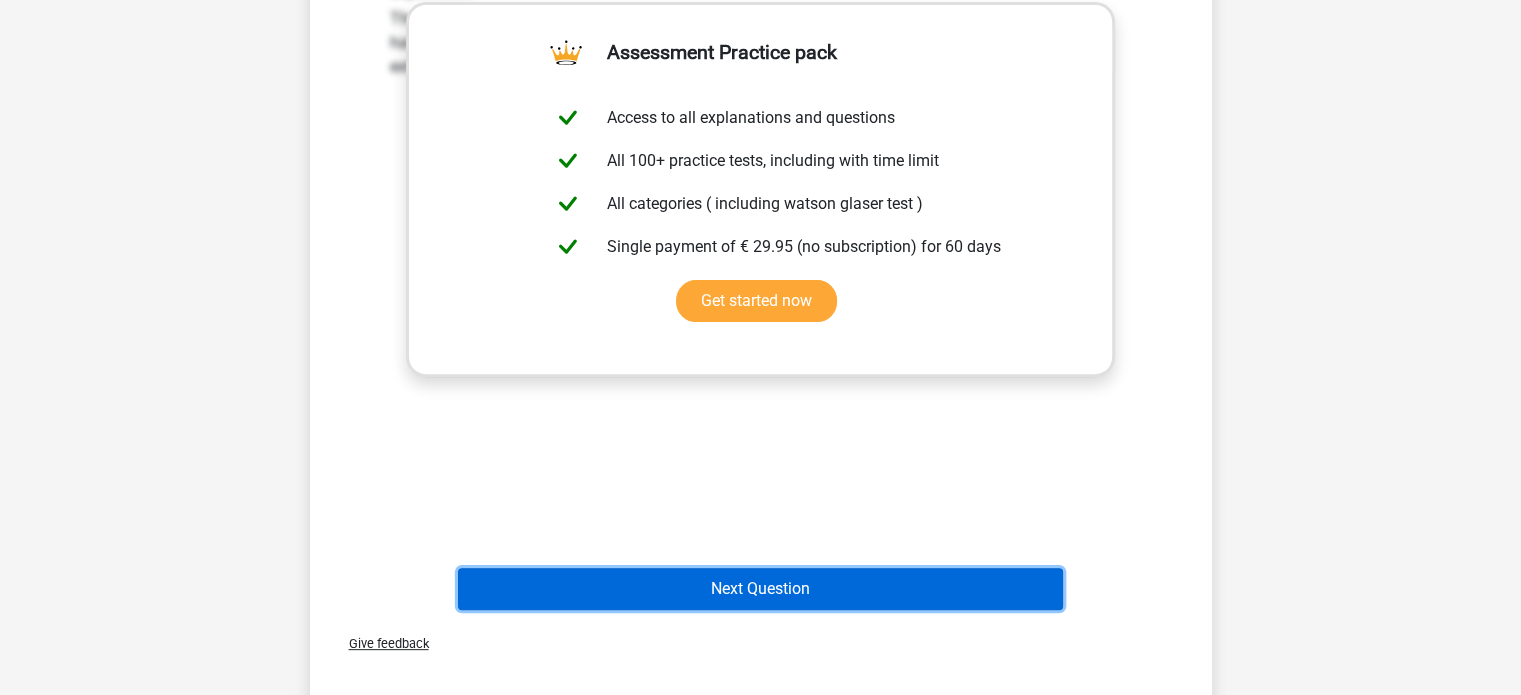 click on "Next Question" at bounding box center [760, 589] 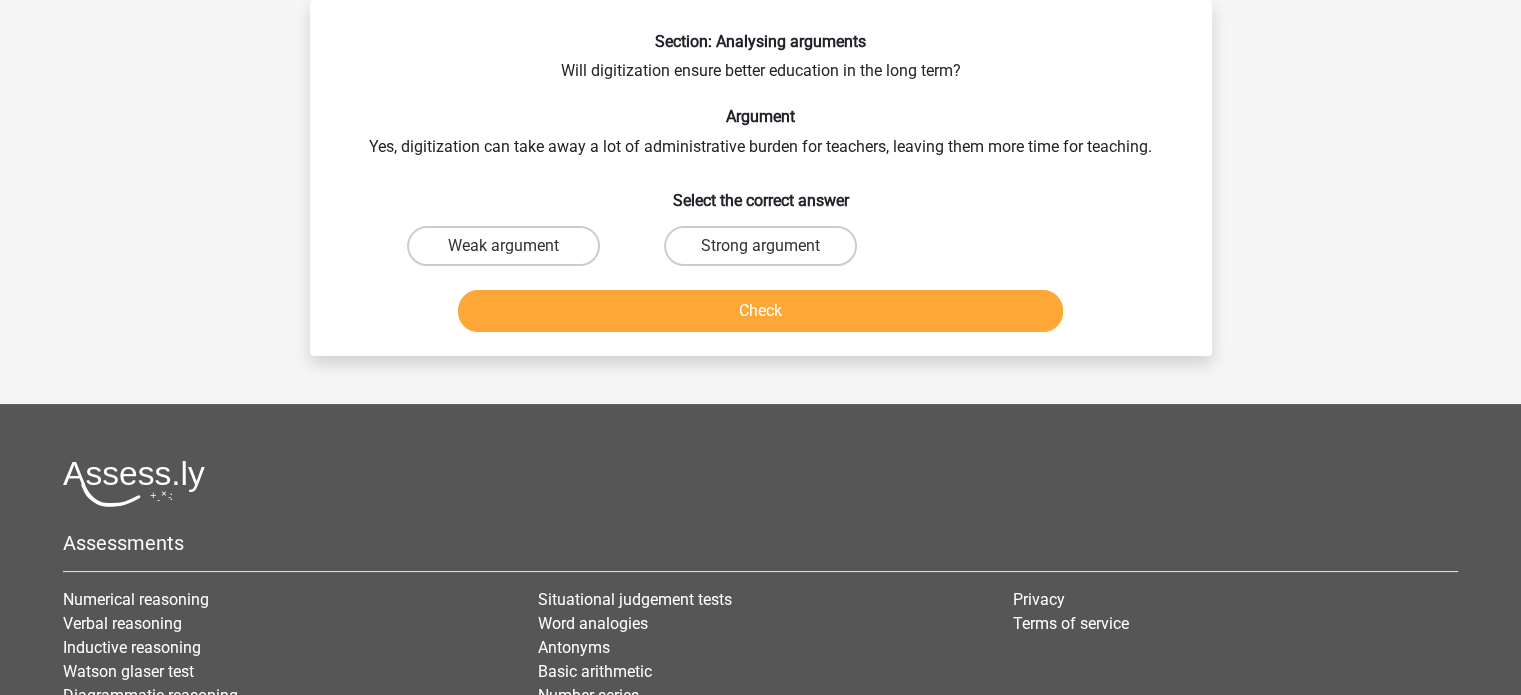 scroll, scrollTop: 0, scrollLeft: 0, axis: both 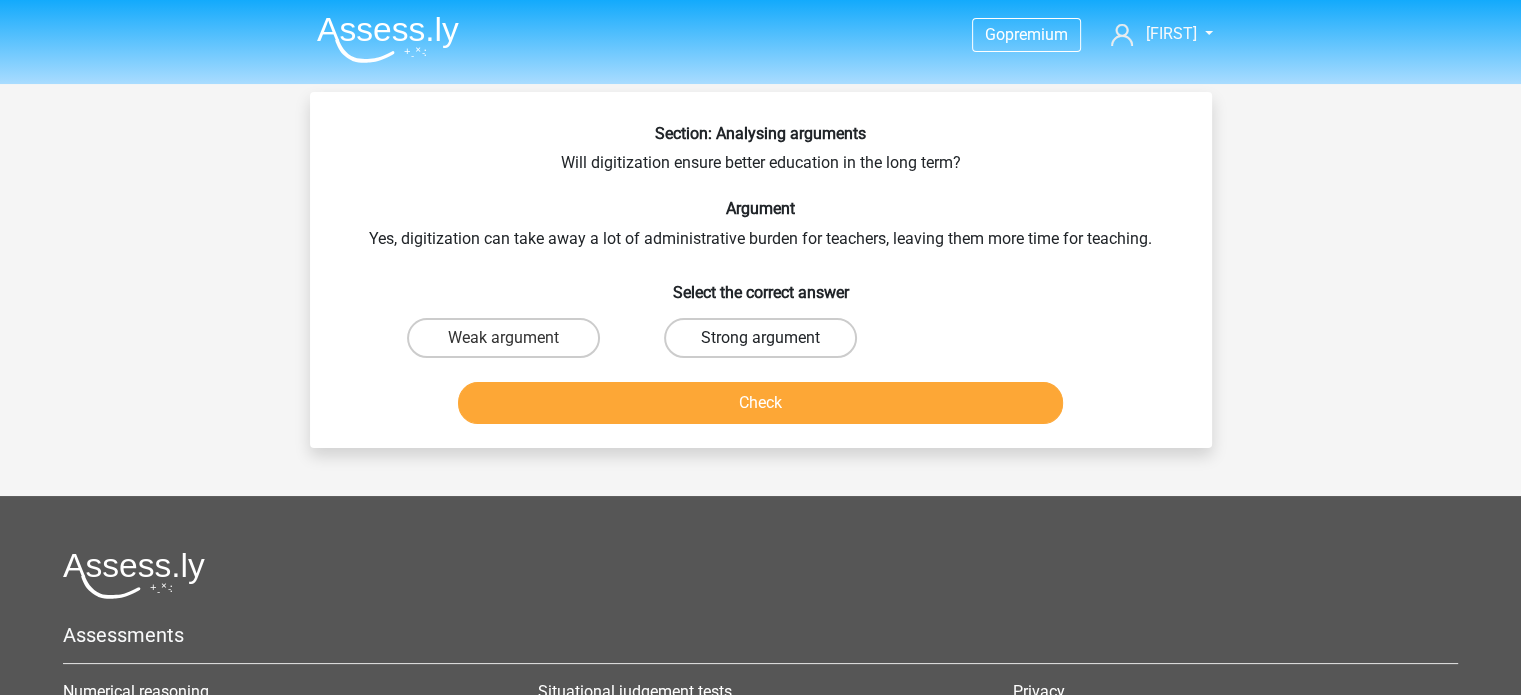 click on "Strong argument" at bounding box center (760, 338) 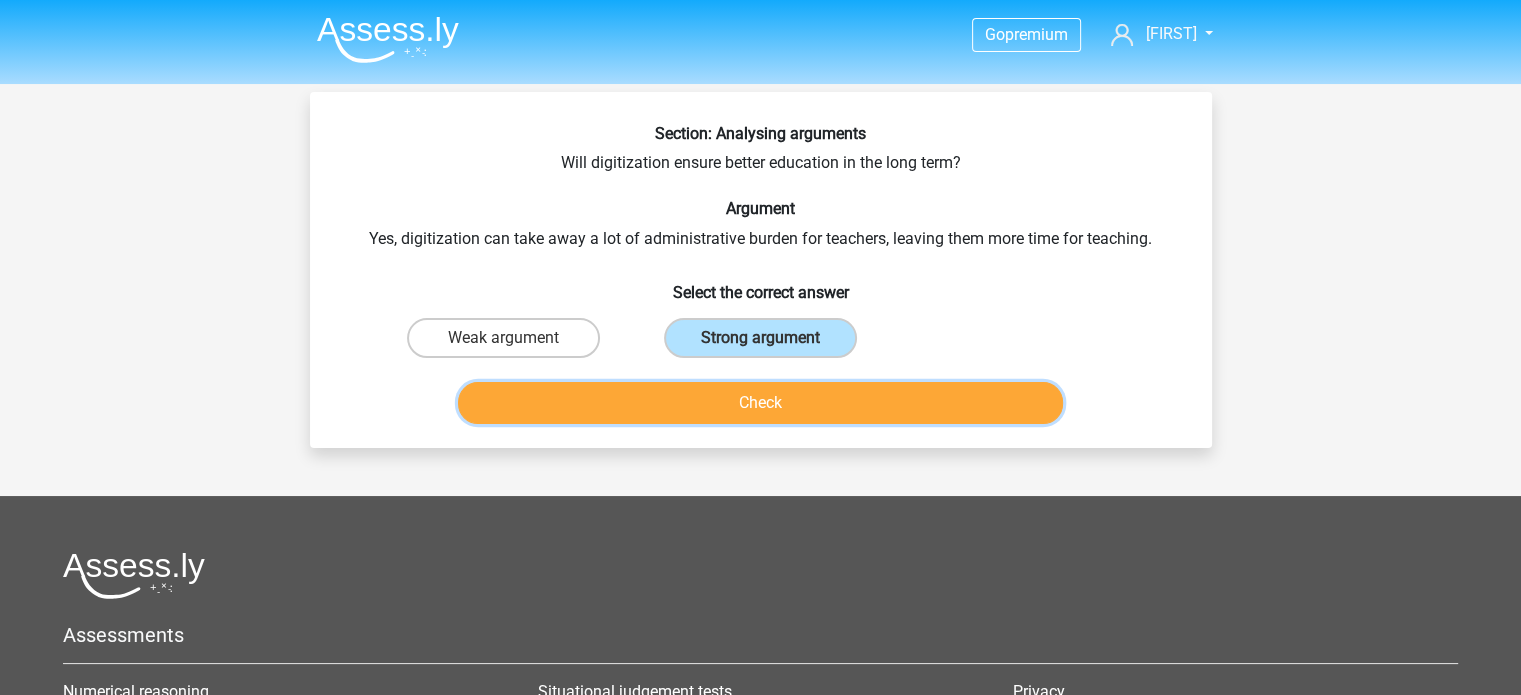 click on "Check" at bounding box center (760, 403) 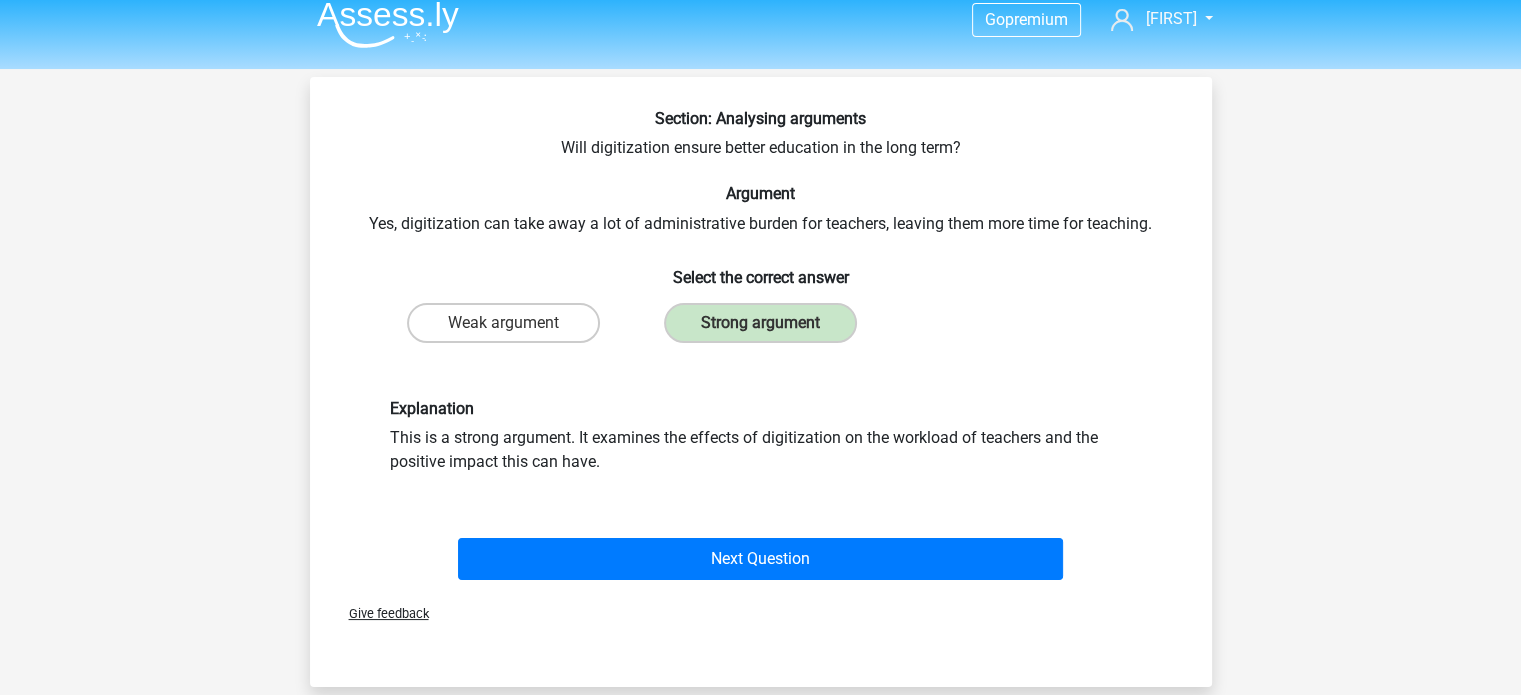 scroll, scrollTop: 16, scrollLeft: 0, axis: vertical 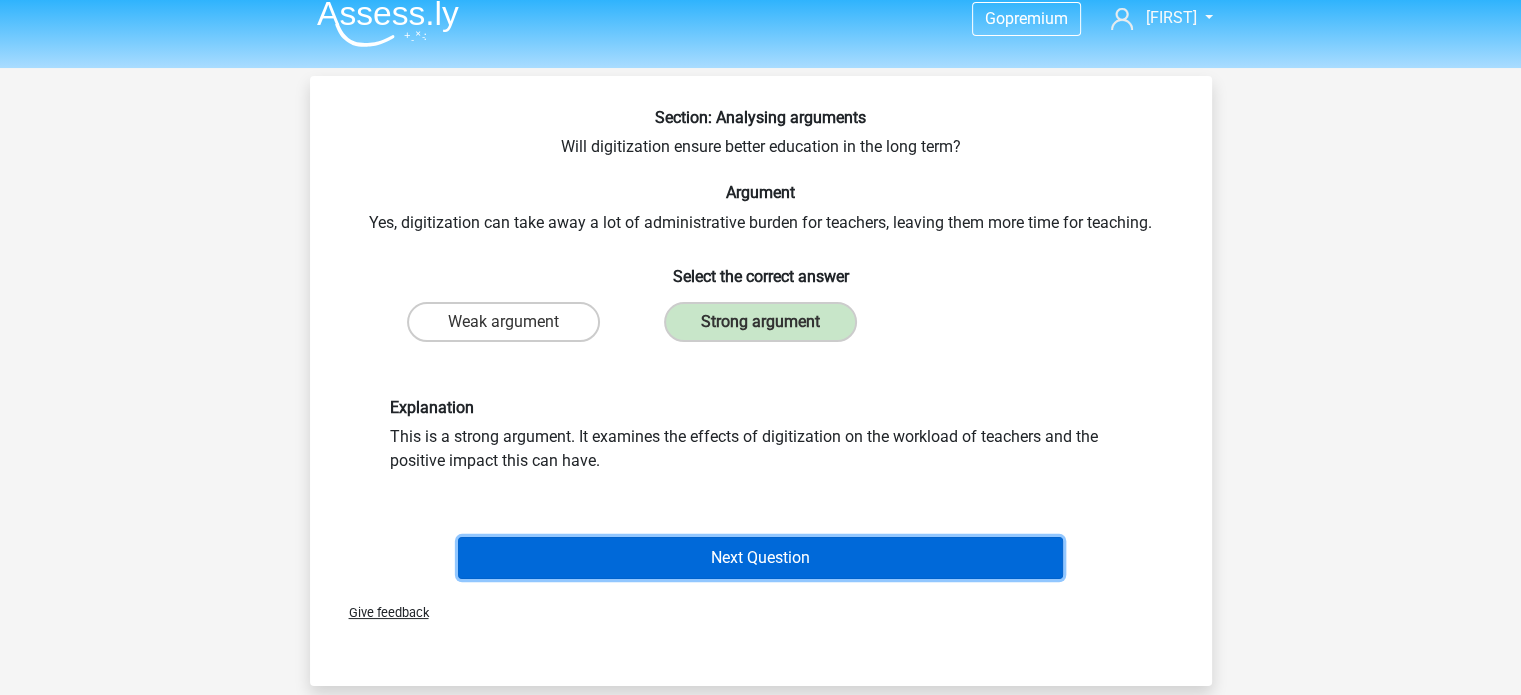 click on "Next Question" at bounding box center (760, 558) 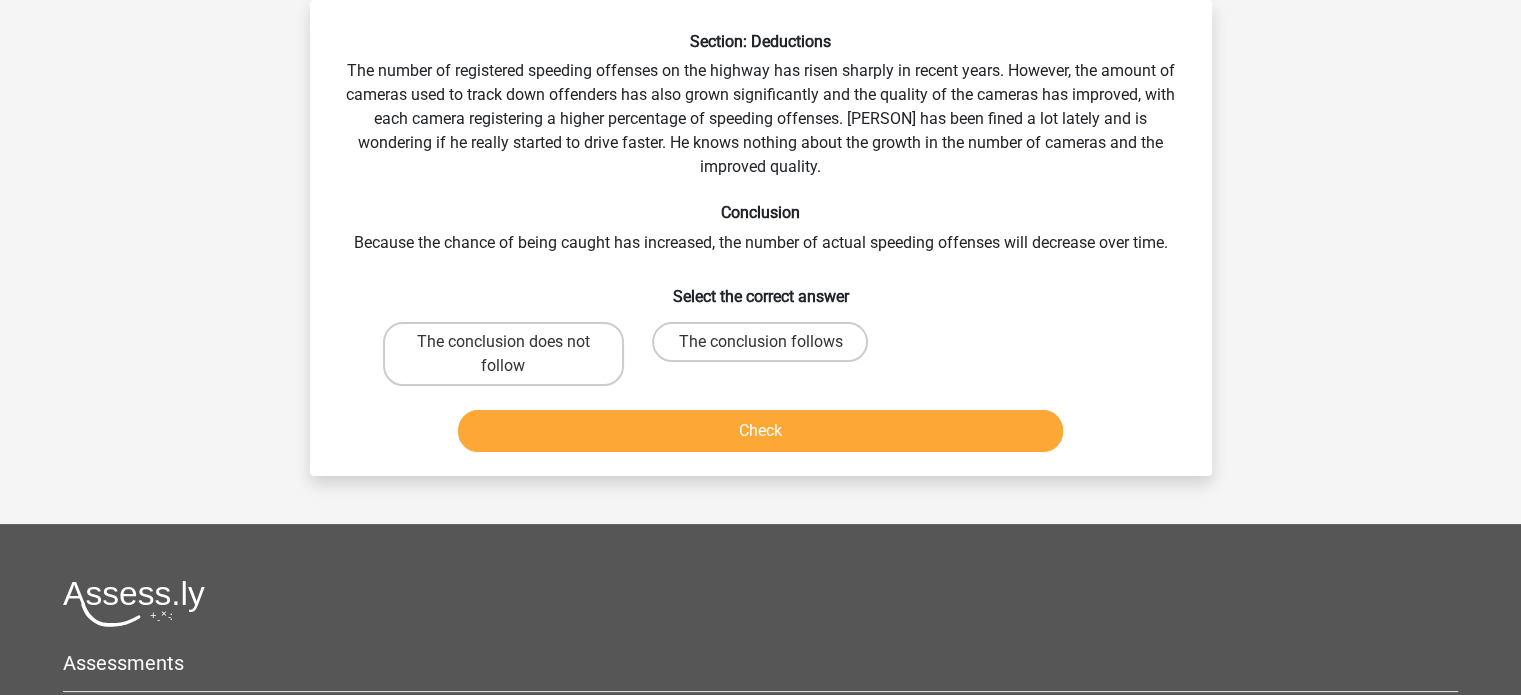 scroll, scrollTop: 0, scrollLeft: 0, axis: both 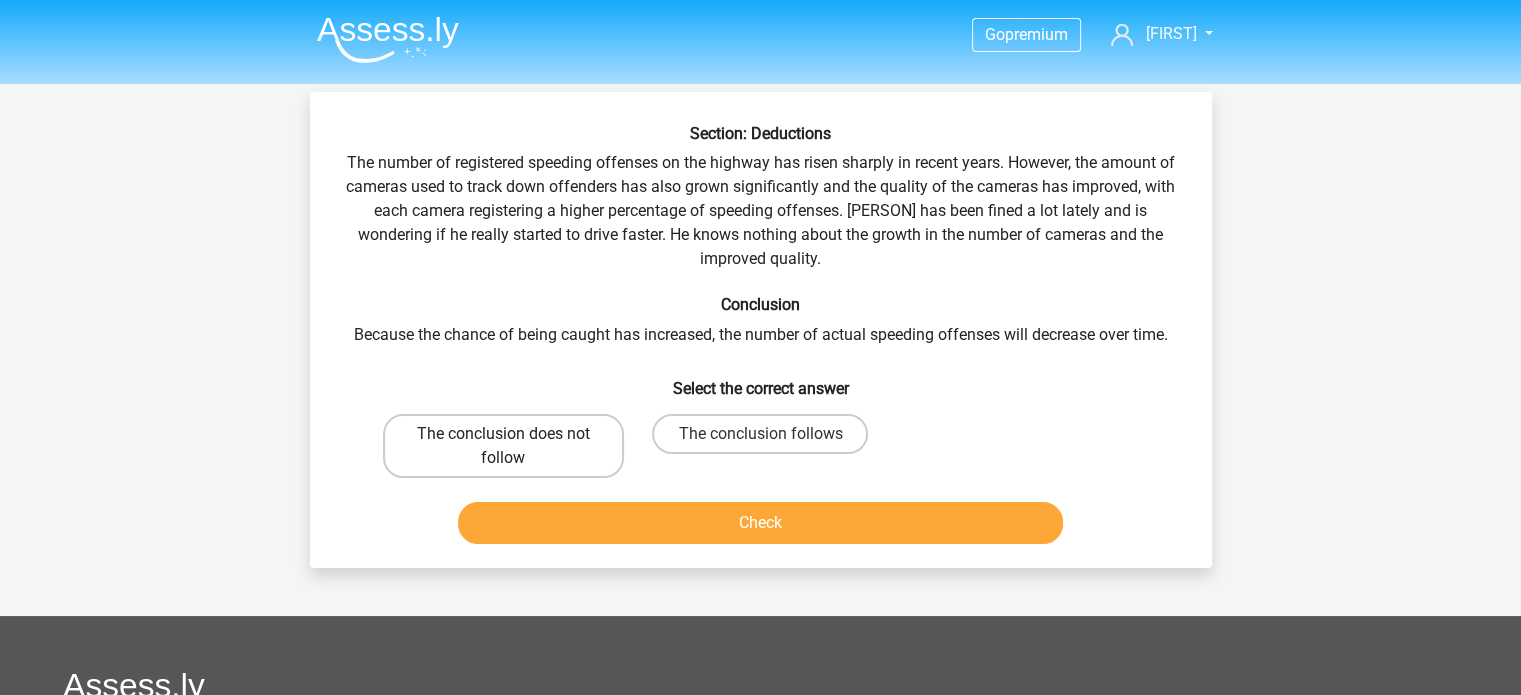 click on "The conclusion does not follow" at bounding box center [503, 446] 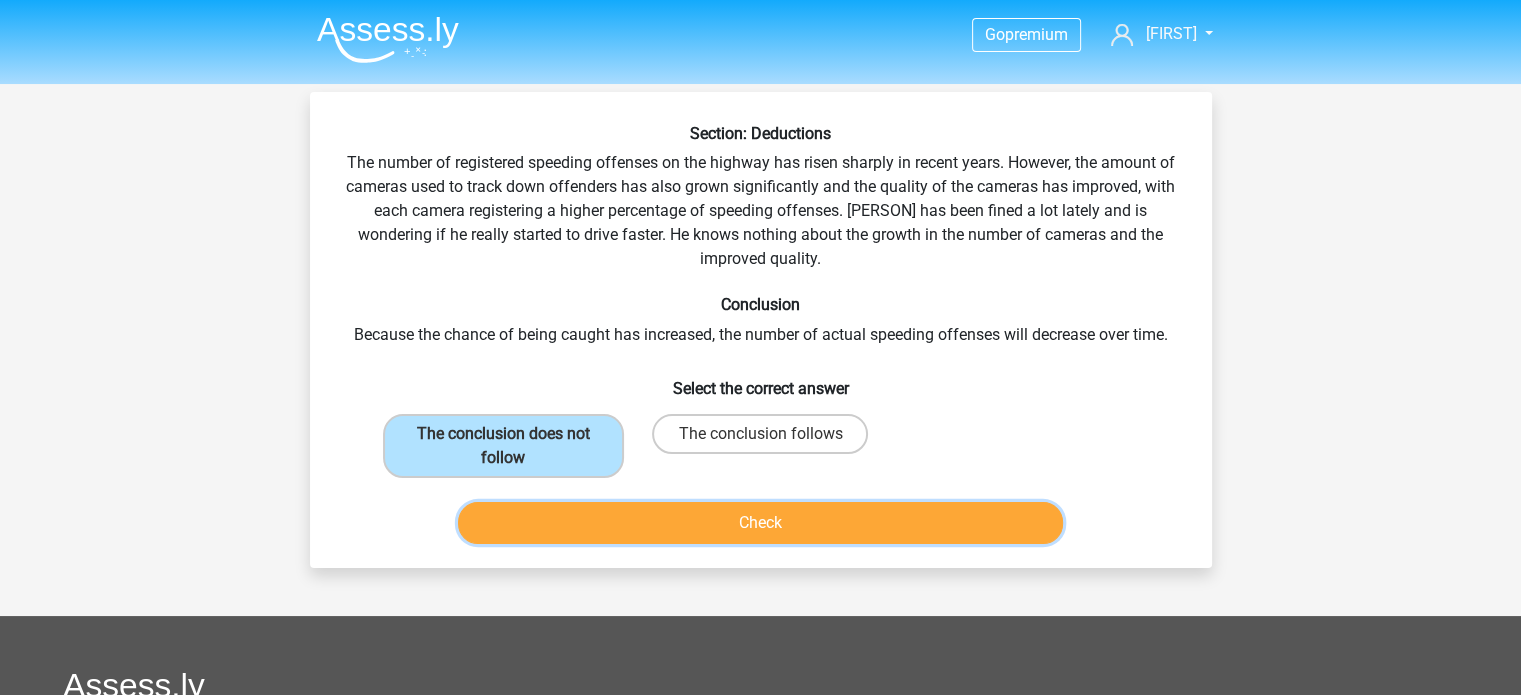 click on "Check" at bounding box center [760, 523] 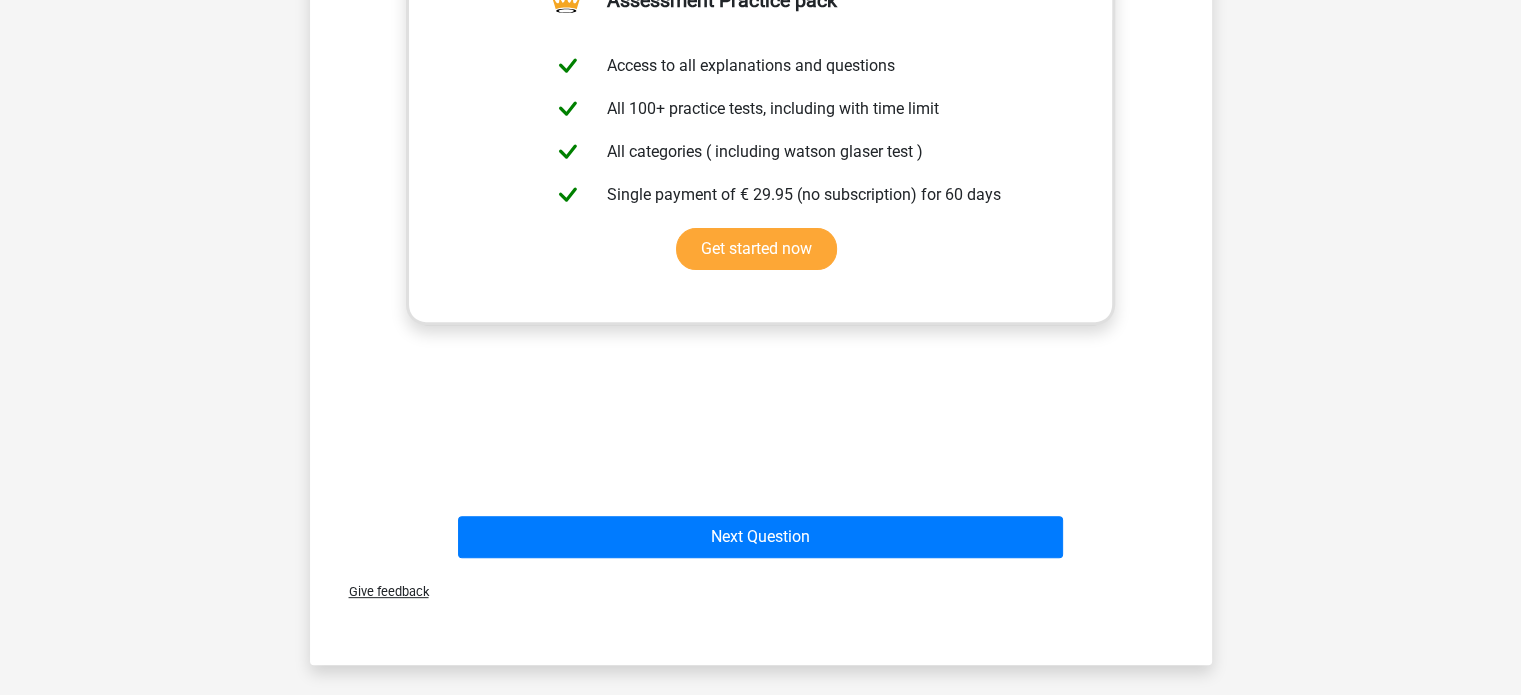 scroll, scrollTop: 638, scrollLeft: 0, axis: vertical 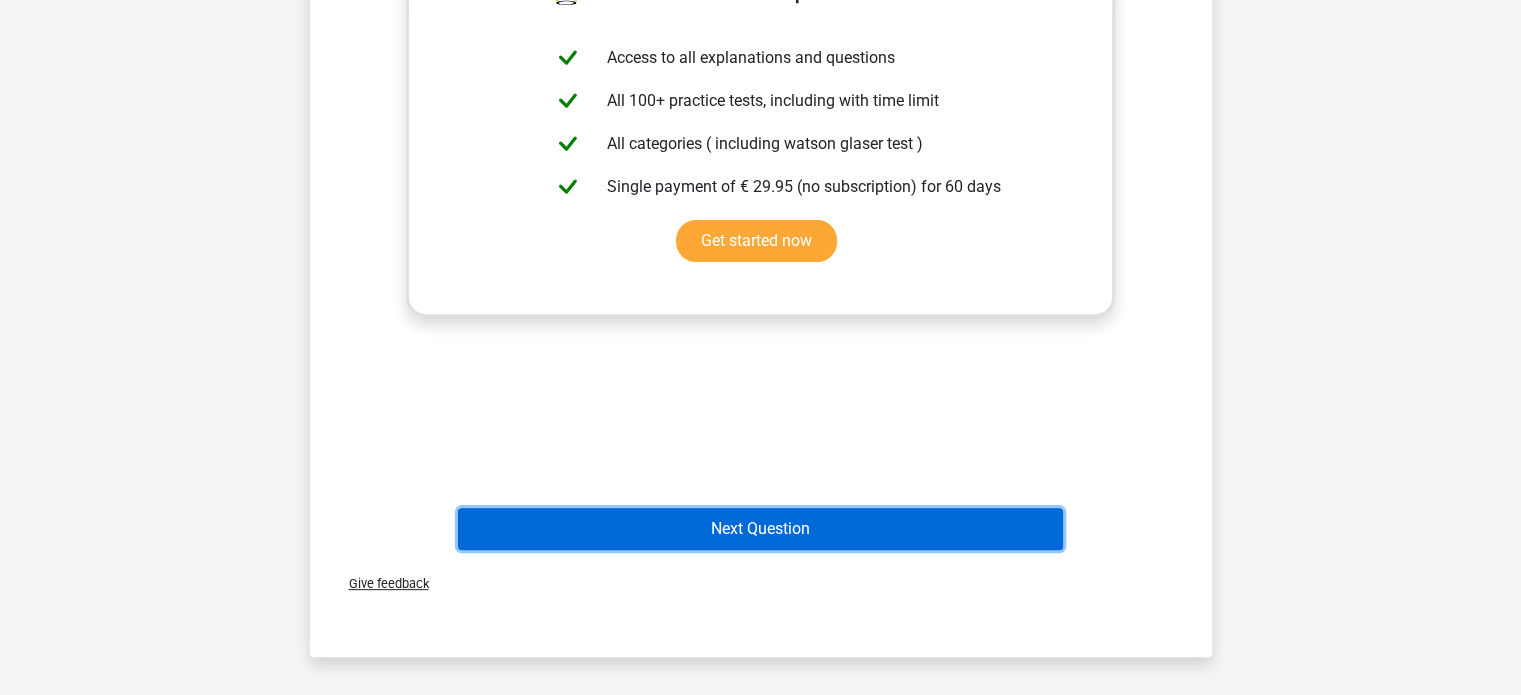 click on "Next Question" at bounding box center [760, 529] 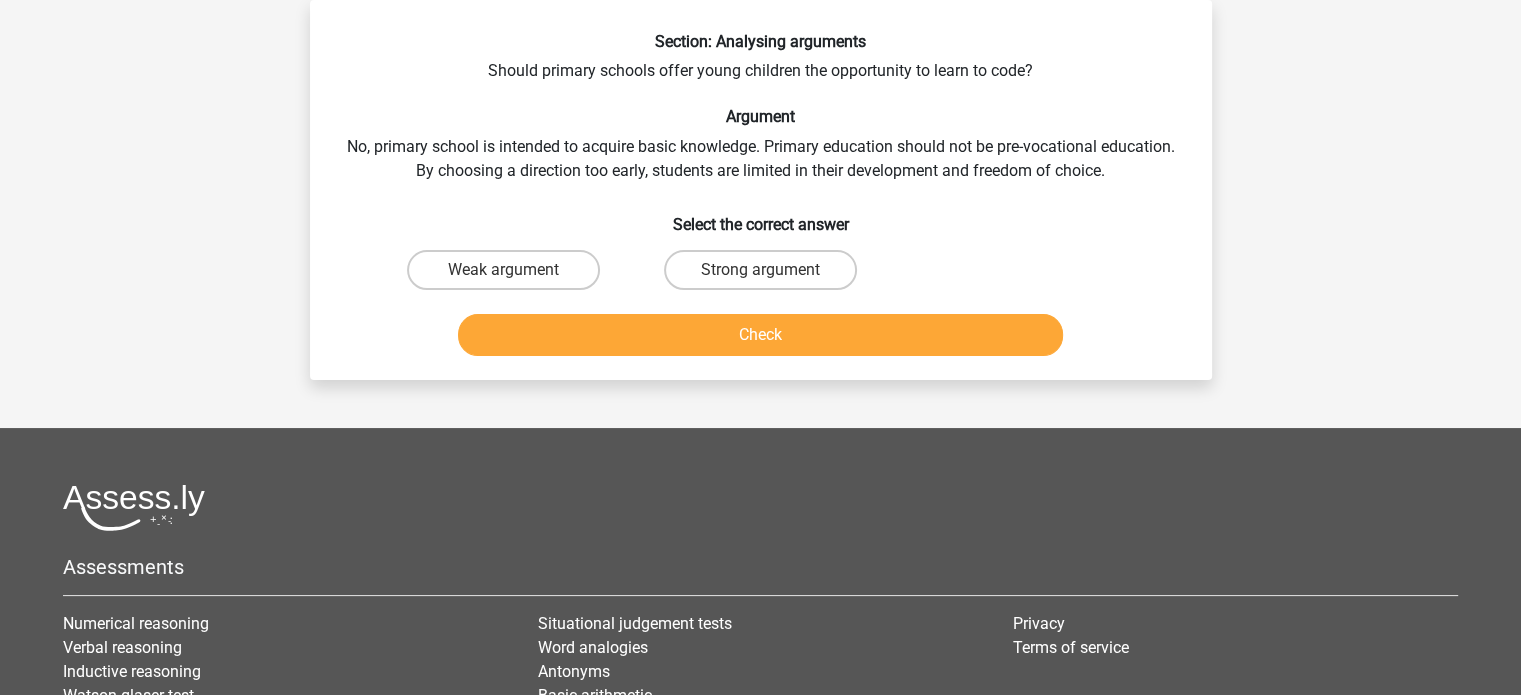 scroll, scrollTop: 0, scrollLeft: 0, axis: both 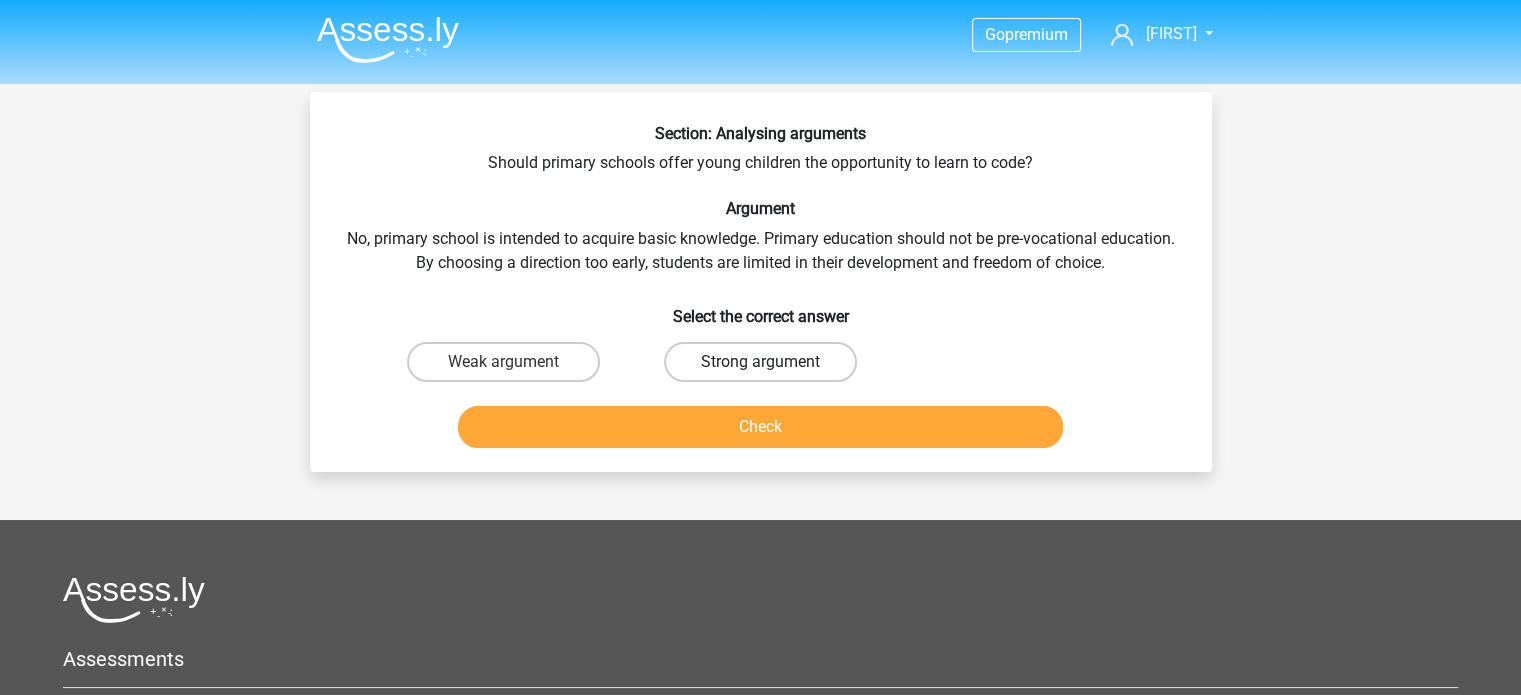 click on "Strong argument" at bounding box center (760, 362) 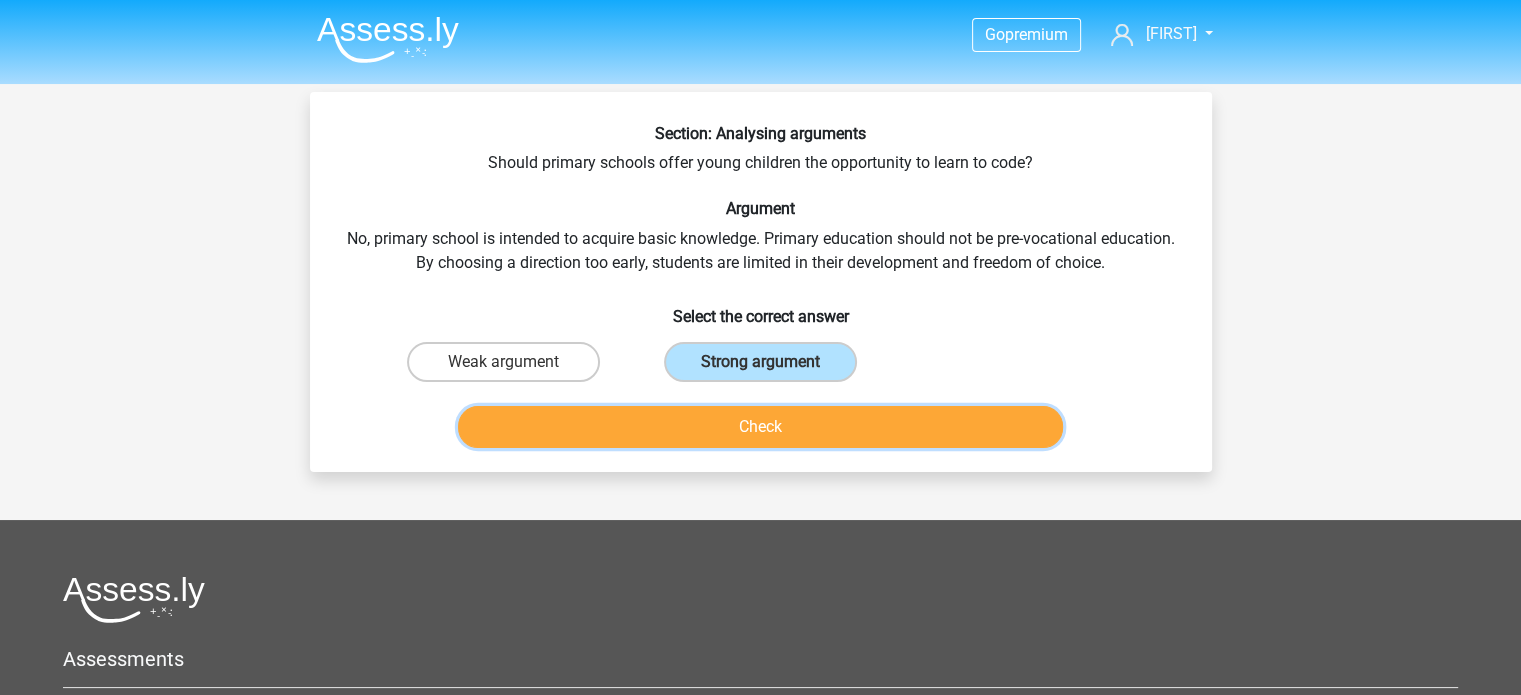 click on "Check" at bounding box center (760, 427) 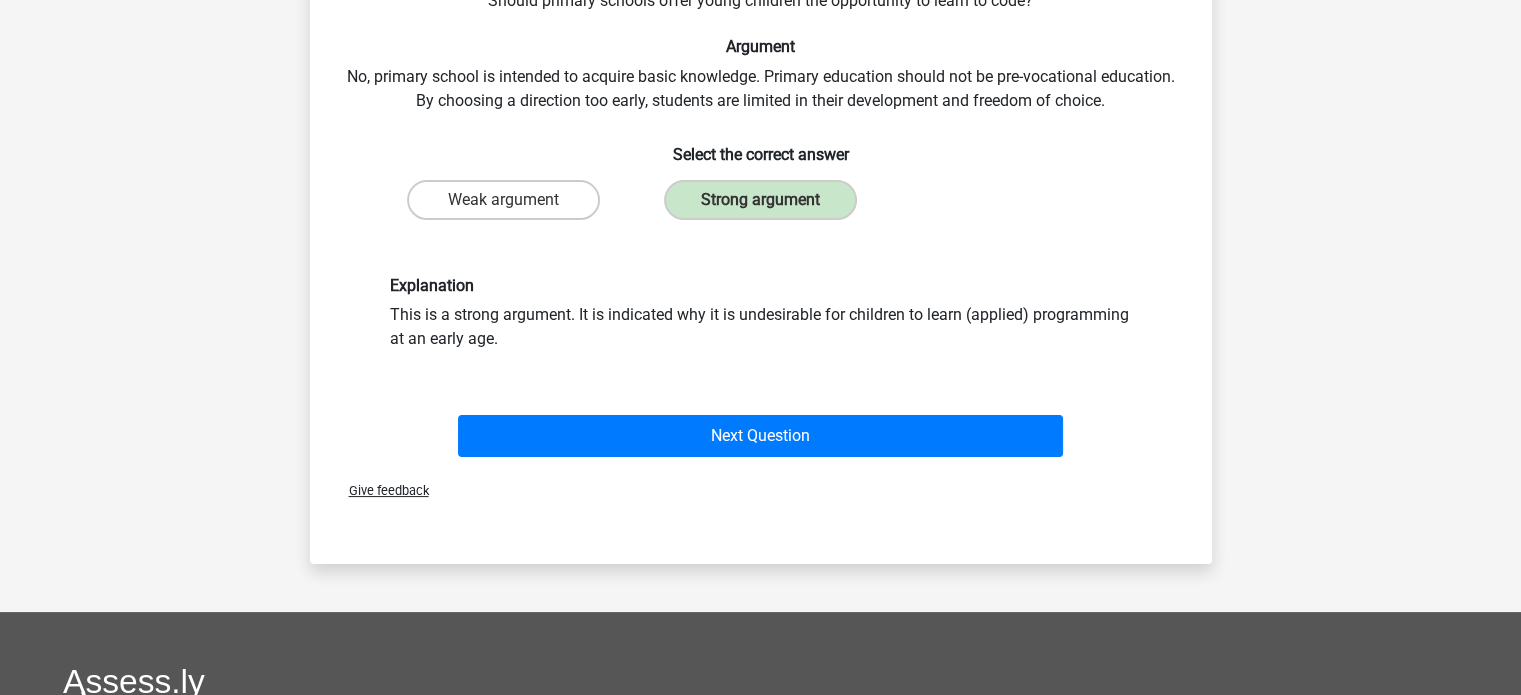 scroll, scrollTop: 163, scrollLeft: 0, axis: vertical 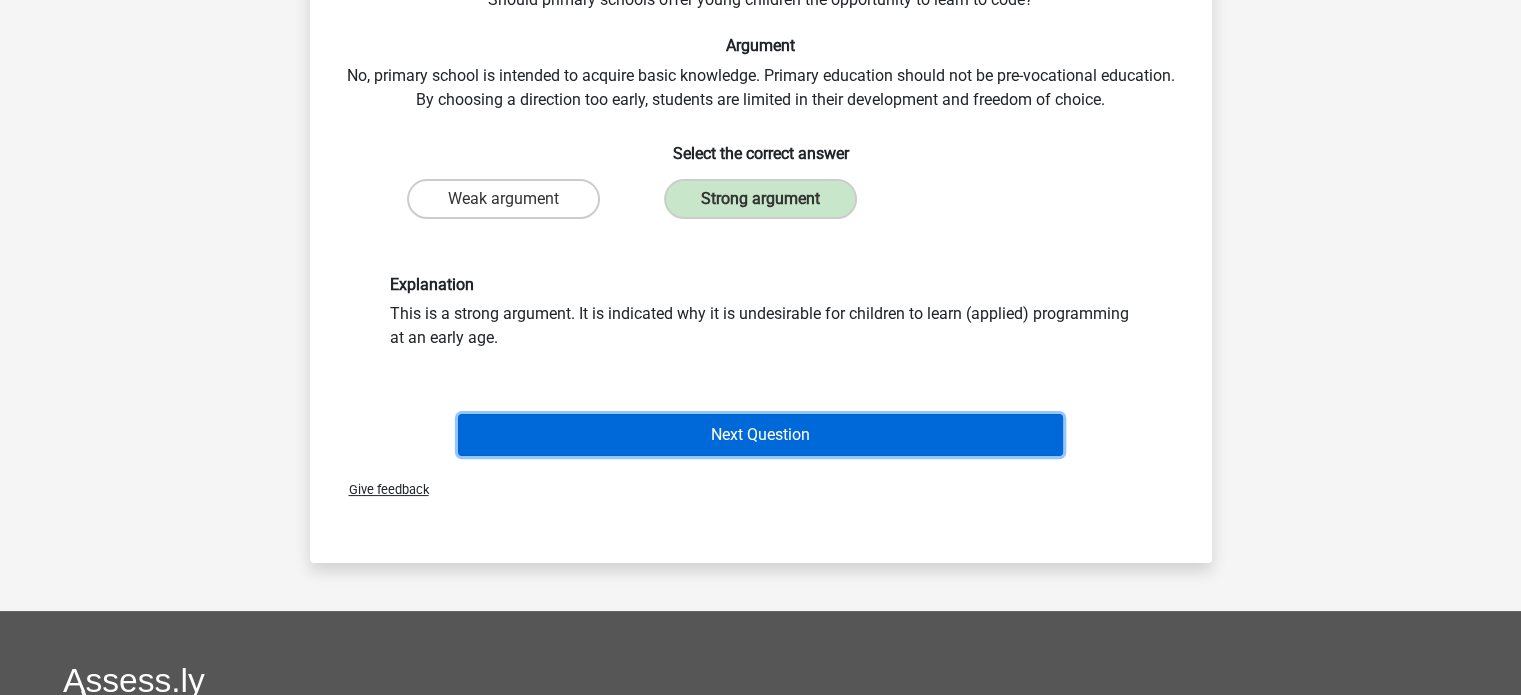 click on "Next Question" at bounding box center (760, 435) 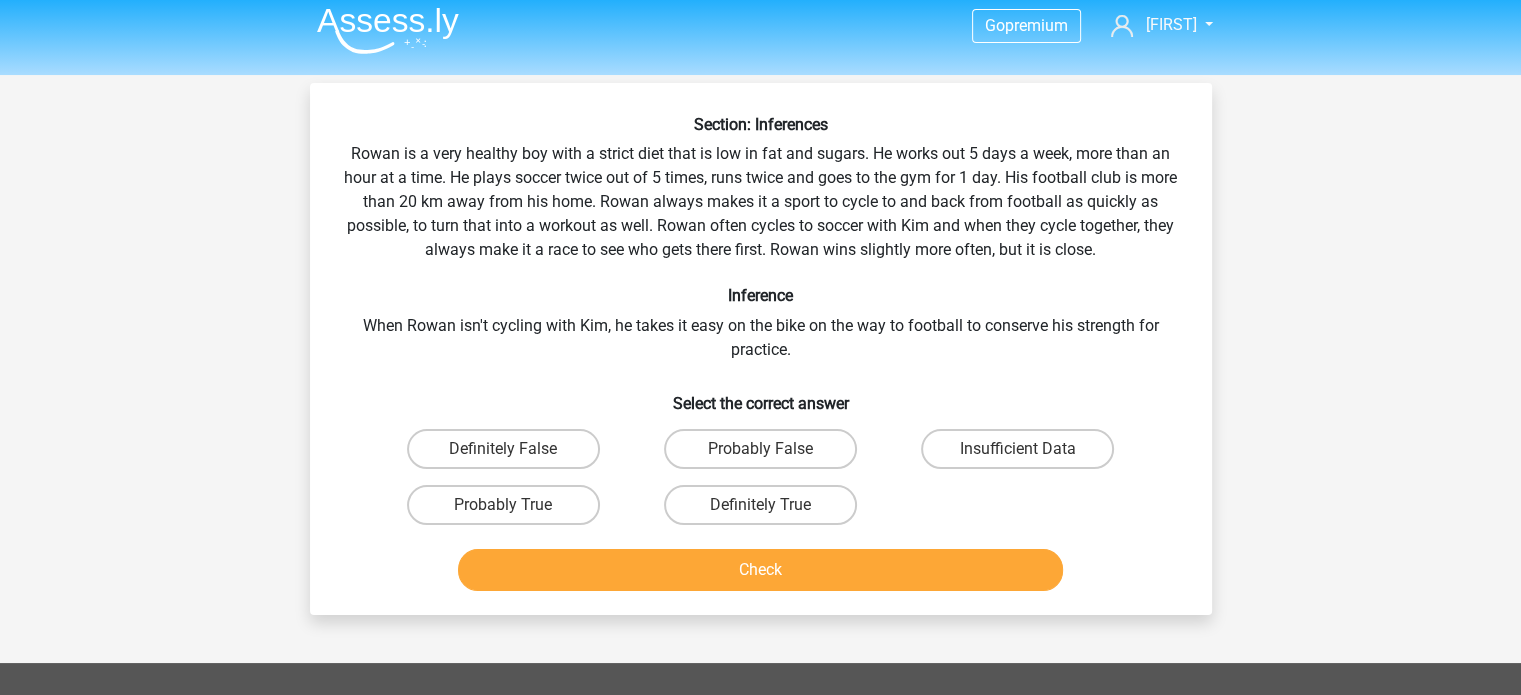 scroll, scrollTop: 8, scrollLeft: 0, axis: vertical 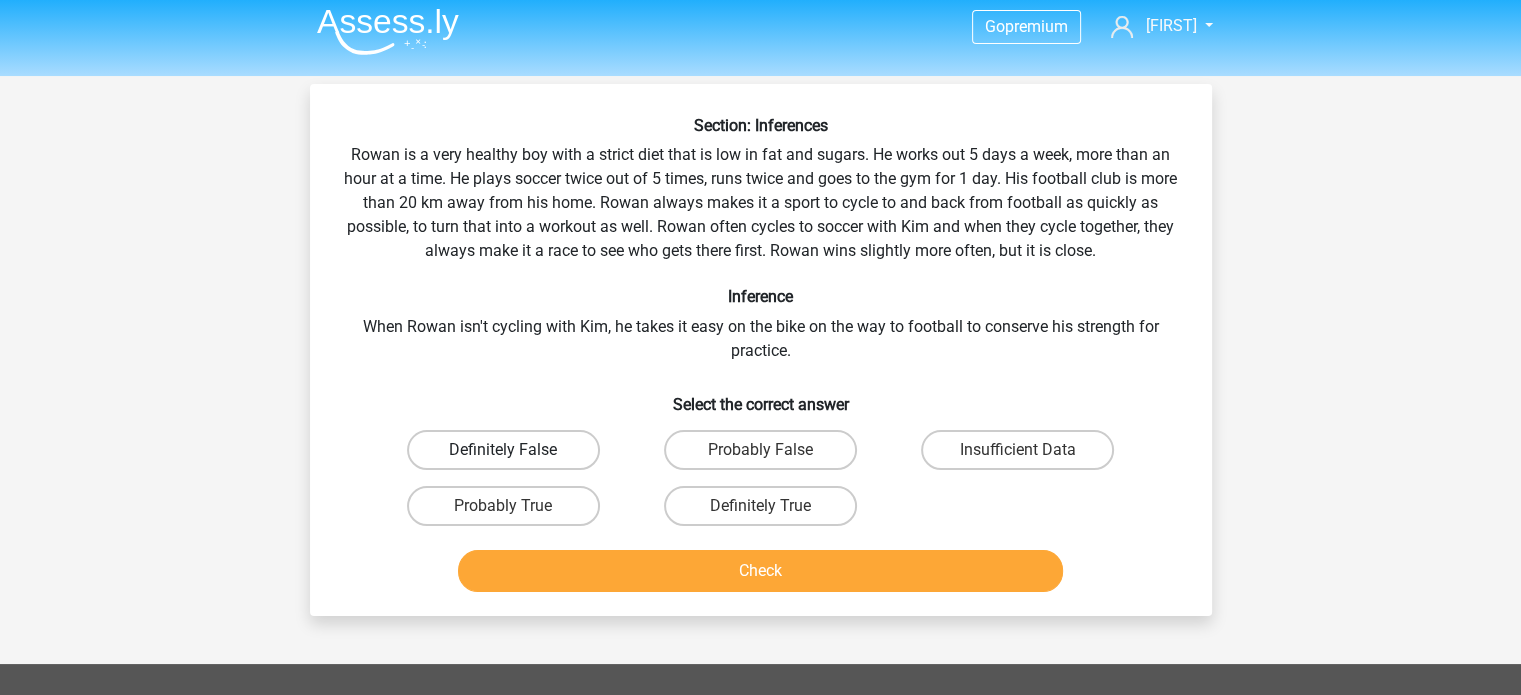 click on "Definitely False" at bounding box center [503, 450] 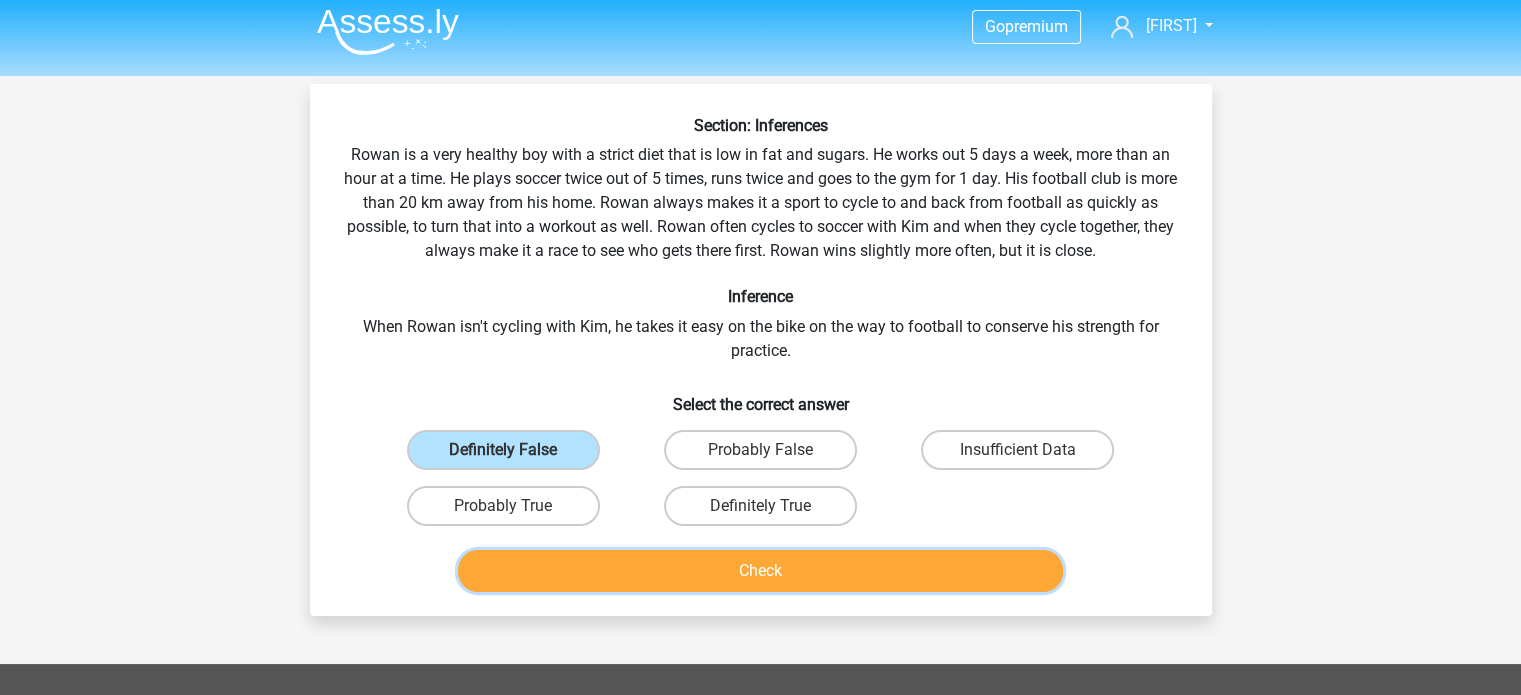 click on "Check" at bounding box center (760, 571) 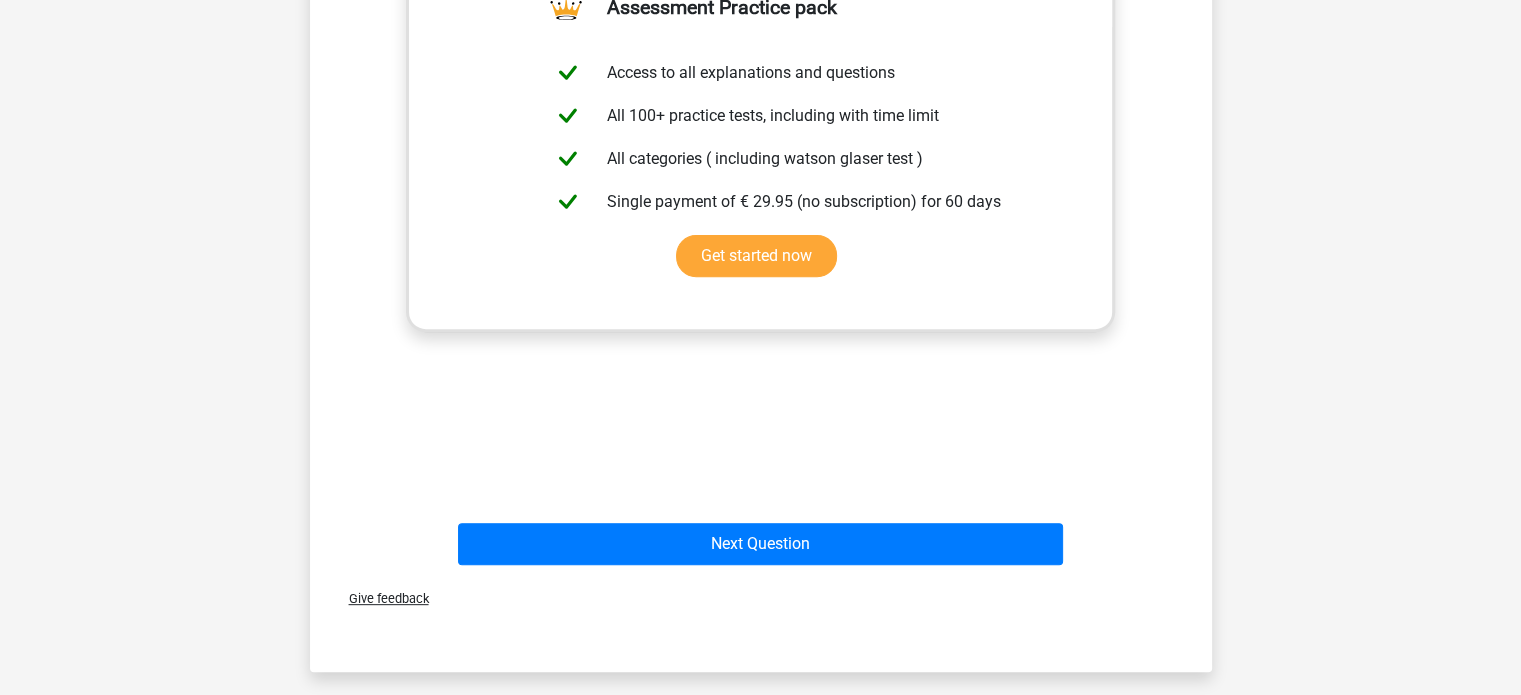 scroll, scrollTop: 682, scrollLeft: 0, axis: vertical 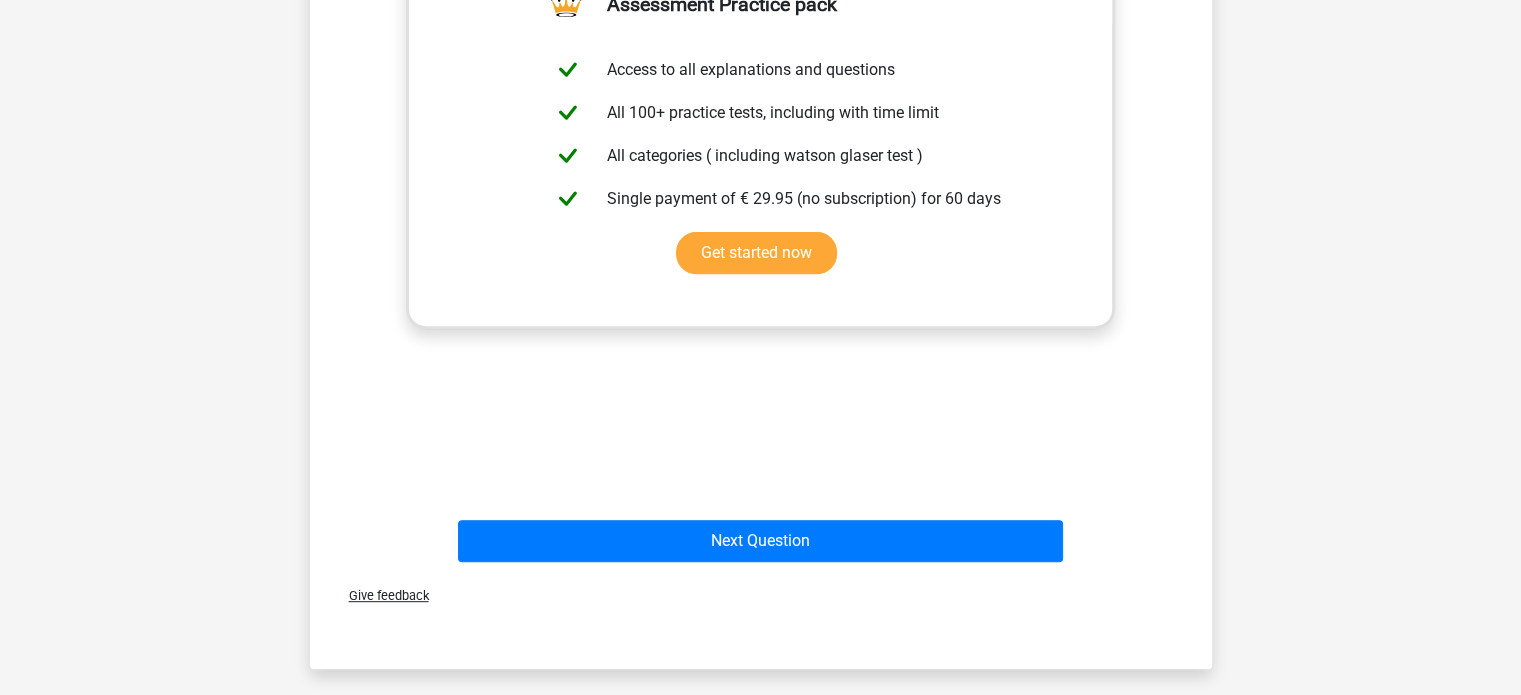click on "Next Question" at bounding box center (761, 537) 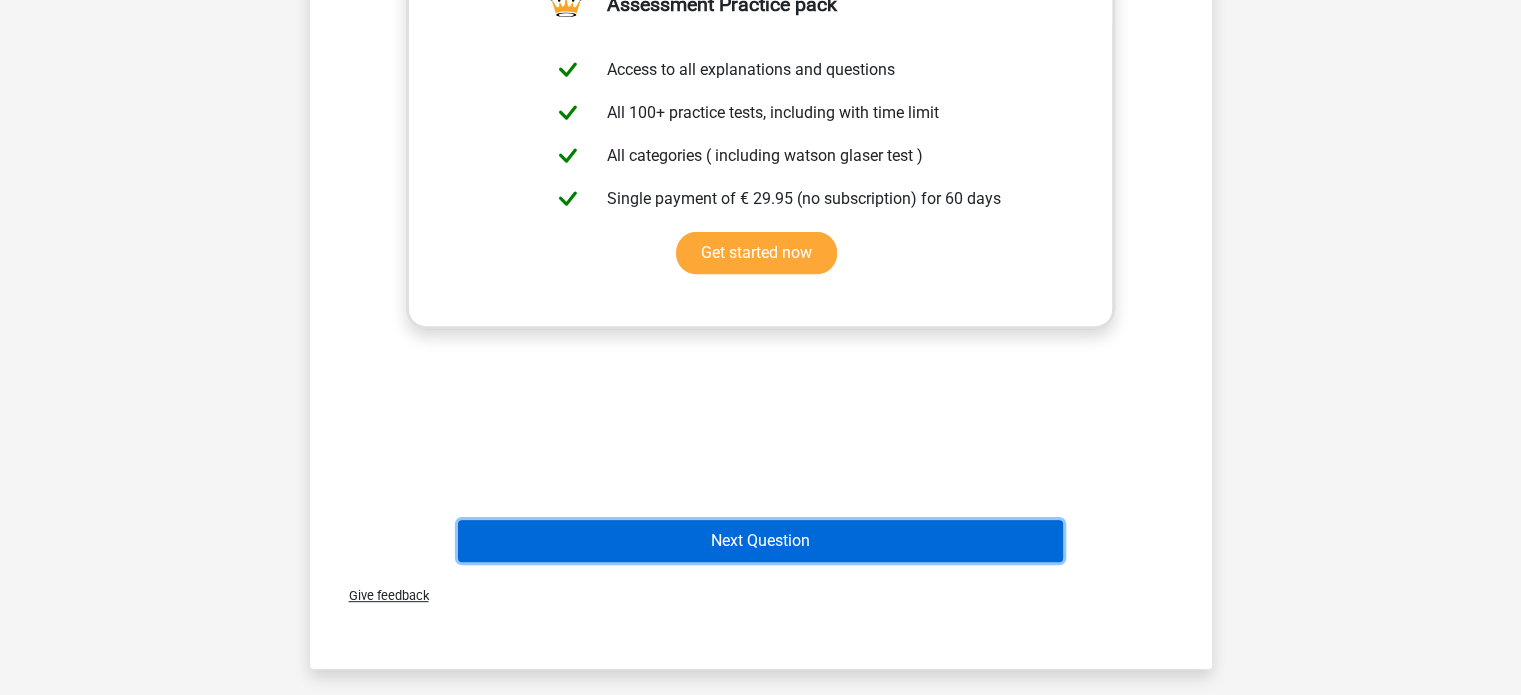 click on "Next Question" at bounding box center (760, 541) 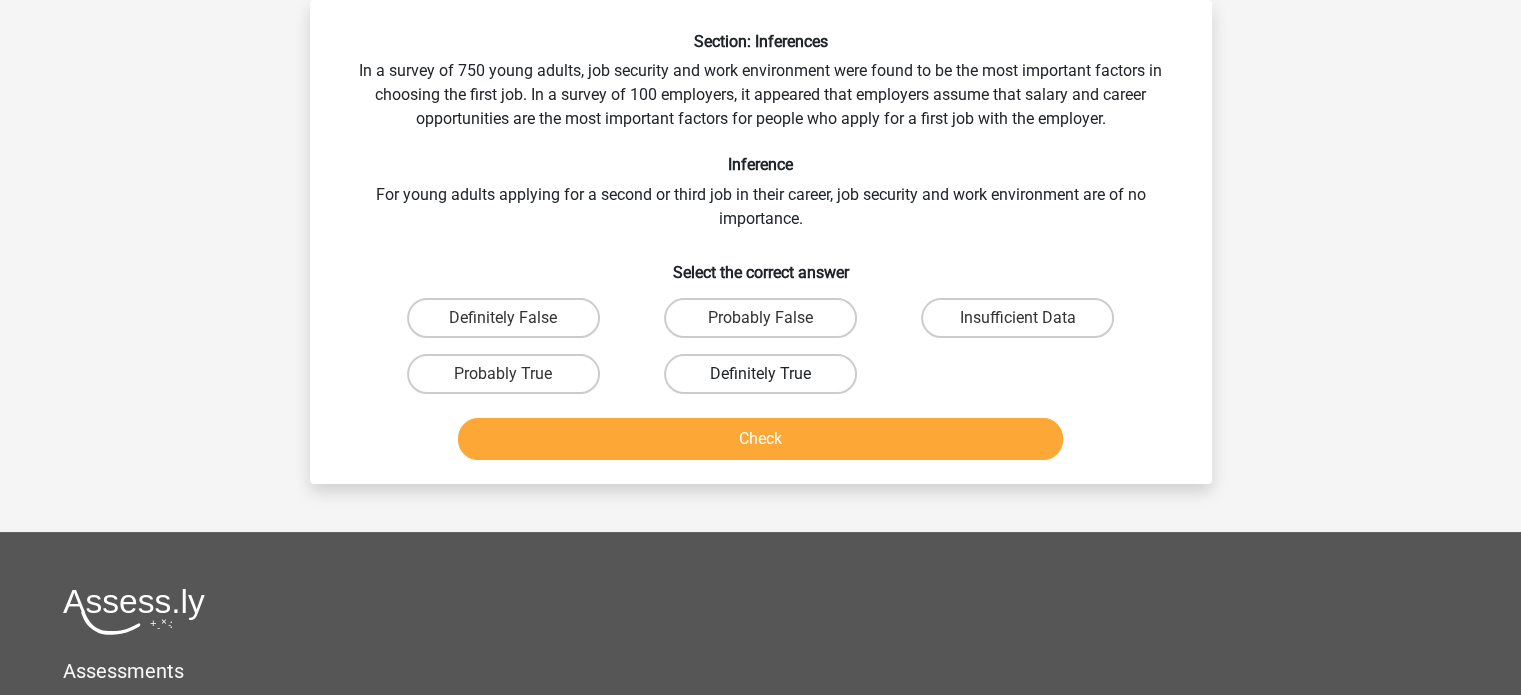 scroll, scrollTop: 0, scrollLeft: 0, axis: both 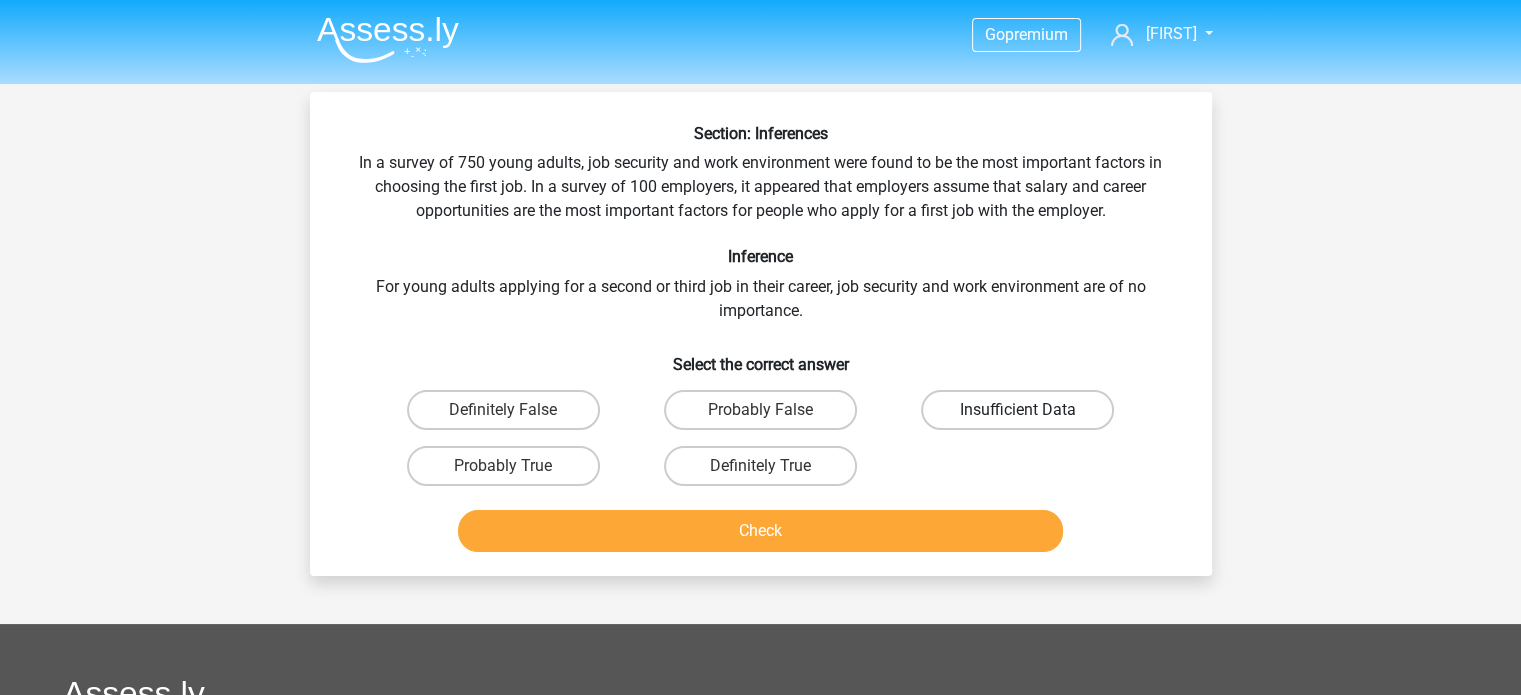 click on "Insufficient Data" at bounding box center [1017, 410] 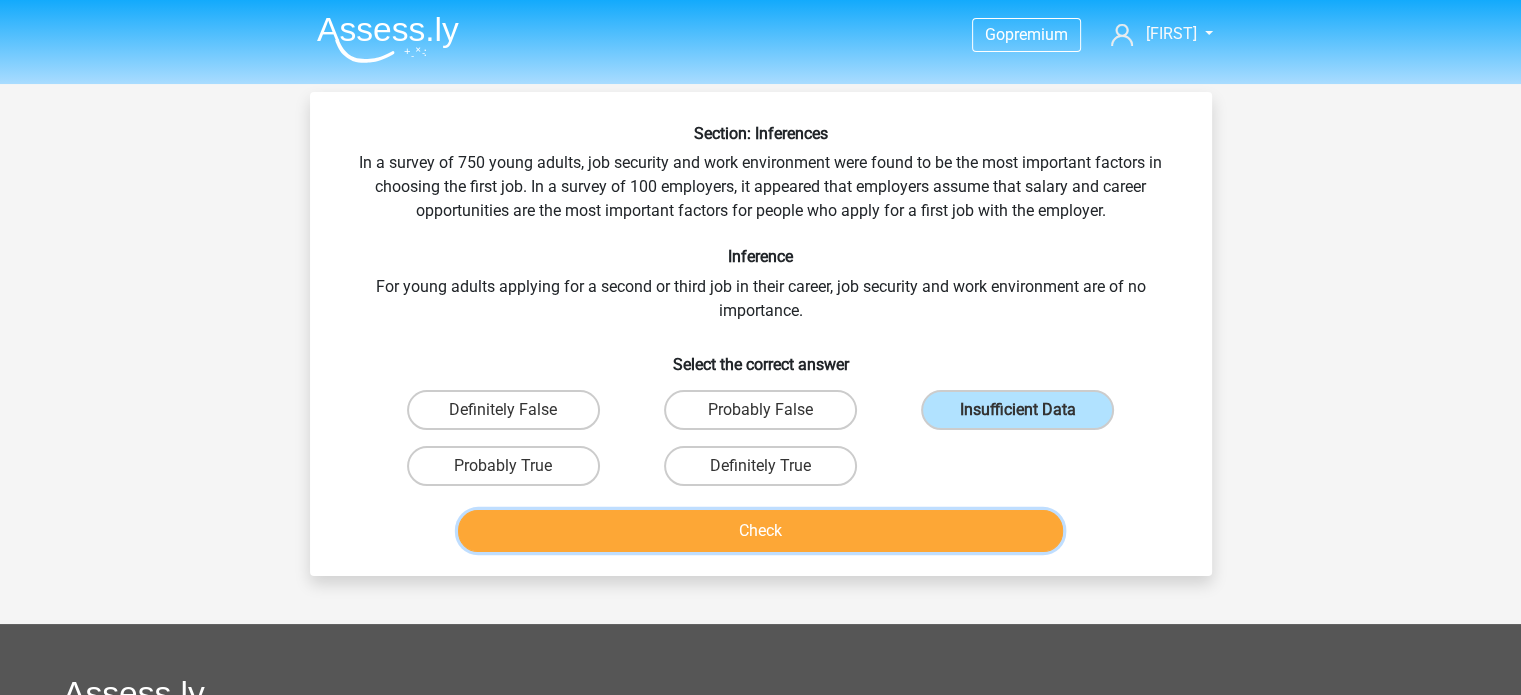 click on "Check" at bounding box center [760, 531] 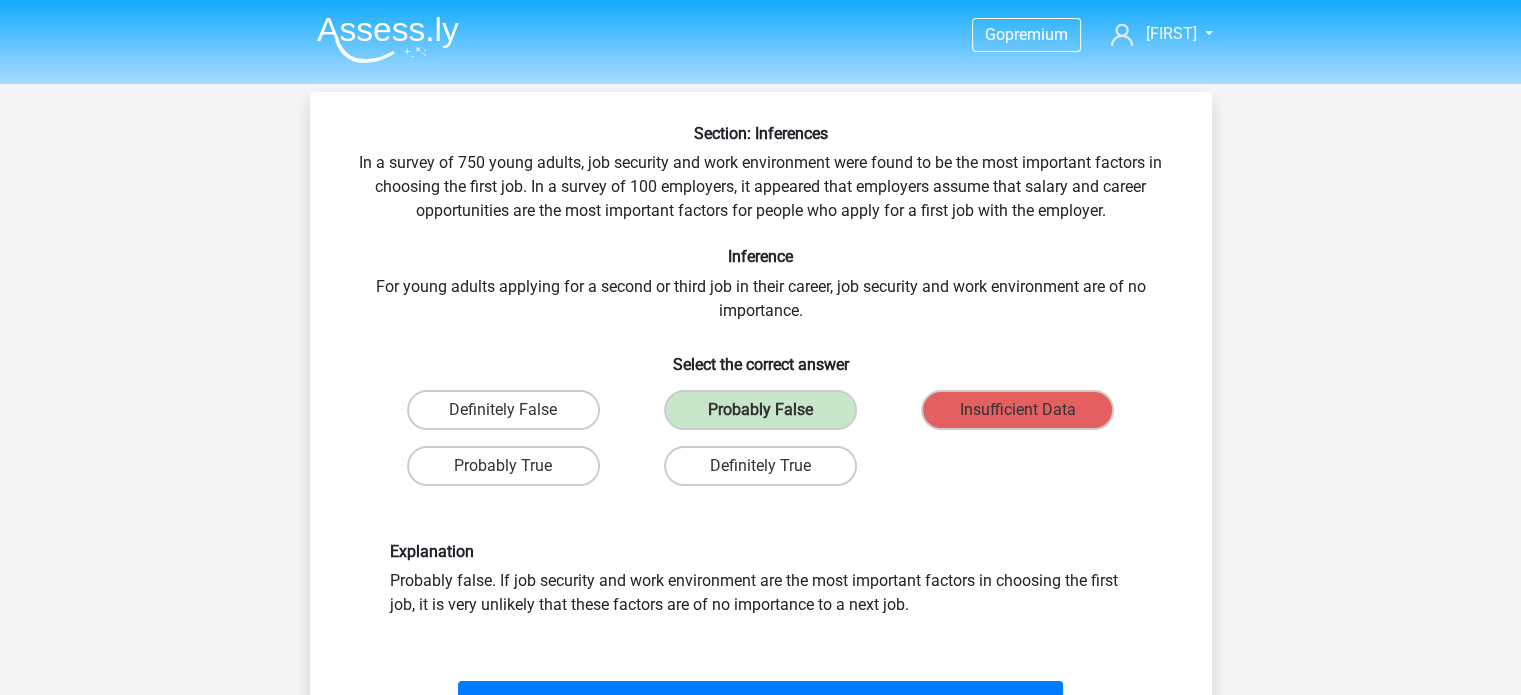 scroll, scrollTop: 434, scrollLeft: 0, axis: vertical 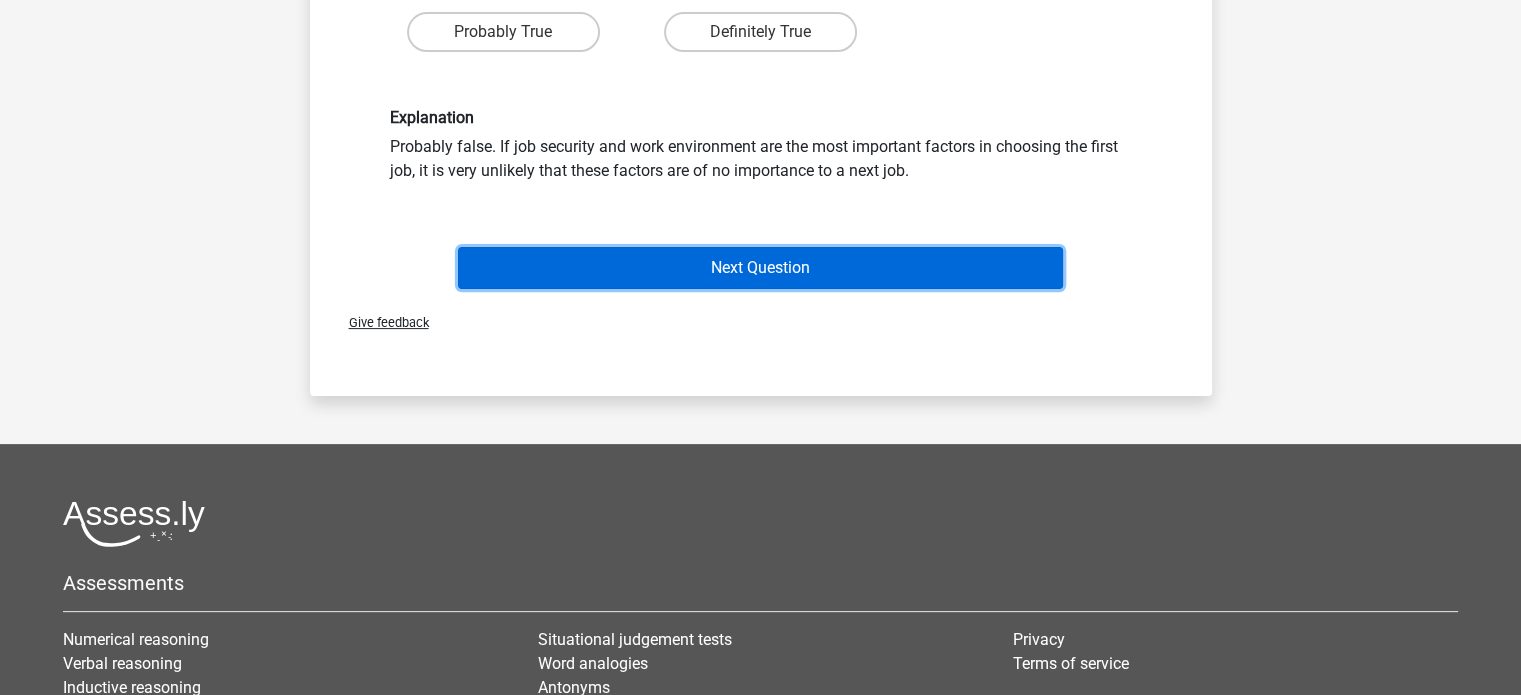 click on "Next Question" at bounding box center [760, 268] 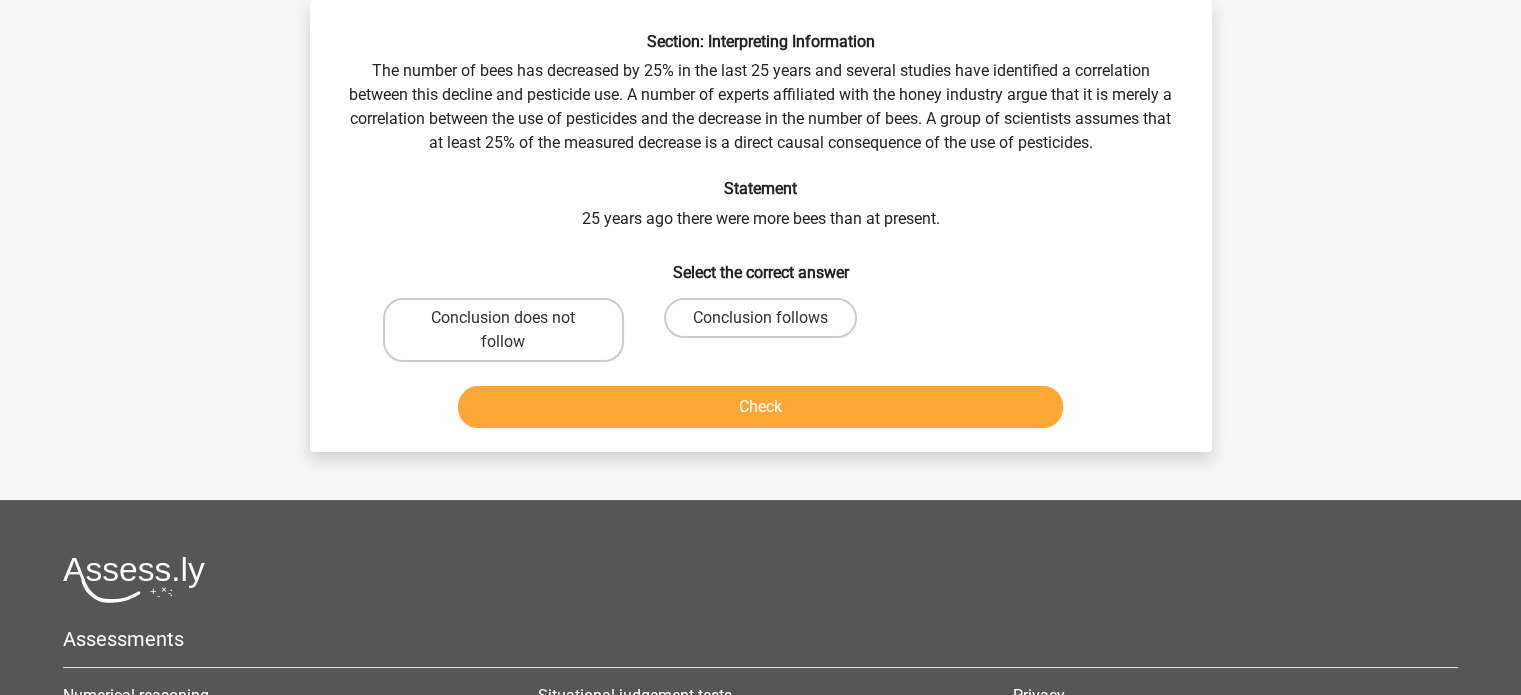 scroll, scrollTop: 0, scrollLeft: 0, axis: both 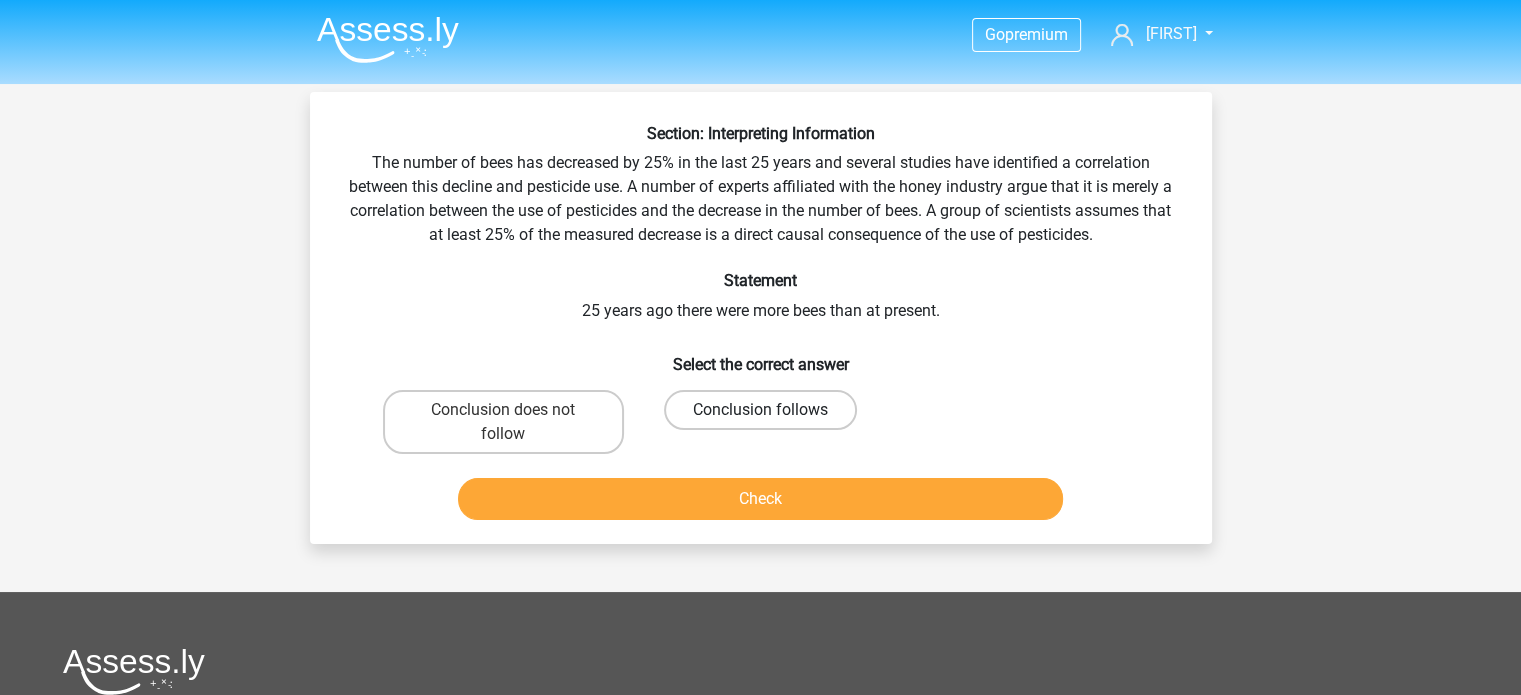 click on "Conclusion follows" at bounding box center [760, 410] 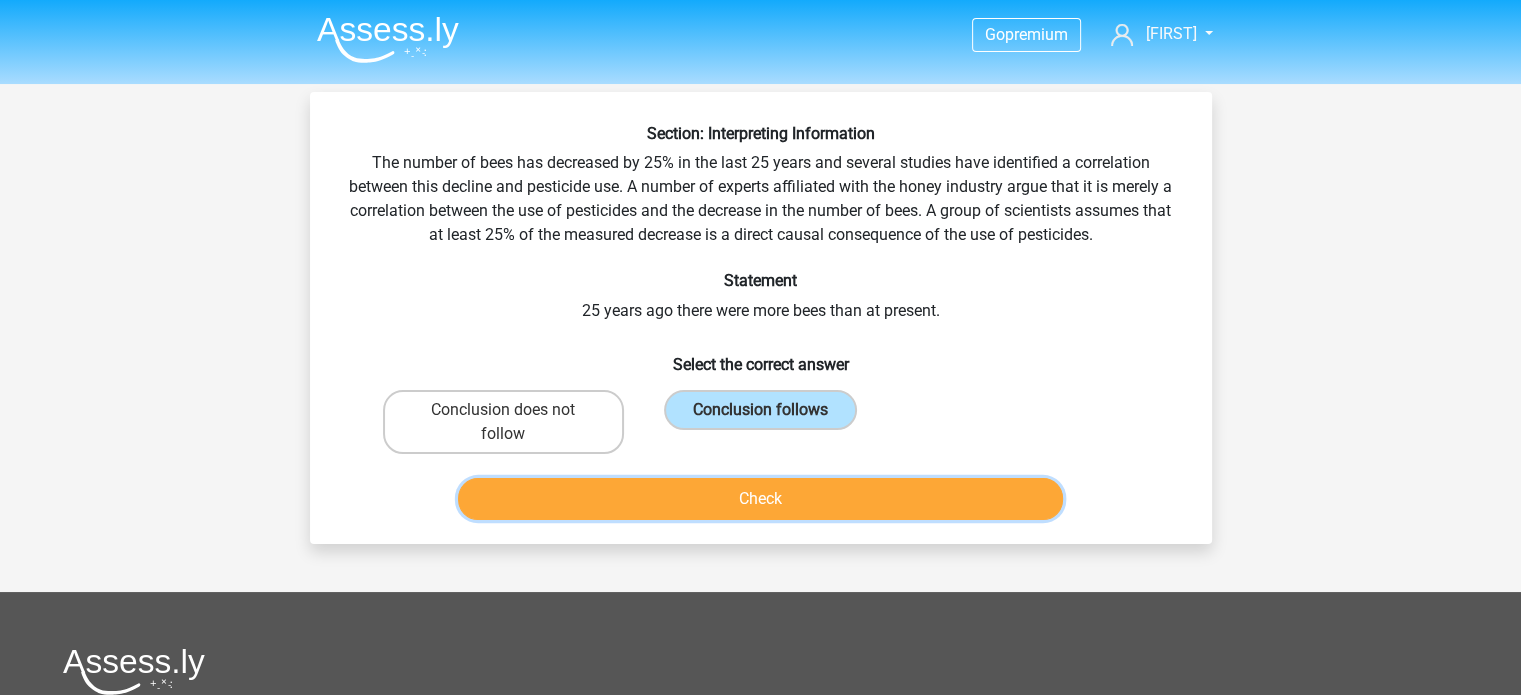 click on "Check" at bounding box center [760, 499] 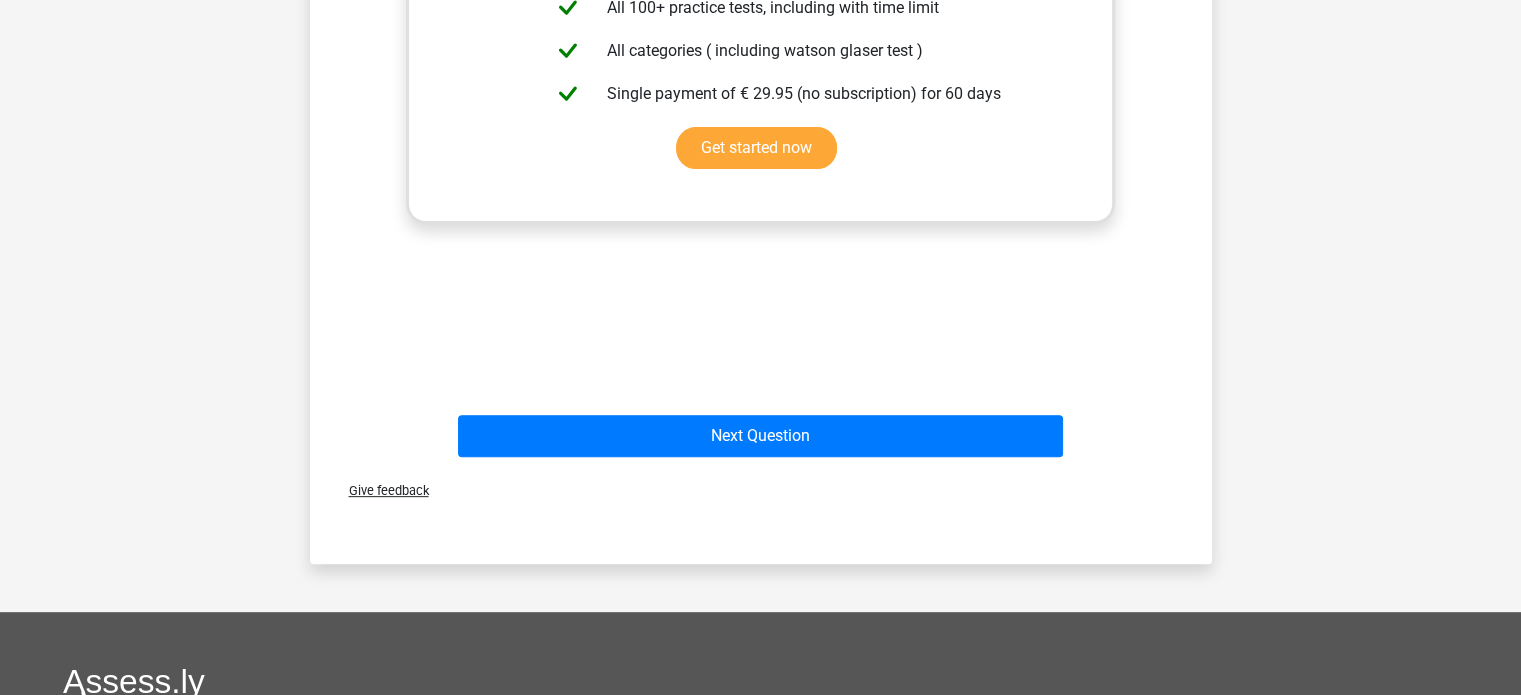 scroll, scrollTop: 708, scrollLeft: 0, axis: vertical 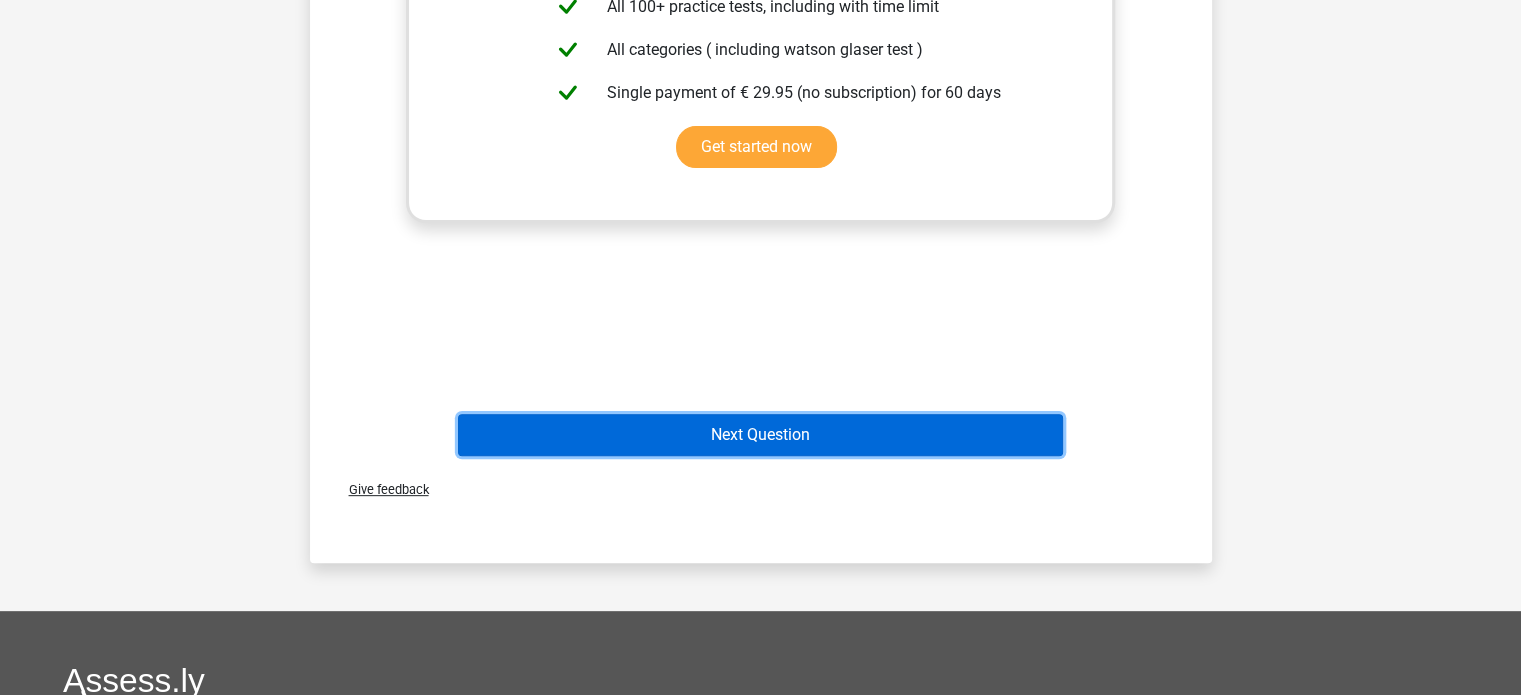click on "Next Question" at bounding box center (760, 435) 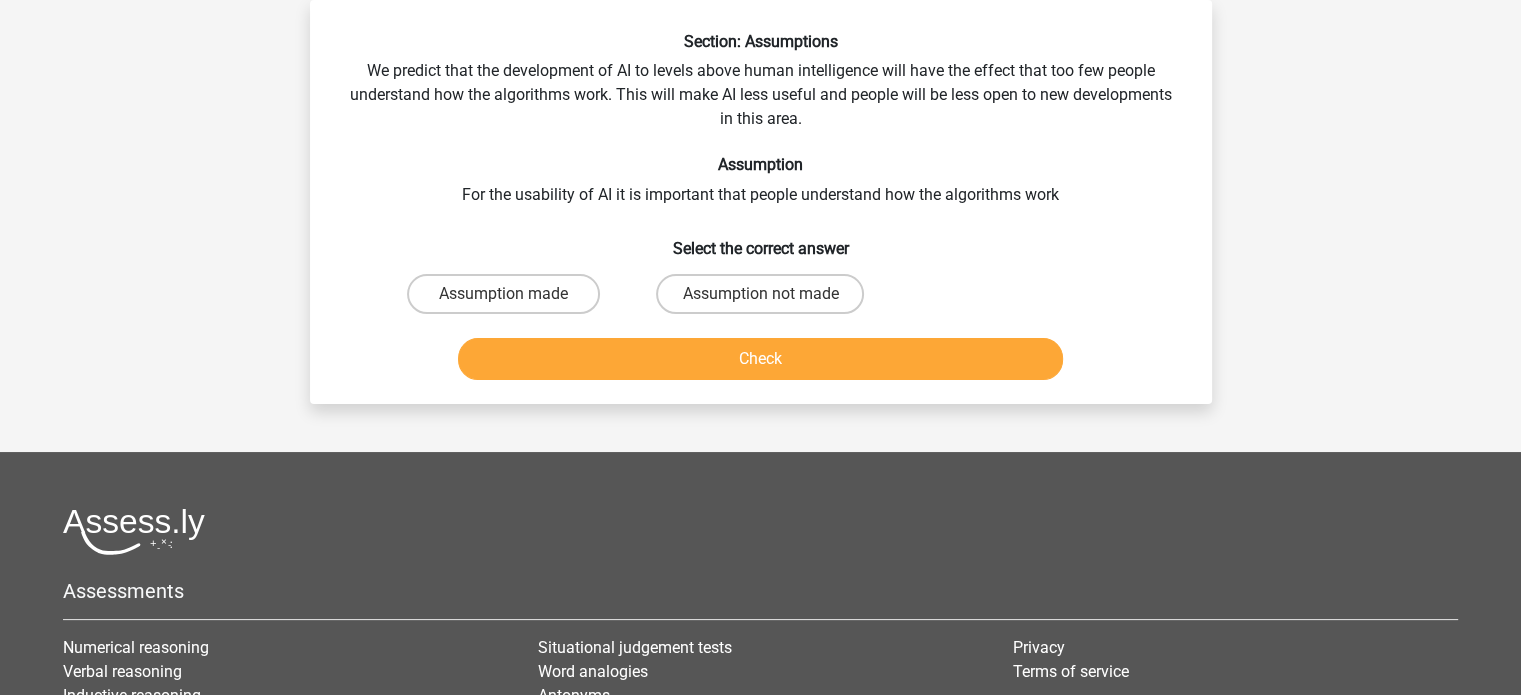 scroll, scrollTop: 0, scrollLeft: 0, axis: both 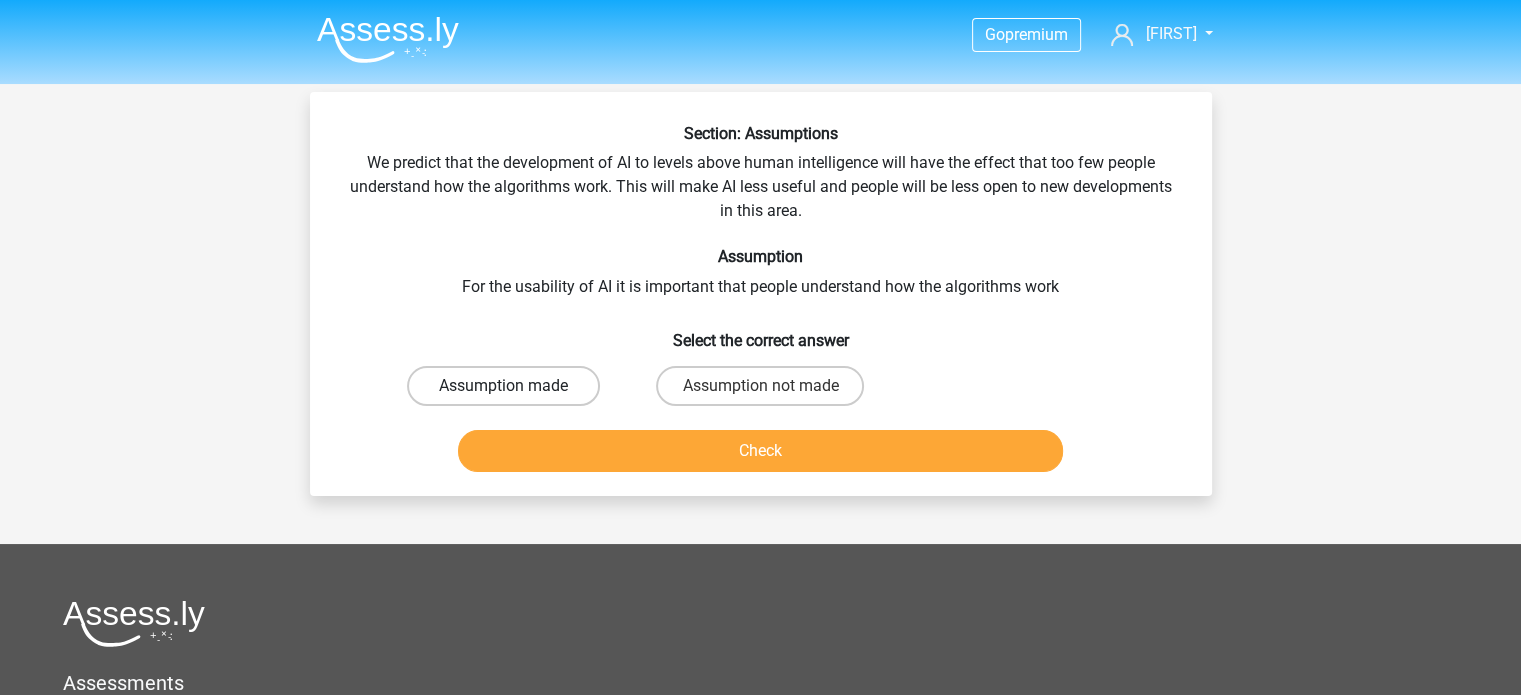 click on "Assumption made" at bounding box center [503, 386] 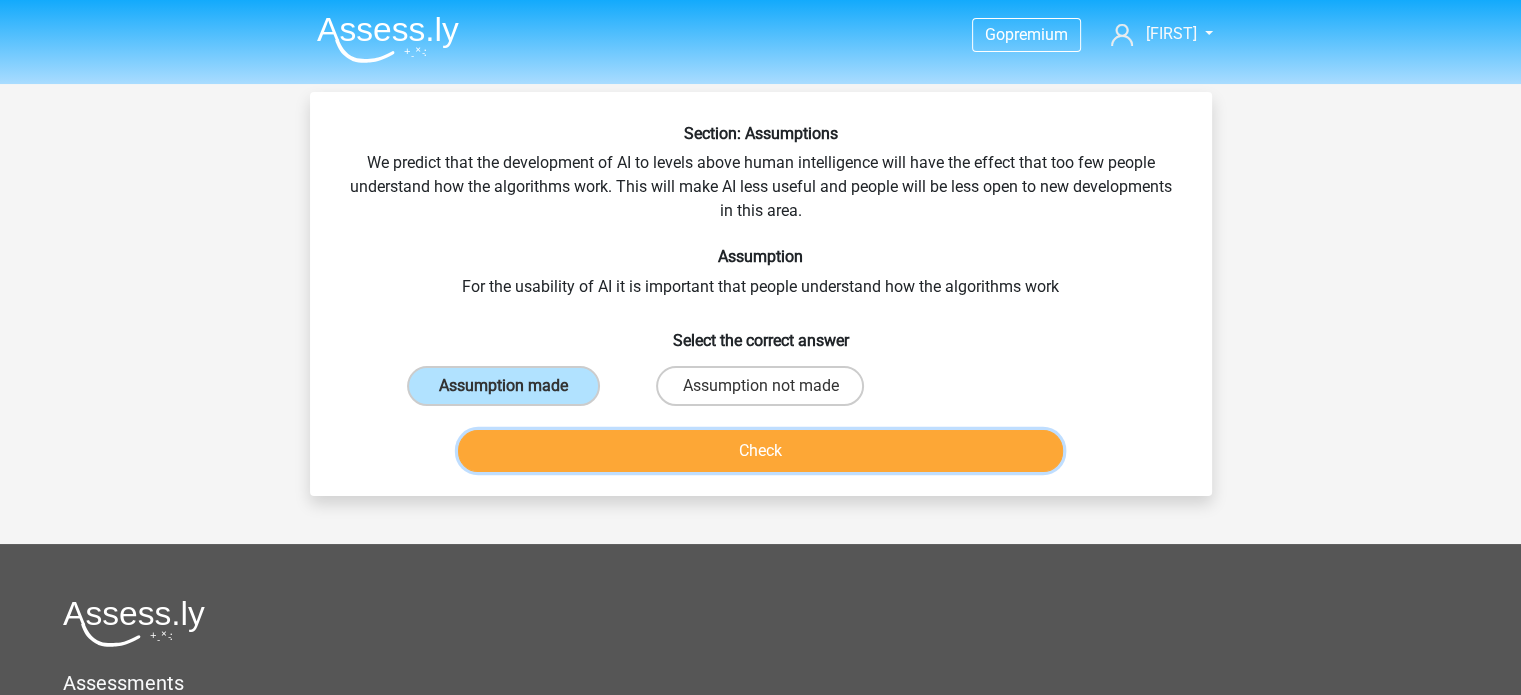click on "Check" at bounding box center (760, 451) 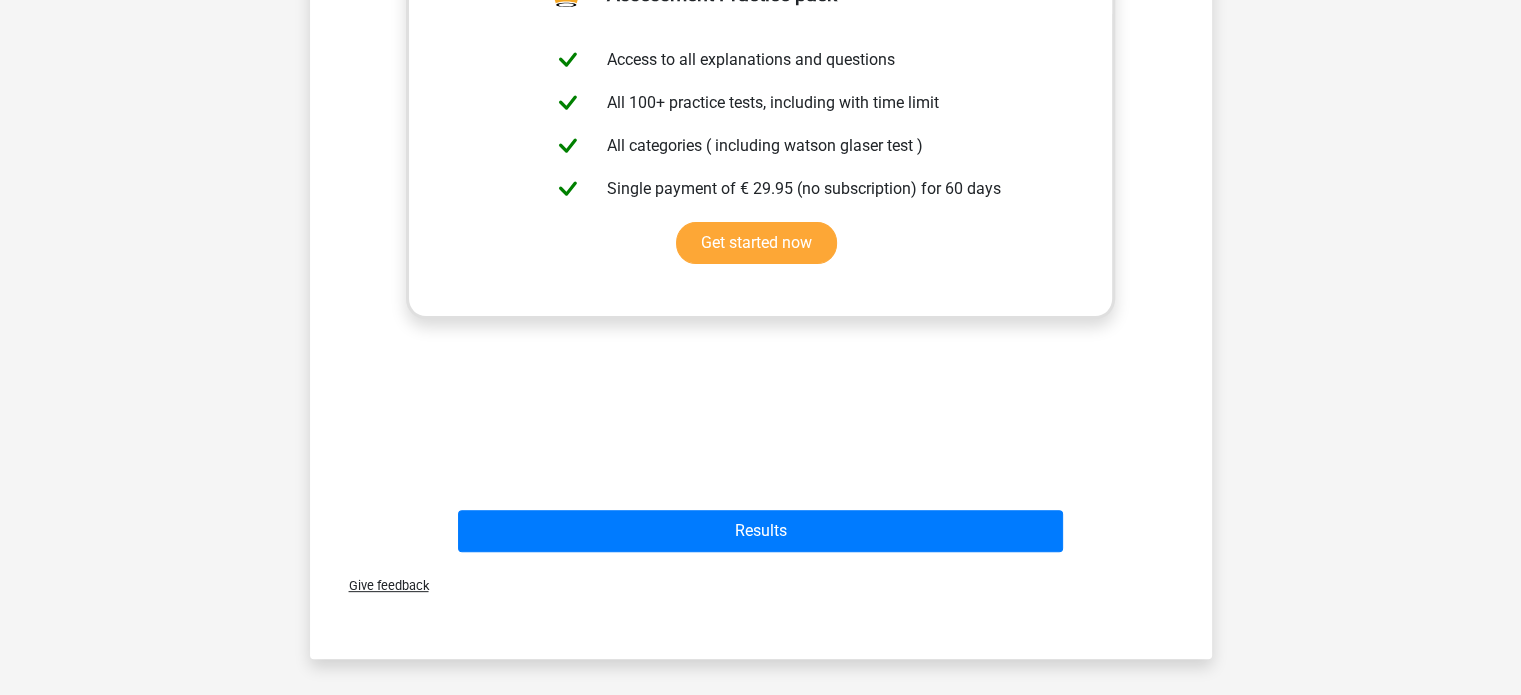 scroll, scrollTop: 566, scrollLeft: 0, axis: vertical 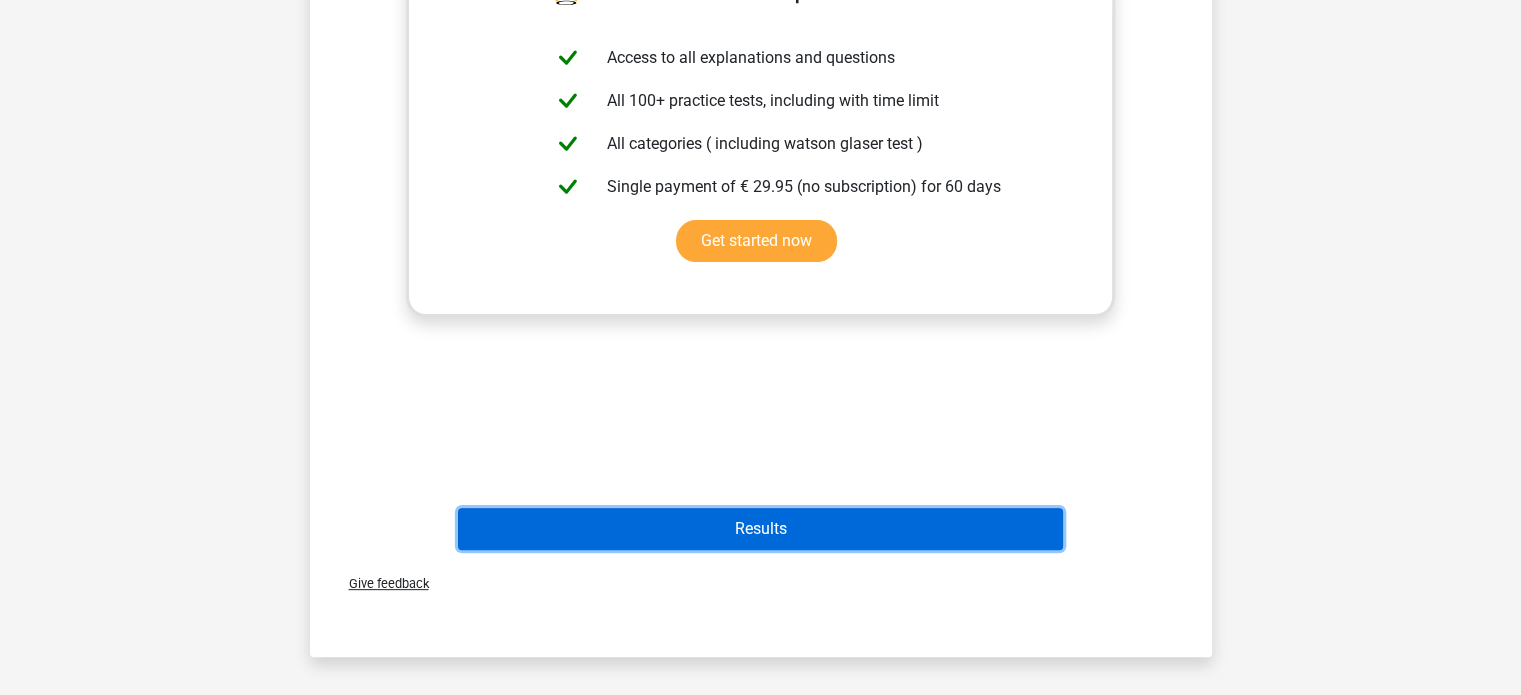 click on "Results" at bounding box center (760, 529) 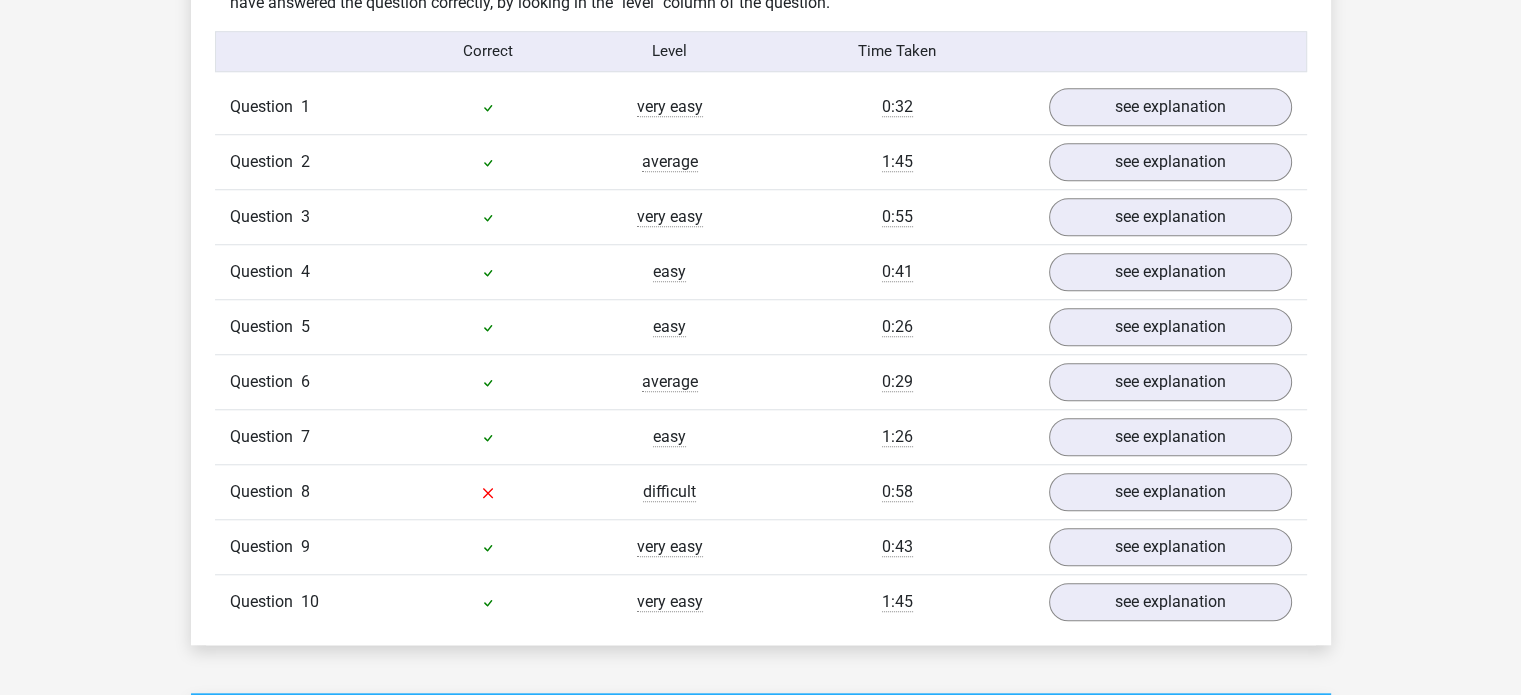 scroll, scrollTop: 1604, scrollLeft: 0, axis: vertical 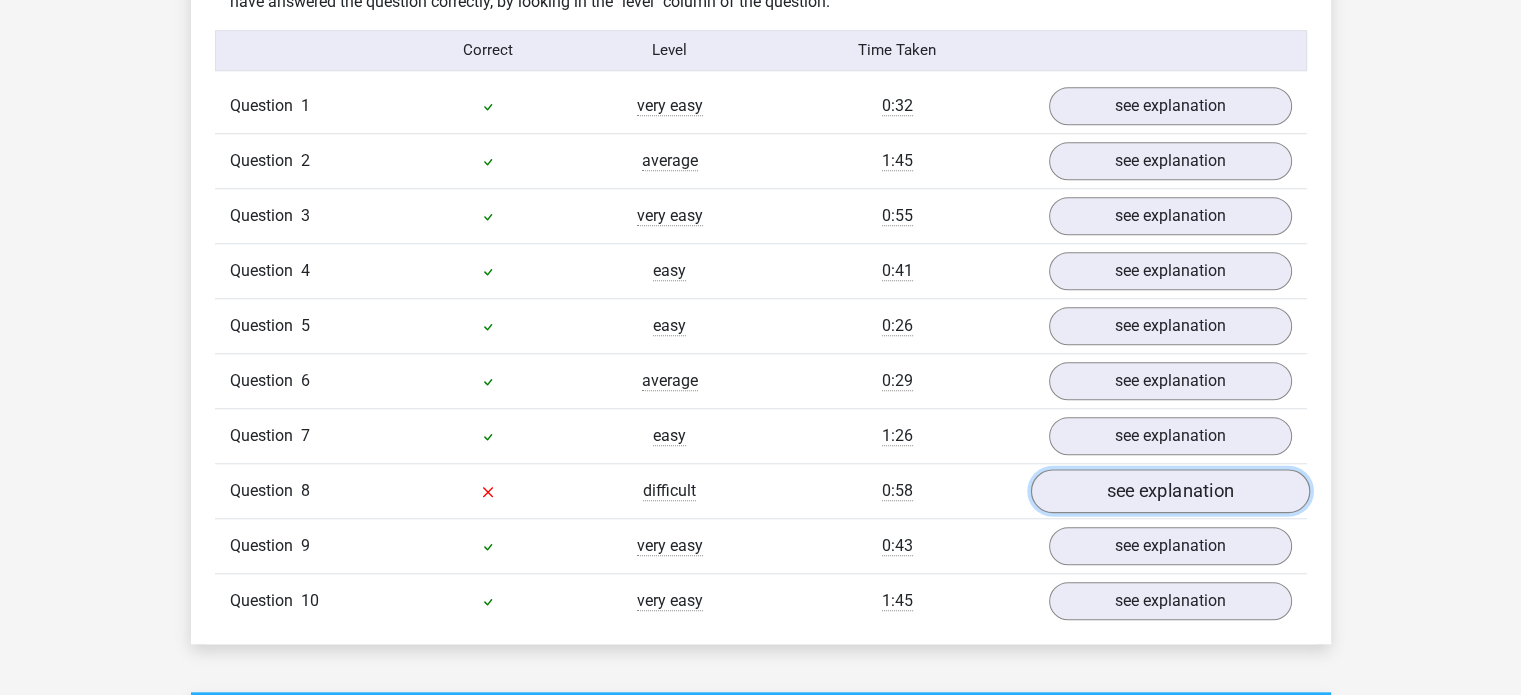 click on "see explanation" at bounding box center [1169, 491] 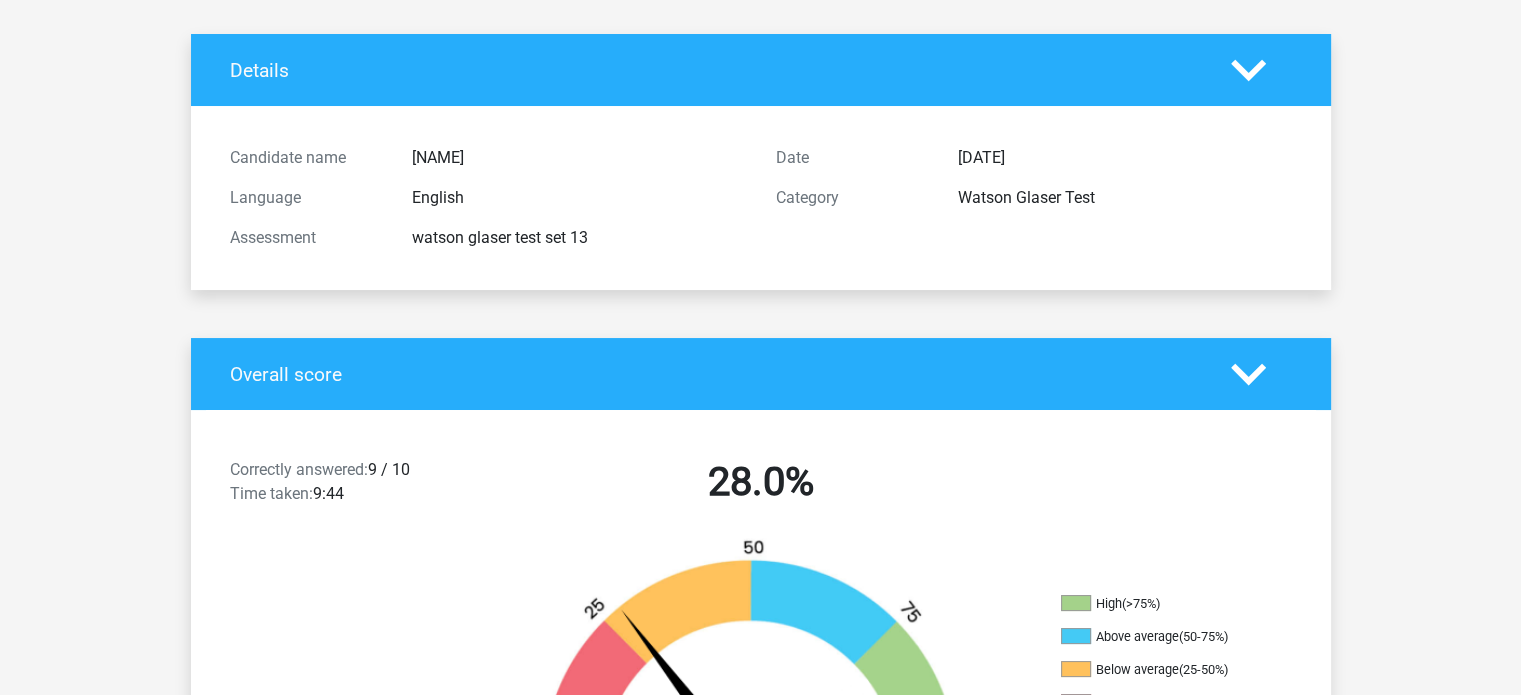 scroll, scrollTop: 0, scrollLeft: 0, axis: both 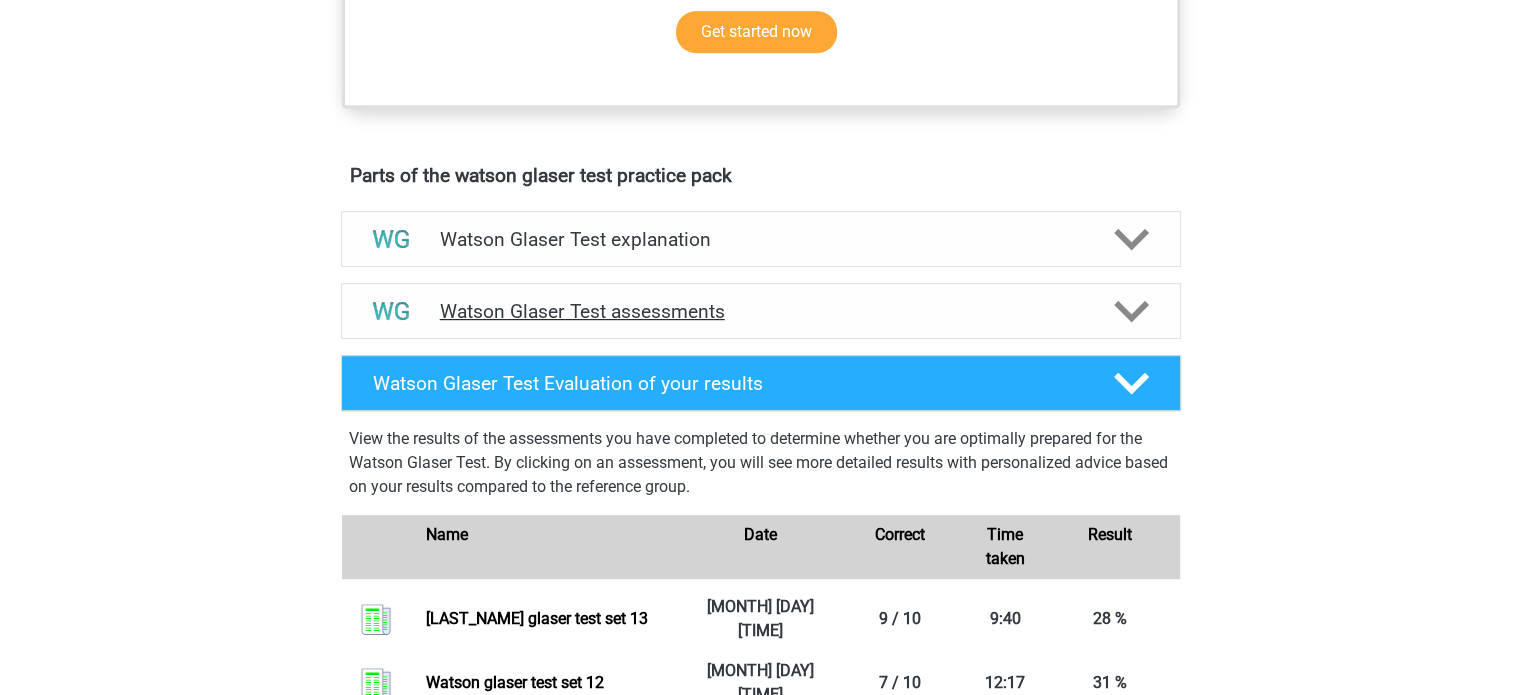 click 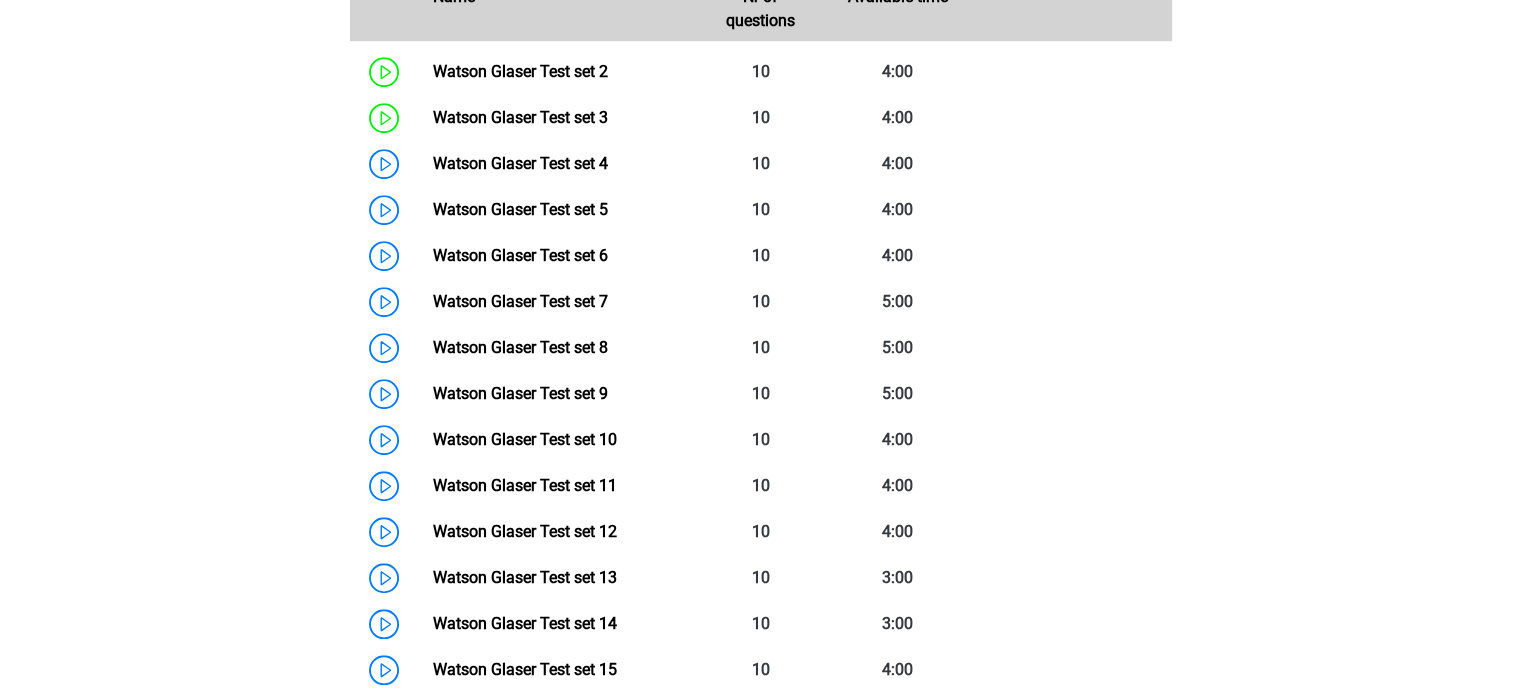 scroll, scrollTop: 1558, scrollLeft: 0, axis: vertical 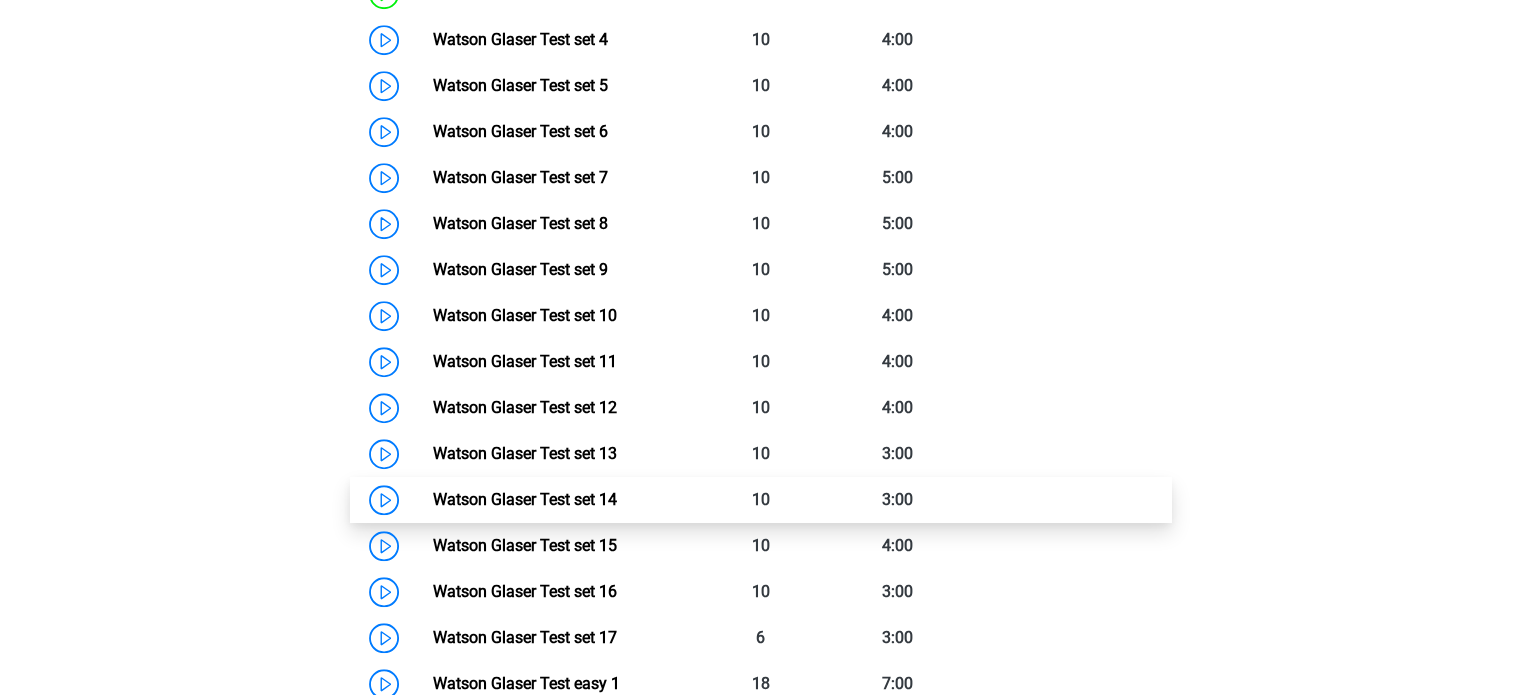 click on "Watson Glaser Test
set 14" at bounding box center [525, 499] 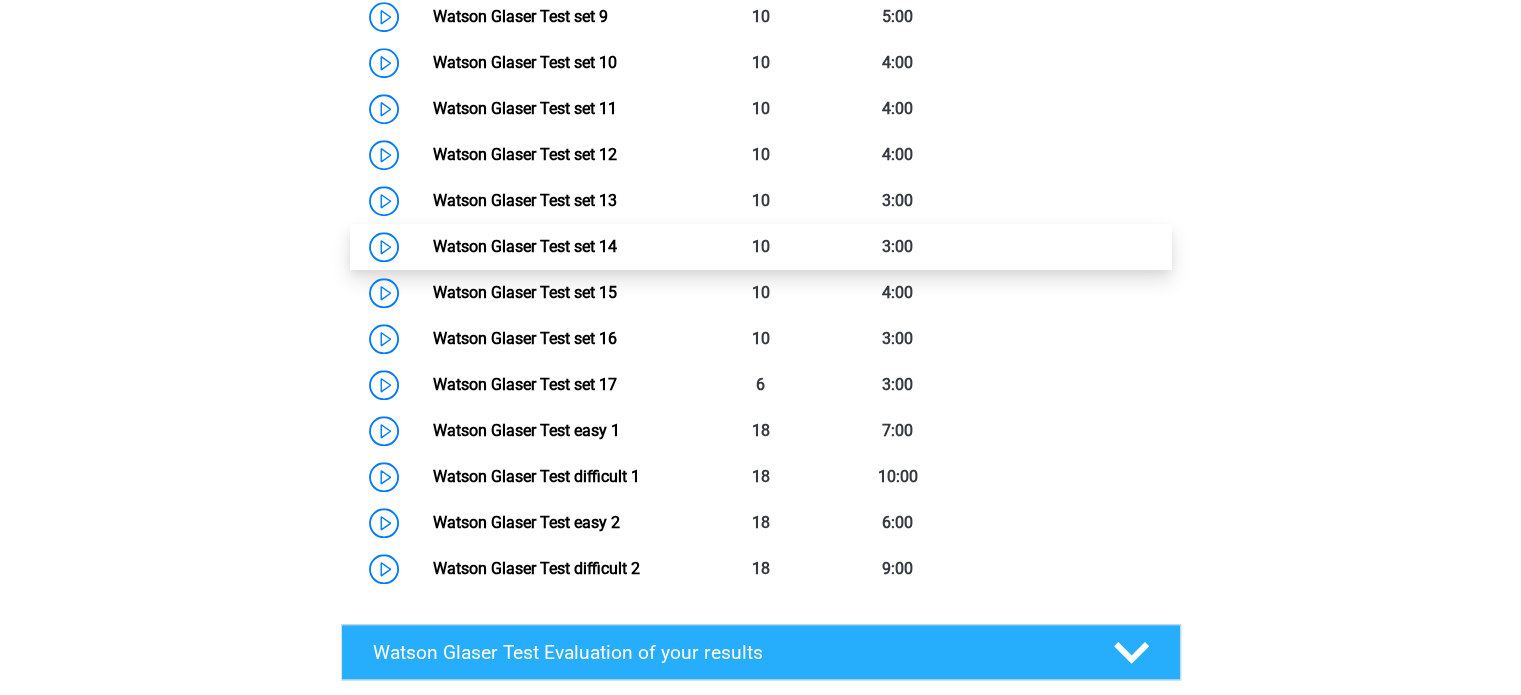 scroll, scrollTop: 1828, scrollLeft: 0, axis: vertical 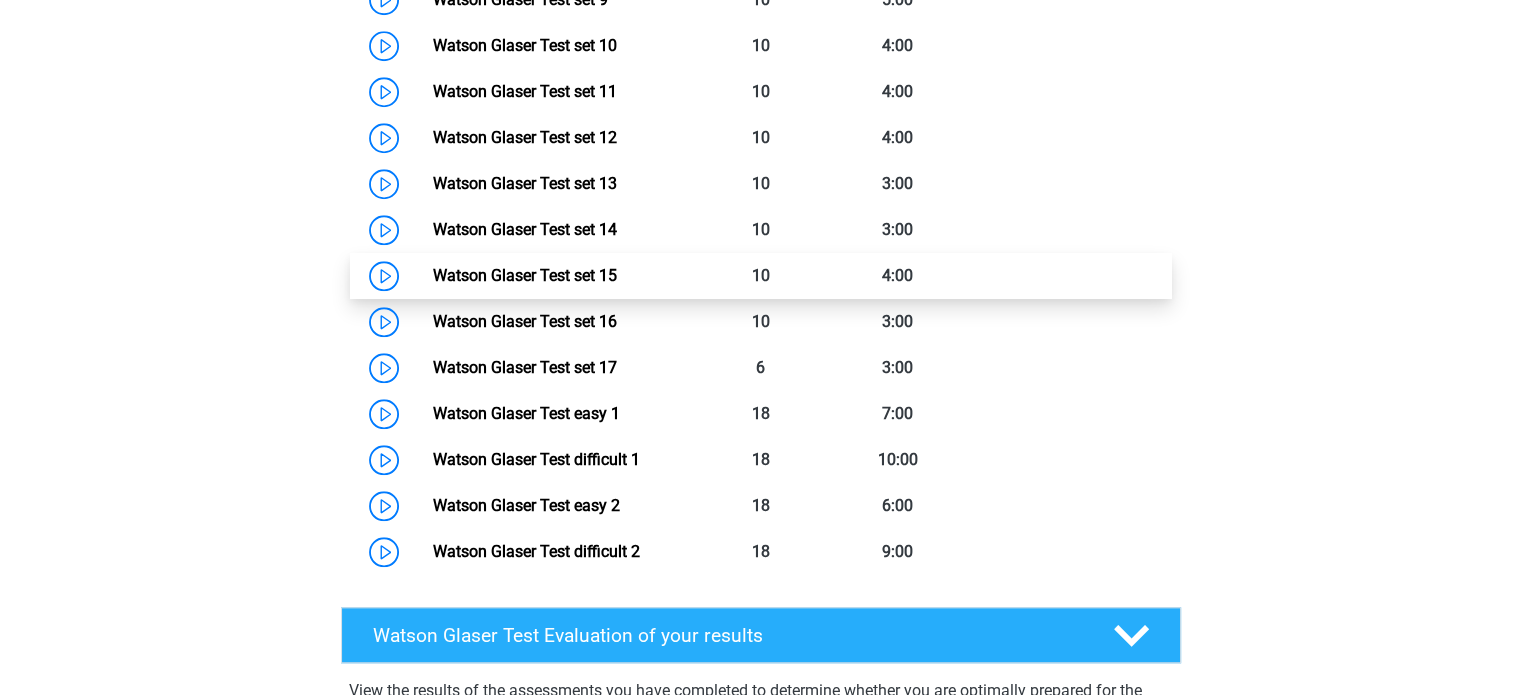 click on "Watson Glaser Test
set 15" at bounding box center [525, 275] 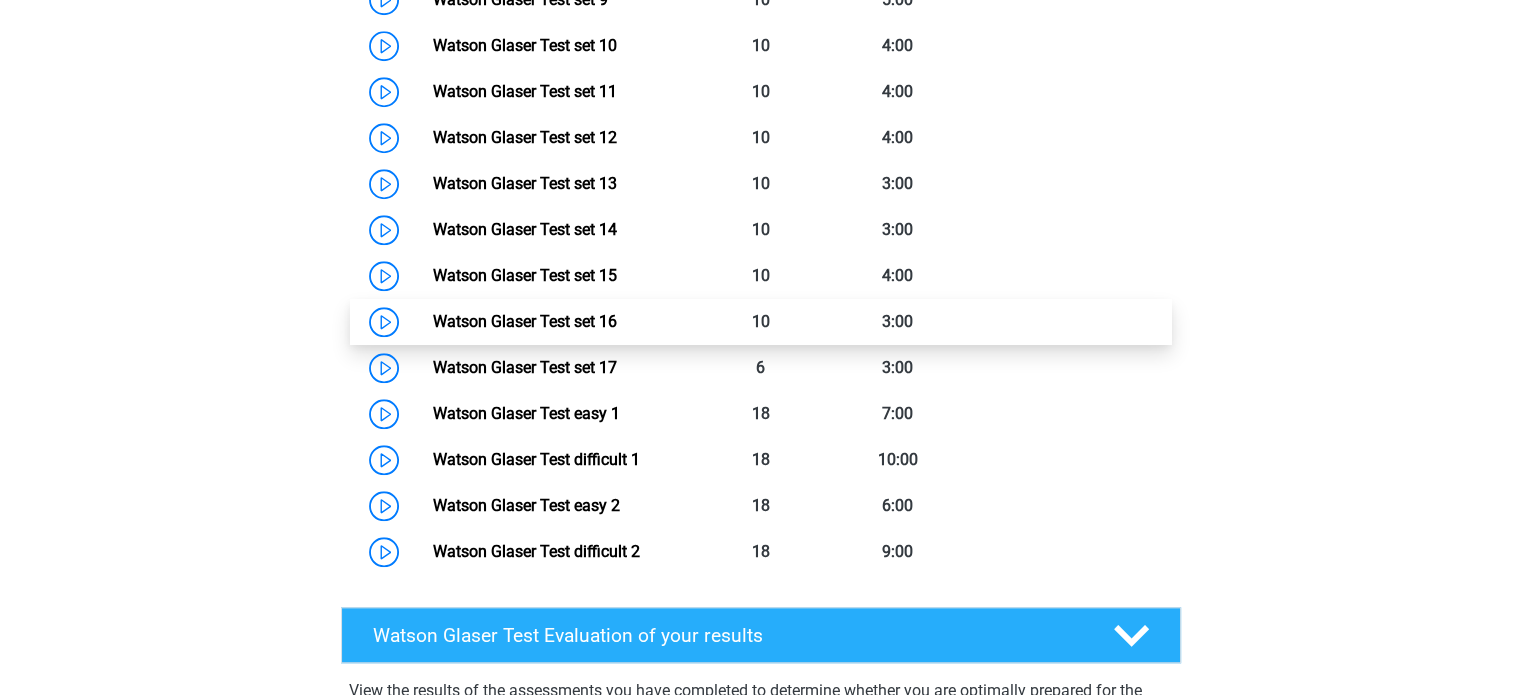 click on "Watson Glaser Test
set 16" at bounding box center [525, 321] 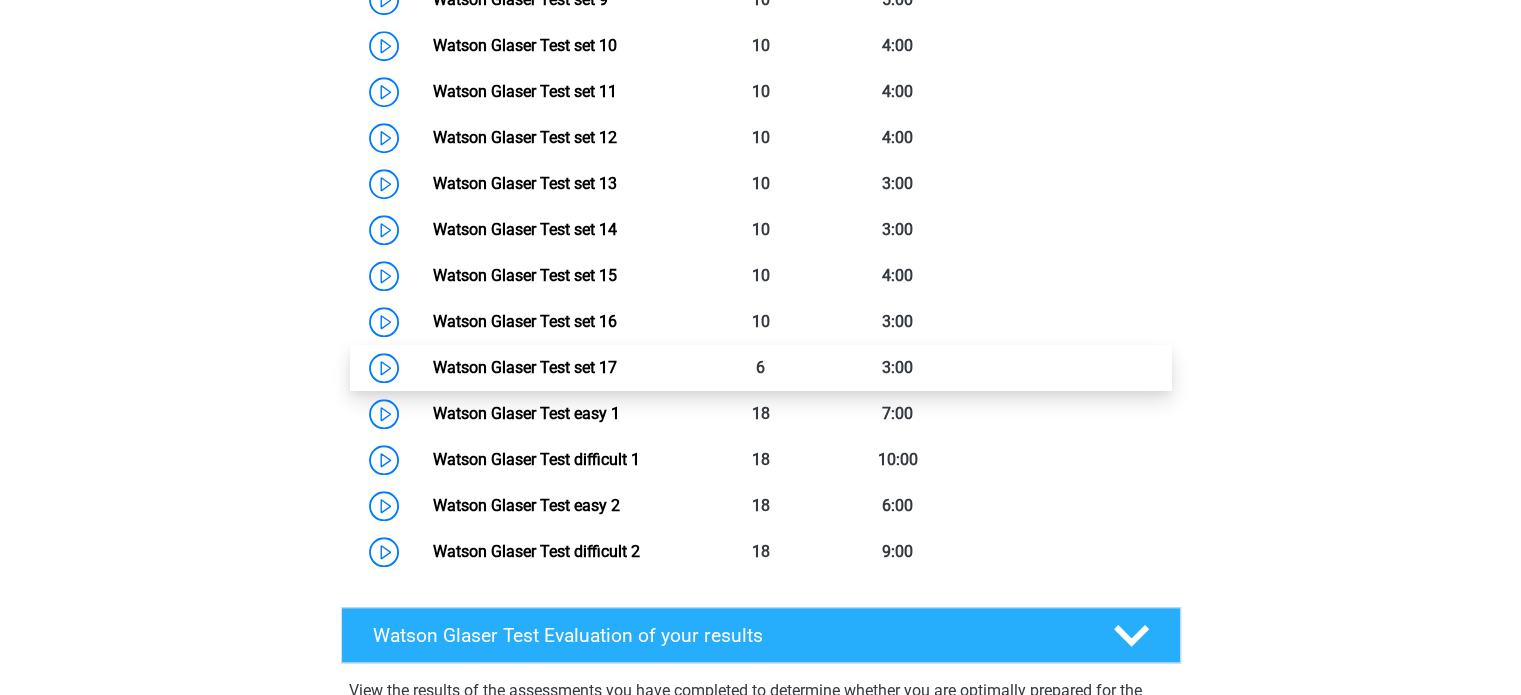 click on "Watson Glaser Test
set 17" at bounding box center [525, 367] 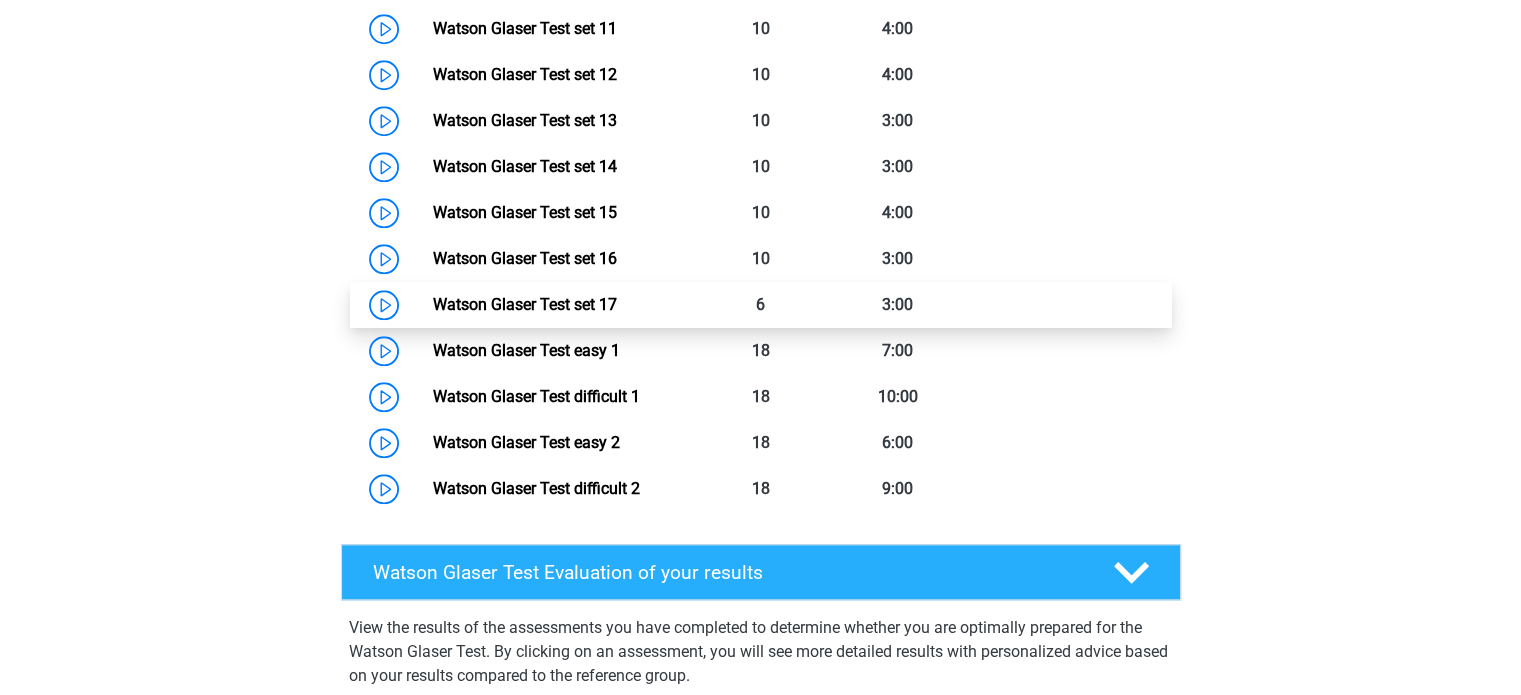 scroll, scrollTop: 1896, scrollLeft: 0, axis: vertical 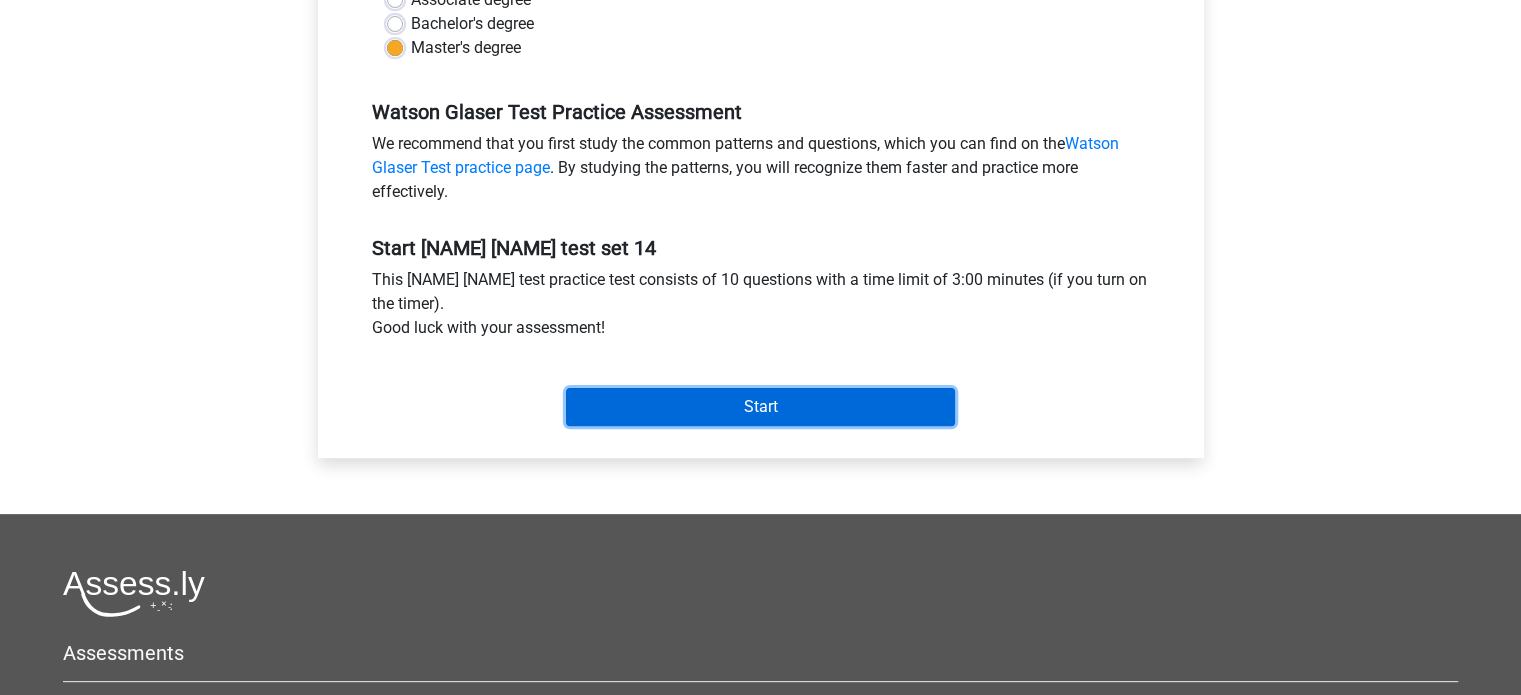 click on "Start" at bounding box center (760, 407) 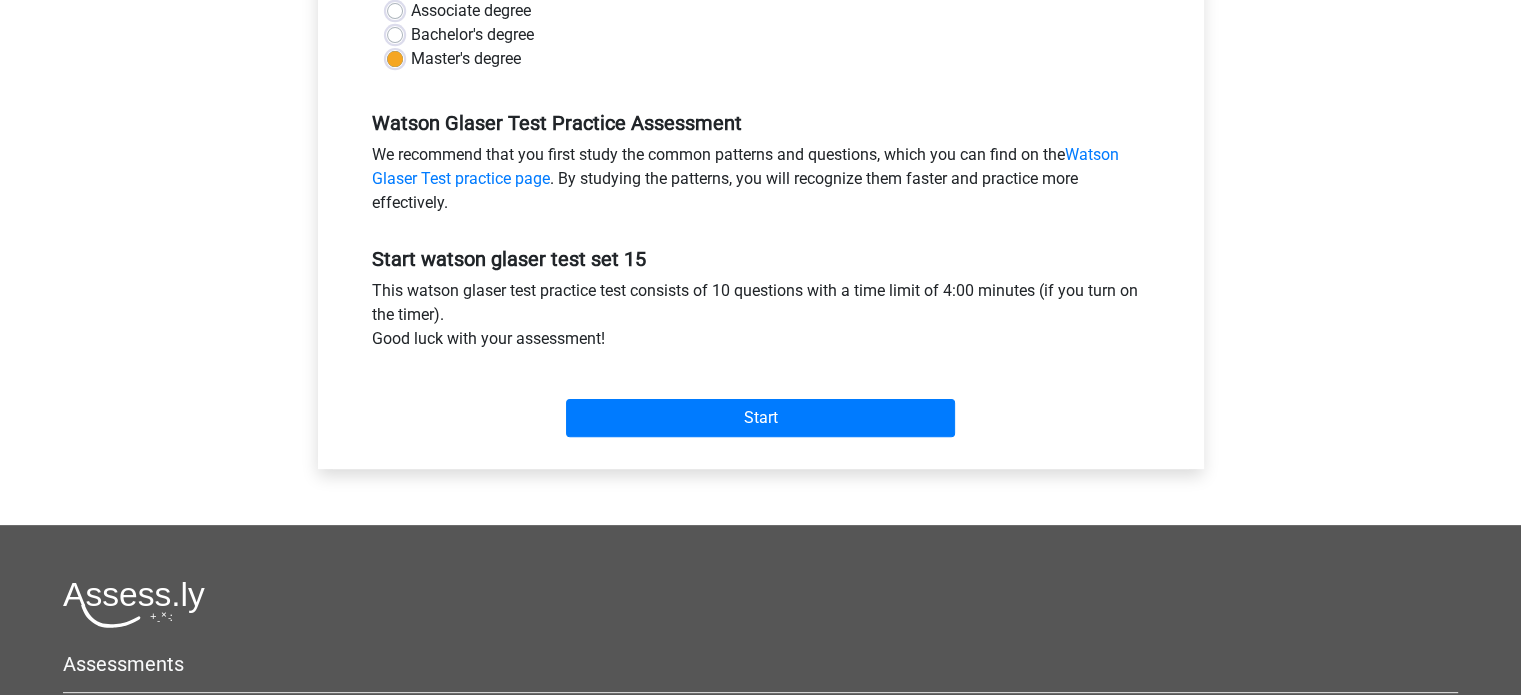 scroll, scrollTop: 526, scrollLeft: 0, axis: vertical 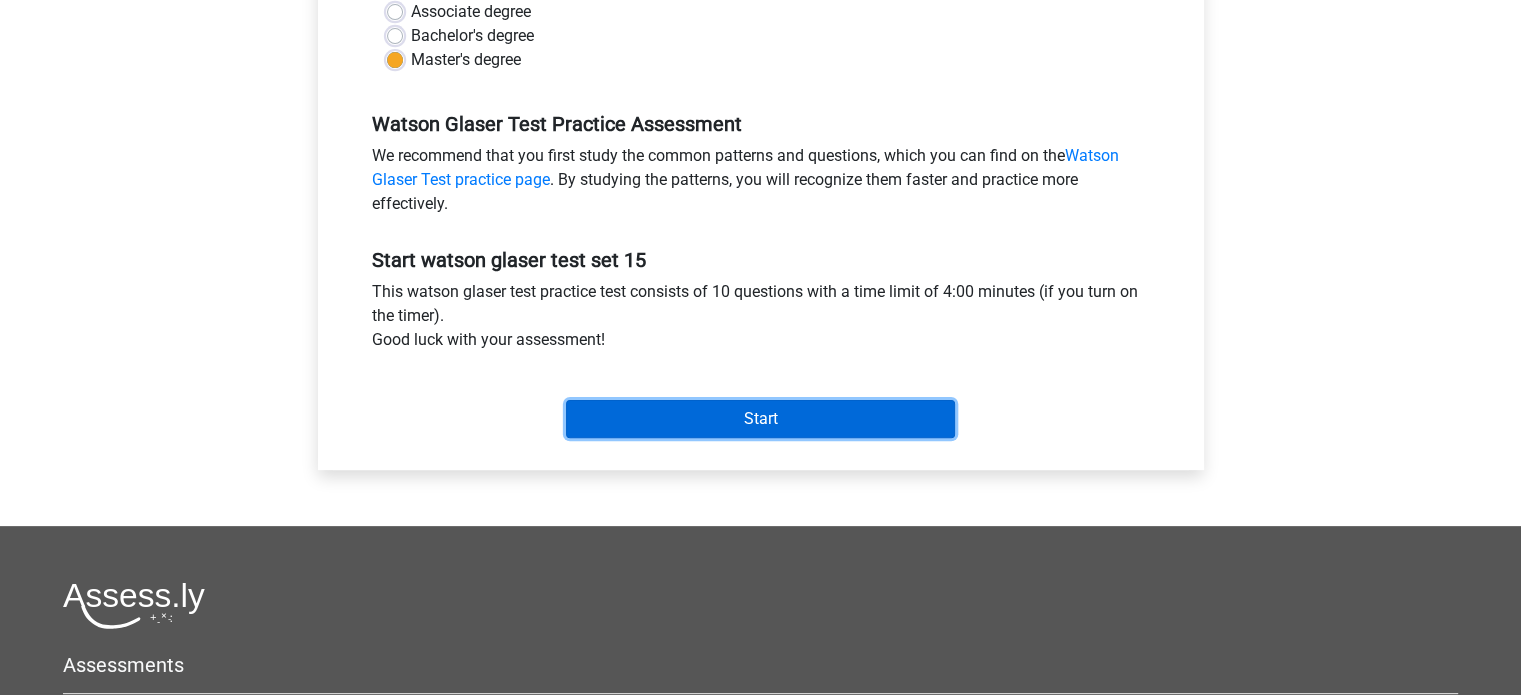 click on "Start" at bounding box center [760, 419] 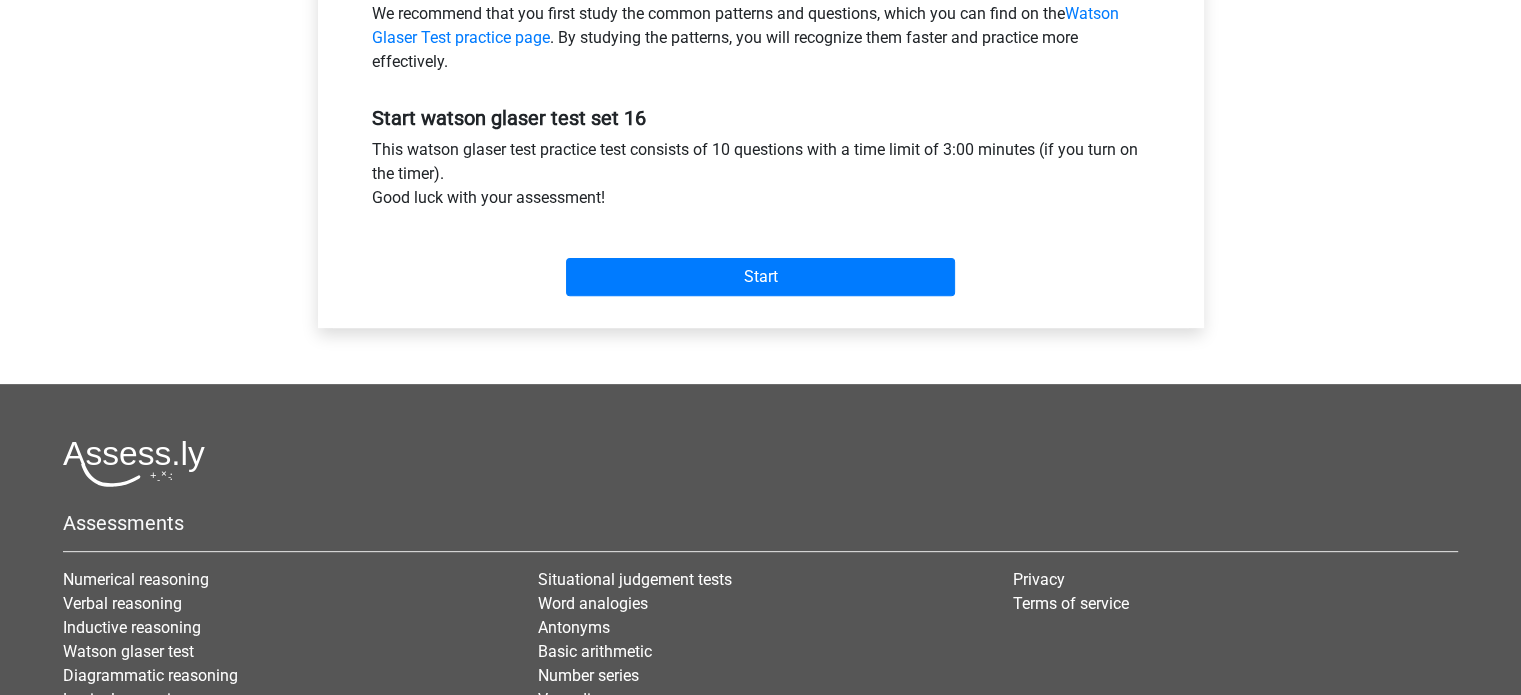 scroll, scrollTop: 670, scrollLeft: 0, axis: vertical 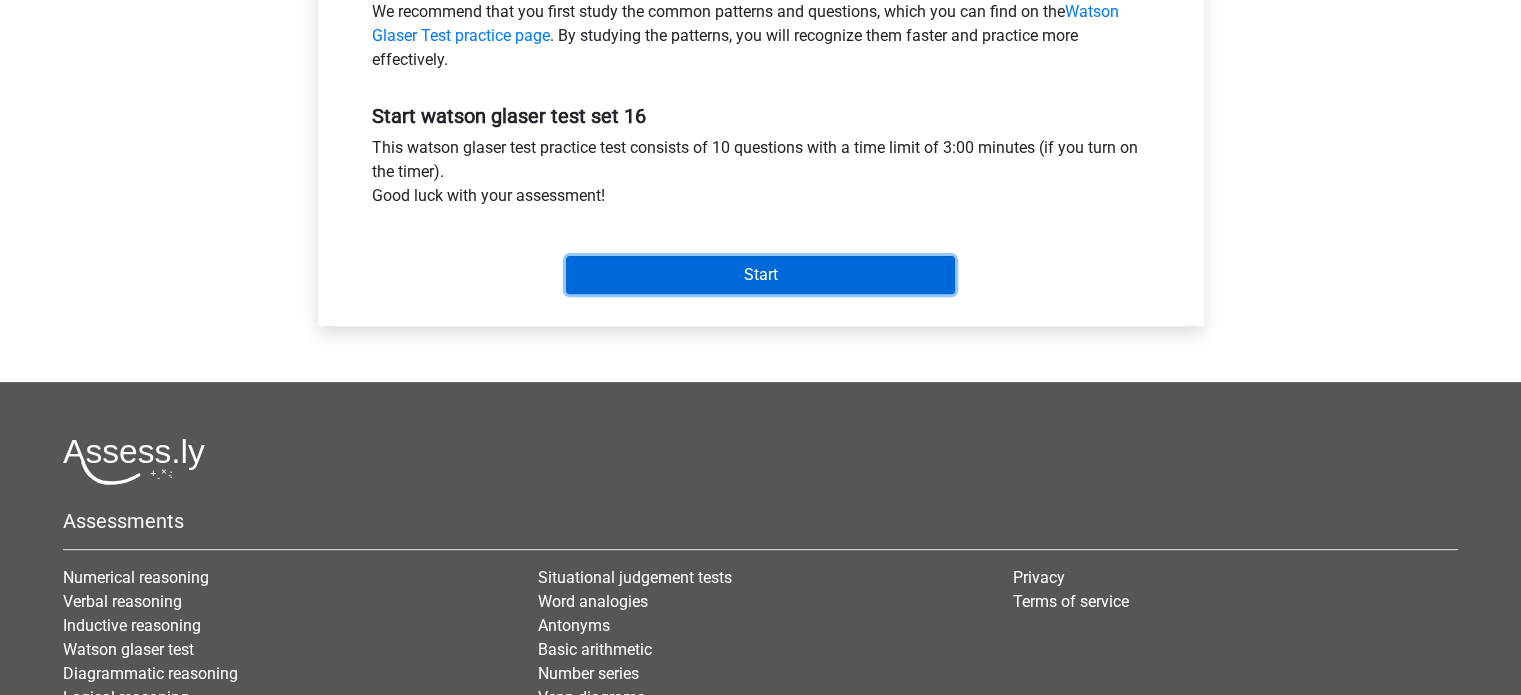 click on "Start" at bounding box center [760, 275] 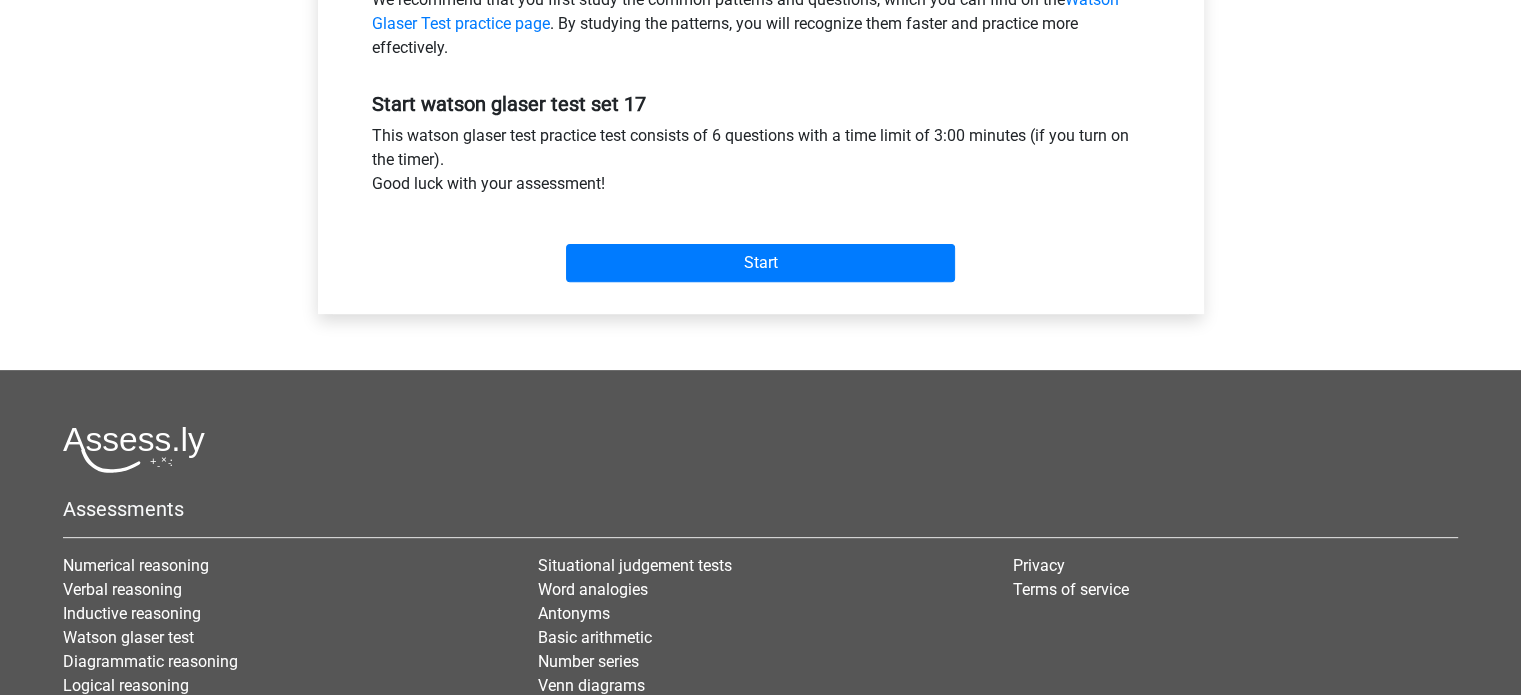 scroll, scrollTop: 680, scrollLeft: 0, axis: vertical 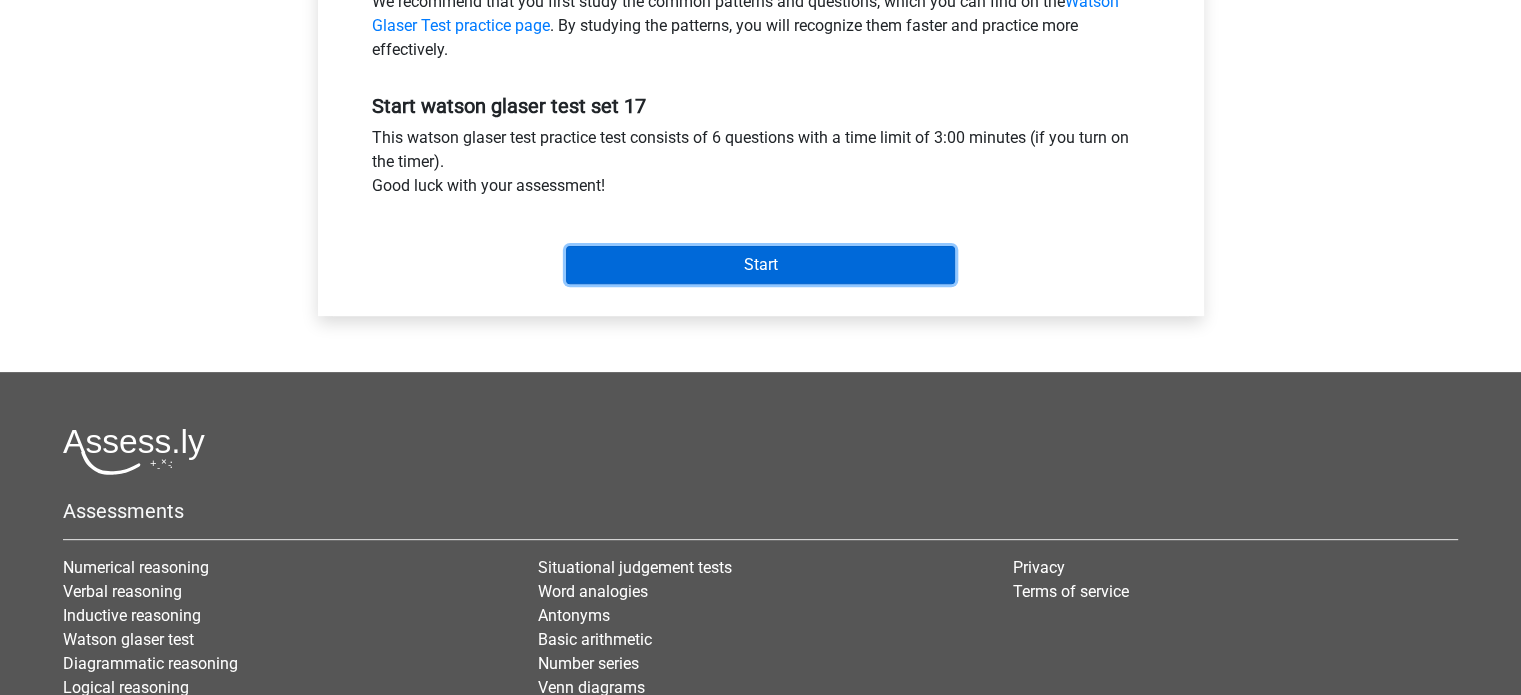 click on "Start" at bounding box center (760, 265) 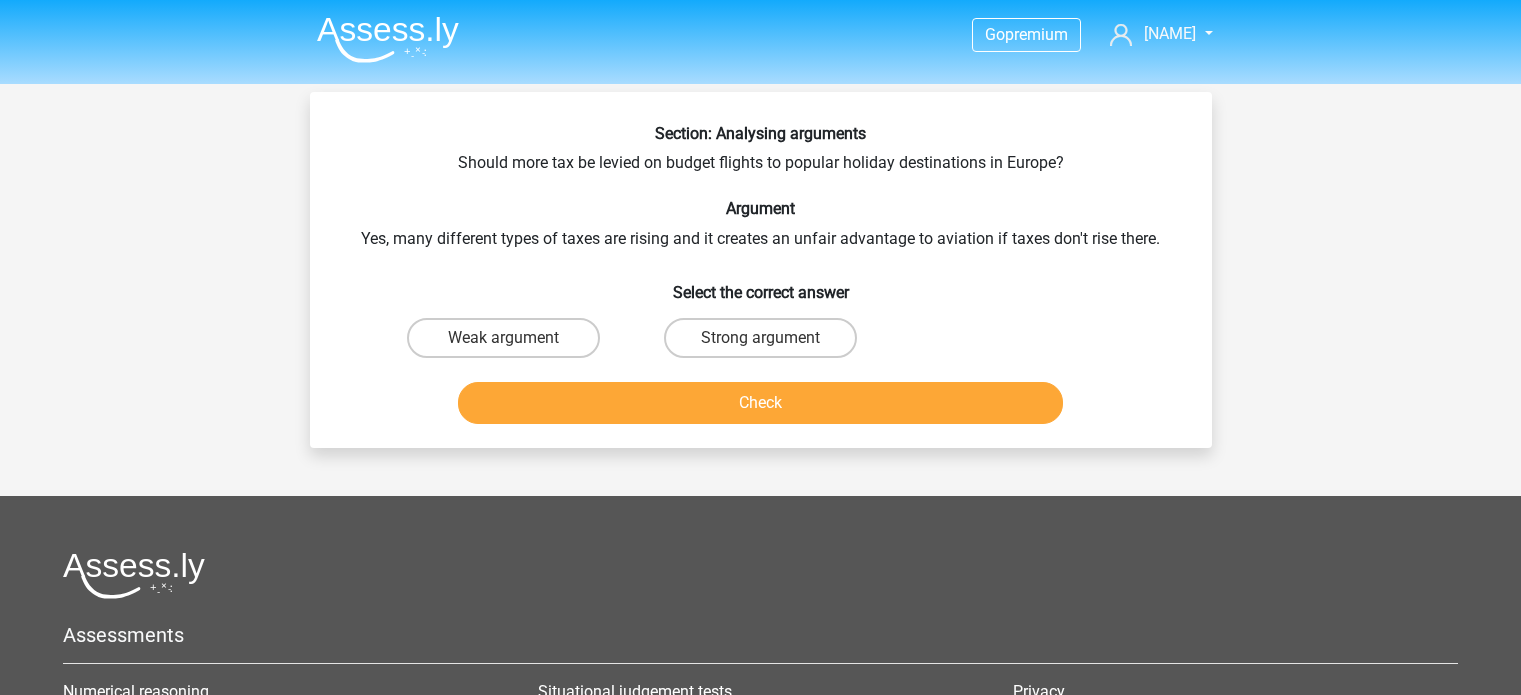 scroll, scrollTop: 0, scrollLeft: 0, axis: both 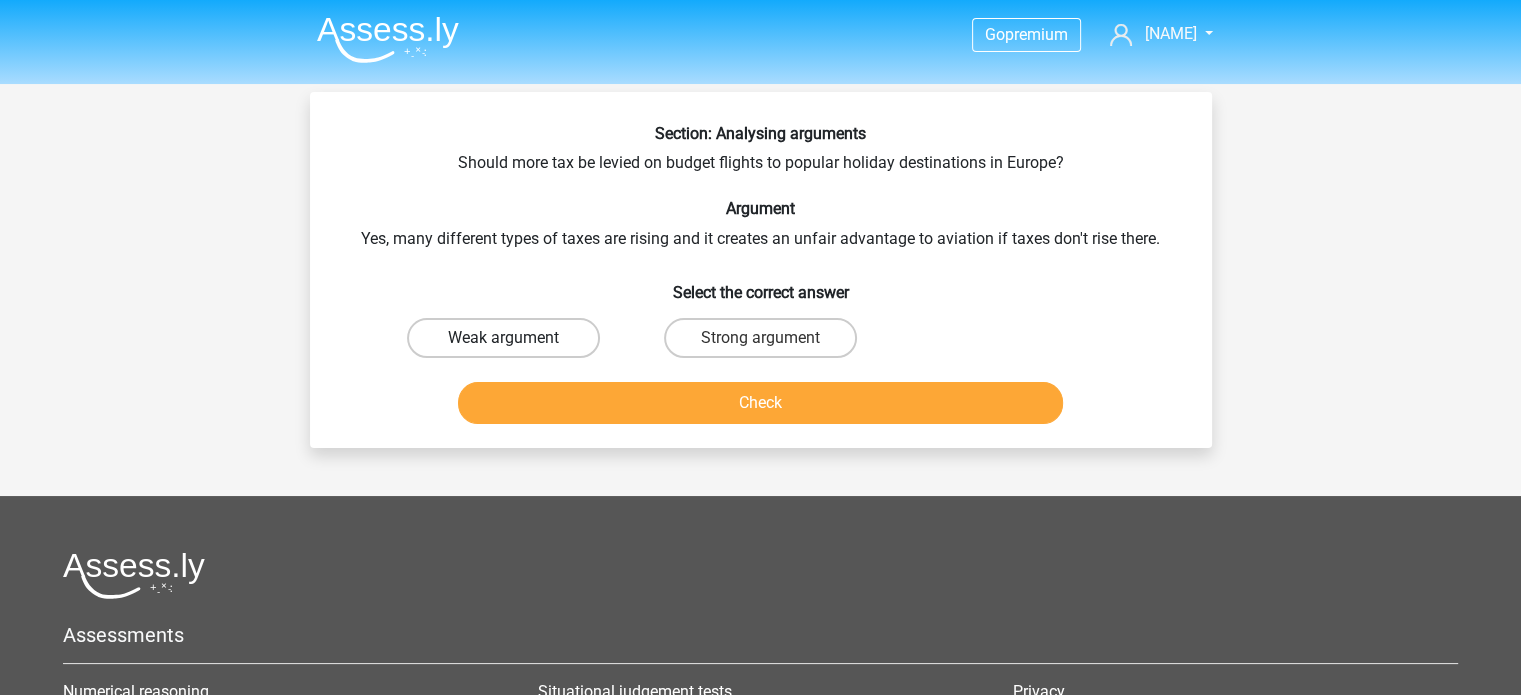click on "Weak argument" at bounding box center (503, 338) 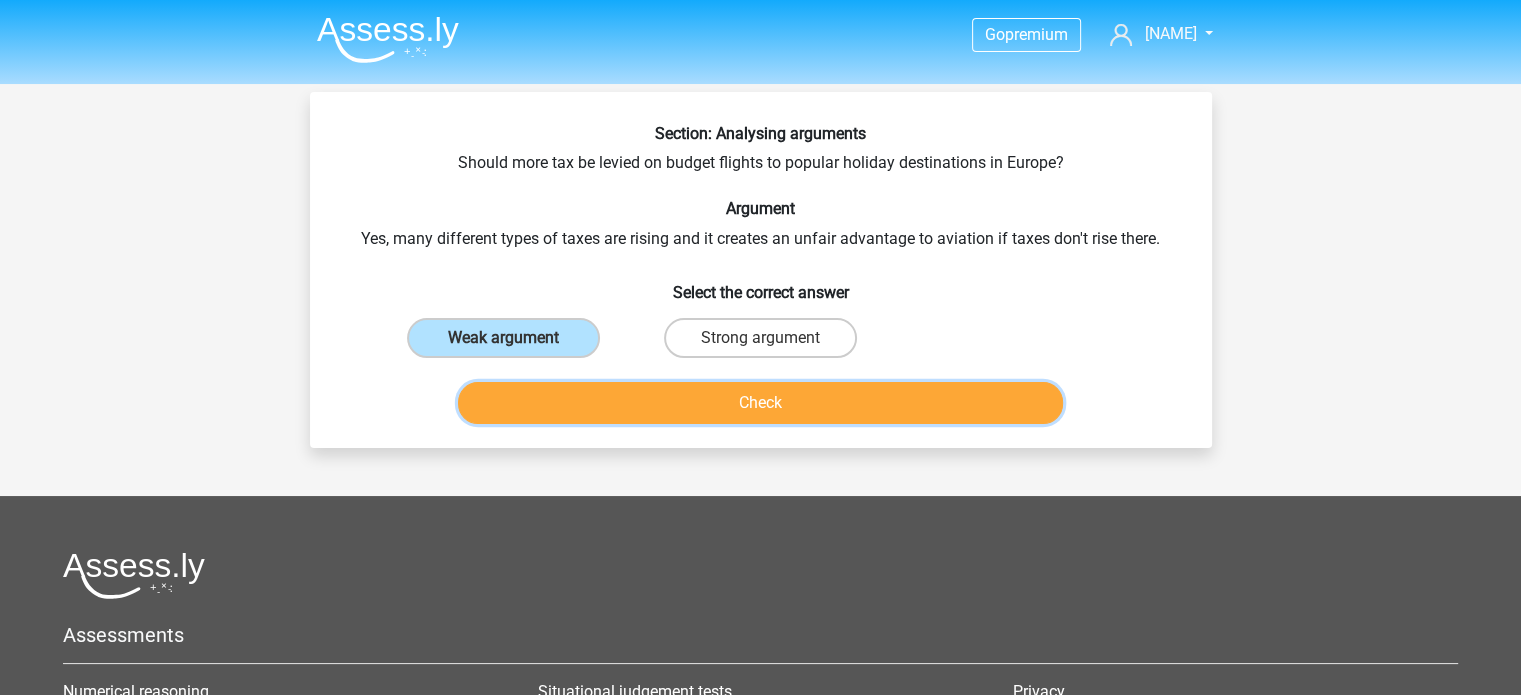 click on "Check" at bounding box center [760, 403] 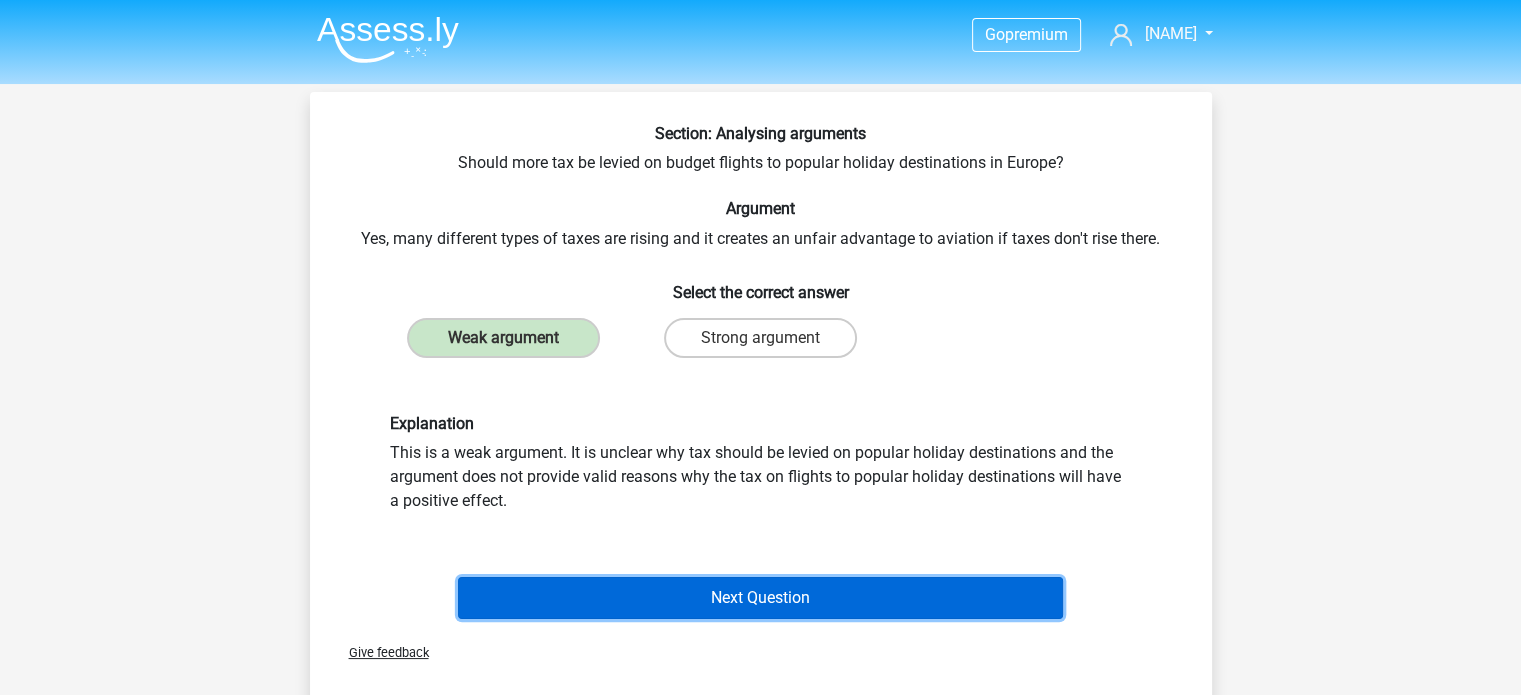 click on "Next Question" at bounding box center [760, 598] 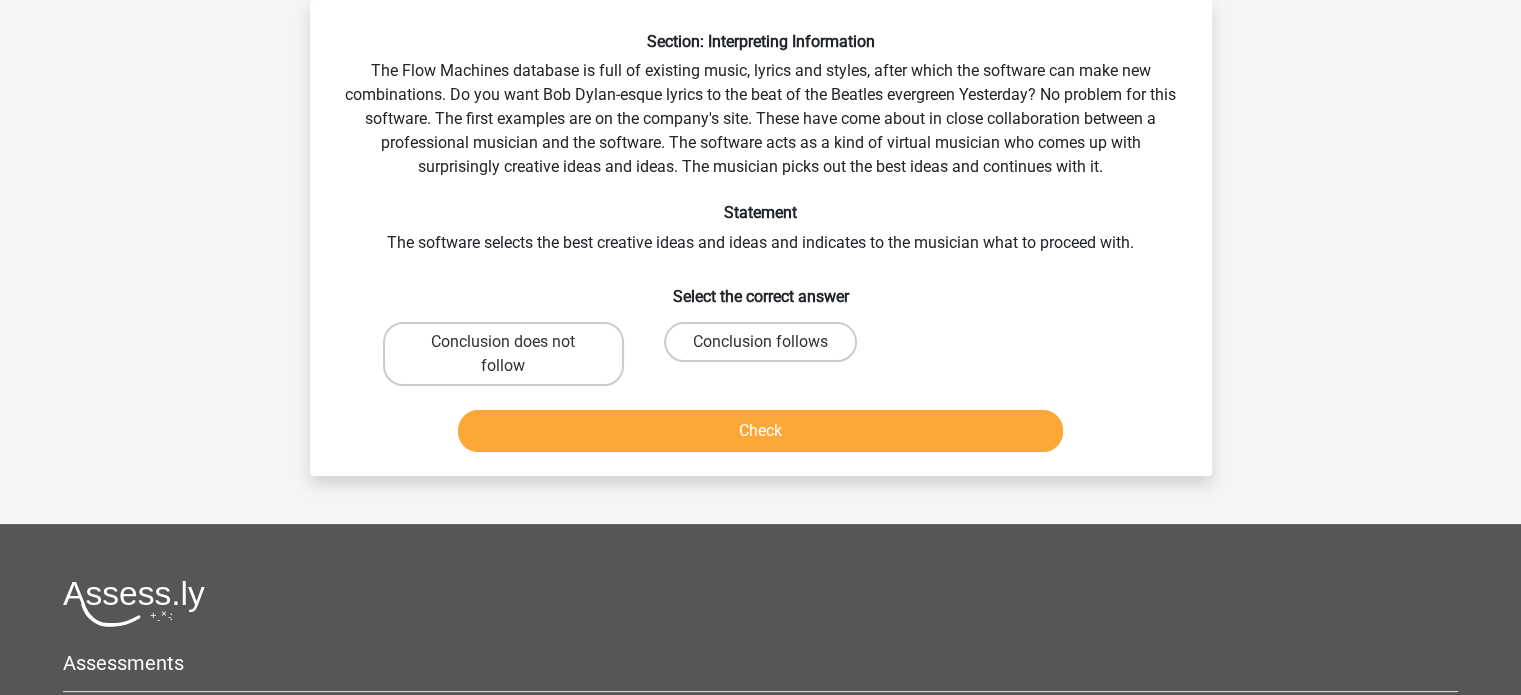 scroll, scrollTop: 0, scrollLeft: 0, axis: both 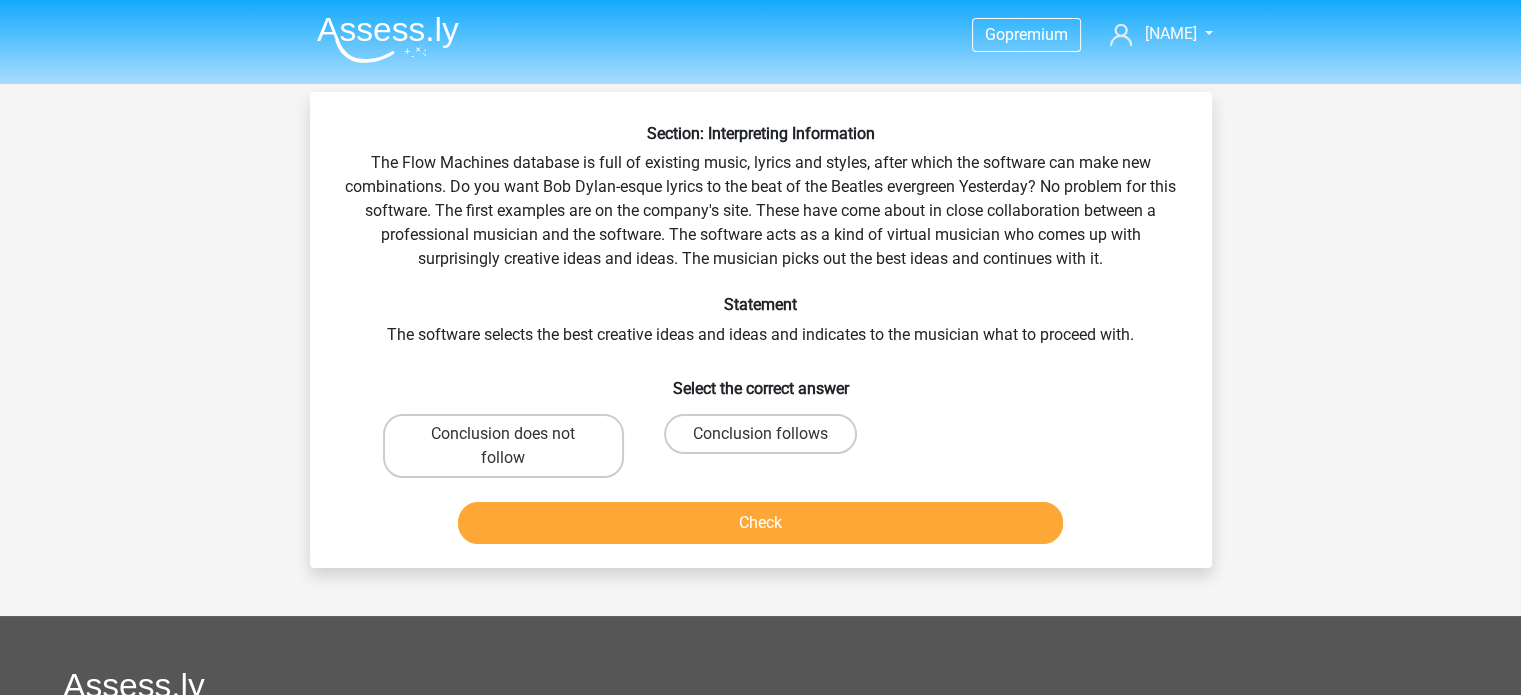 click on "Conclusion does not follow" at bounding box center [509, 440] 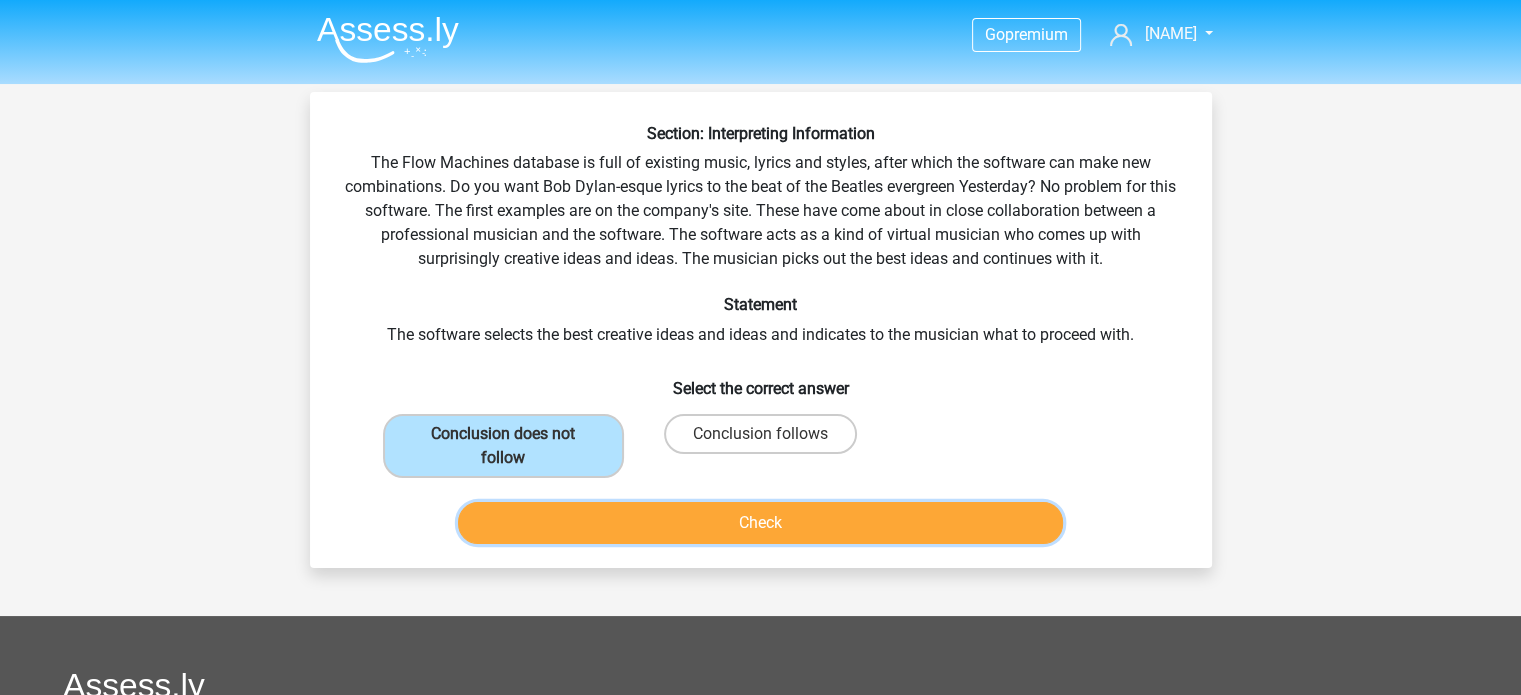 click on "Check" at bounding box center [760, 523] 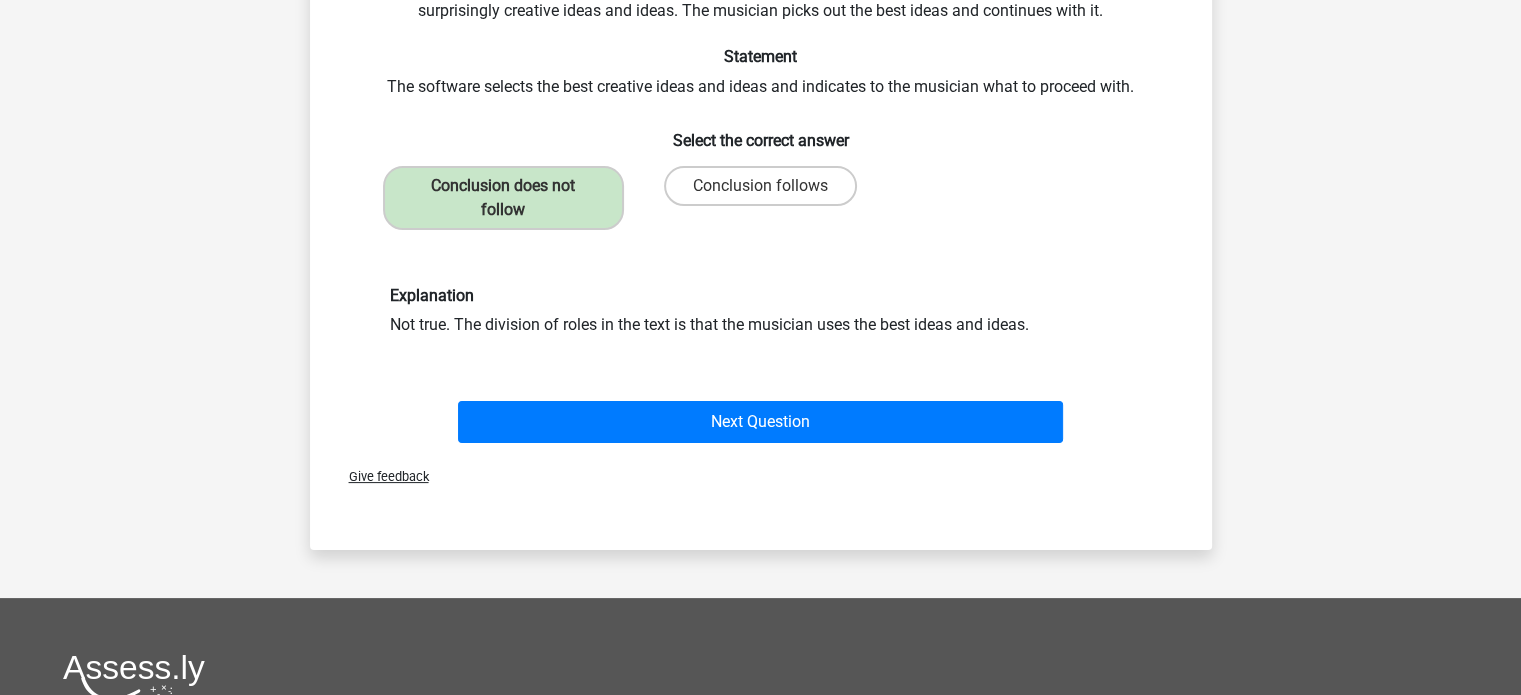 scroll, scrollTop: 260, scrollLeft: 0, axis: vertical 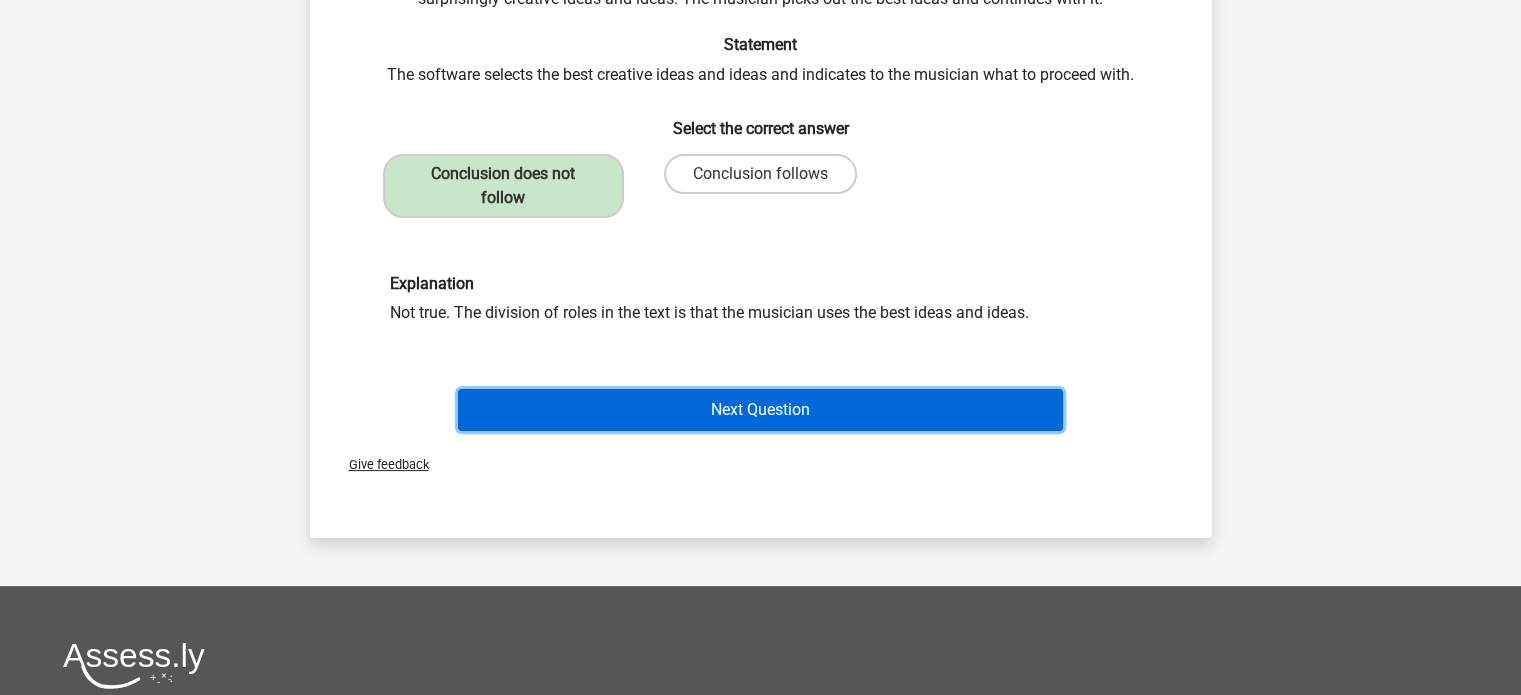 click on "Next Question" at bounding box center [760, 410] 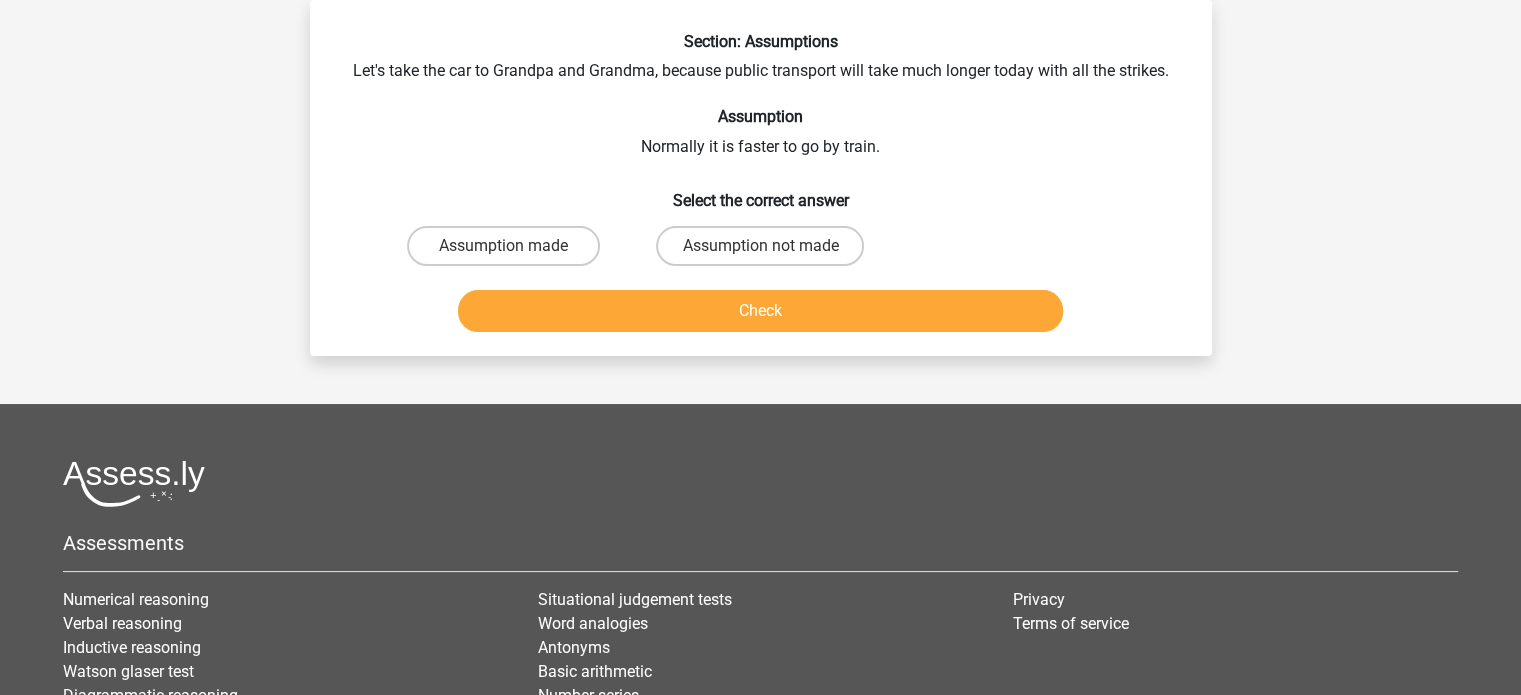 scroll, scrollTop: 0, scrollLeft: 0, axis: both 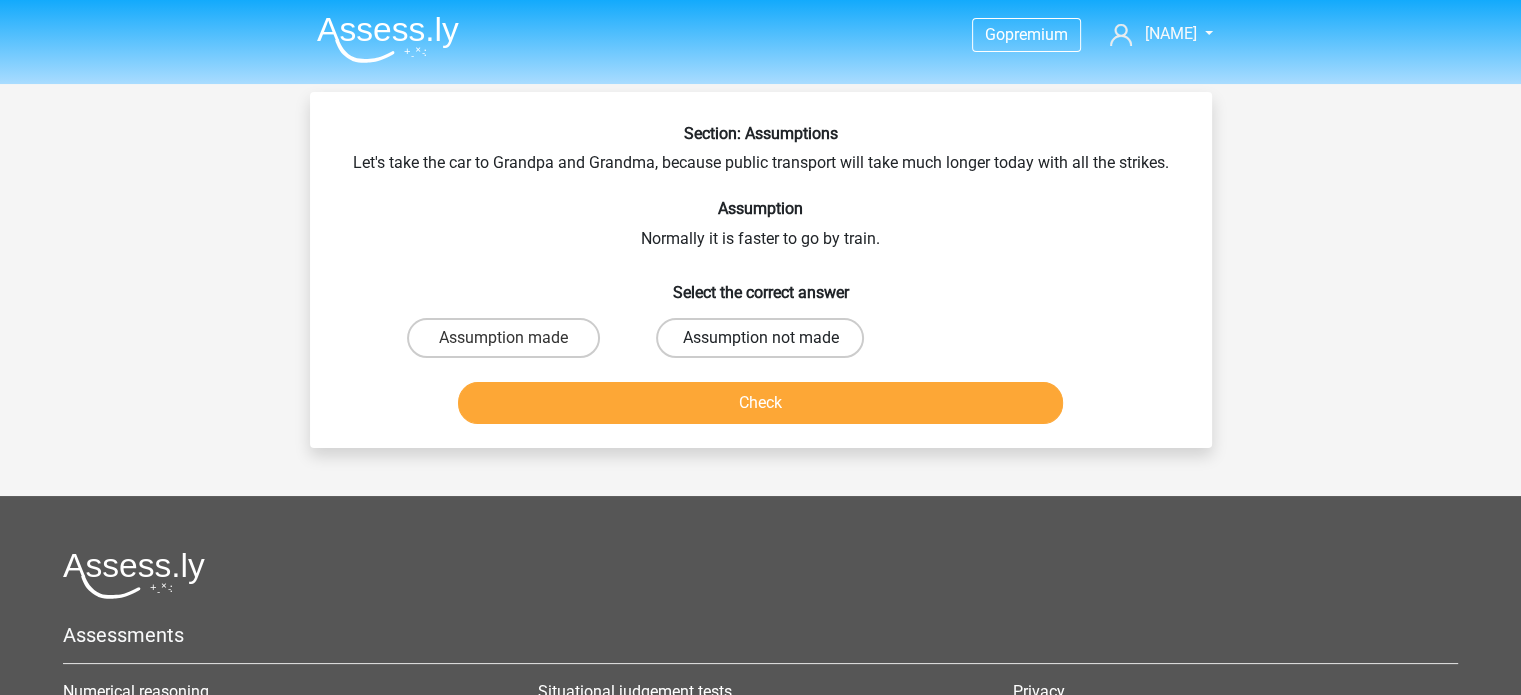 click on "Assumption not made" at bounding box center [760, 338] 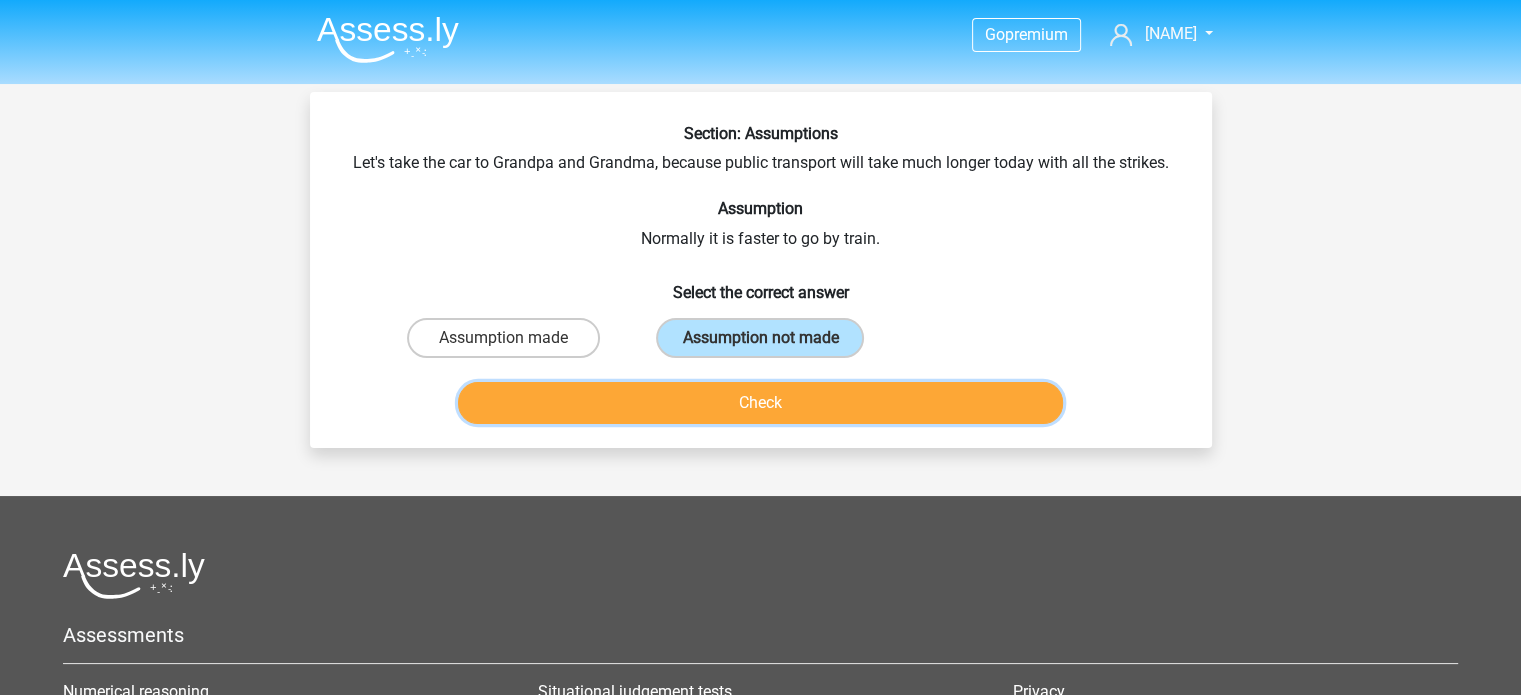 click on "Check" at bounding box center (760, 403) 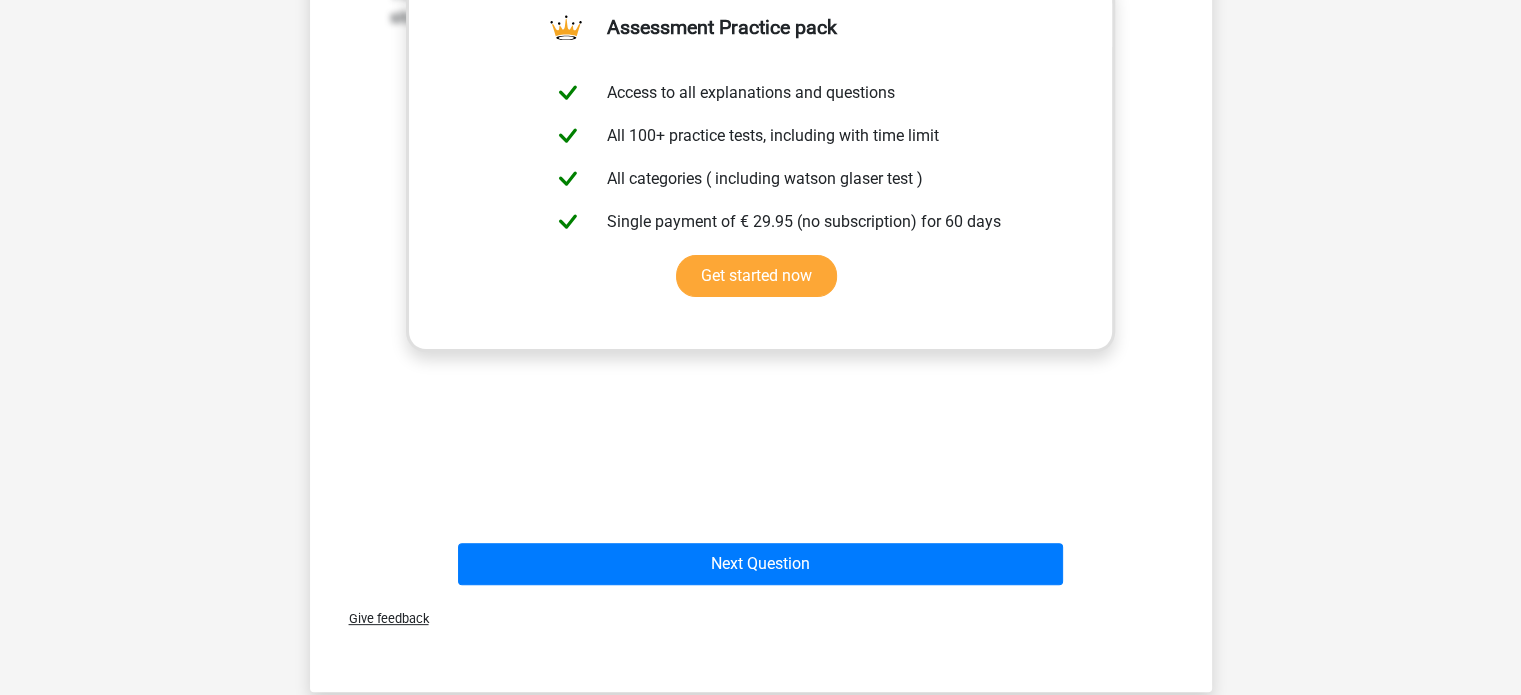 scroll, scrollTop: 484, scrollLeft: 0, axis: vertical 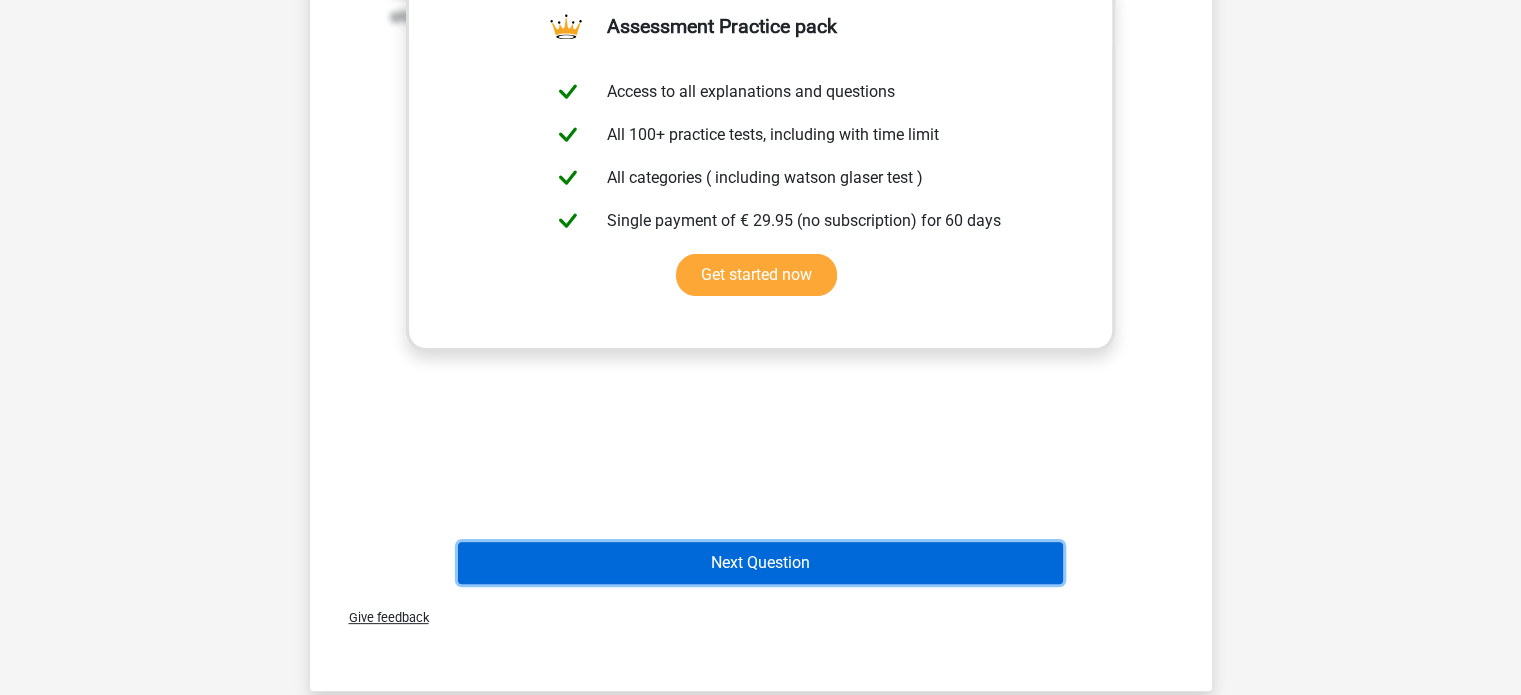 click on "Next Question" at bounding box center [760, 563] 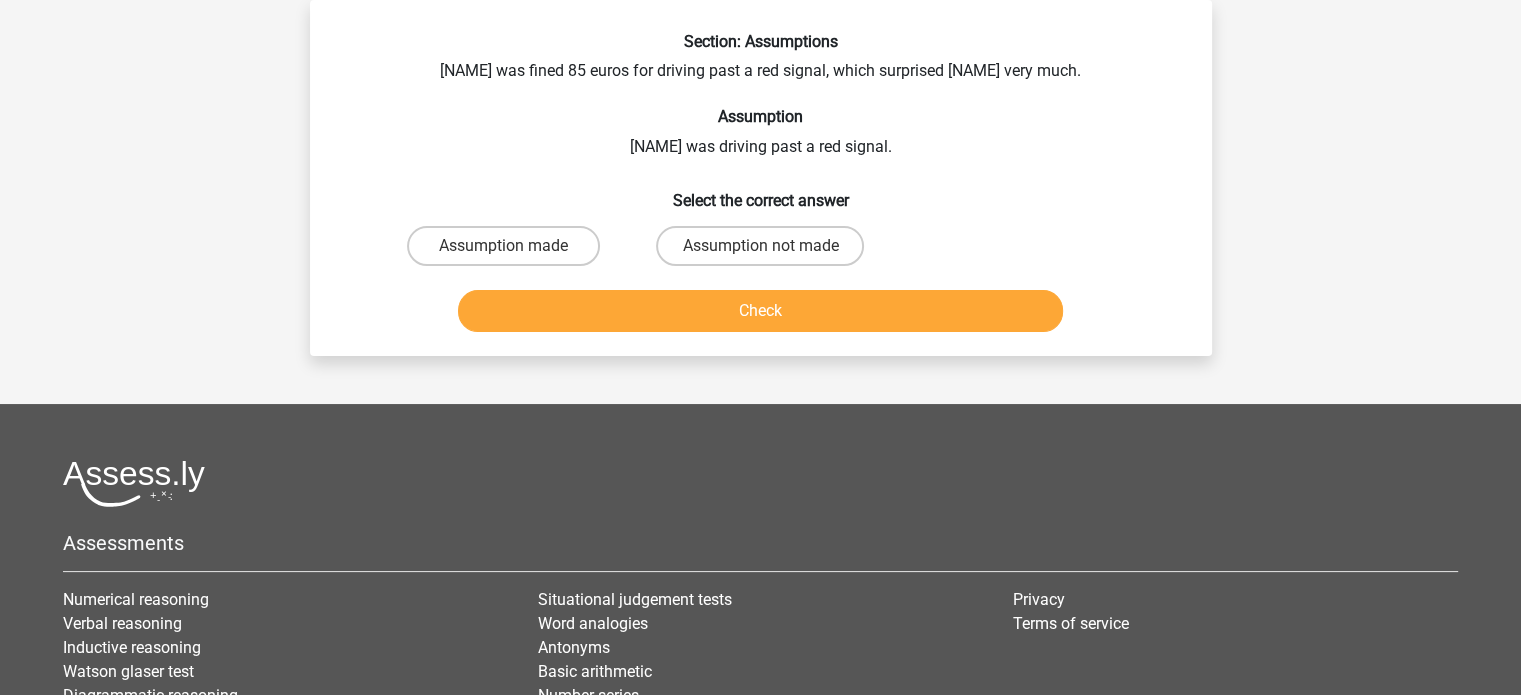 scroll, scrollTop: 0, scrollLeft: 0, axis: both 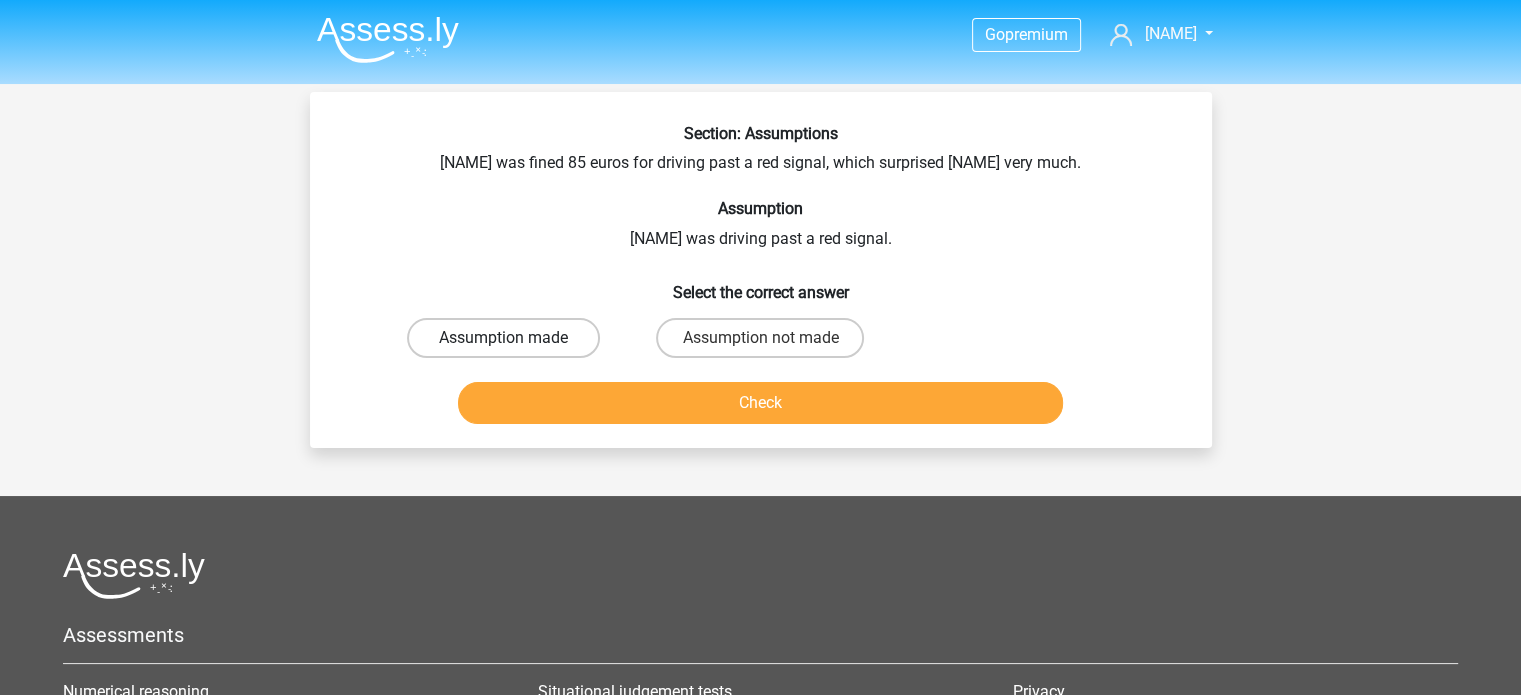 click on "Assumption made" at bounding box center (503, 338) 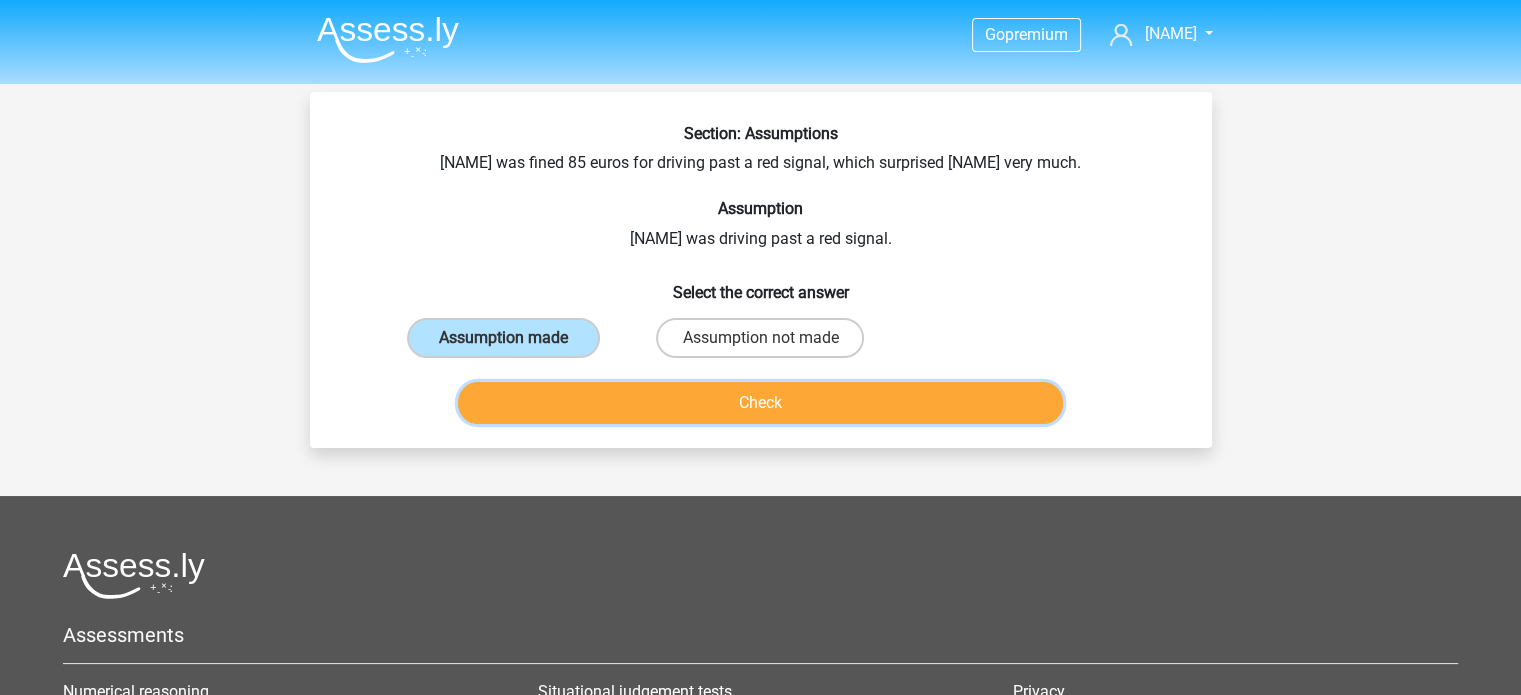 click on "Check" at bounding box center [760, 403] 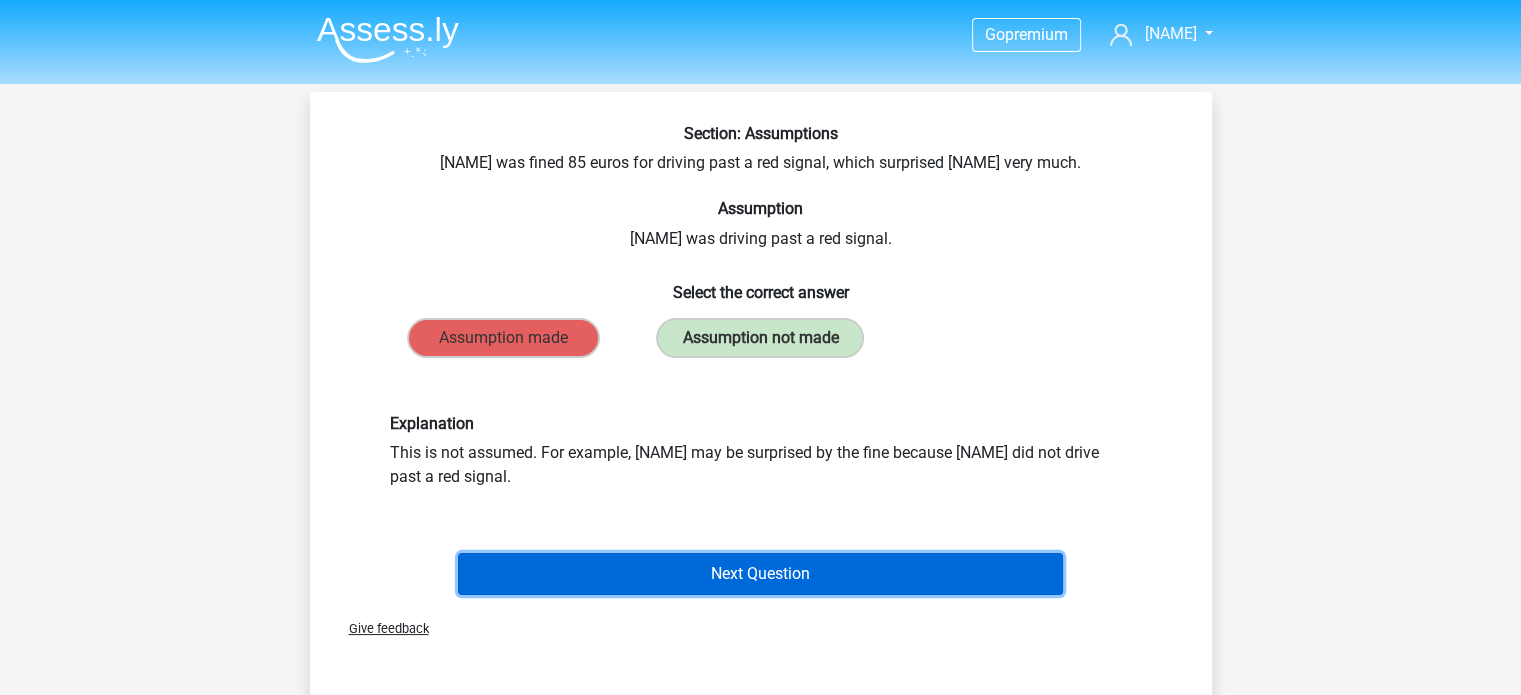 click on "Next Question" at bounding box center (760, 574) 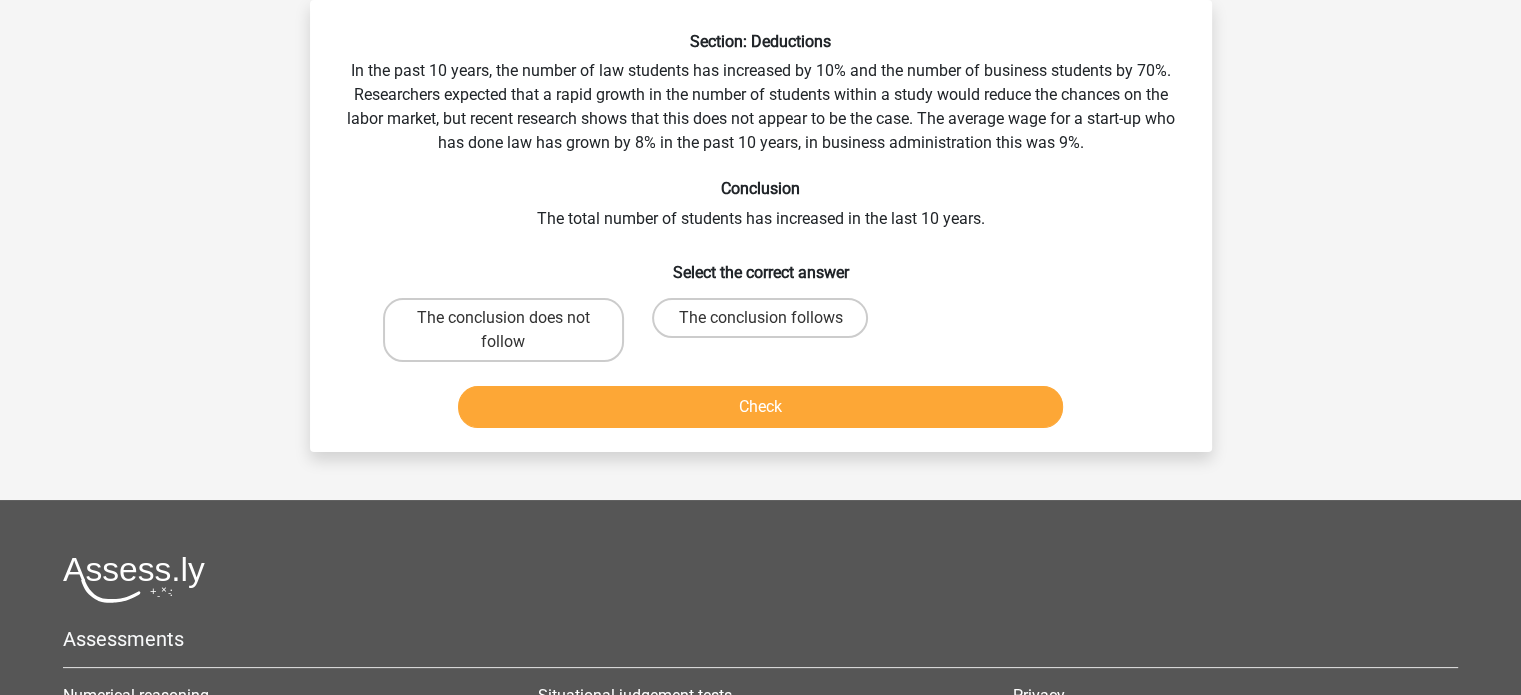 scroll, scrollTop: 0, scrollLeft: 0, axis: both 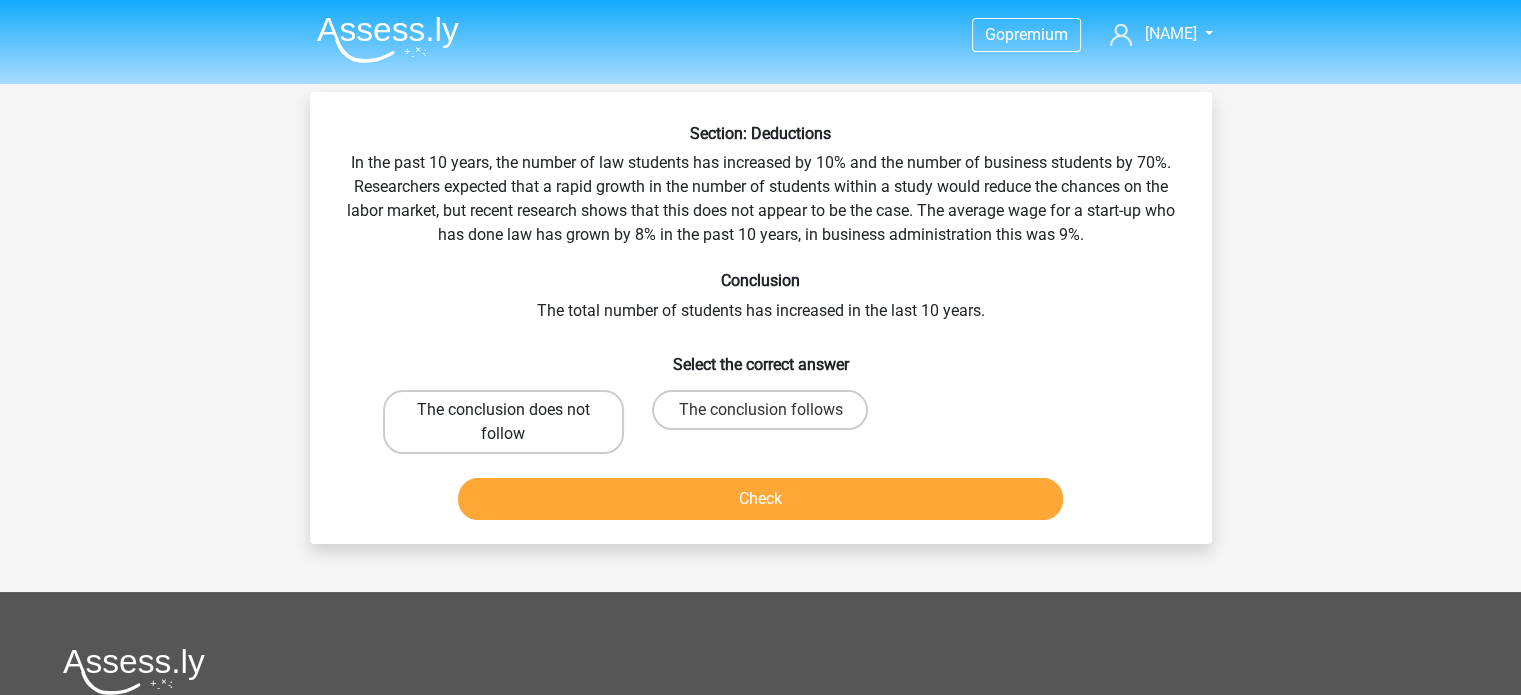 click on "The conclusion does not follow" at bounding box center (503, 422) 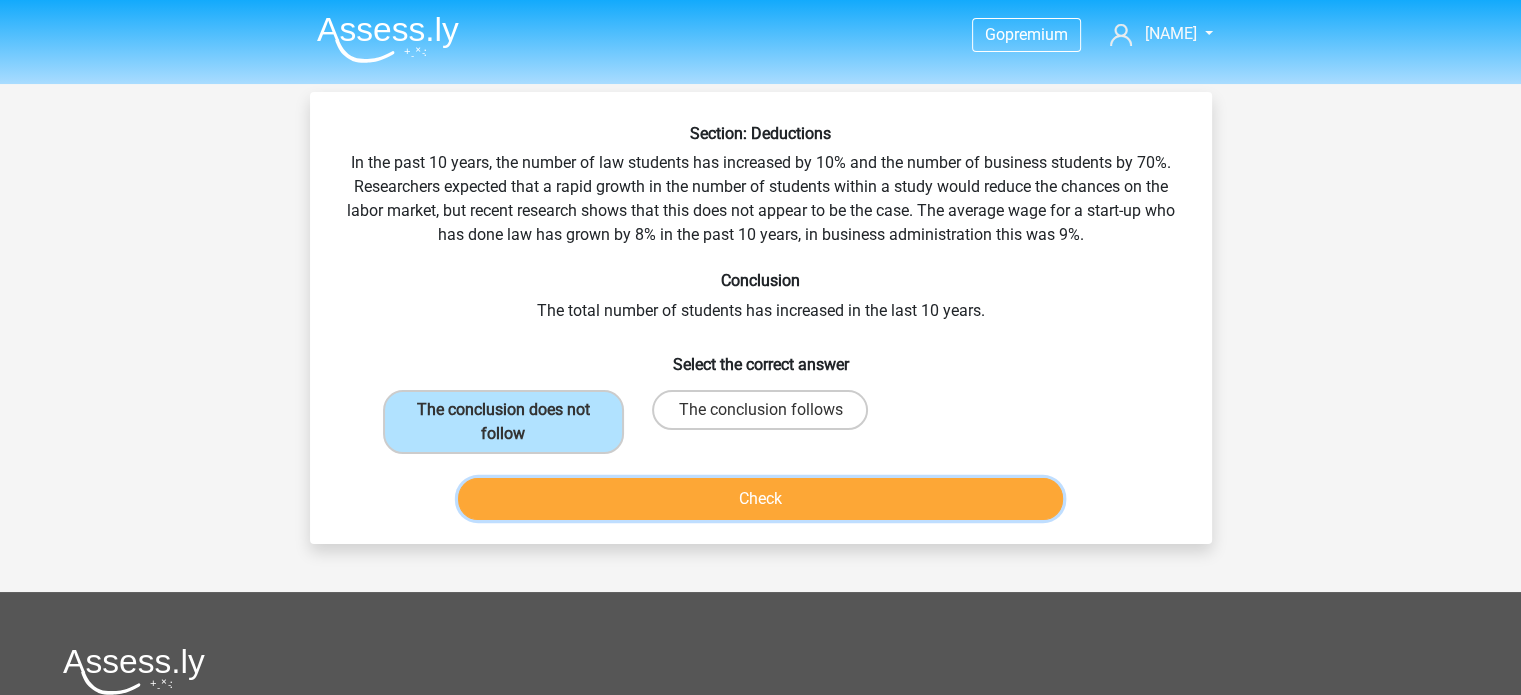 click on "Check" at bounding box center (760, 499) 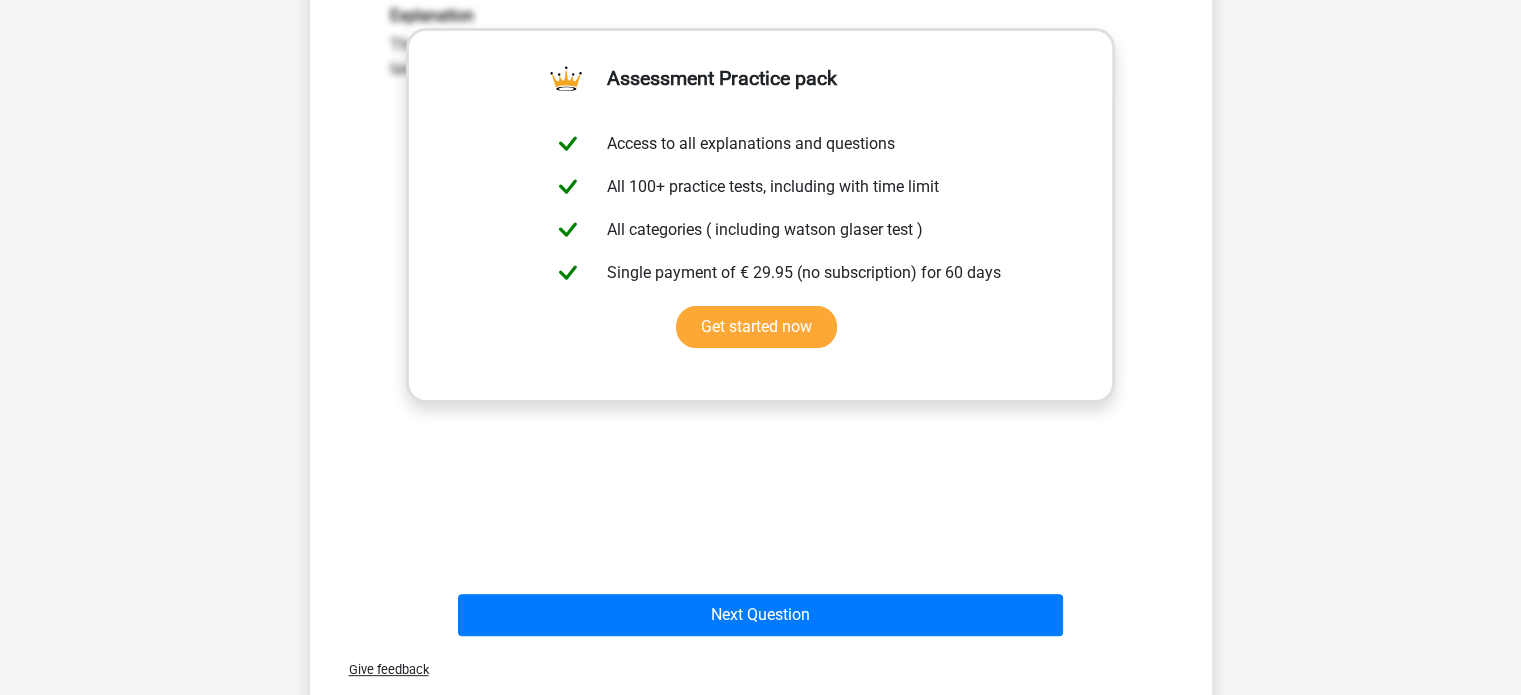 scroll, scrollTop: 531, scrollLeft: 0, axis: vertical 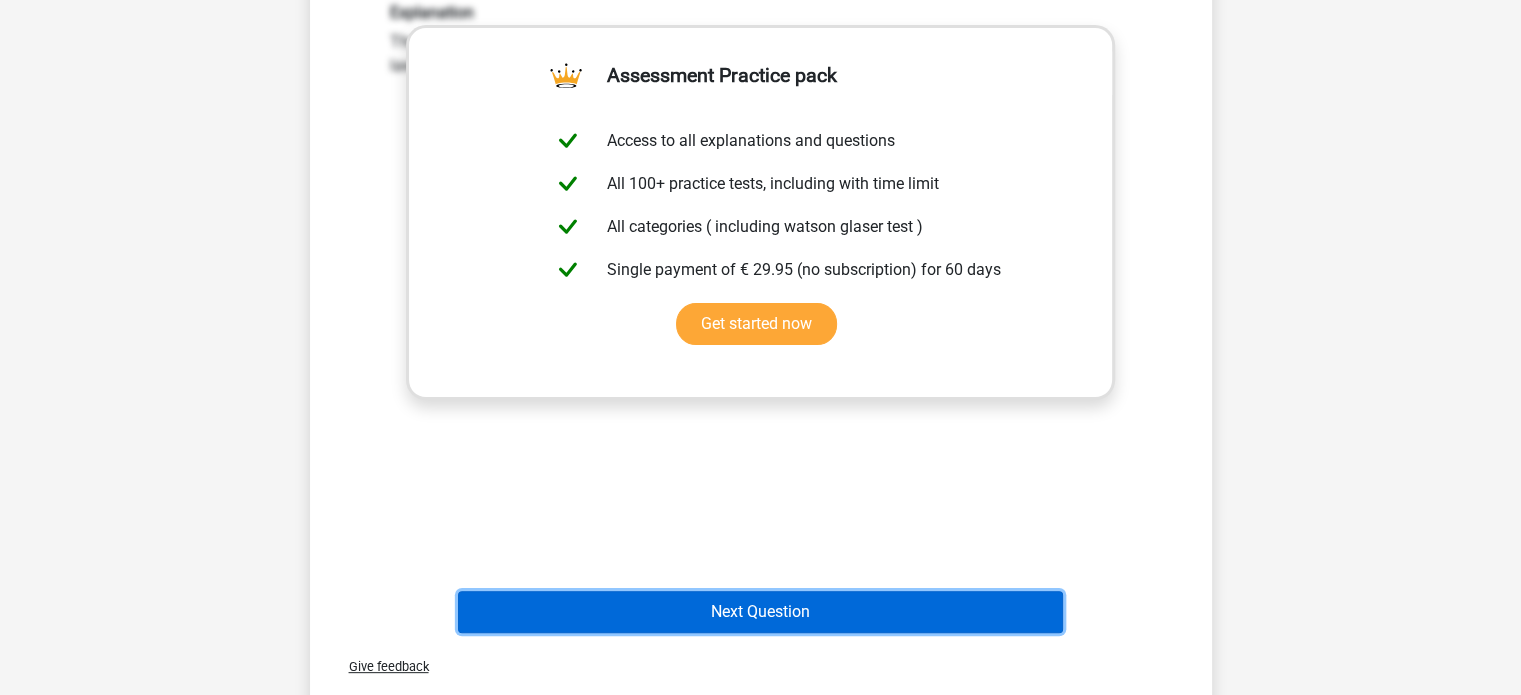 click on "Next Question" at bounding box center (760, 612) 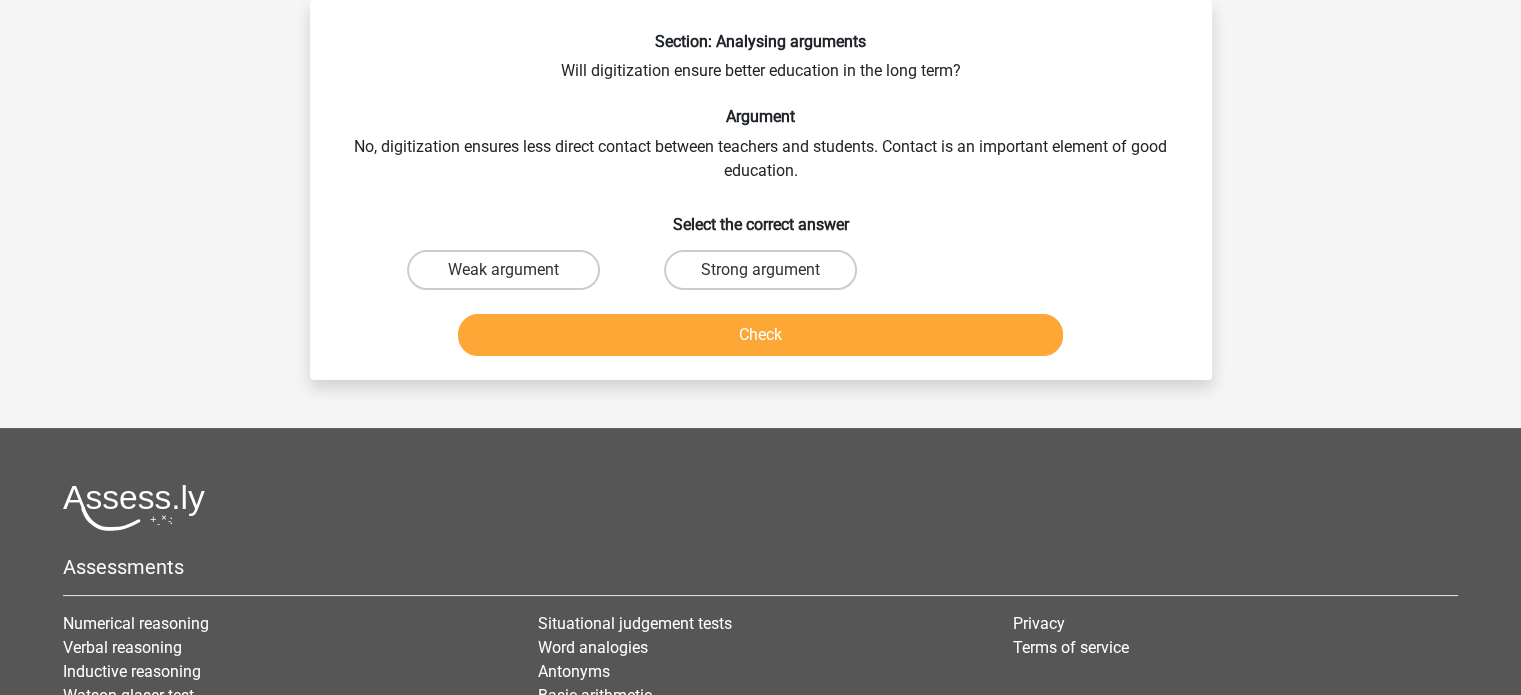 scroll, scrollTop: 0, scrollLeft: 0, axis: both 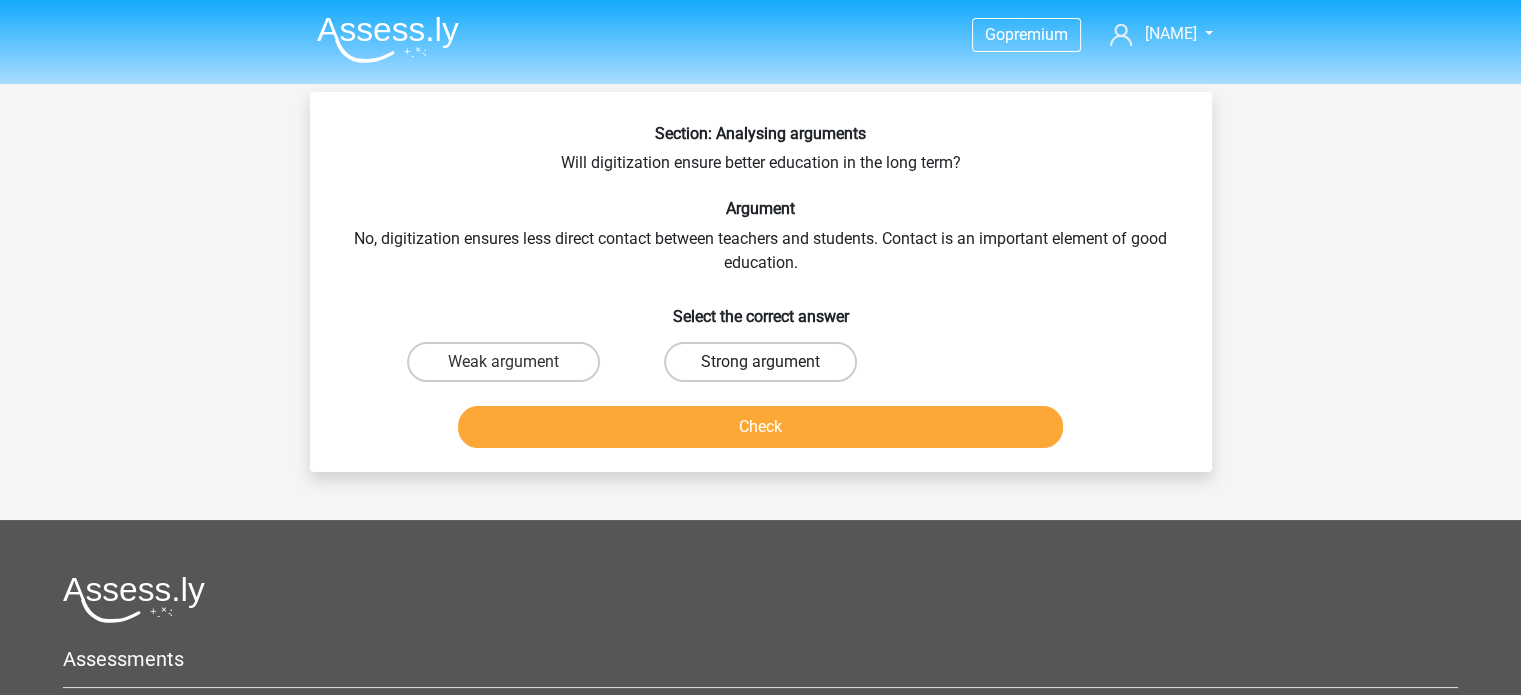click on "Strong argument" at bounding box center [760, 362] 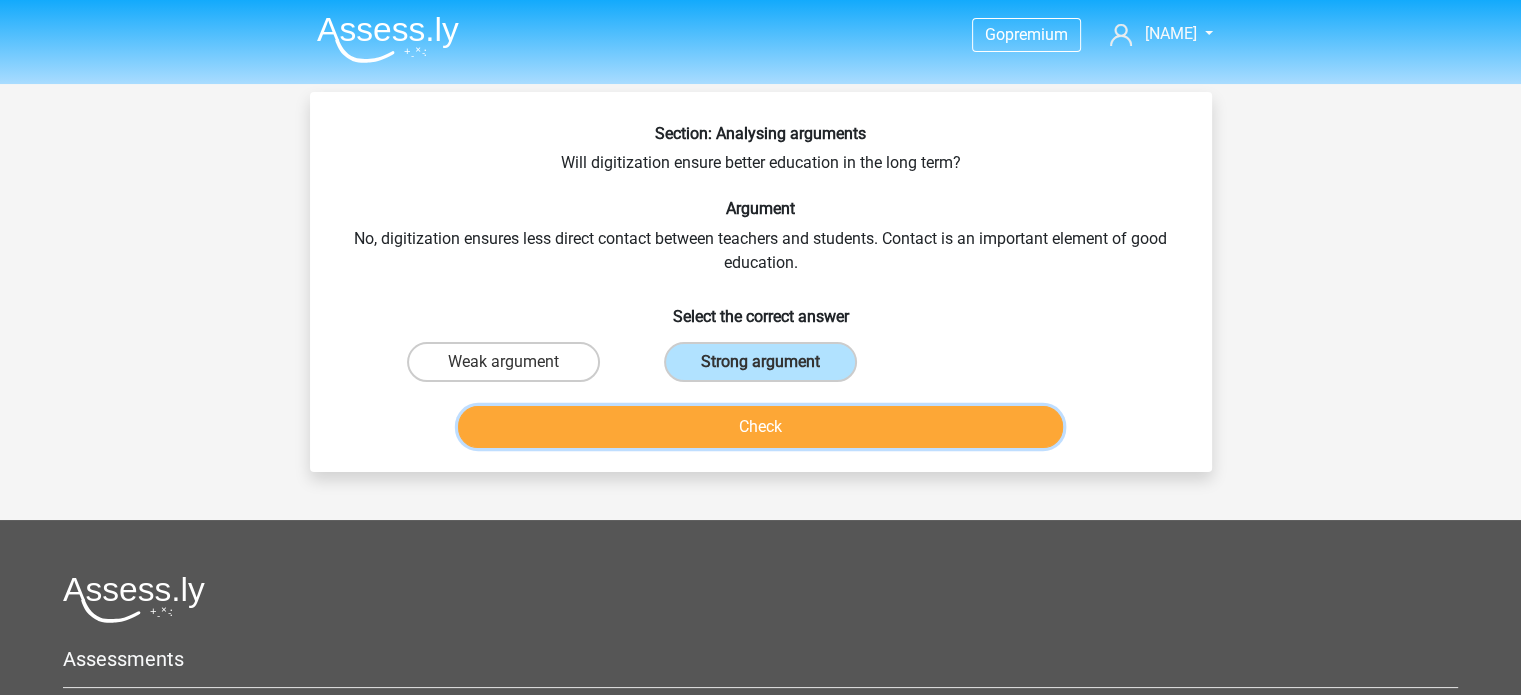 click on "Check" at bounding box center (760, 427) 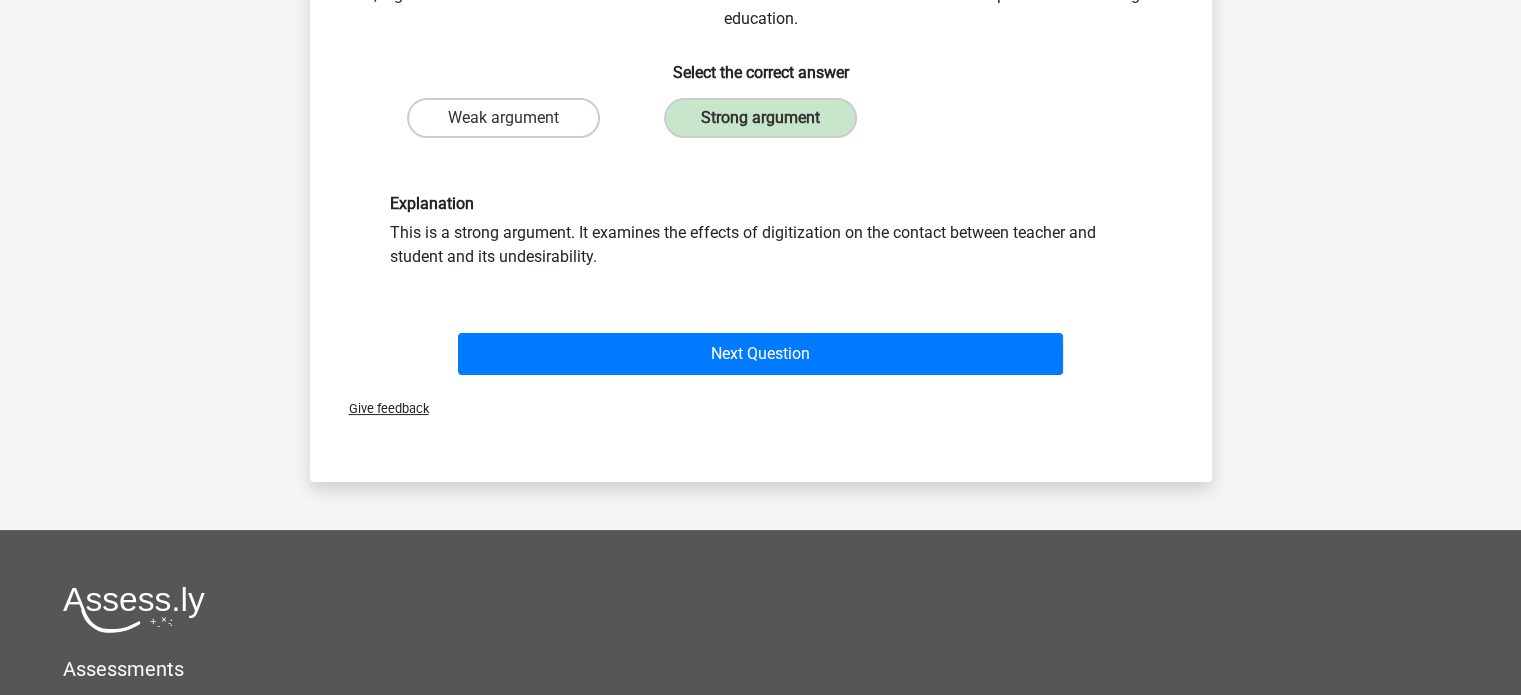 scroll, scrollTop: 252, scrollLeft: 0, axis: vertical 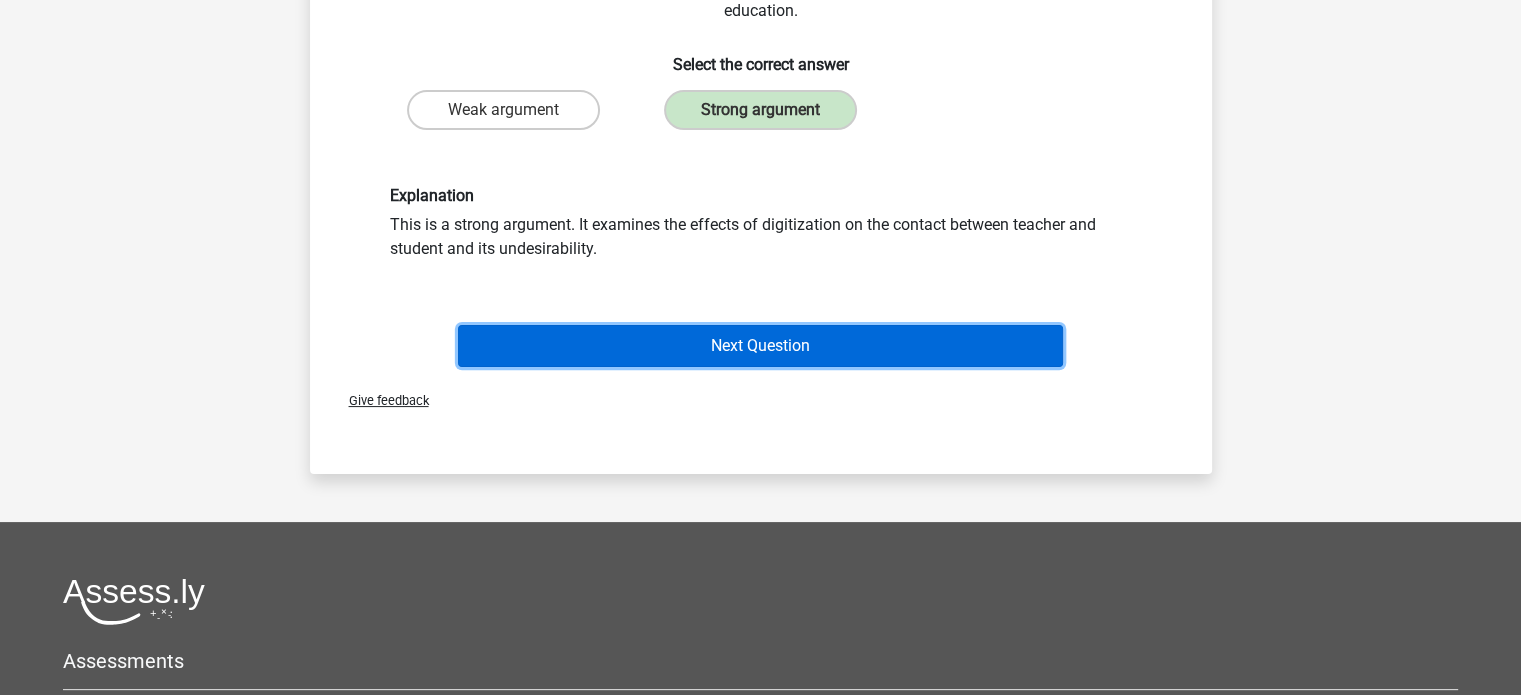 click on "Next Question" at bounding box center [760, 346] 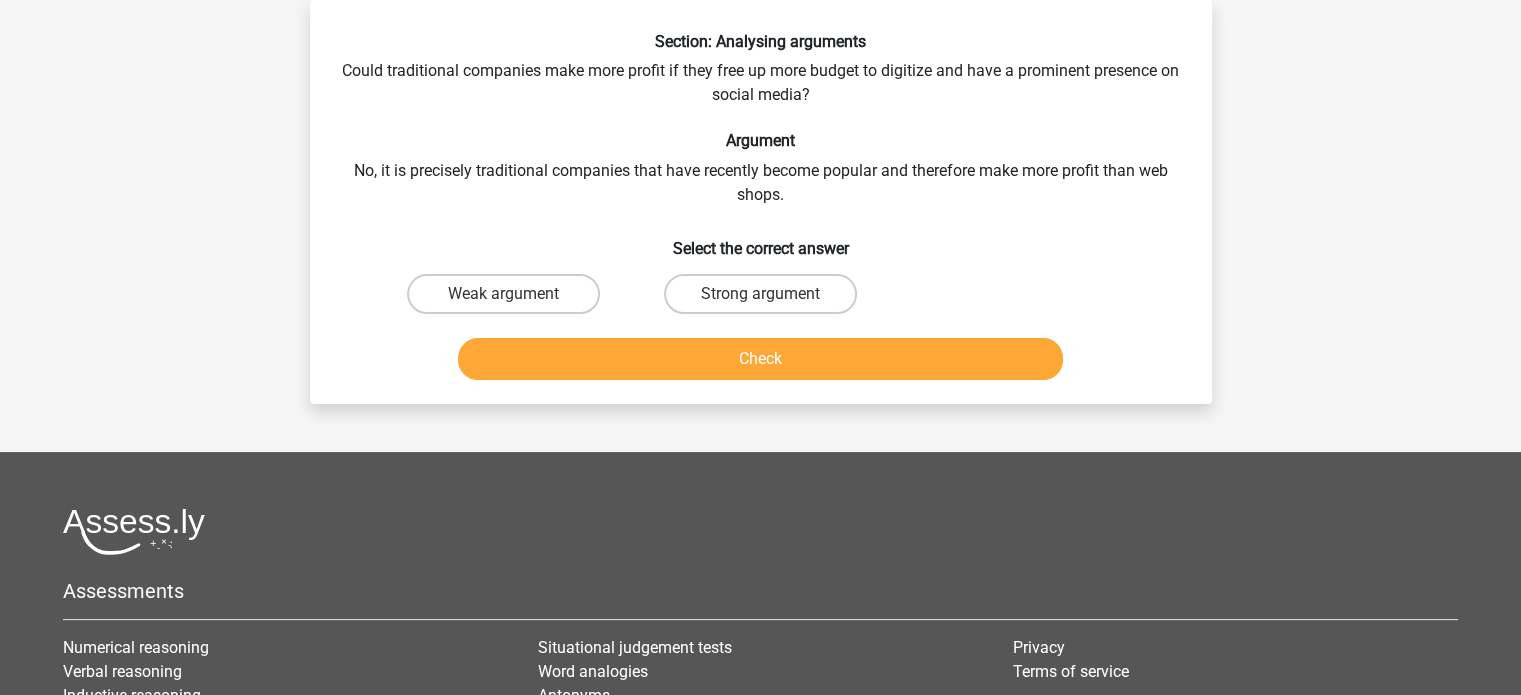 scroll, scrollTop: 0, scrollLeft: 0, axis: both 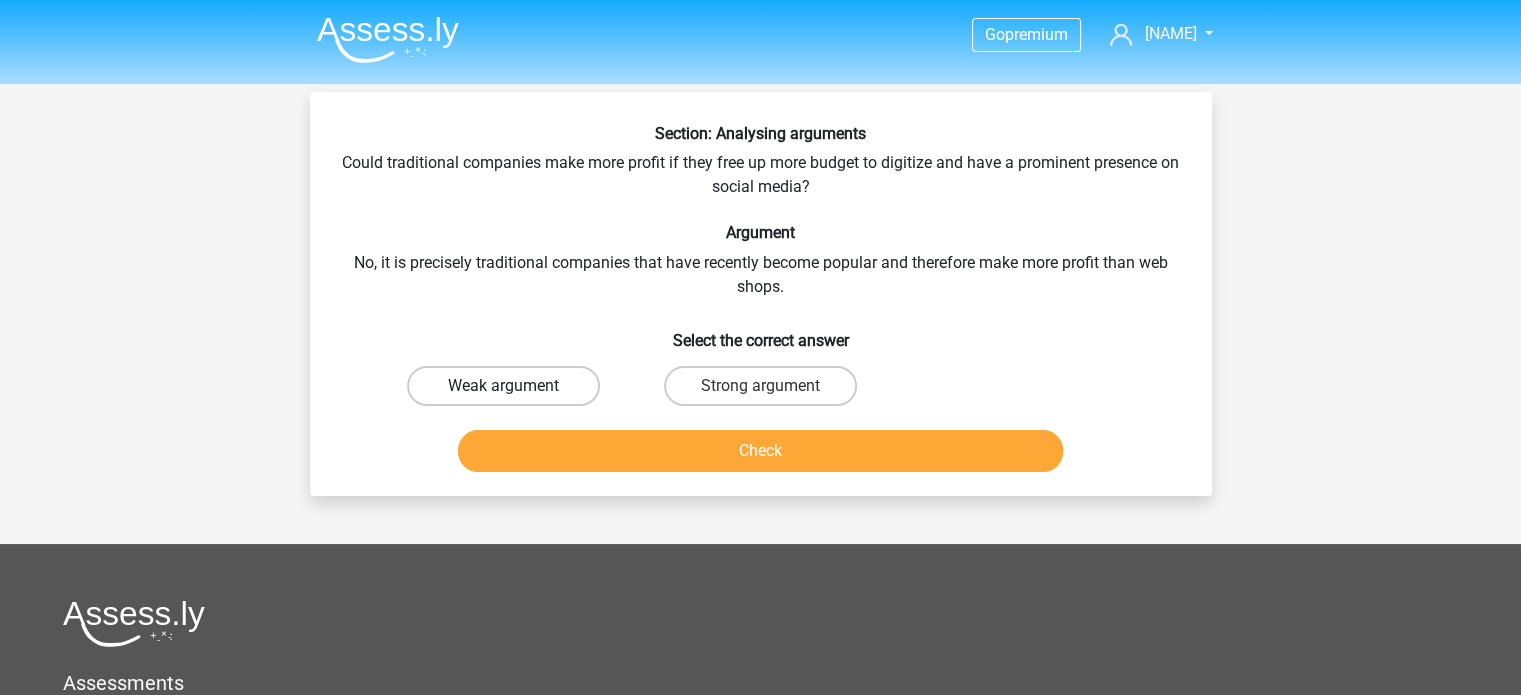 click on "Weak argument" at bounding box center [503, 386] 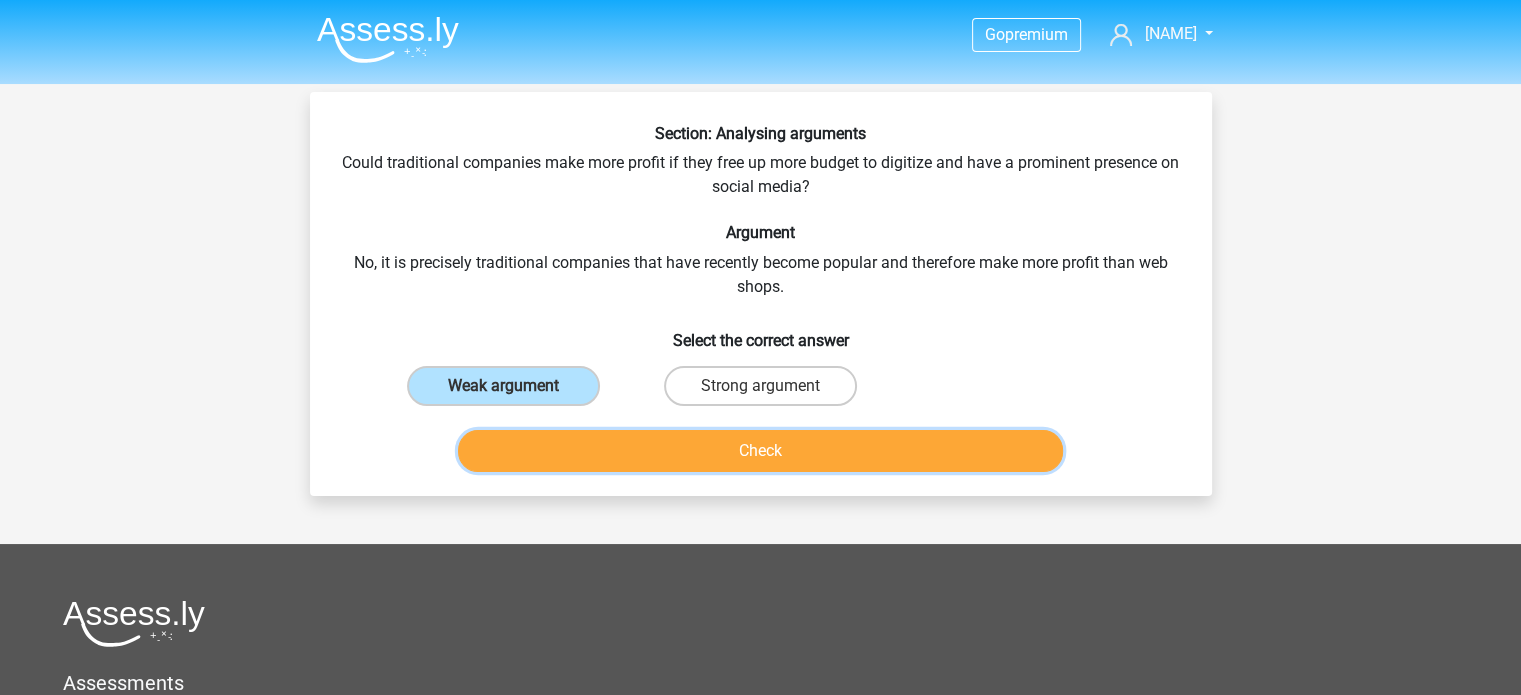 click on "Check" at bounding box center [760, 451] 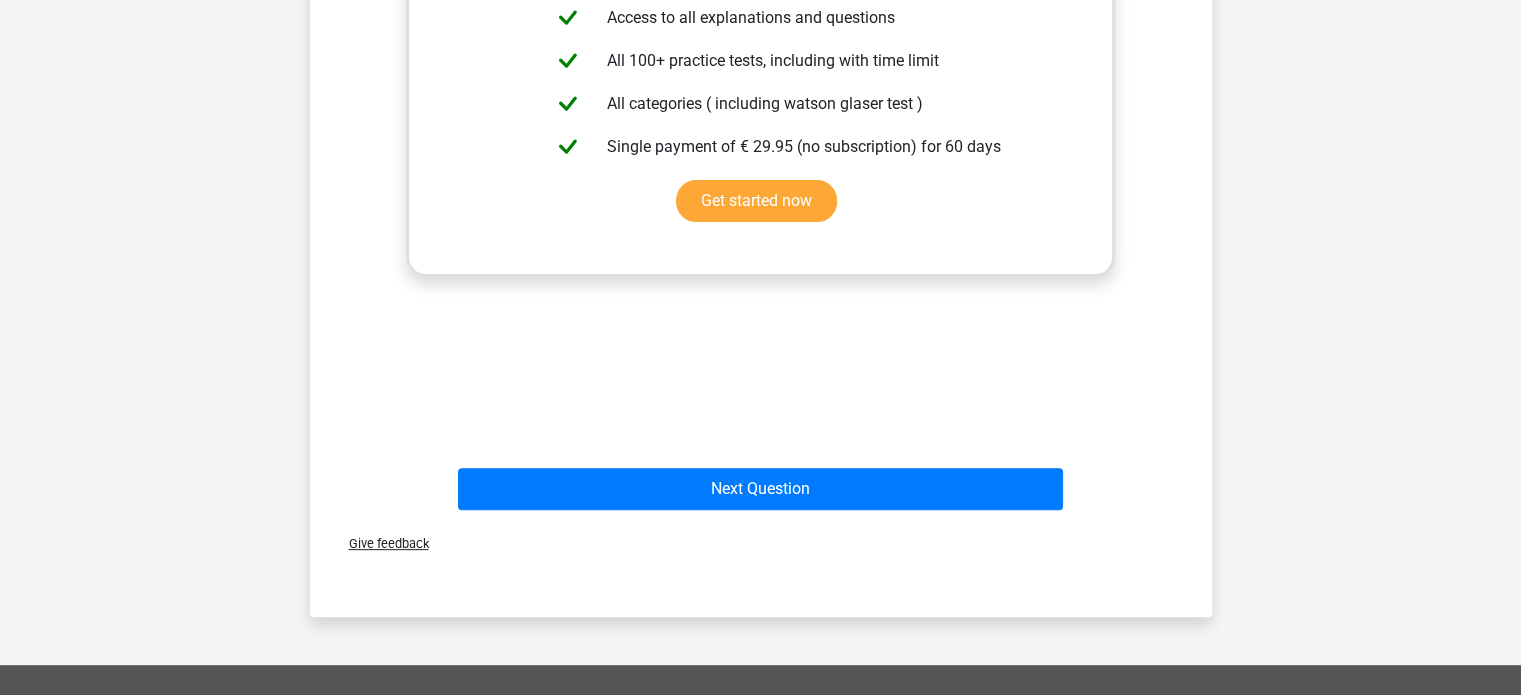 scroll, scrollTop: 672, scrollLeft: 0, axis: vertical 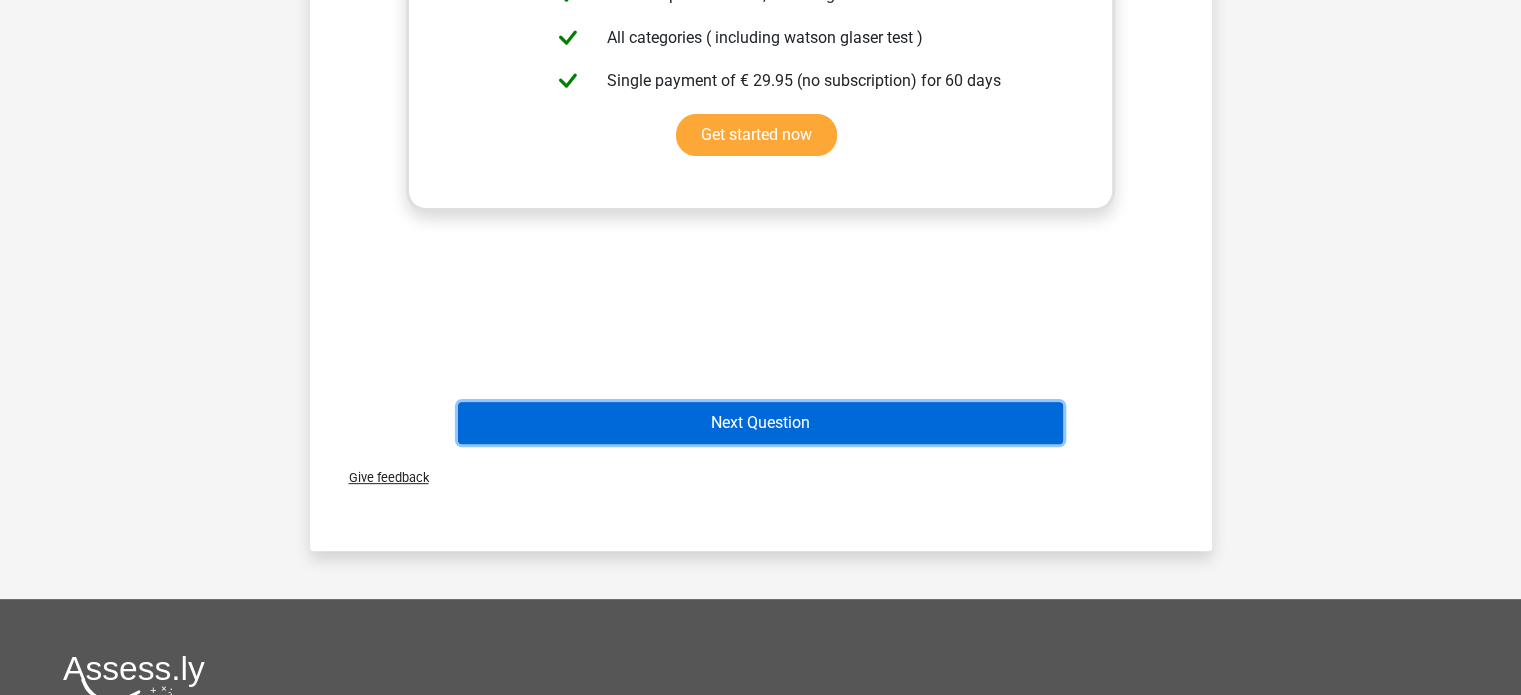click on "Next Question" at bounding box center [760, 423] 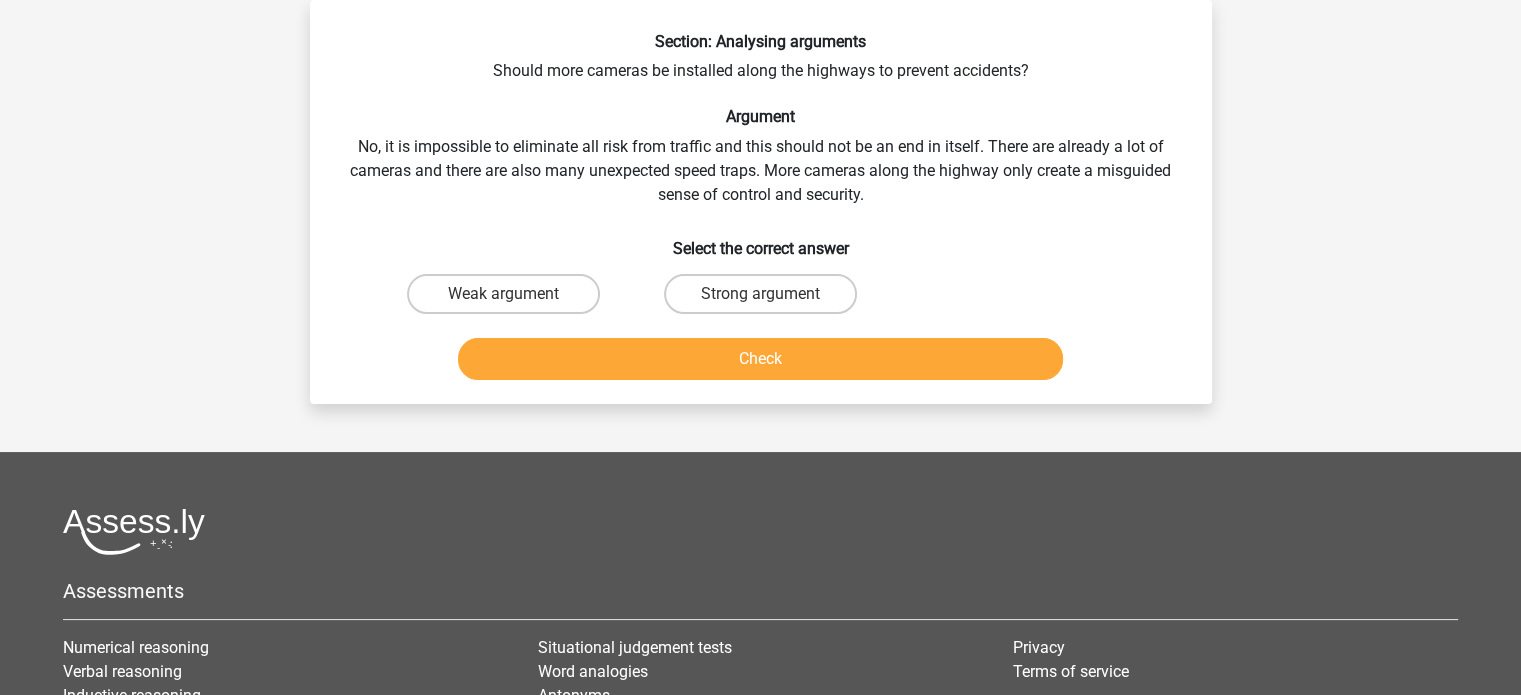 scroll, scrollTop: 0, scrollLeft: 0, axis: both 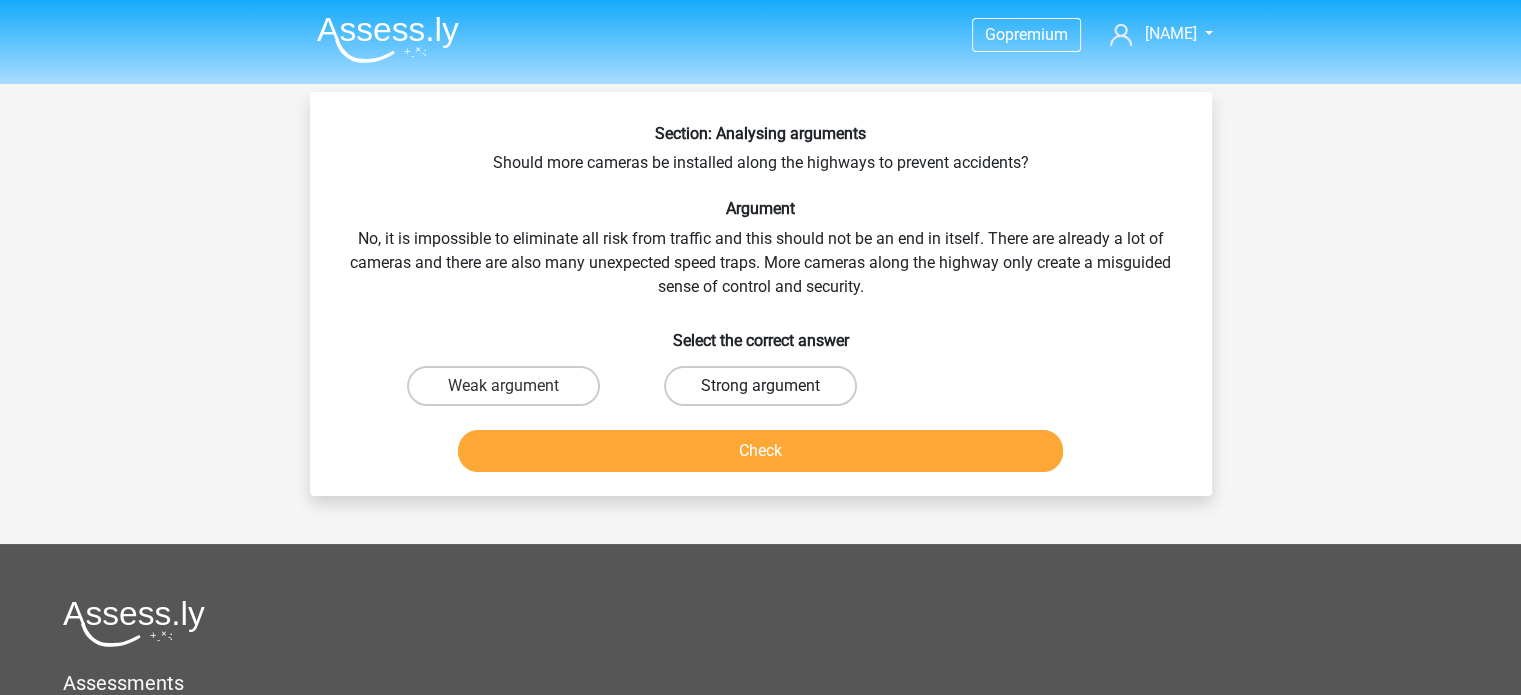 click on "Strong argument" at bounding box center (760, 386) 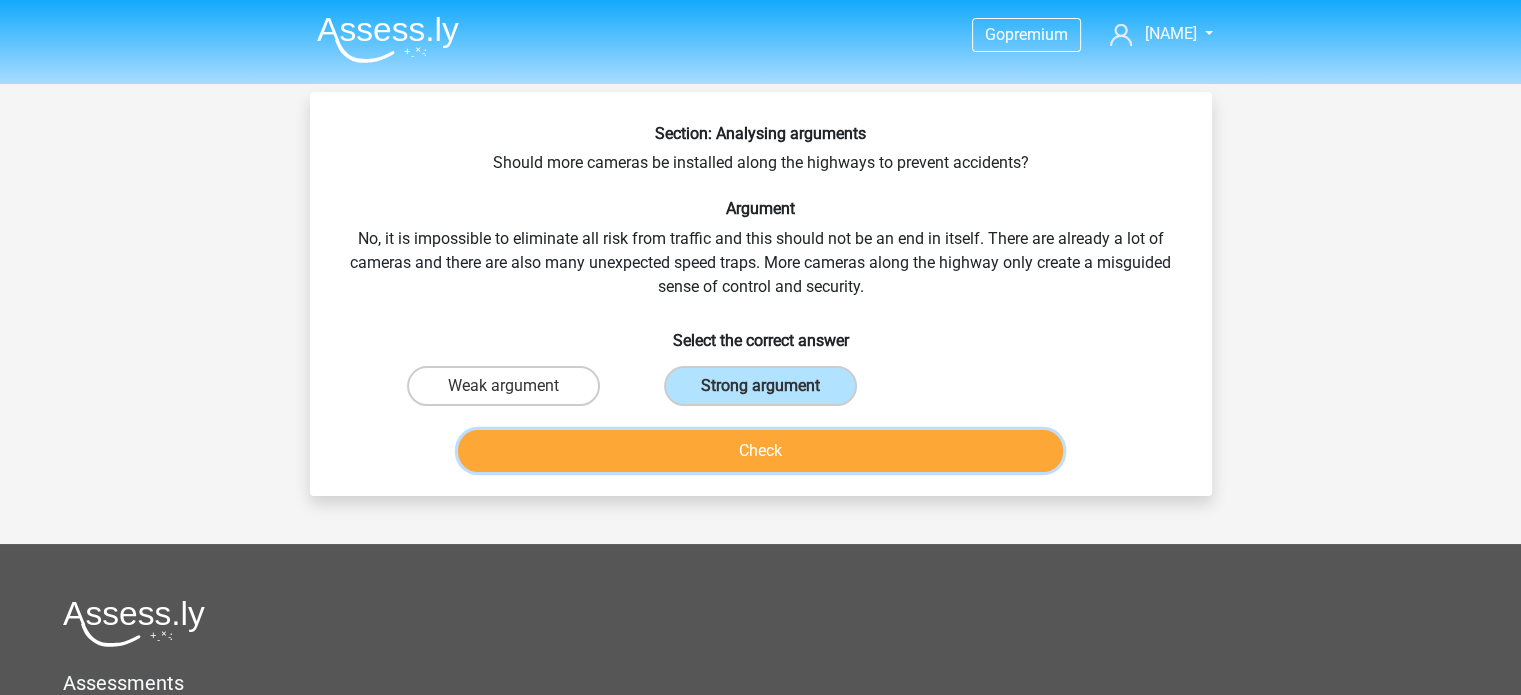 click on "Check" at bounding box center (760, 451) 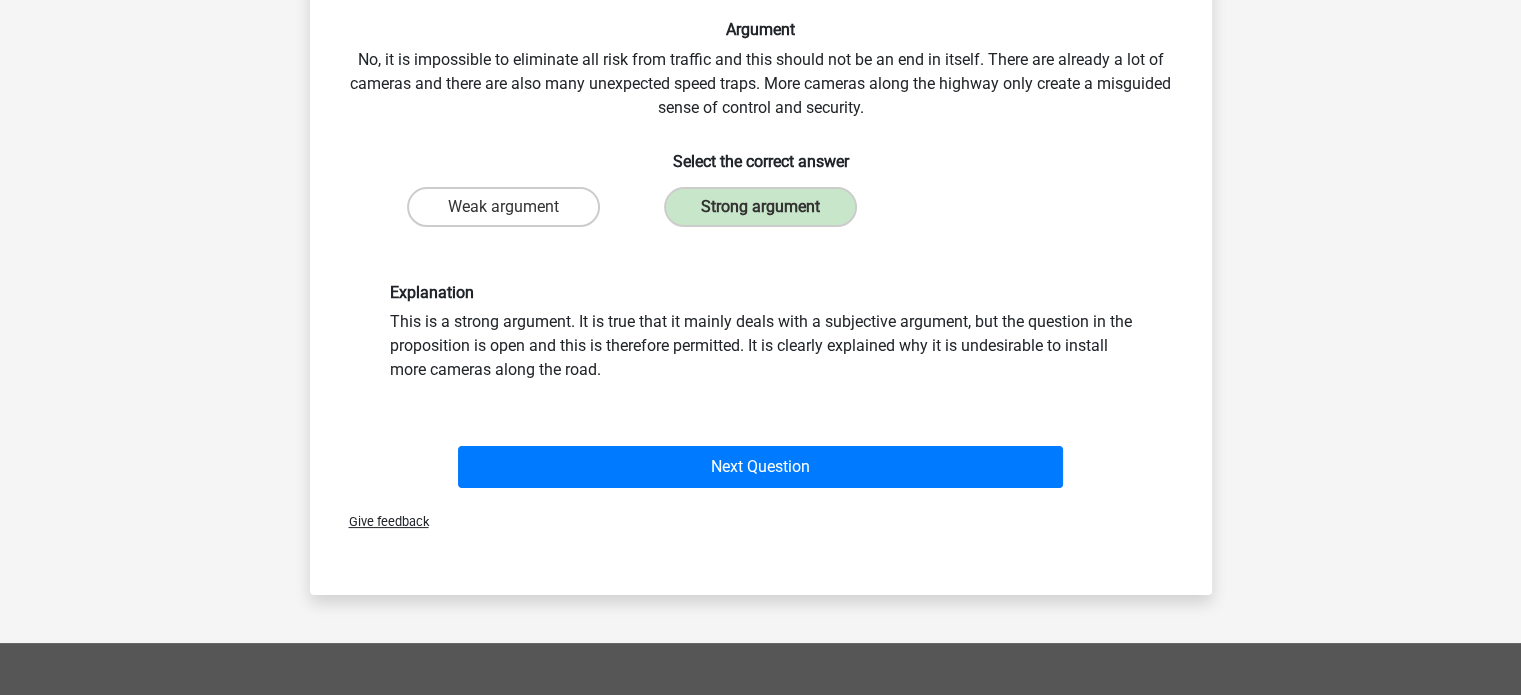 scroll, scrollTop: 180, scrollLeft: 0, axis: vertical 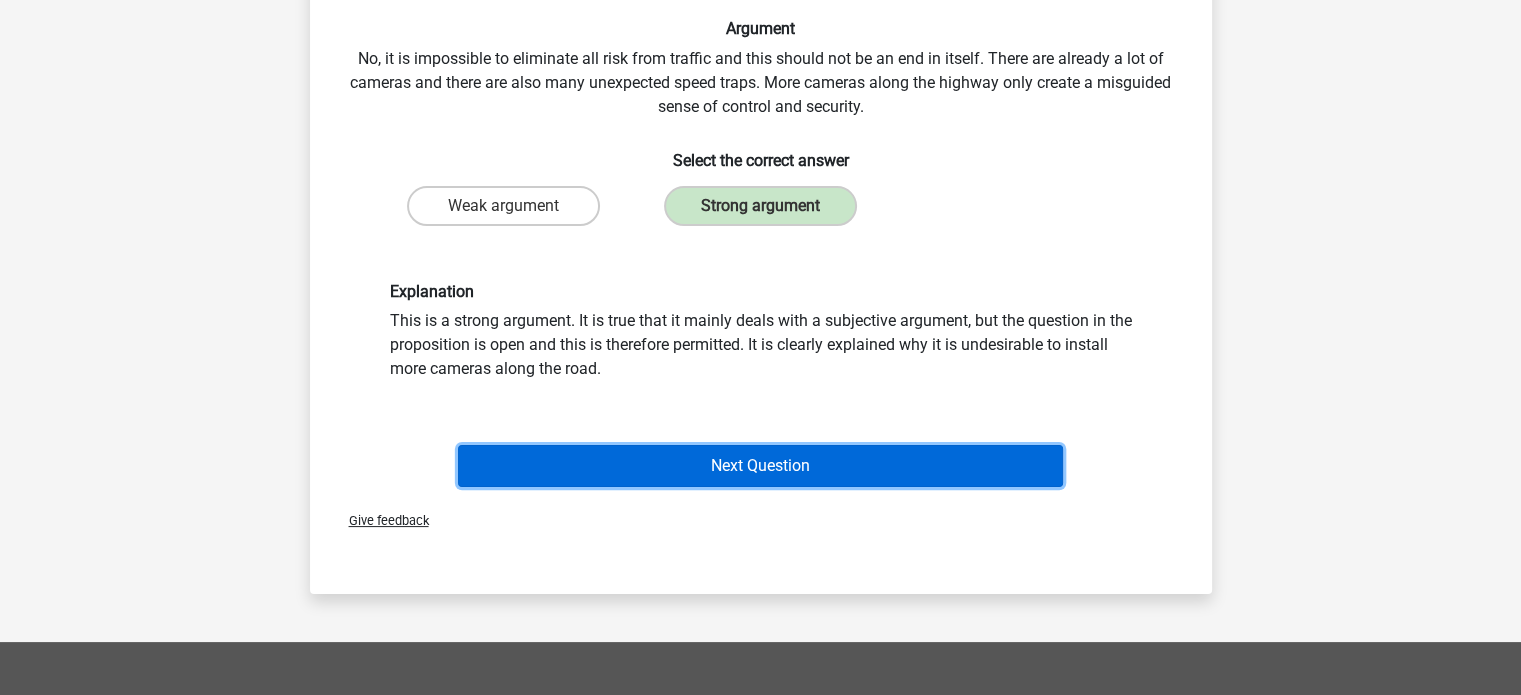 click on "Next Question" at bounding box center (760, 466) 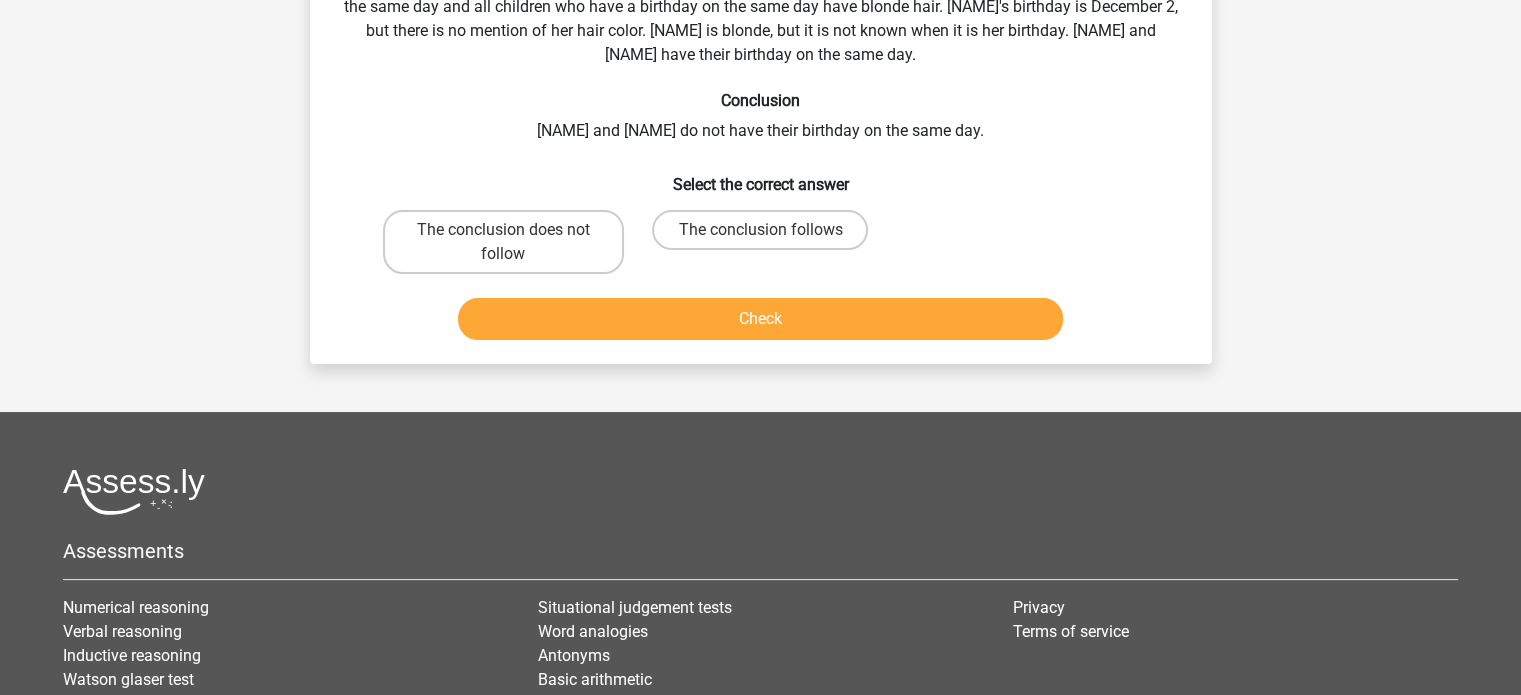 scroll, scrollTop: 92, scrollLeft: 0, axis: vertical 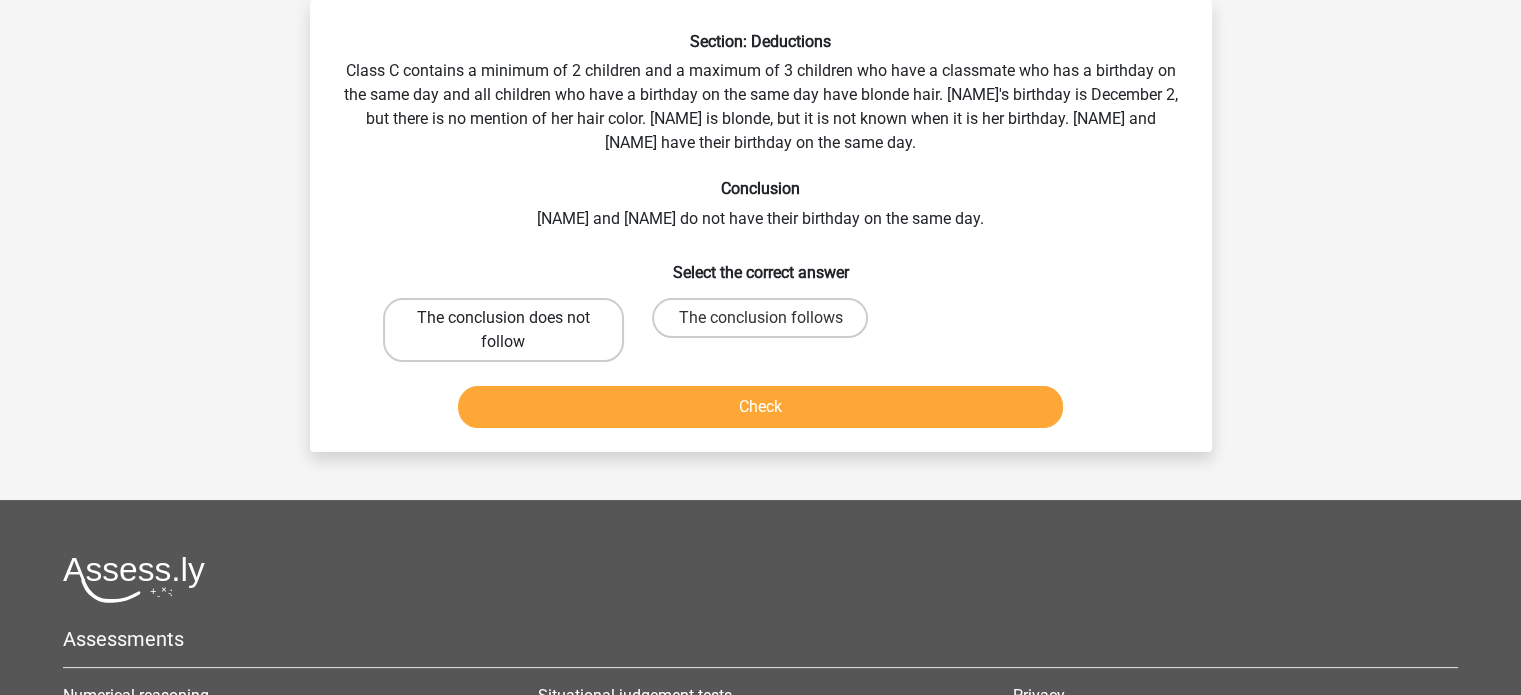 click on "The conclusion does not follow" at bounding box center [503, 330] 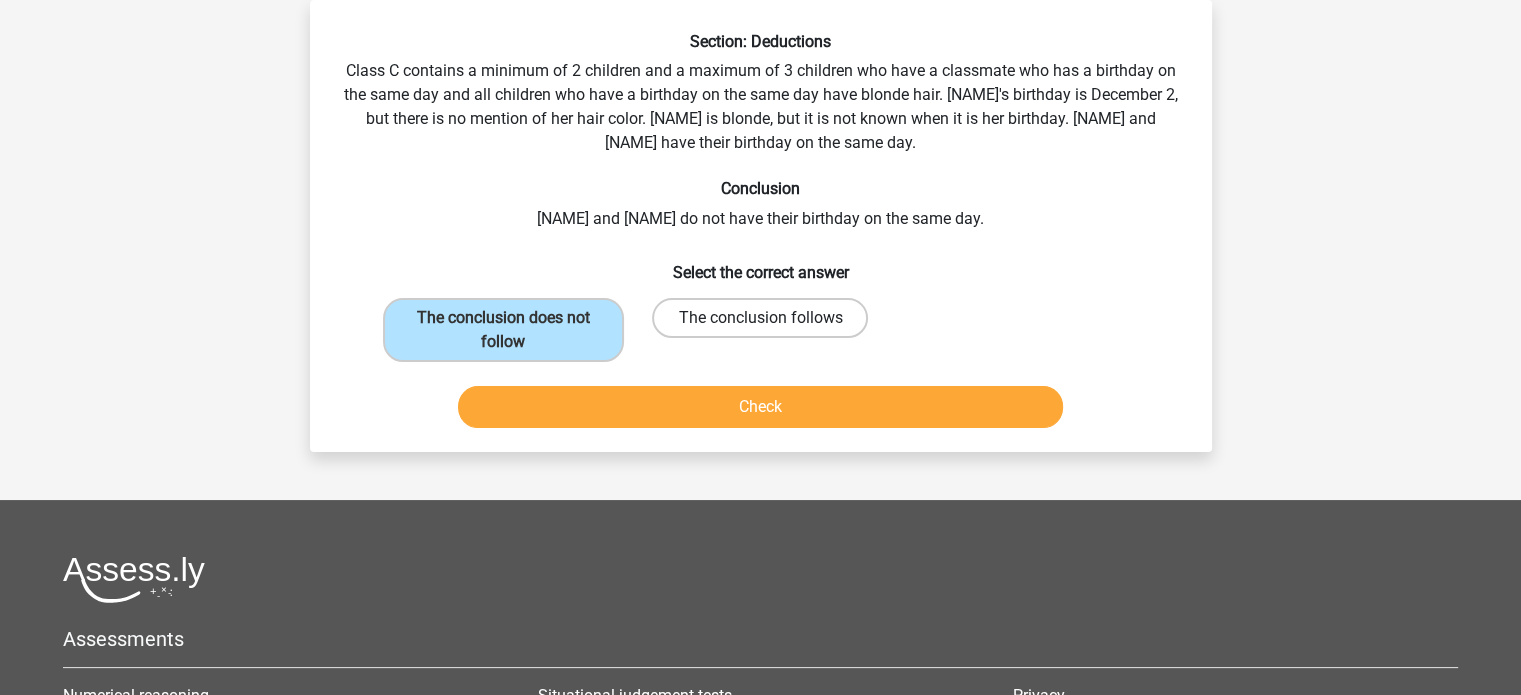 click on "The conclusion follows" at bounding box center (760, 318) 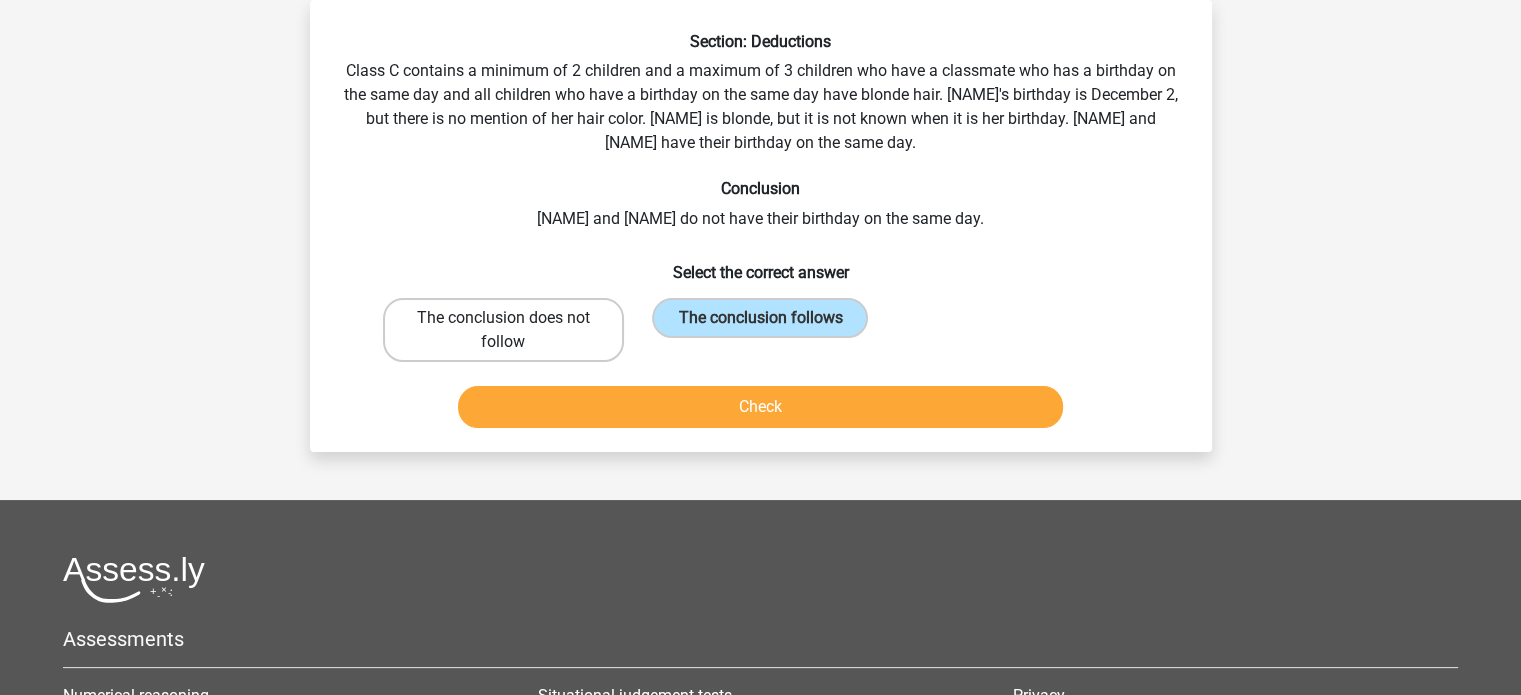 click on "The conclusion does not follow" at bounding box center [503, 330] 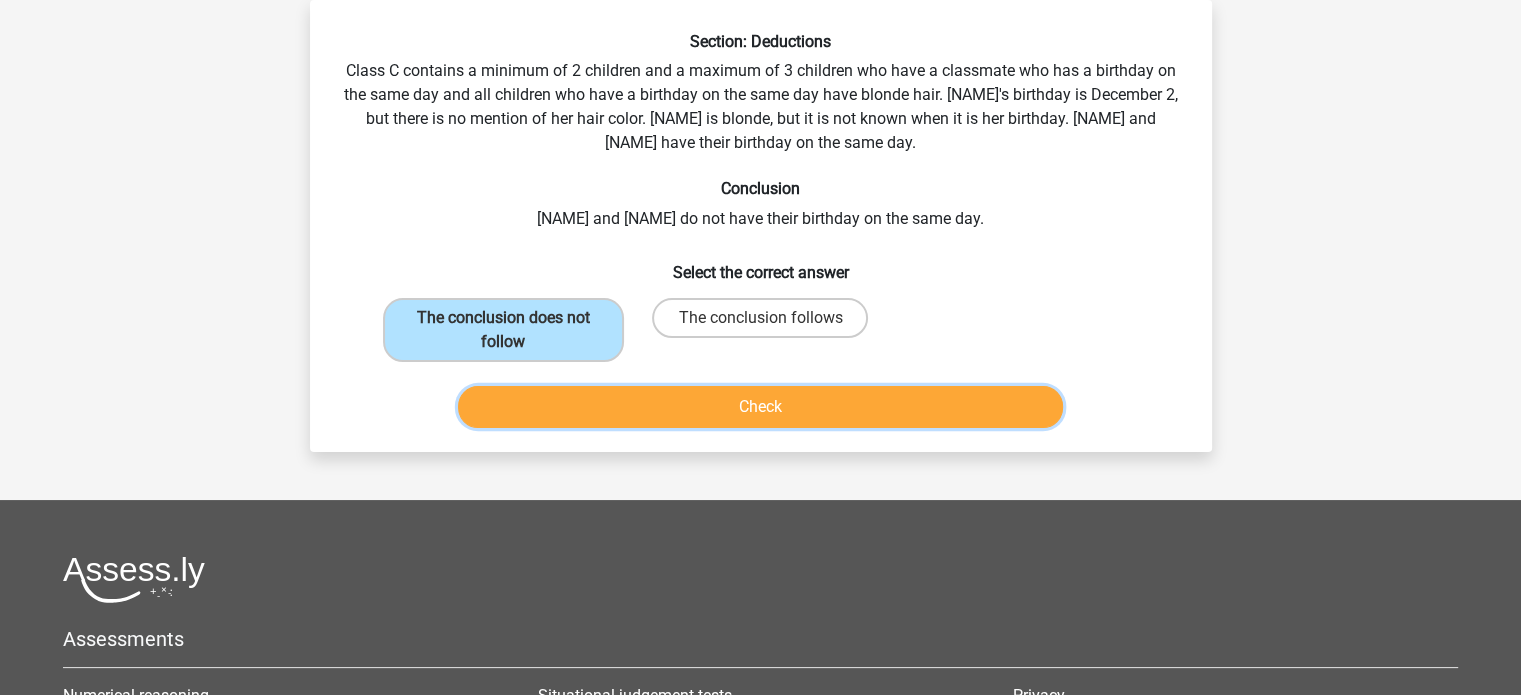 click on "Check" at bounding box center [760, 407] 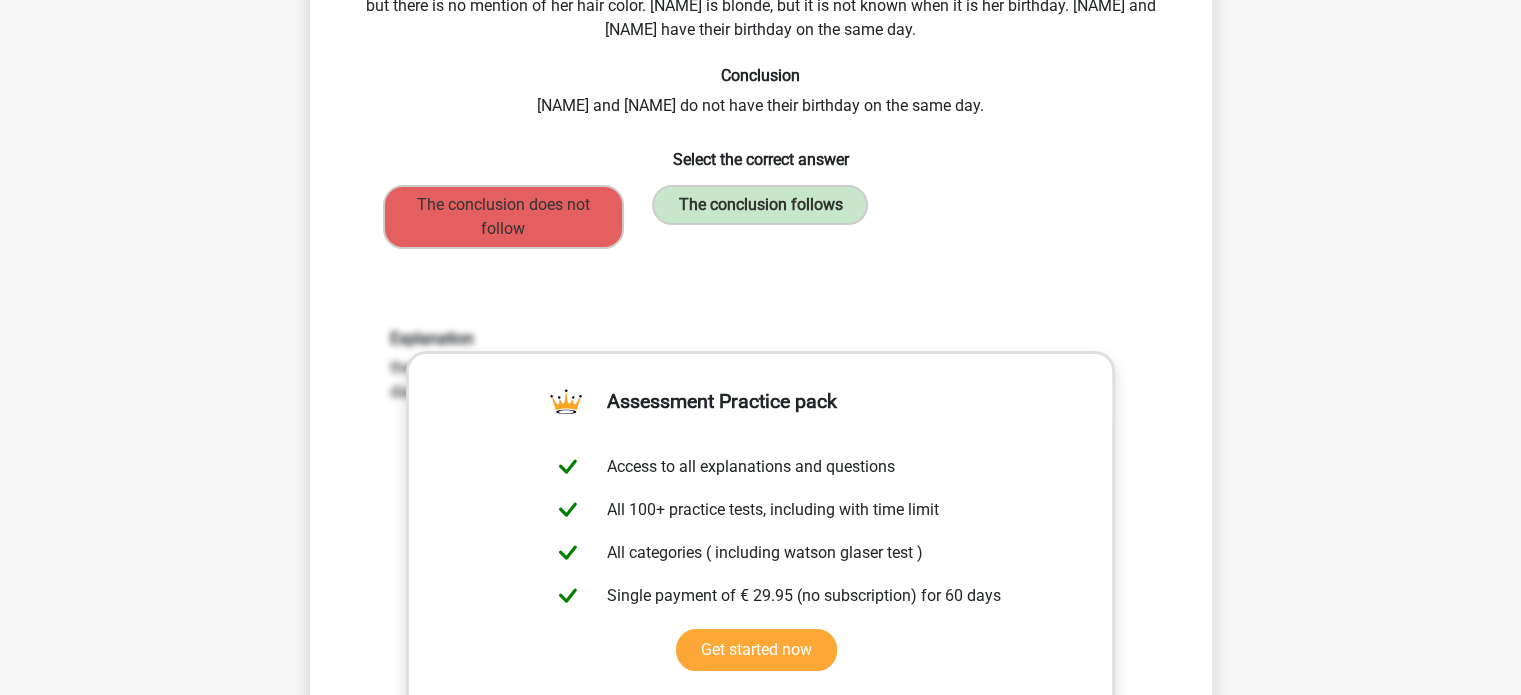 scroll, scrollTop: 0, scrollLeft: 0, axis: both 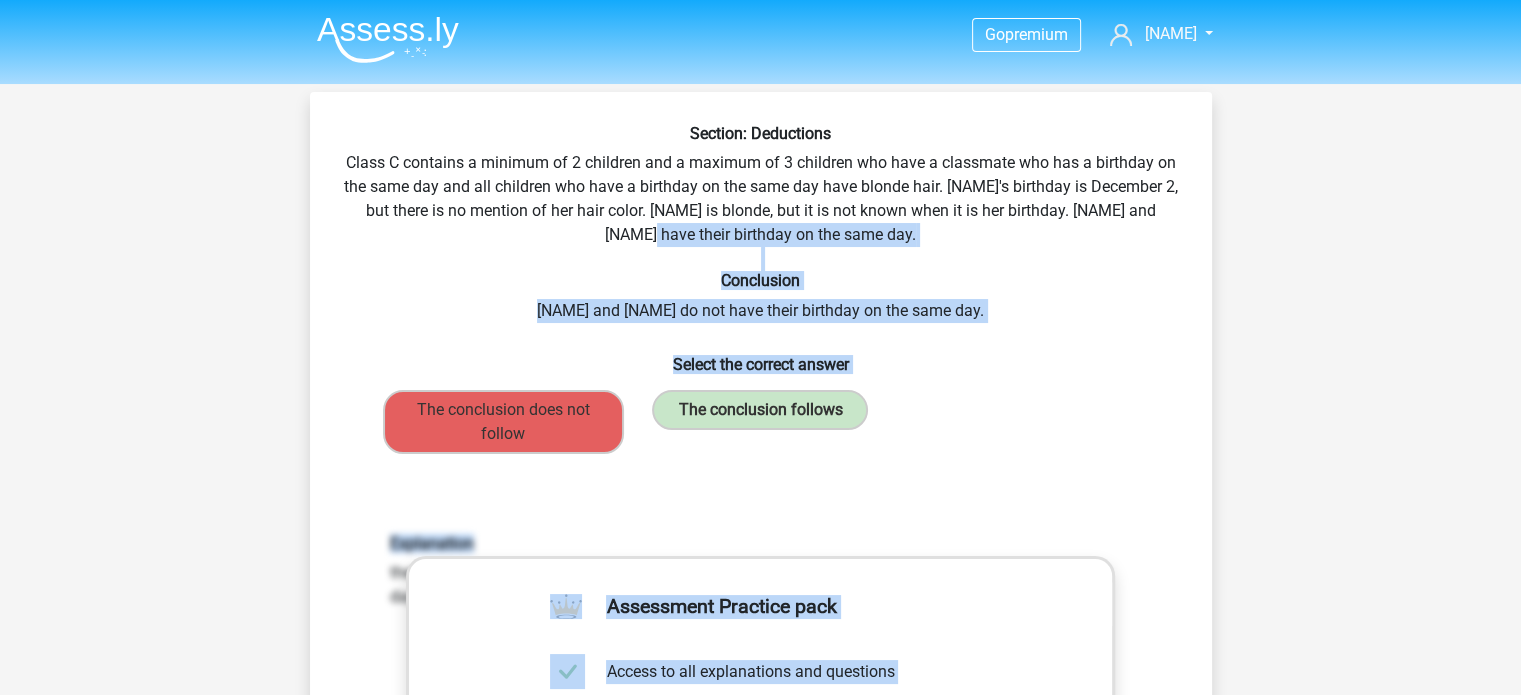 drag, startPoint x: 907, startPoint y: 463, endPoint x: 333, endPoint y: 237, distance: 616.889 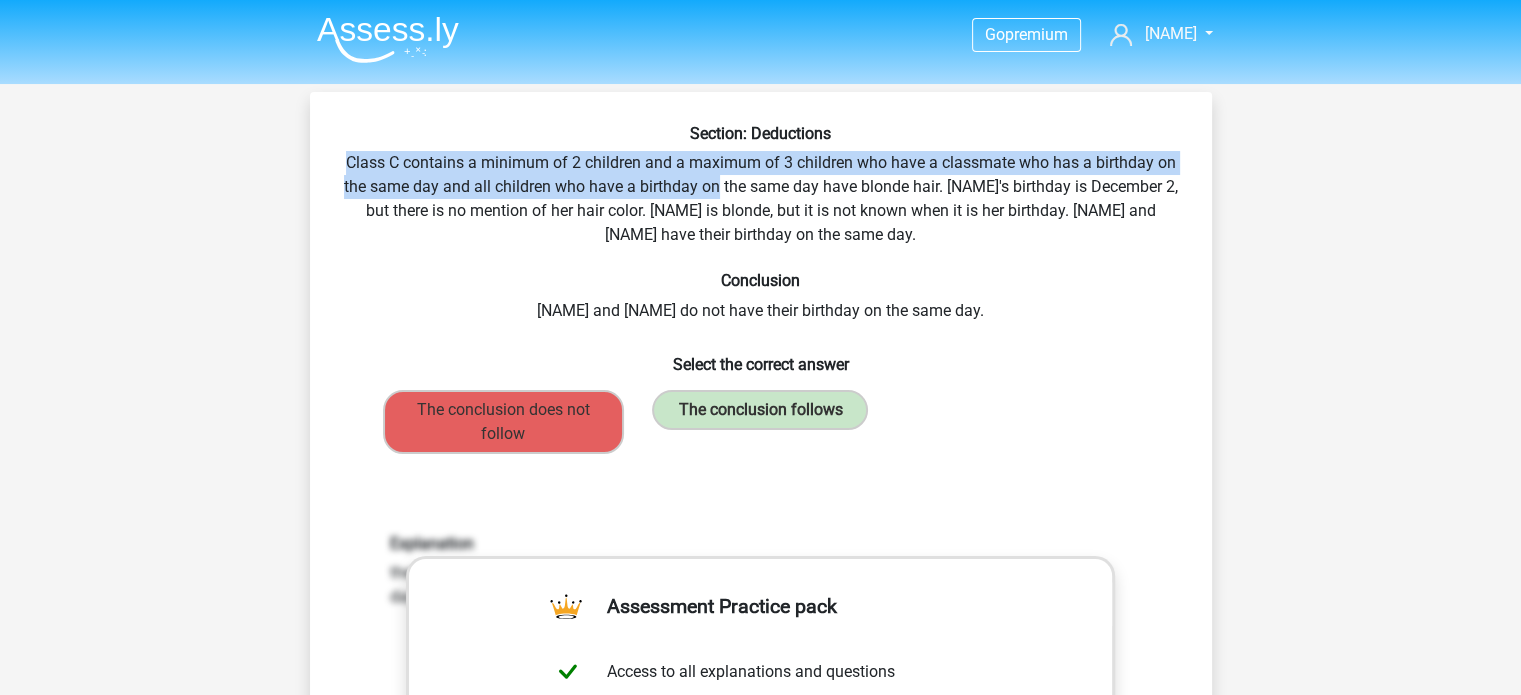 drag, startPoint x: 337, startPoint y: 159, endPoint x: 712, endPoint y: 181, distance: 375.64478 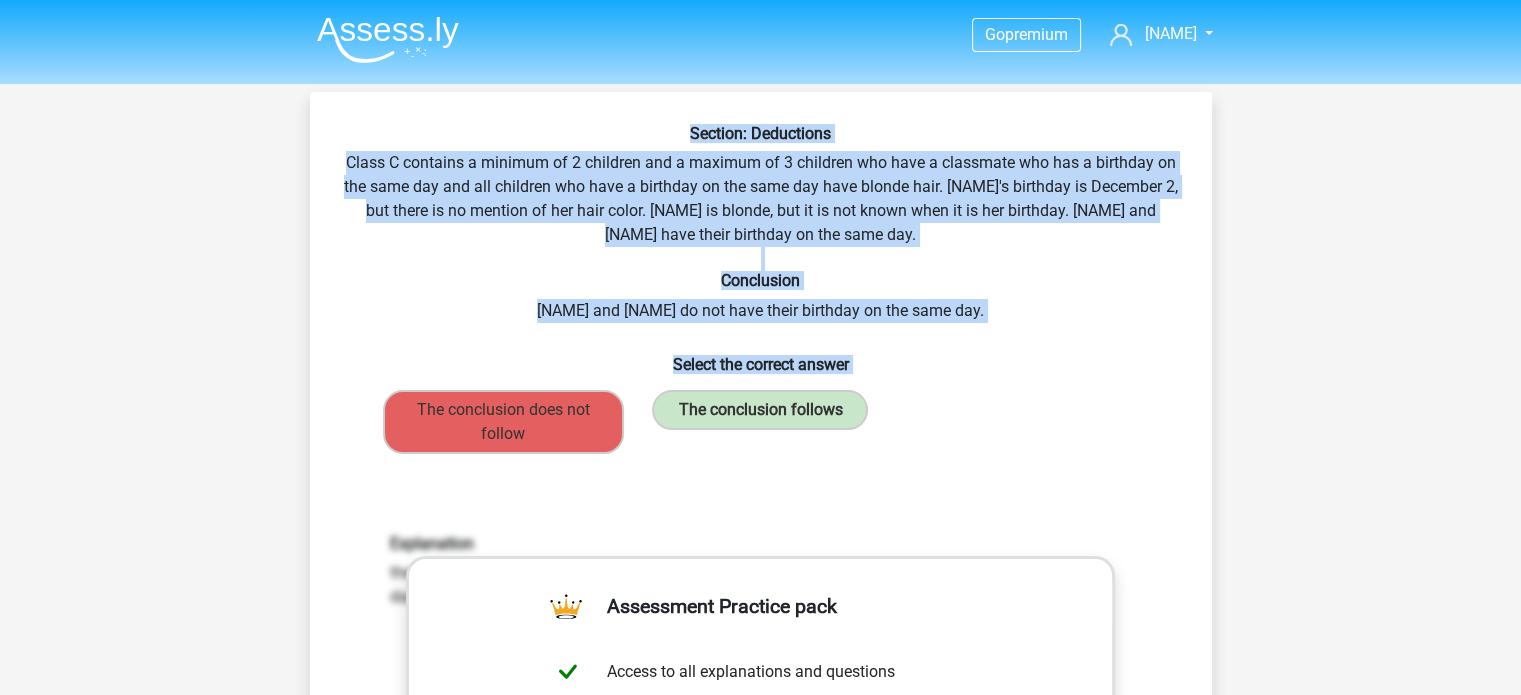 drag, startPoint x: 684, startPoint y: 130, endPoint x: 900, endPoint y: 419, distance: 360.8005 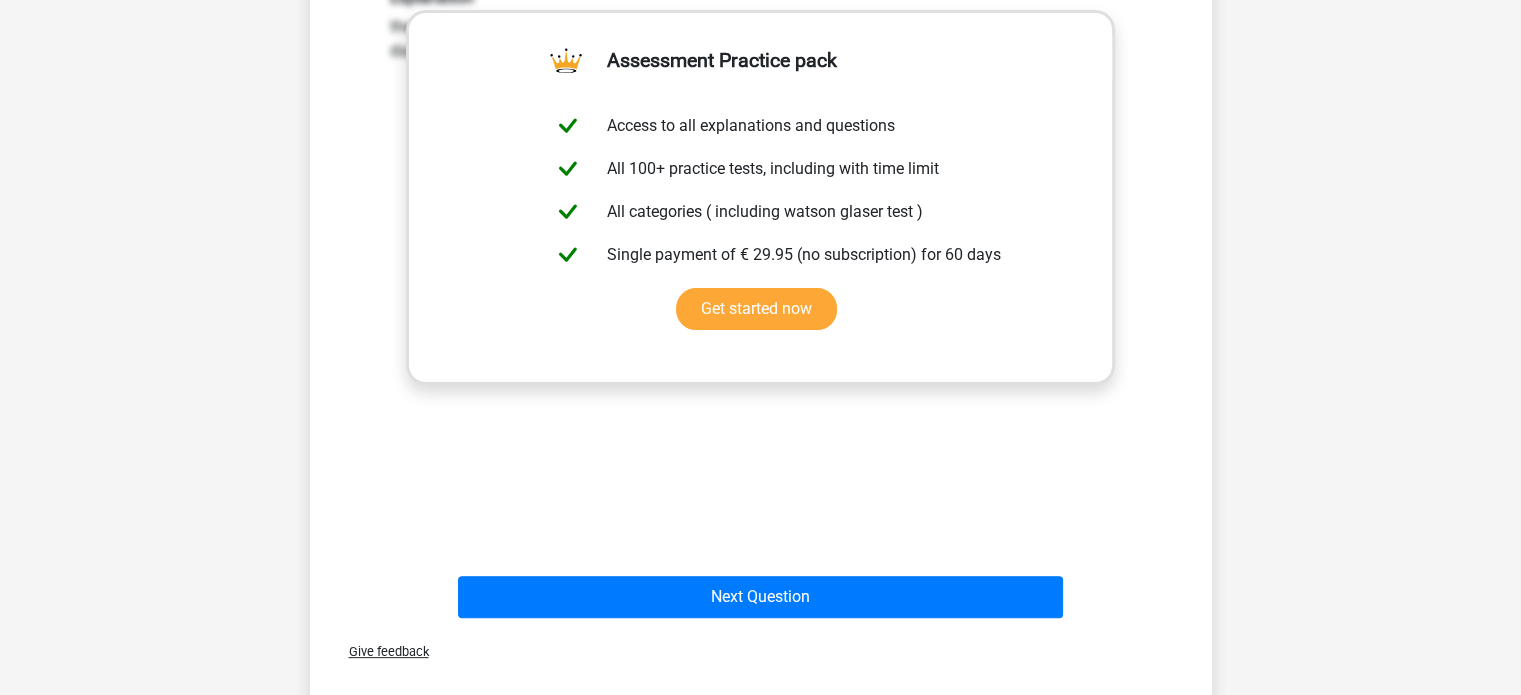 scroll, scrollTop: 547, scrollLeft: 0, axis: vertical 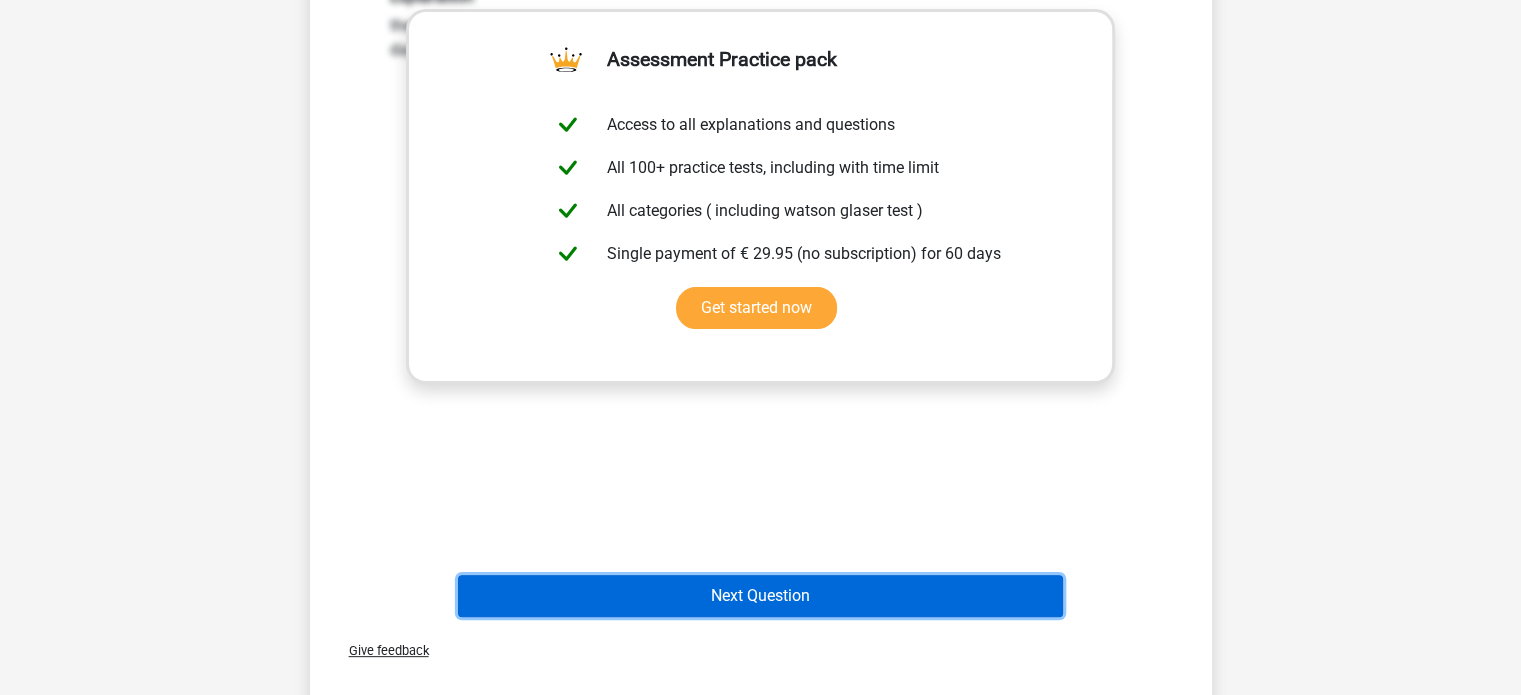 click on "Next Question" at bounding box center (760, 596) 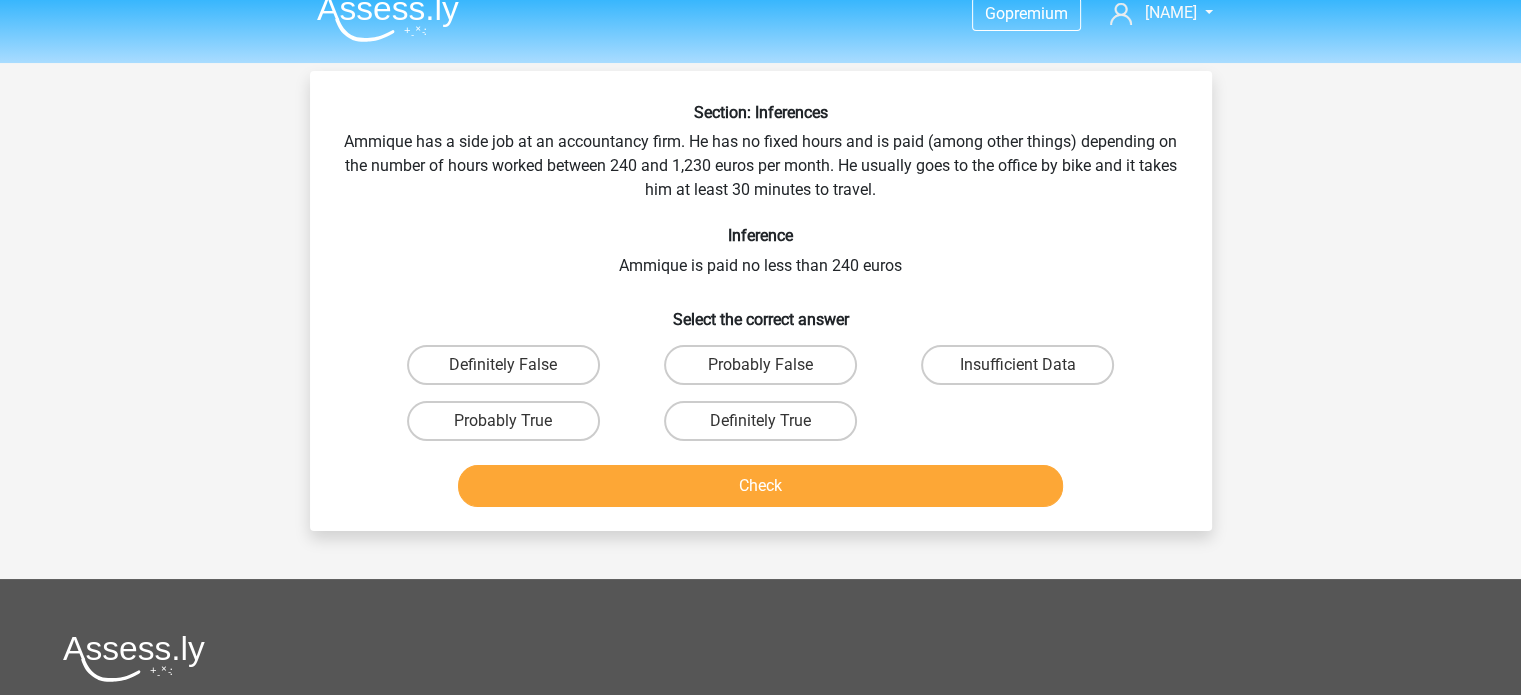 scroll, scrollTop: 20, scrollLeft: 0, axis: vertical 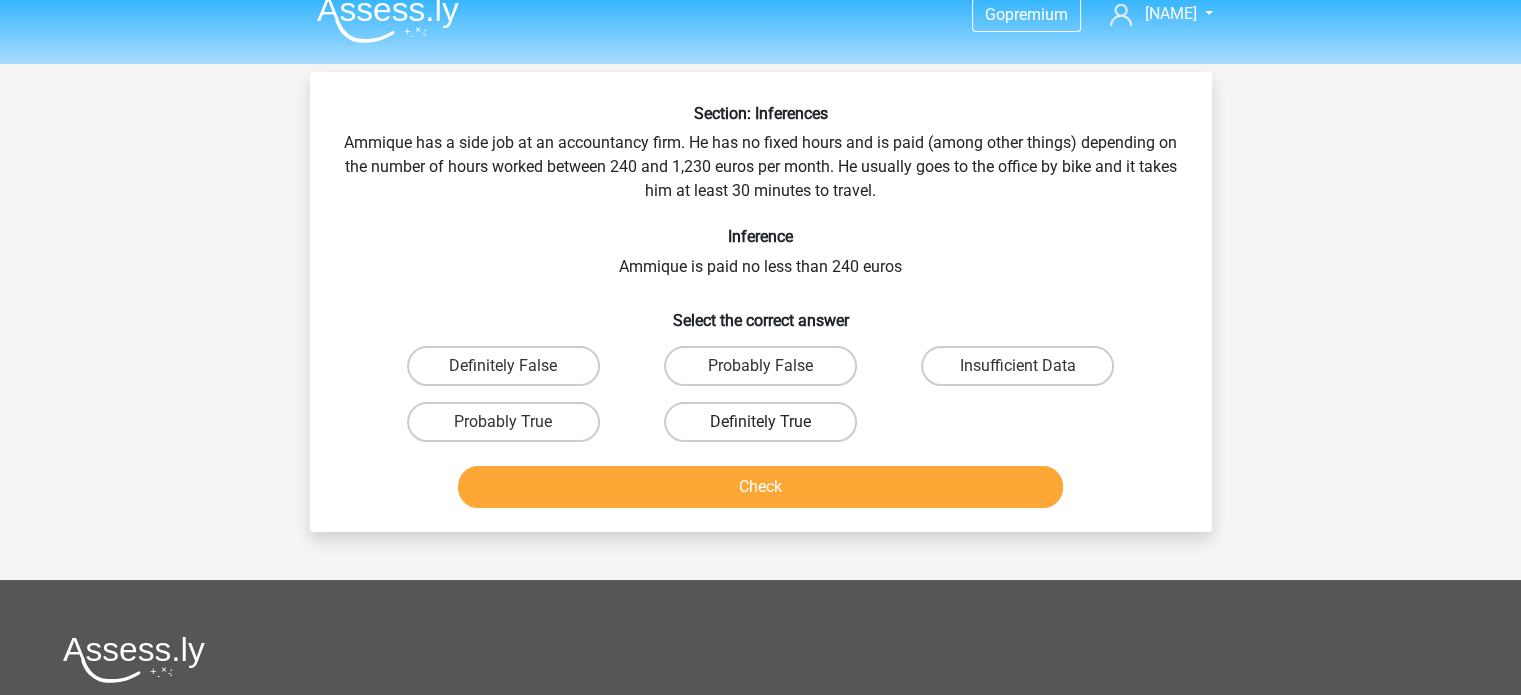click on "Definitely True" at bounding box center (760, 422) 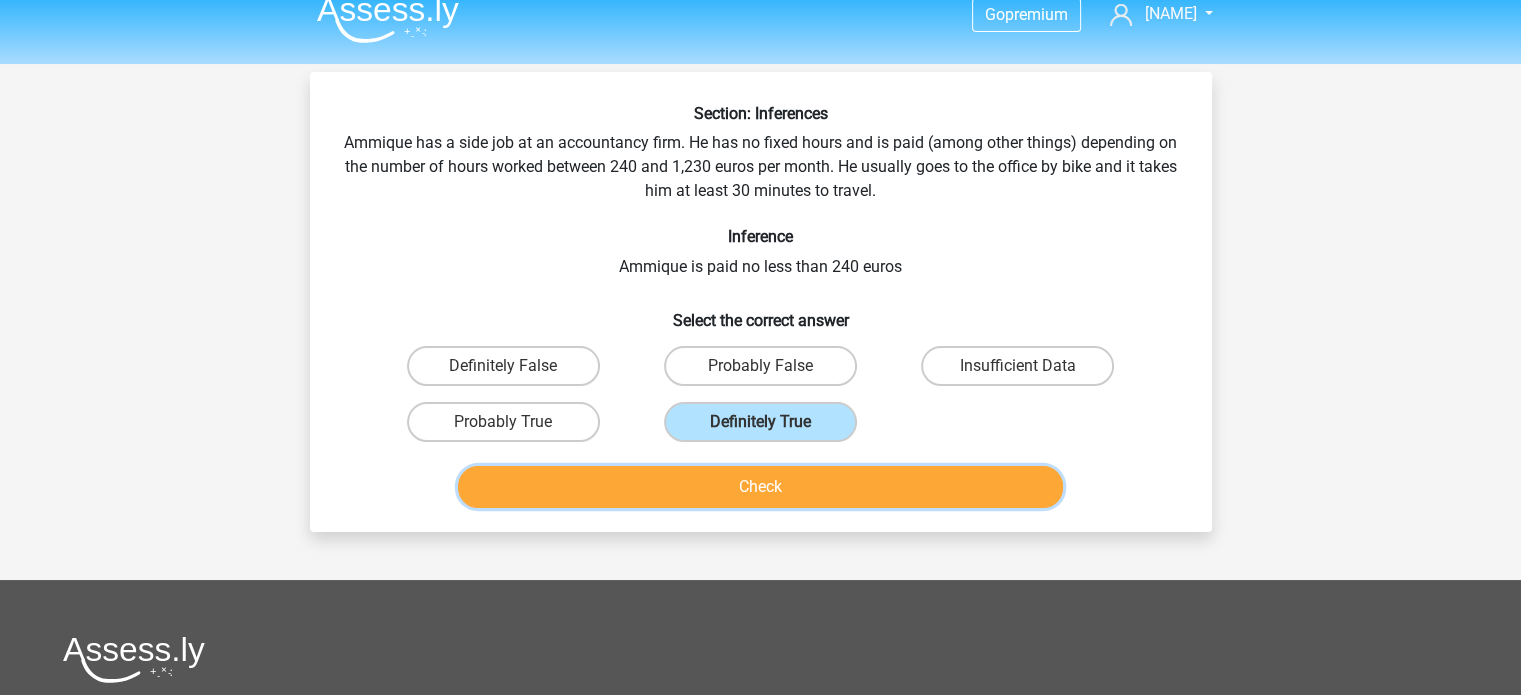 click on "Check" at bounding box center (760, 487) 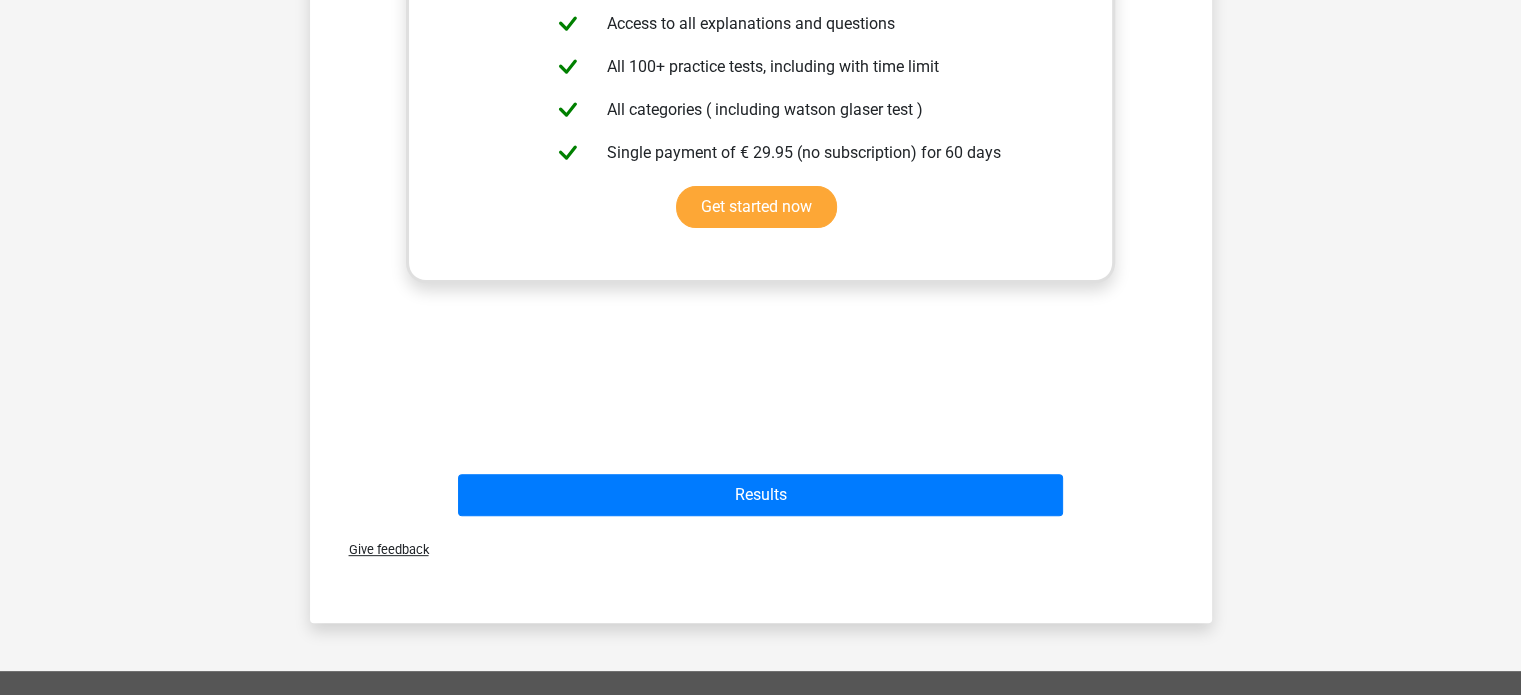 scroll, scrollTop: 657, scrollLeft: 0, axis: vertical 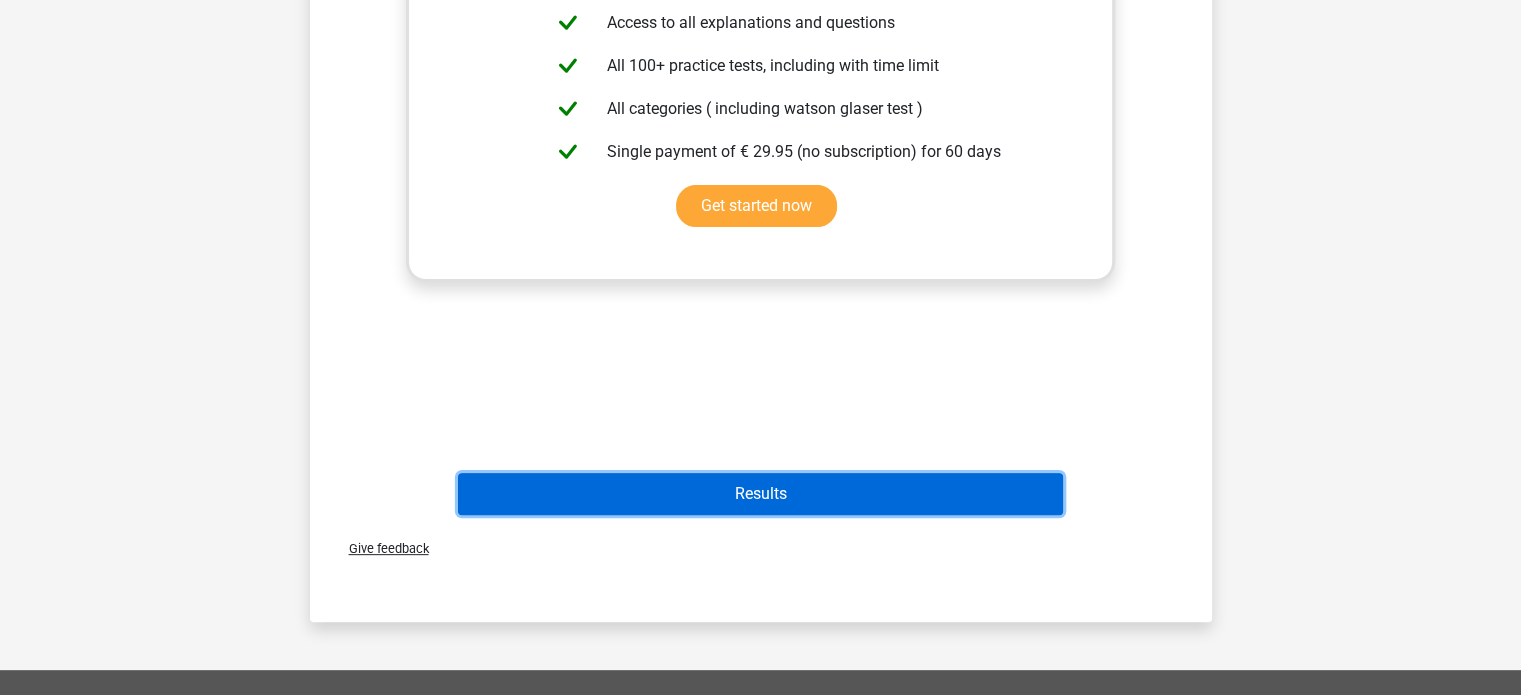 click on "Results" at bounding box center [760, 494] 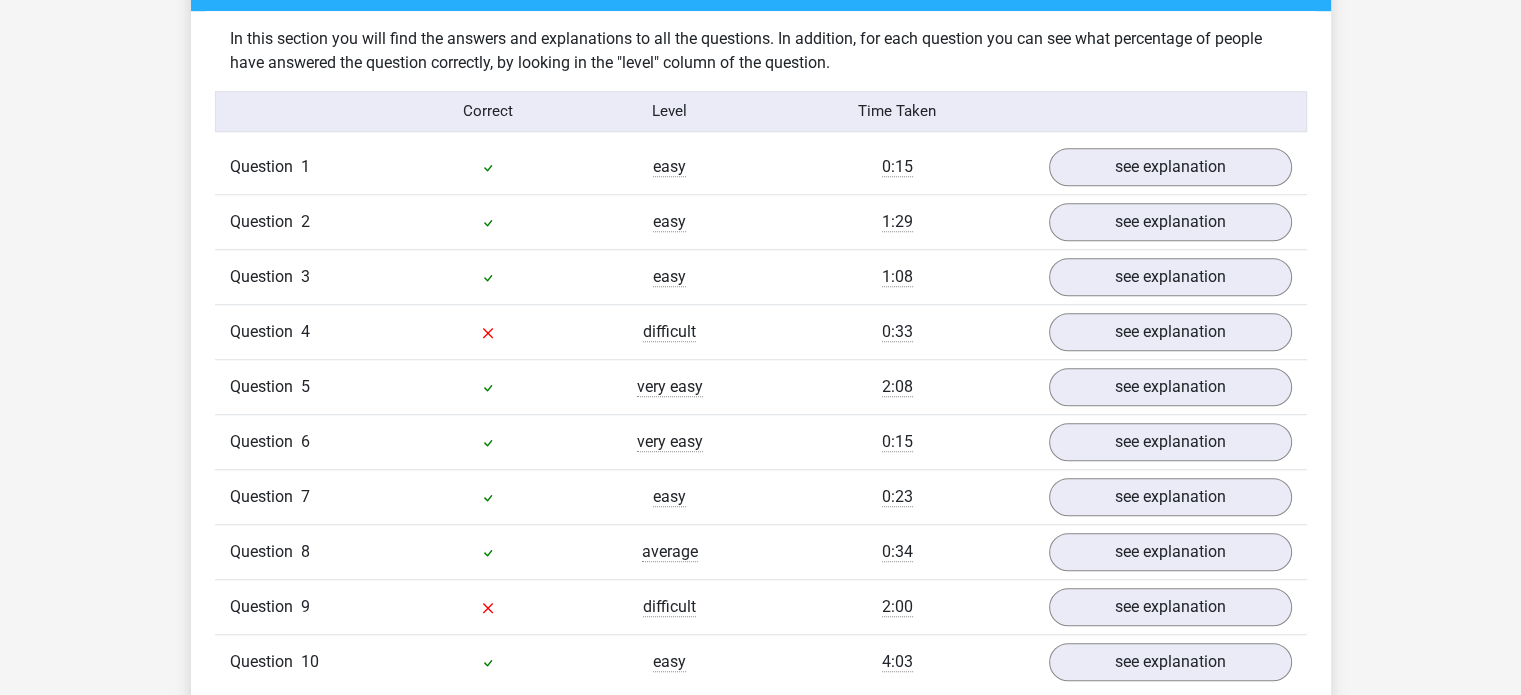 scroll, scrollTop: 1530, scrollLeft: 0, axis: vertical 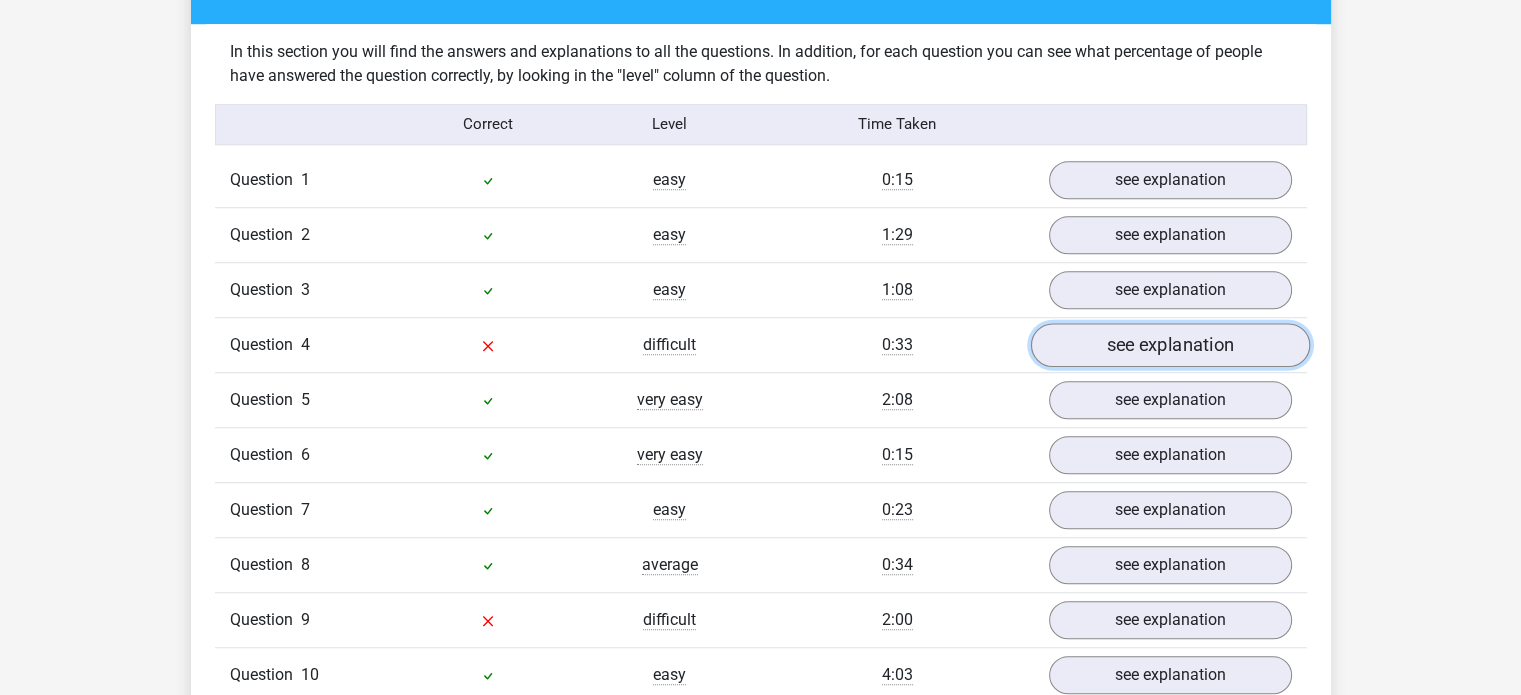 click on "see explanation" at bounding box center (1169, 345) 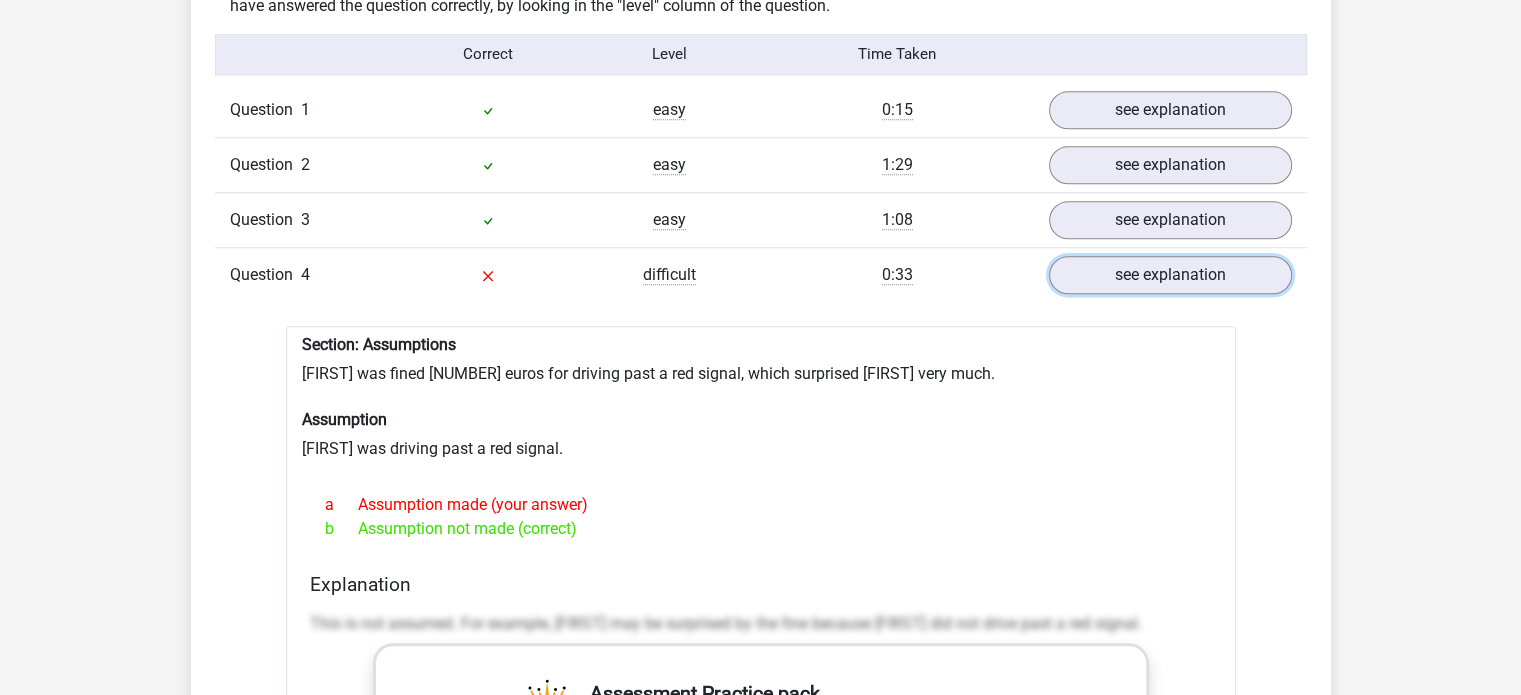scroll, scrollTop: 1668, scrollLeft: 0, axis: vertical 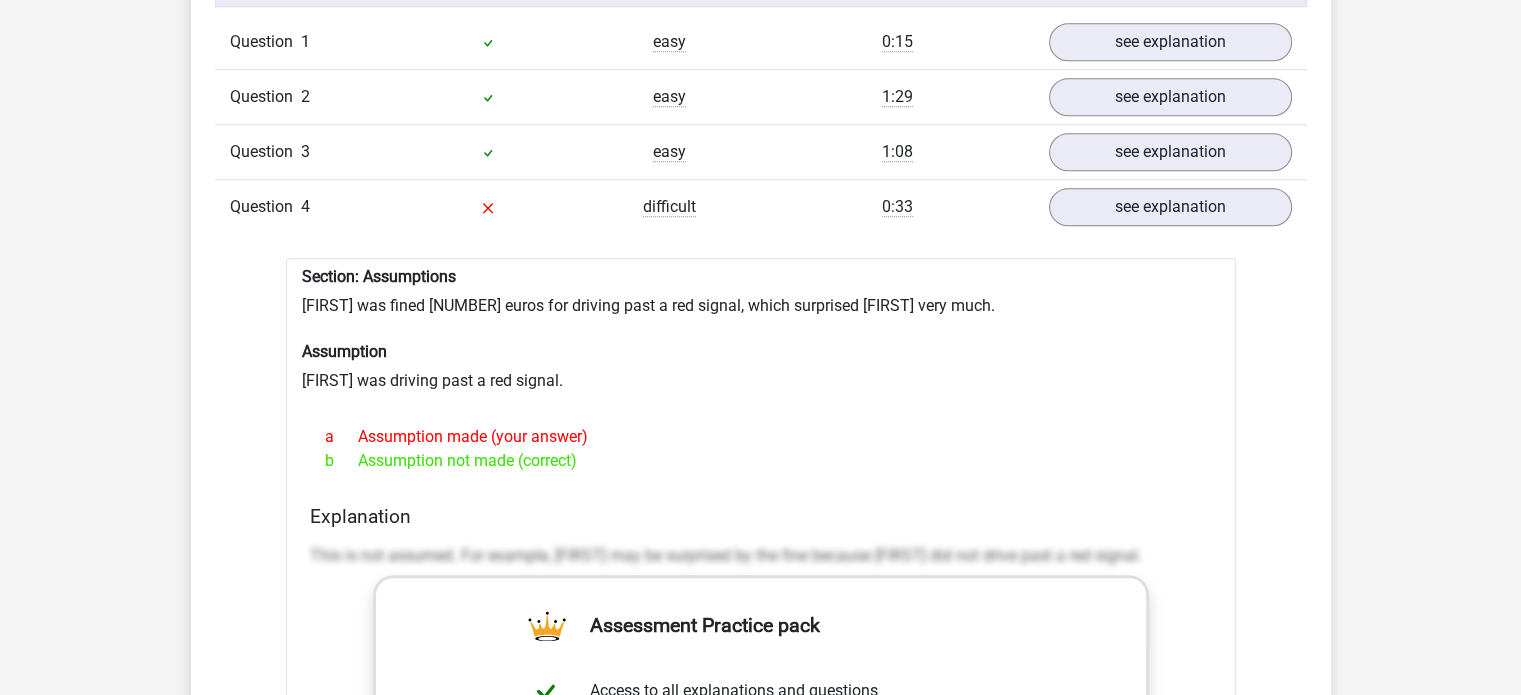 drag, startPoint x: 588, startPoint y: 463, endPoint x: 282, endPoint y: 272, distance: 360.71735 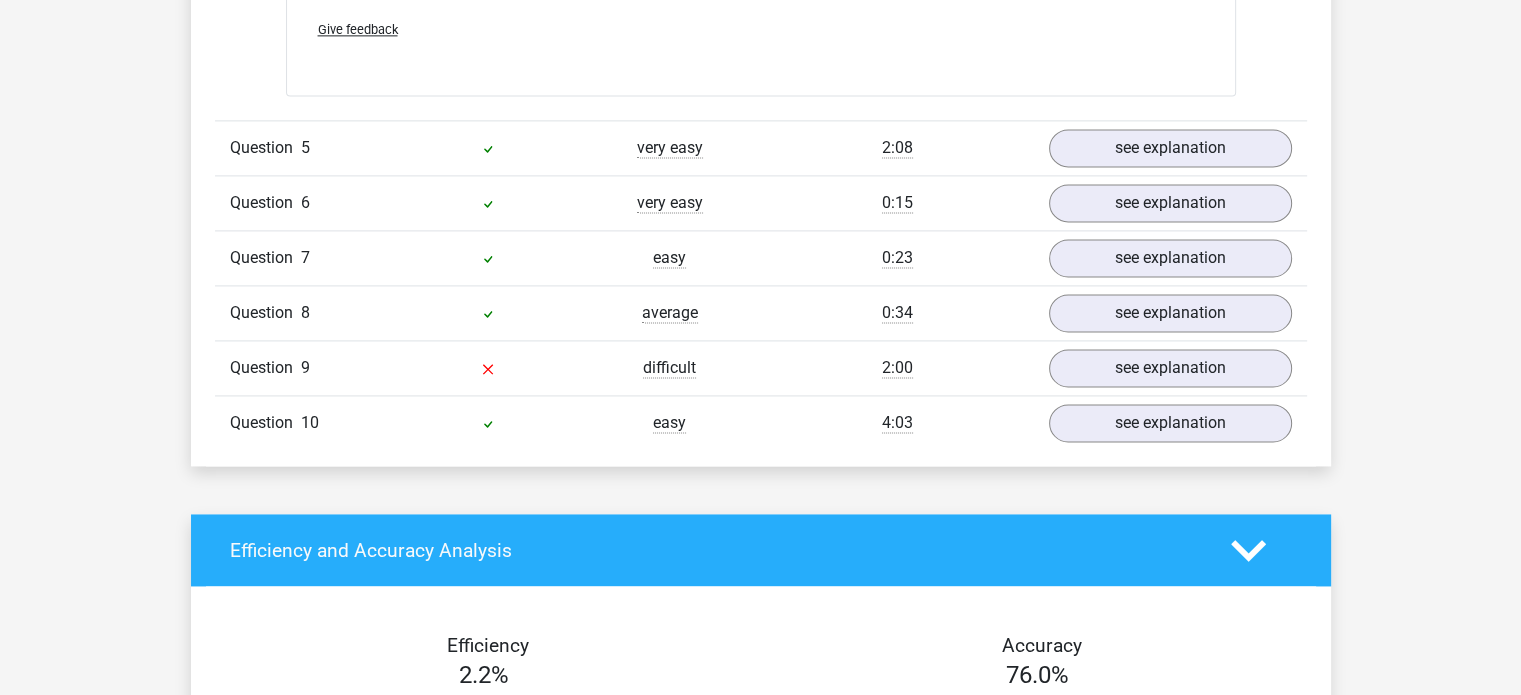 scroll, scrollTop: 2712, scrollLeft: 0, axis: vertical 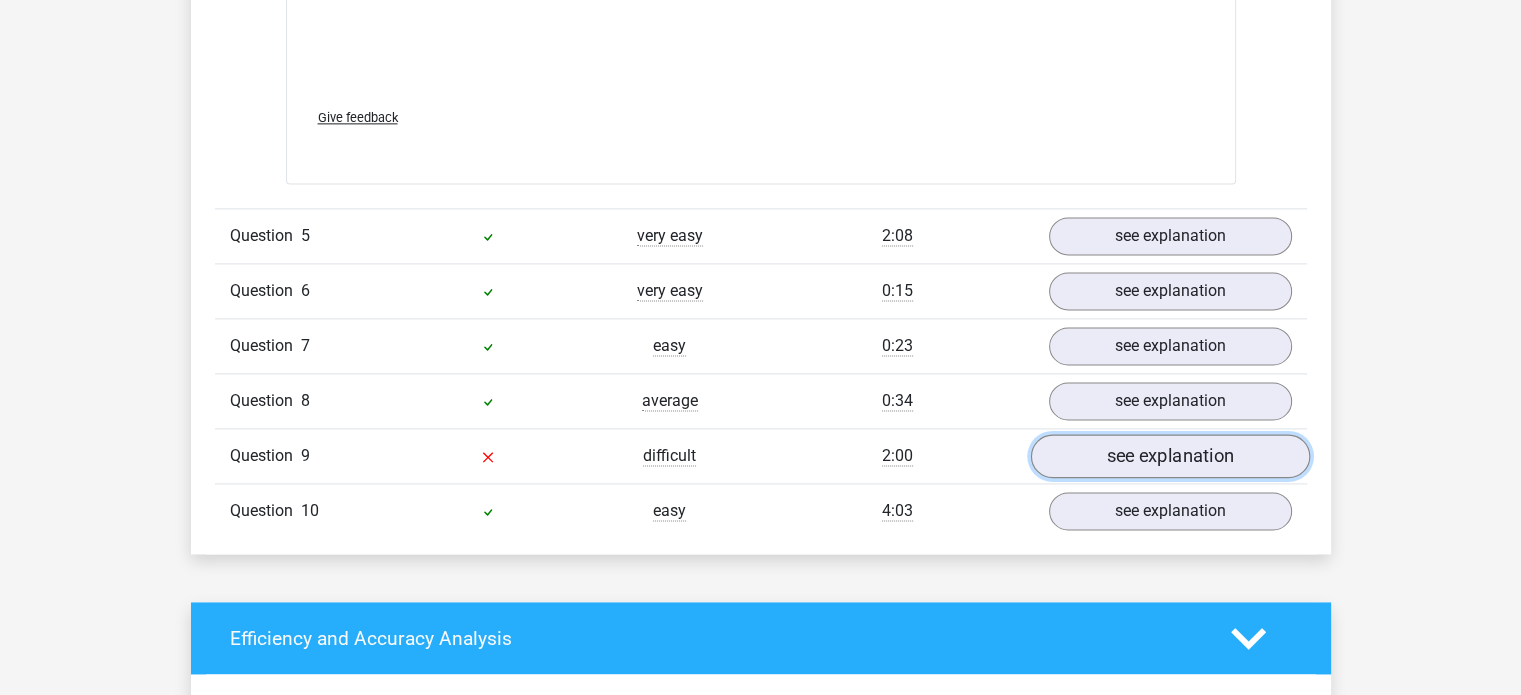 click on "see explanation" at bounding box center (1169, 457) 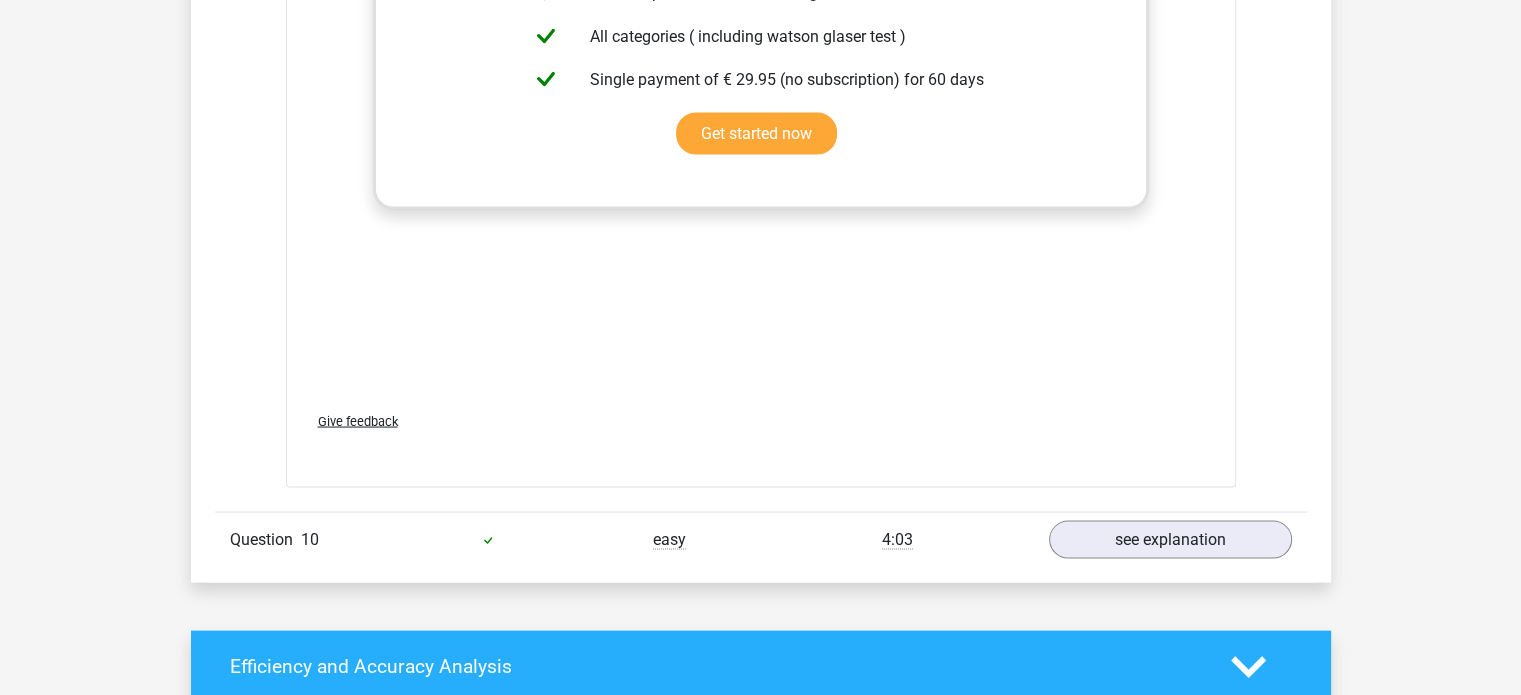 scroll, scrollTop: 3902, scrollLeft: 0, axis: vertical 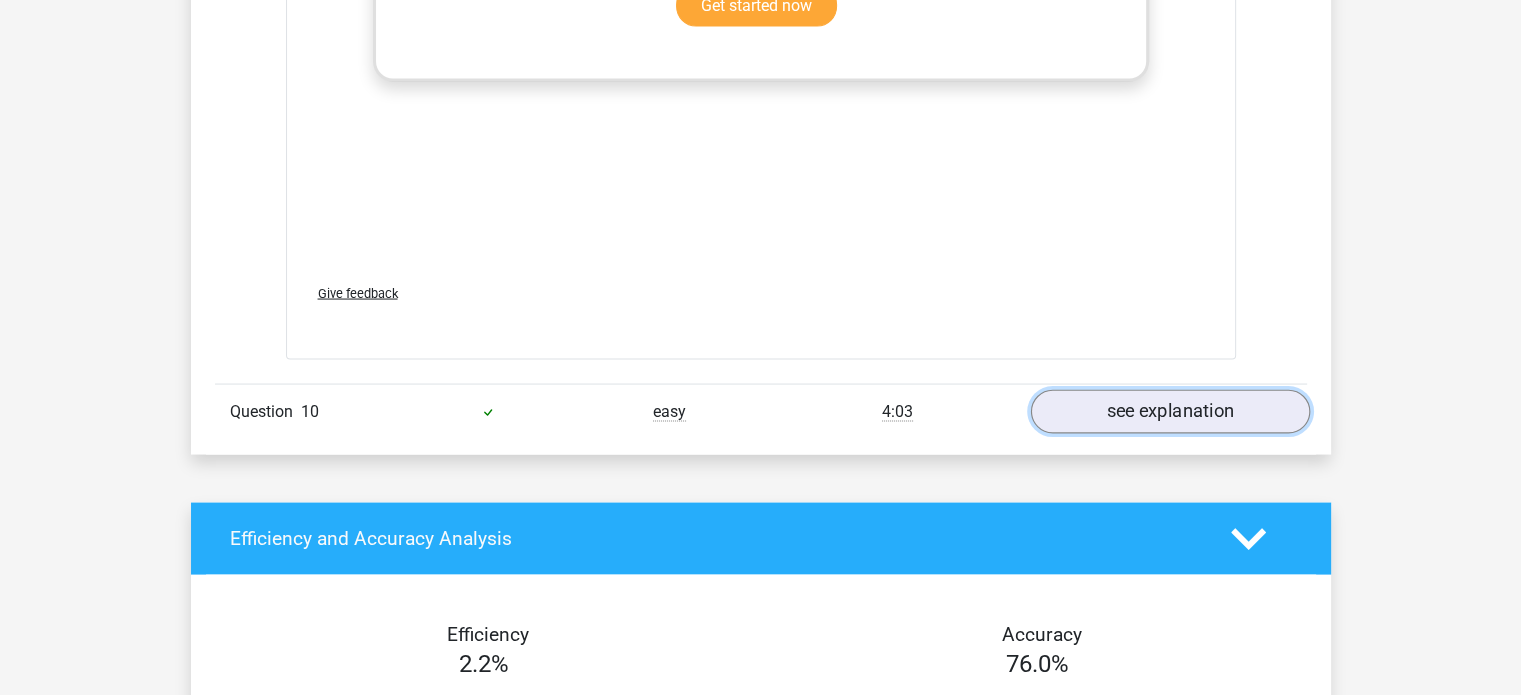 click on "see explanation" at bounding box center (1169, 412) 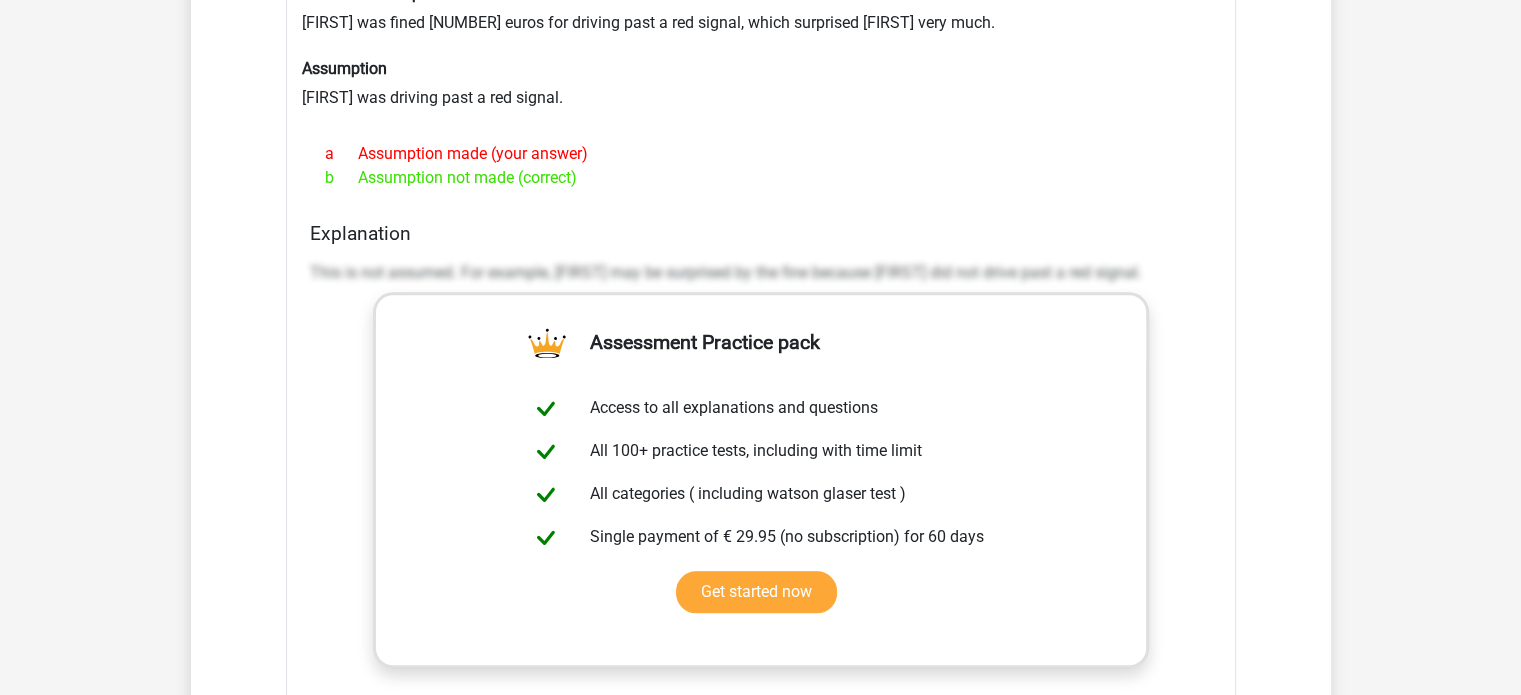 scroll, scrollTop: 1187, scrollLeft: 0, axis: vertical 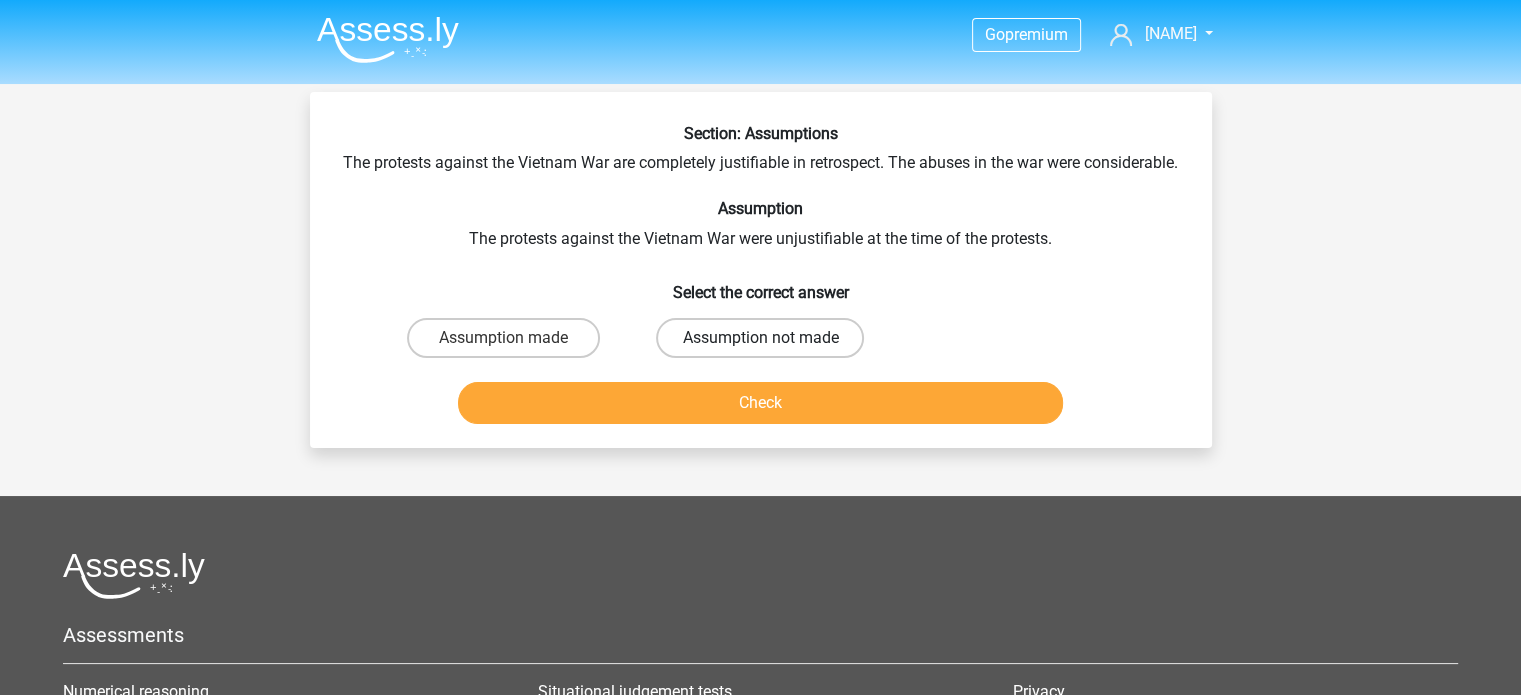 click on "Assumption not made" at bounding box center [760, 338] 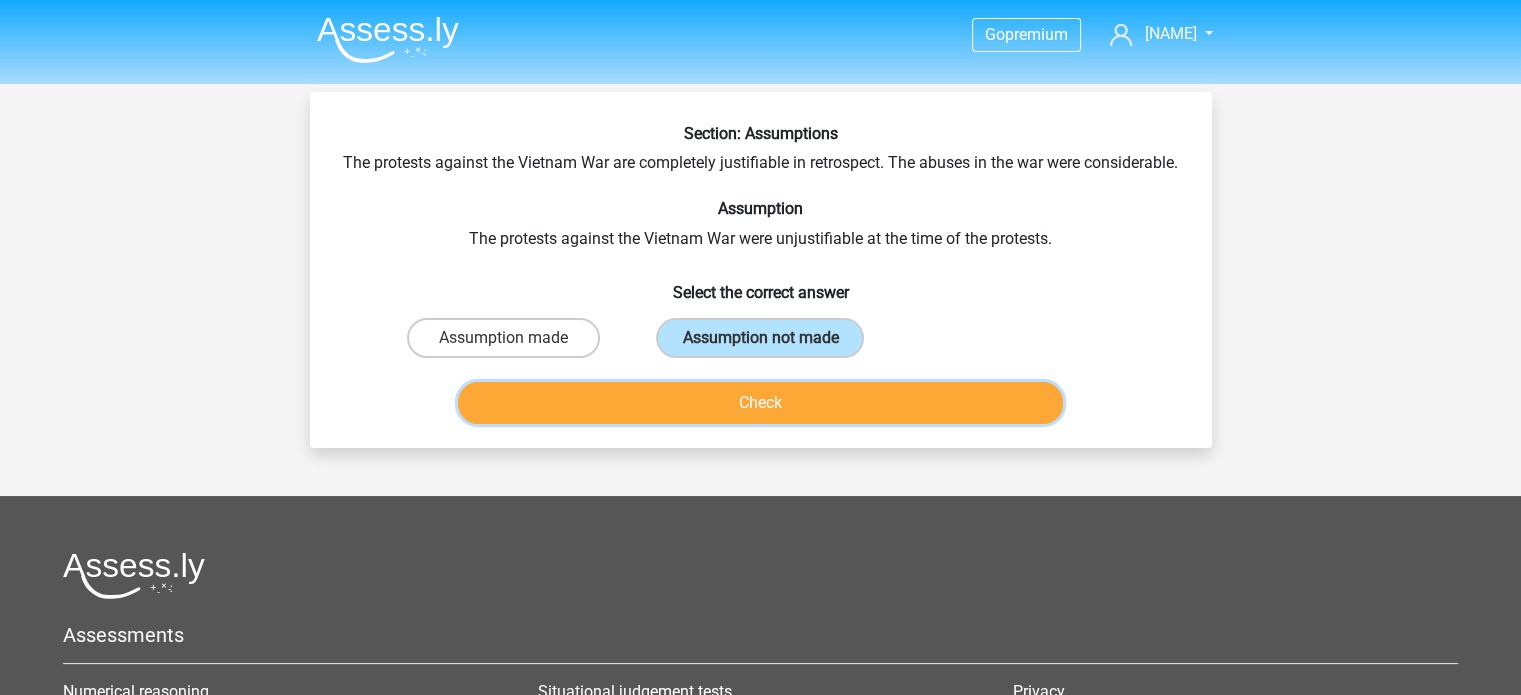 click on "Check" at bounding box center [760, 403] 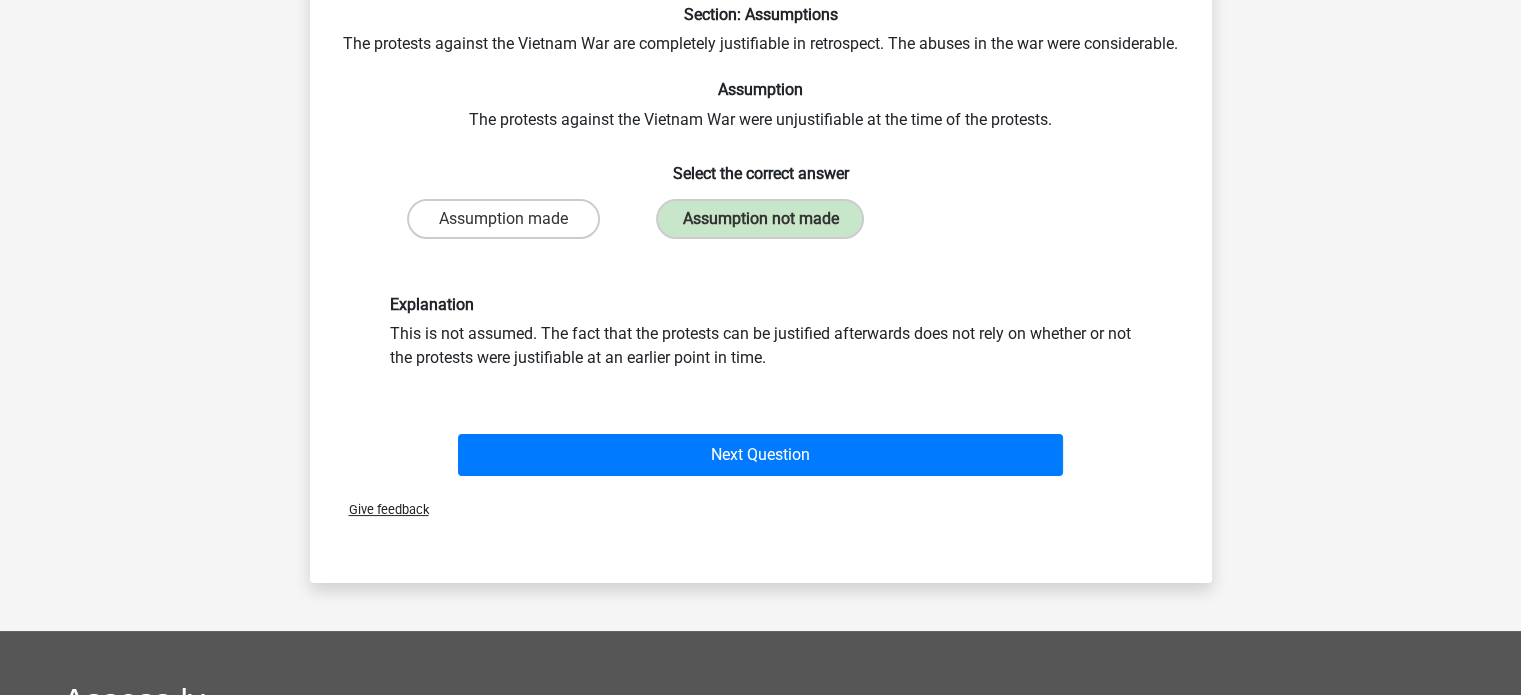 scroll, scrollTop: 126, scrollLeft: 0, axis: vertical 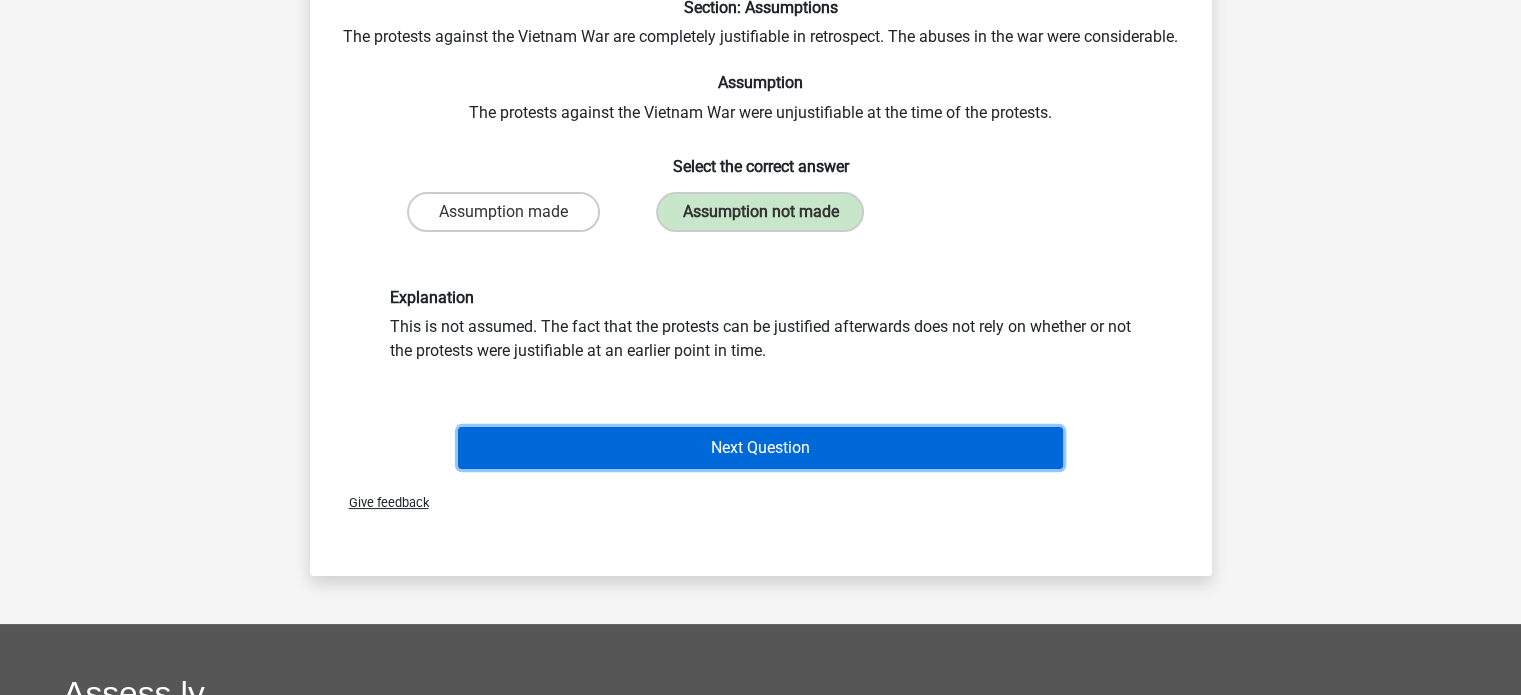click on "Next Question" at bounding box center [760, 448] 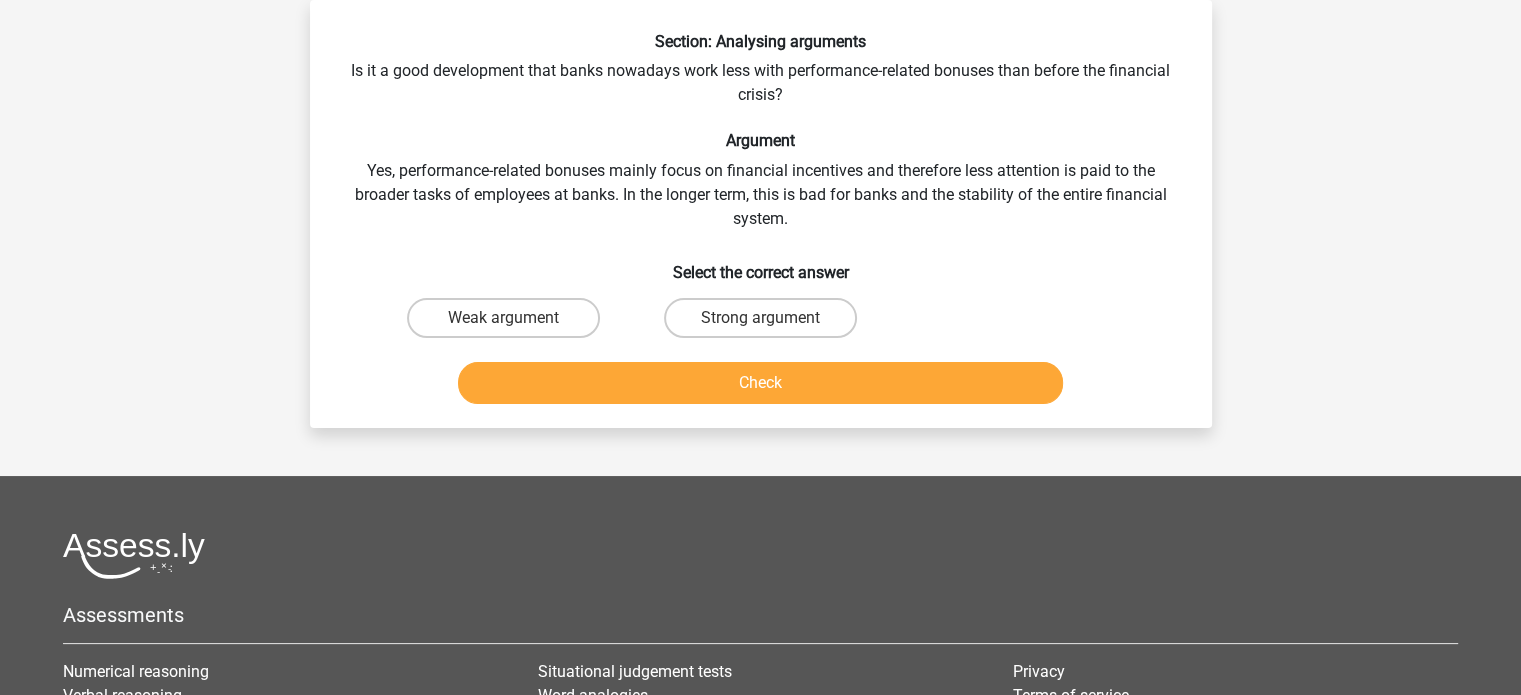 scroll, scrollTop: 0, scrollLeft: 0, axis: both 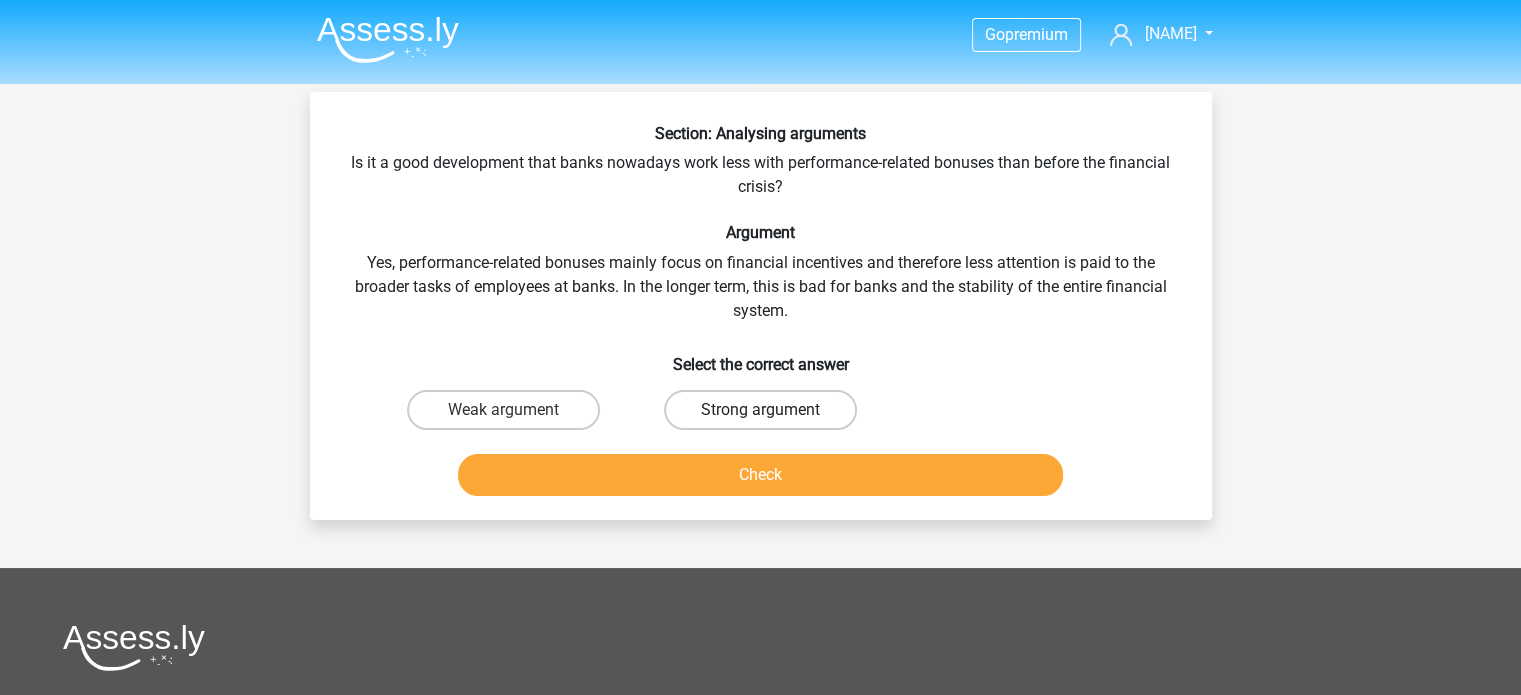 click on "Strong argument" at bounding box center (760, 410) 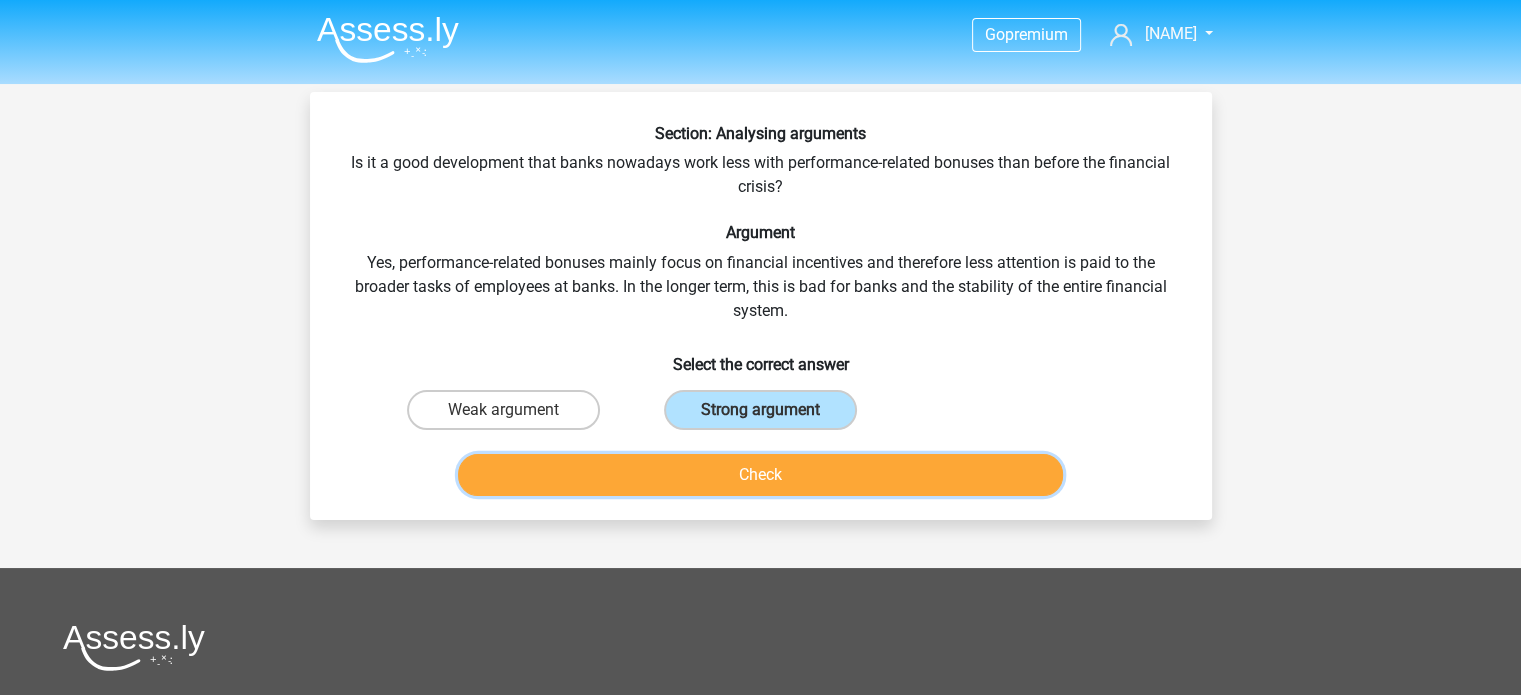click on "Check" at bounding box center (760, 475) 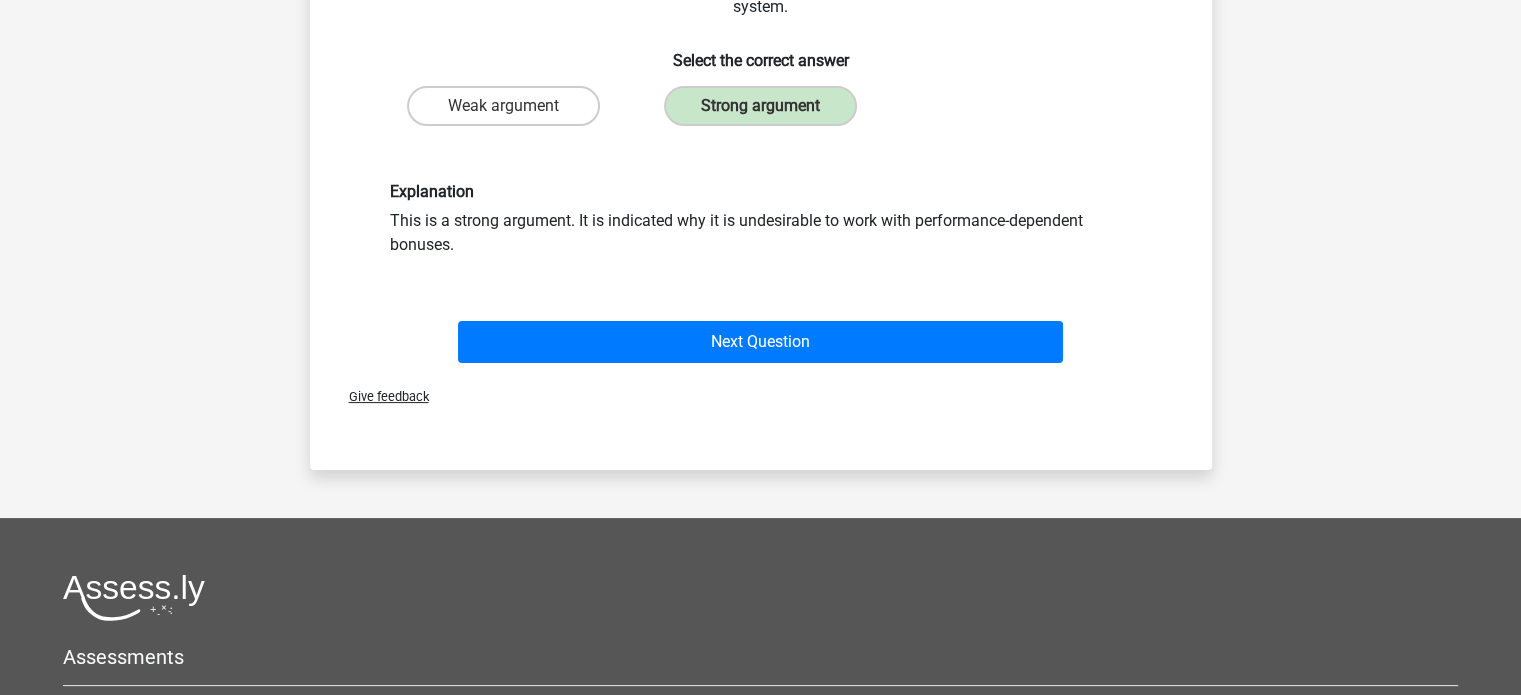 scroll, scrollTop: 290, scrollLeft: 0, axis: vertical 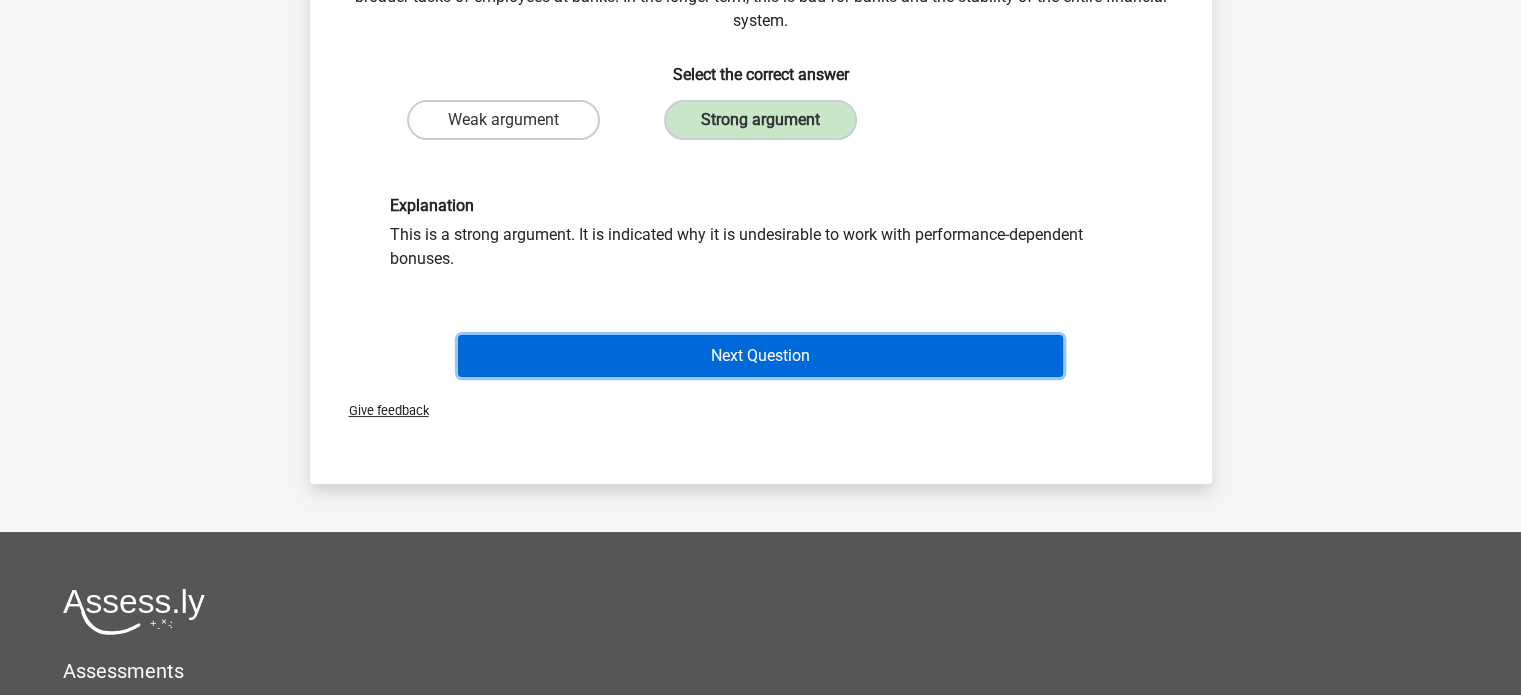 click on "Next Question" at bounding box center [760, 356] 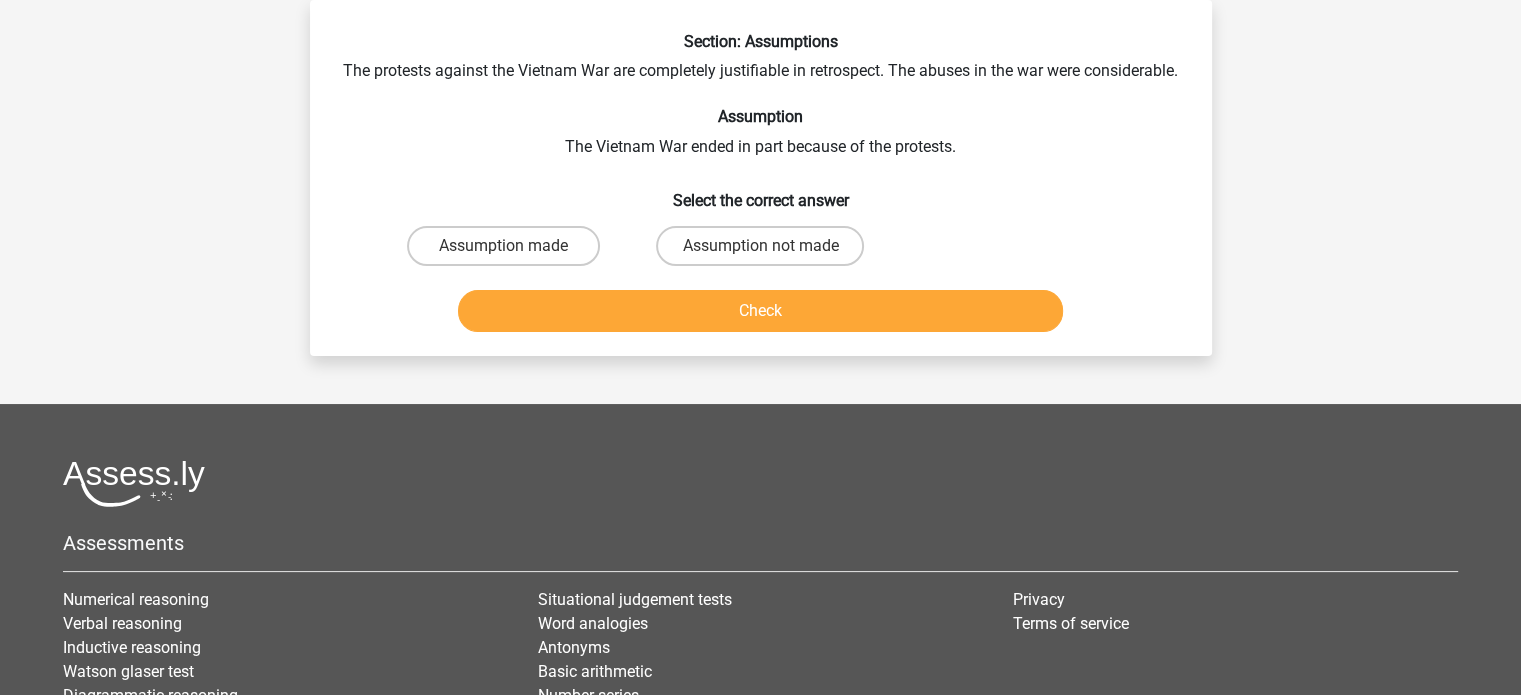 scroll, scrollTop: 0, scrollLeft: 0, axis: both 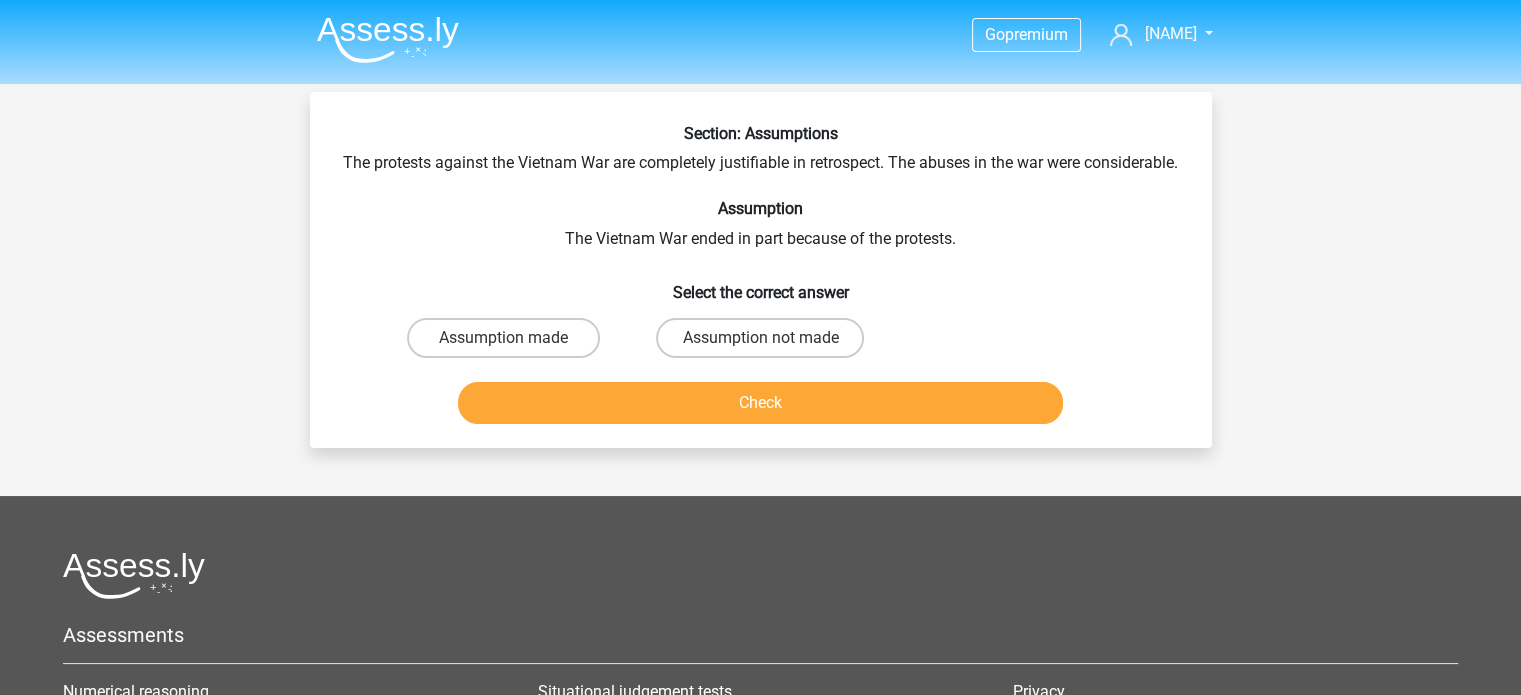 click on "Assumption not made" at bounding box center [760, 338] 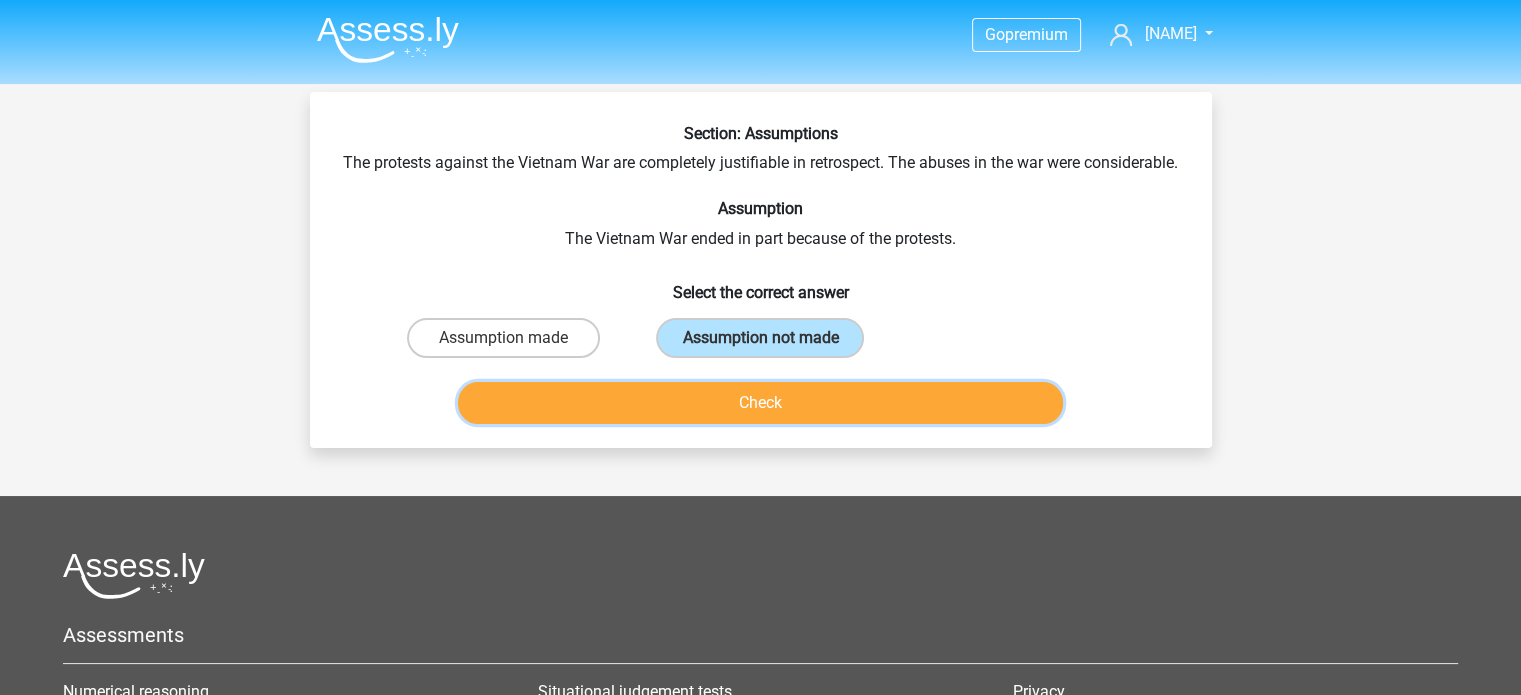 click on "Check" at bounding box center (760, 403) 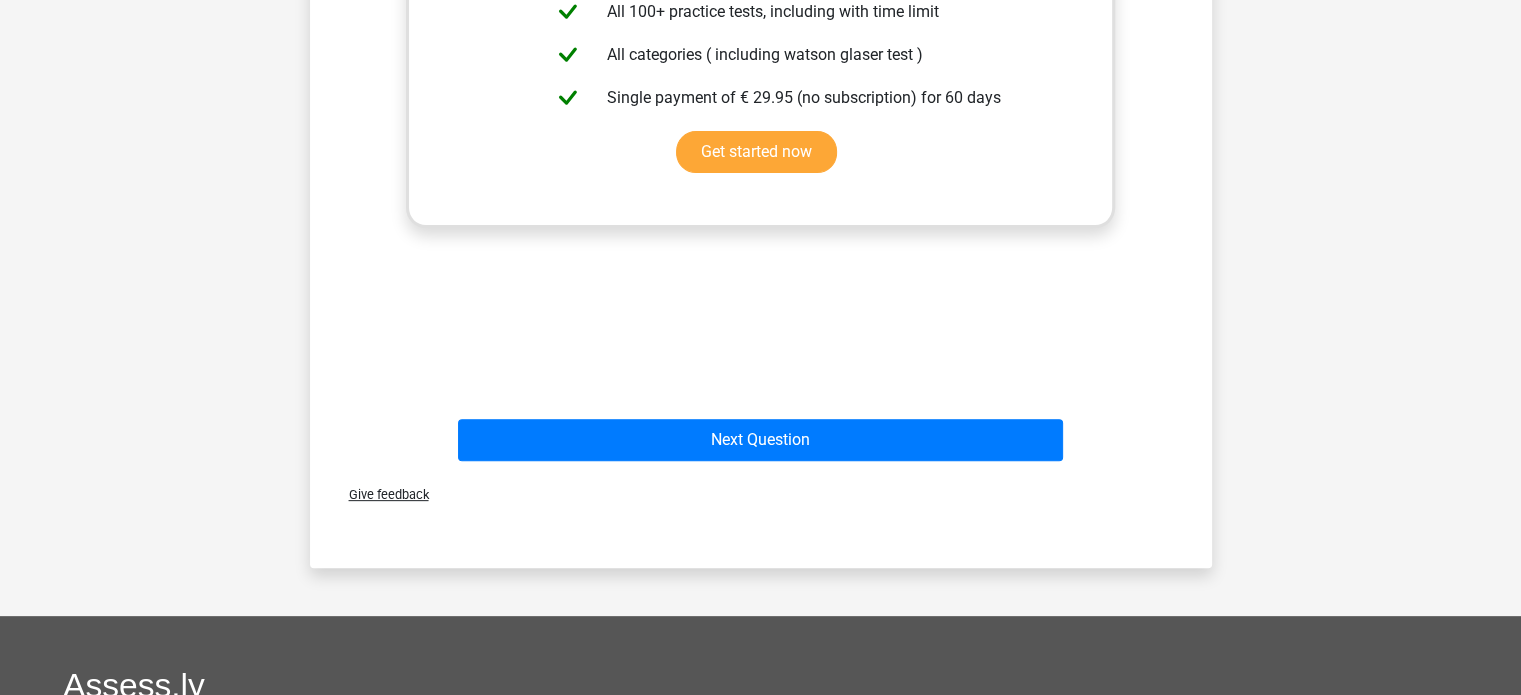 scroll, scrollTop: 608, scrollLeft: 0, axis: vertical 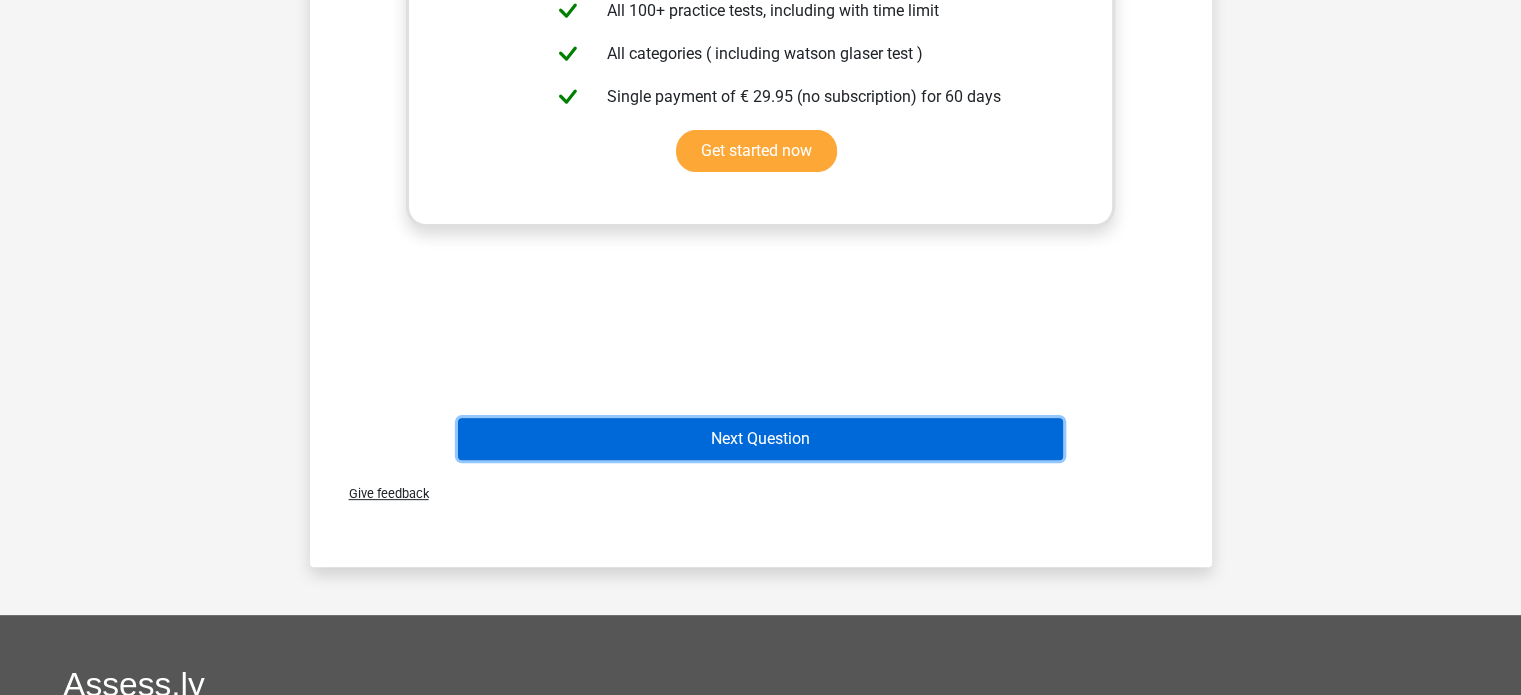 click on "Next Question" at bounding box center [760, 439] 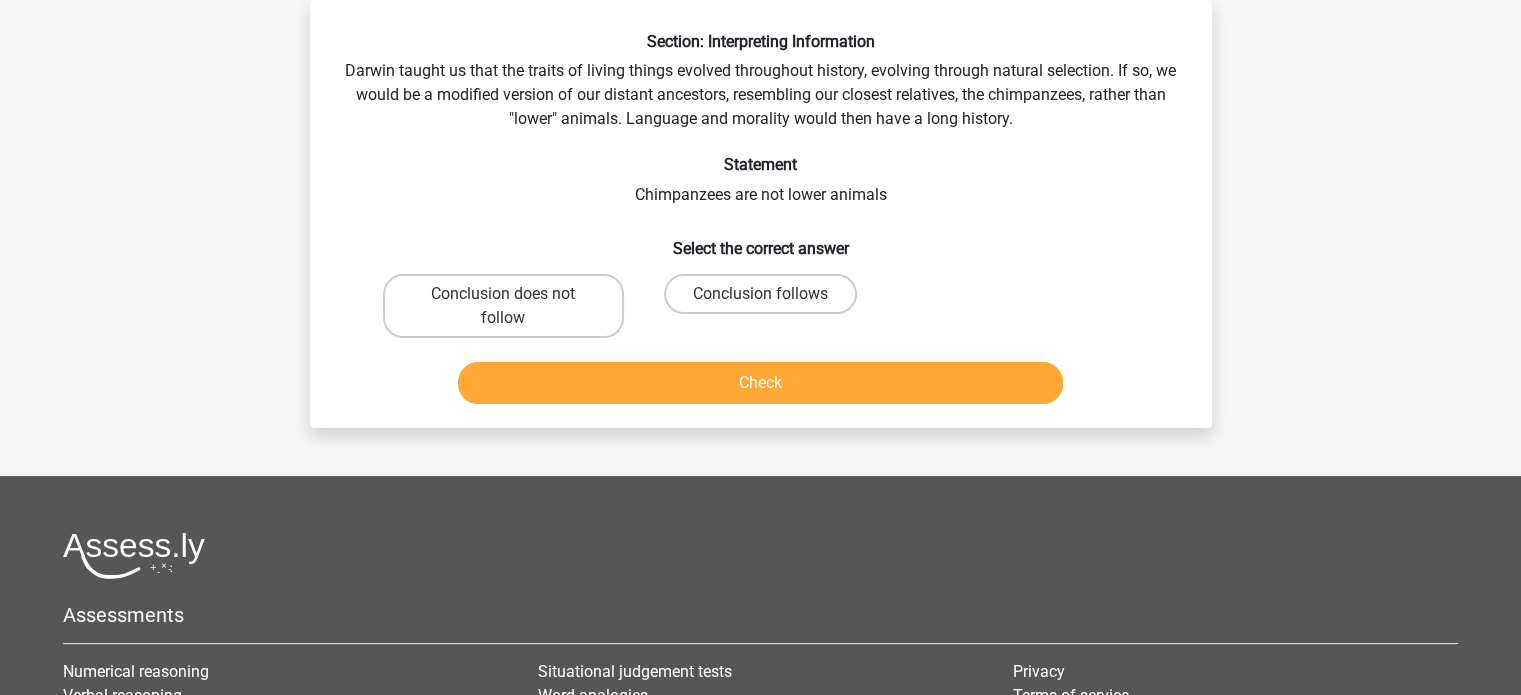 scroll, scrollTop: 0, scrollLeft: 0, axis: both 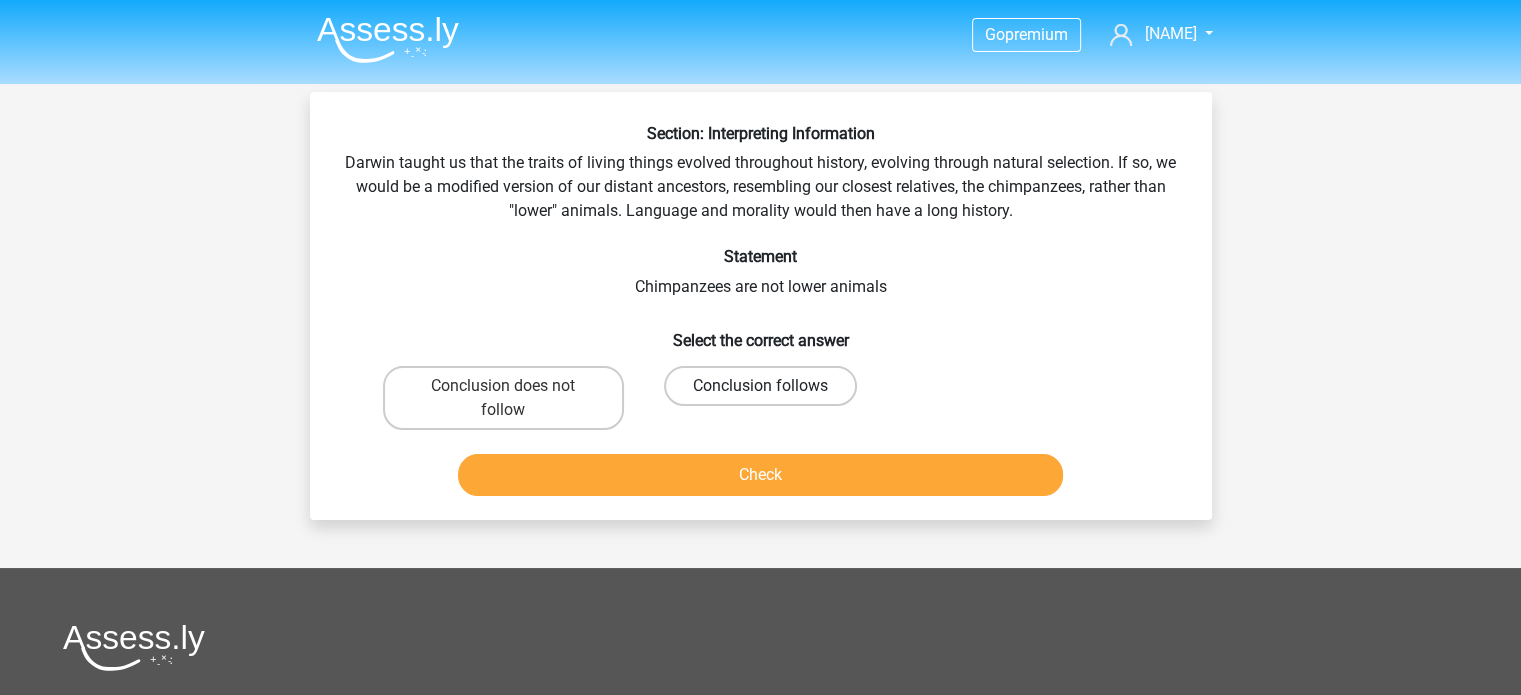click on "Conclusion follows" at bounding box center [760, 386] 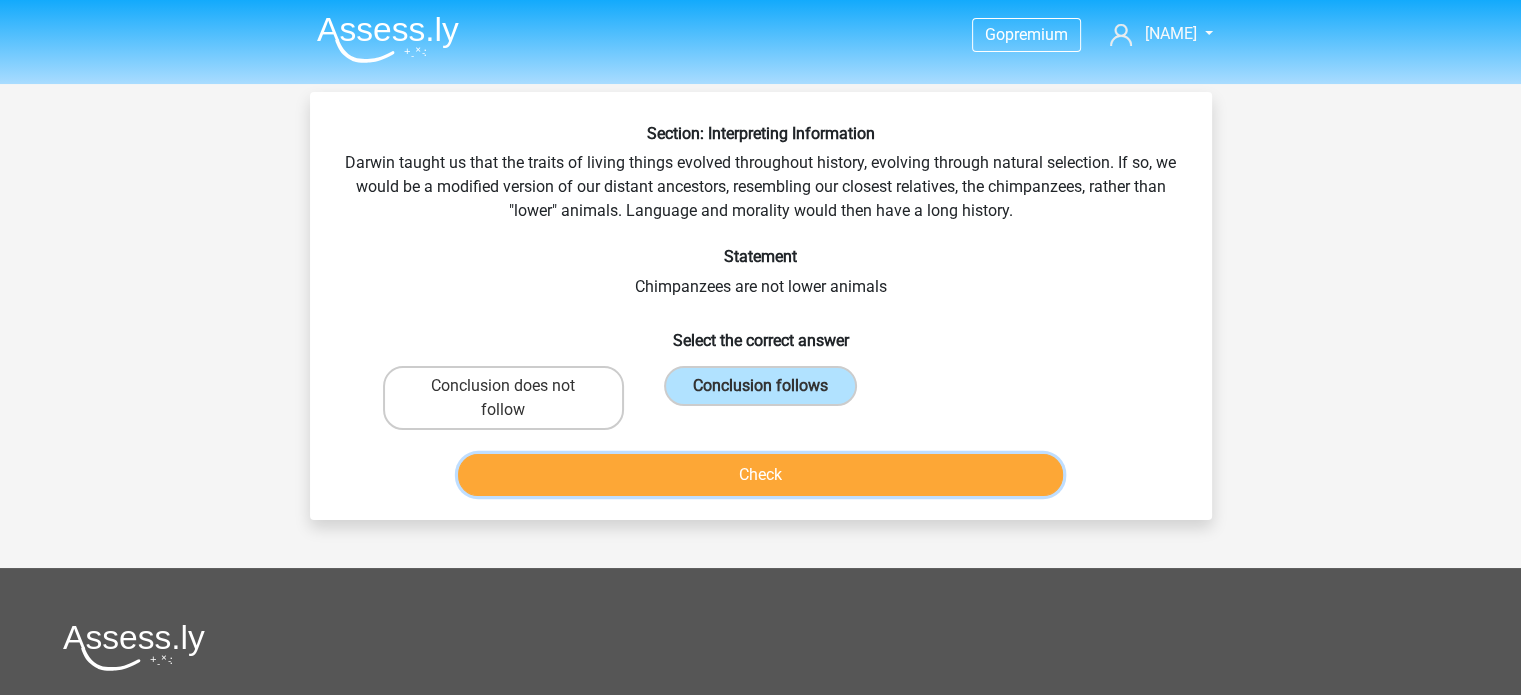 click on "Check" at bounding box center [760, 475] 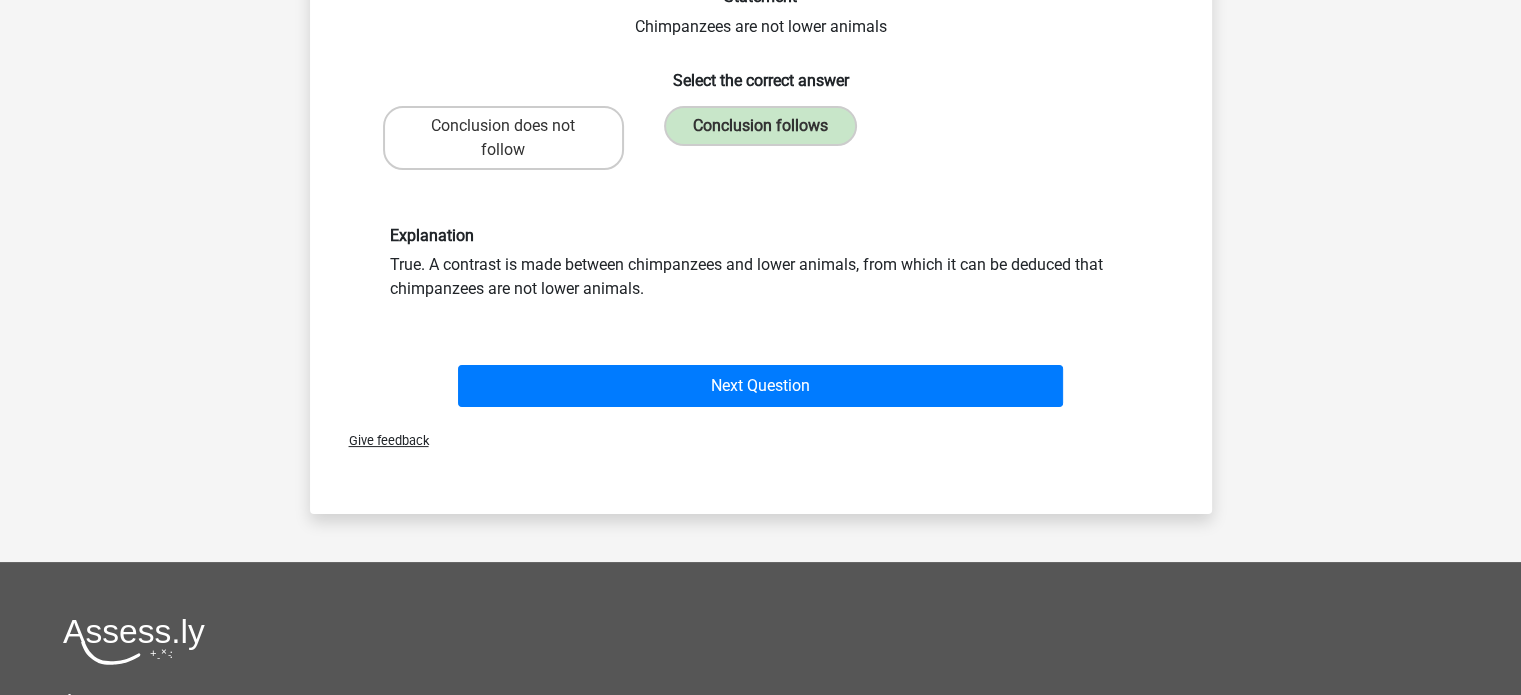 scroll, scrollTop: 284, scrollLeft: 0, axis: vertical 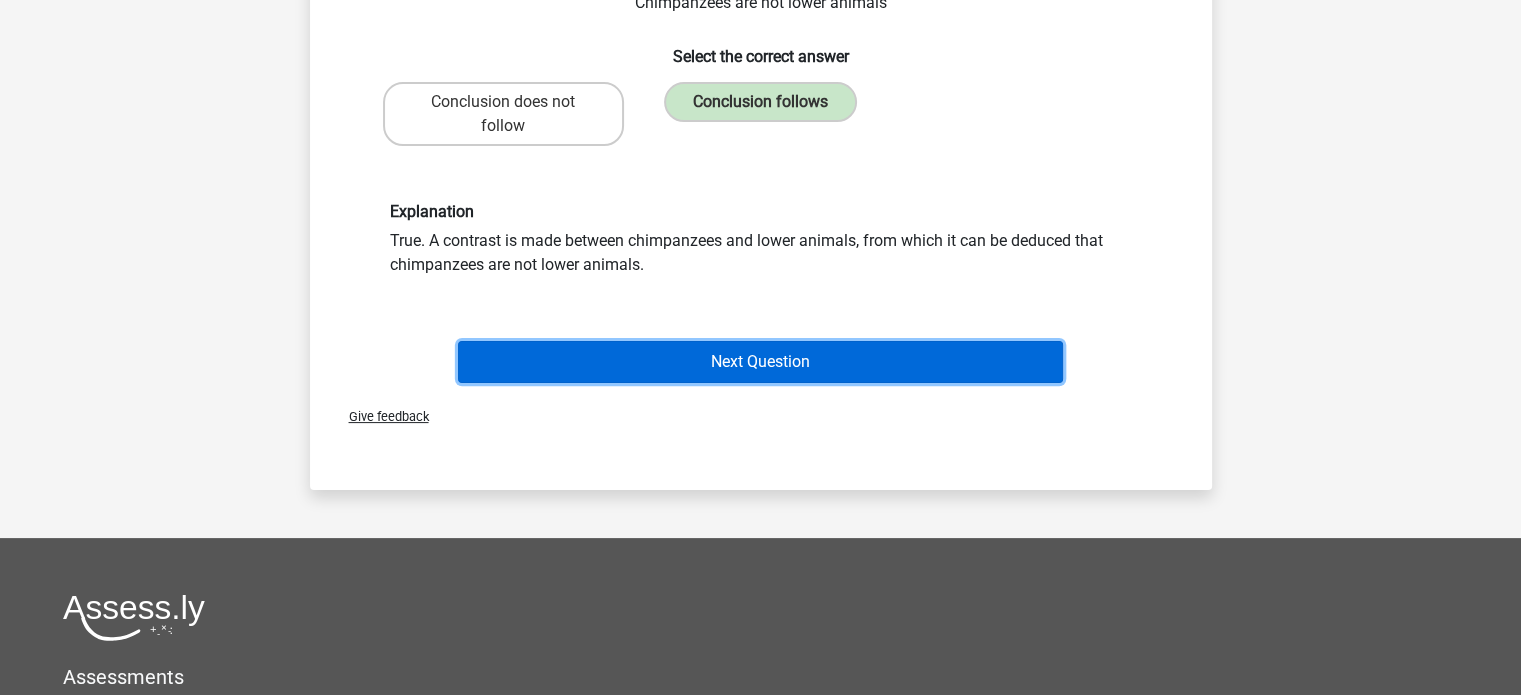 click on "Next Question" at bounding box center [760, 362] 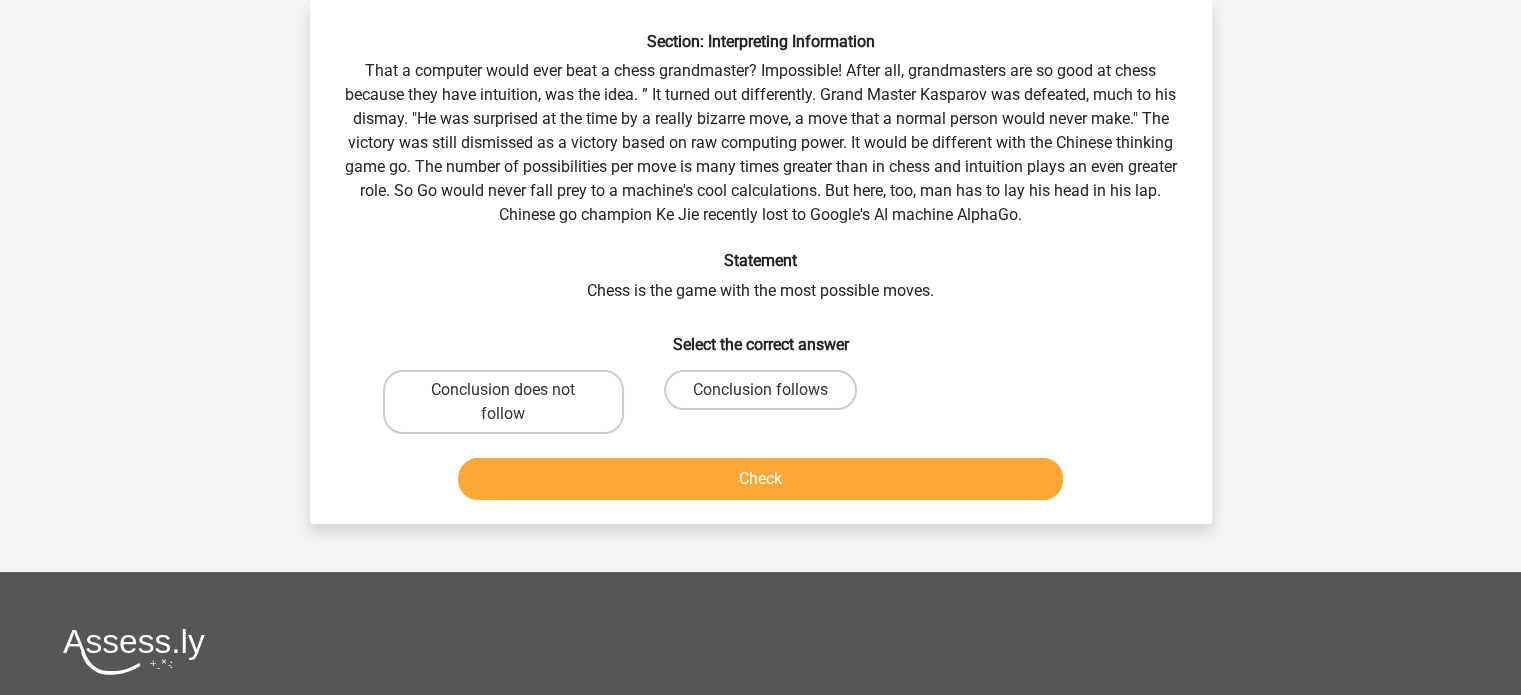 scroll, scrollTop: 0, scrollLeft: 0, axis: both 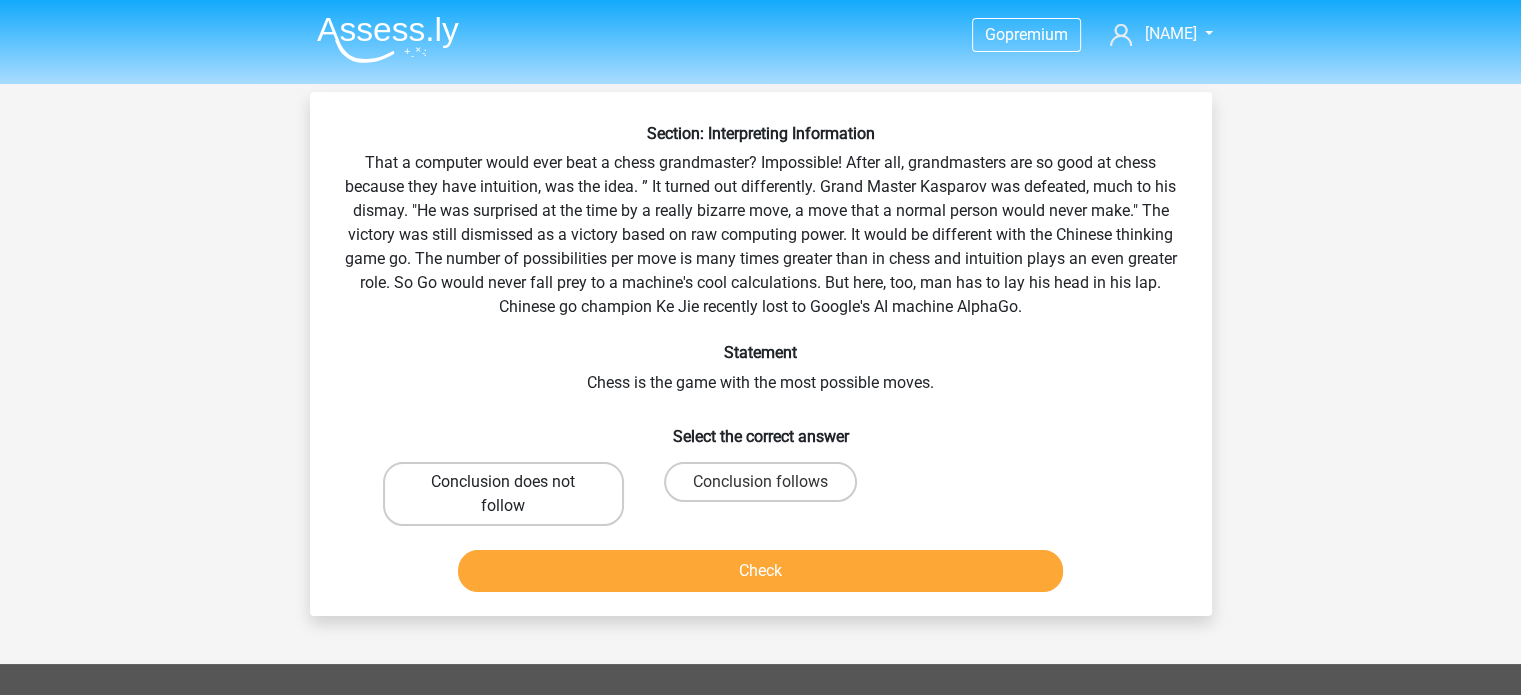 click on "Conclusion does not follow" at bounding box center (503, 494) 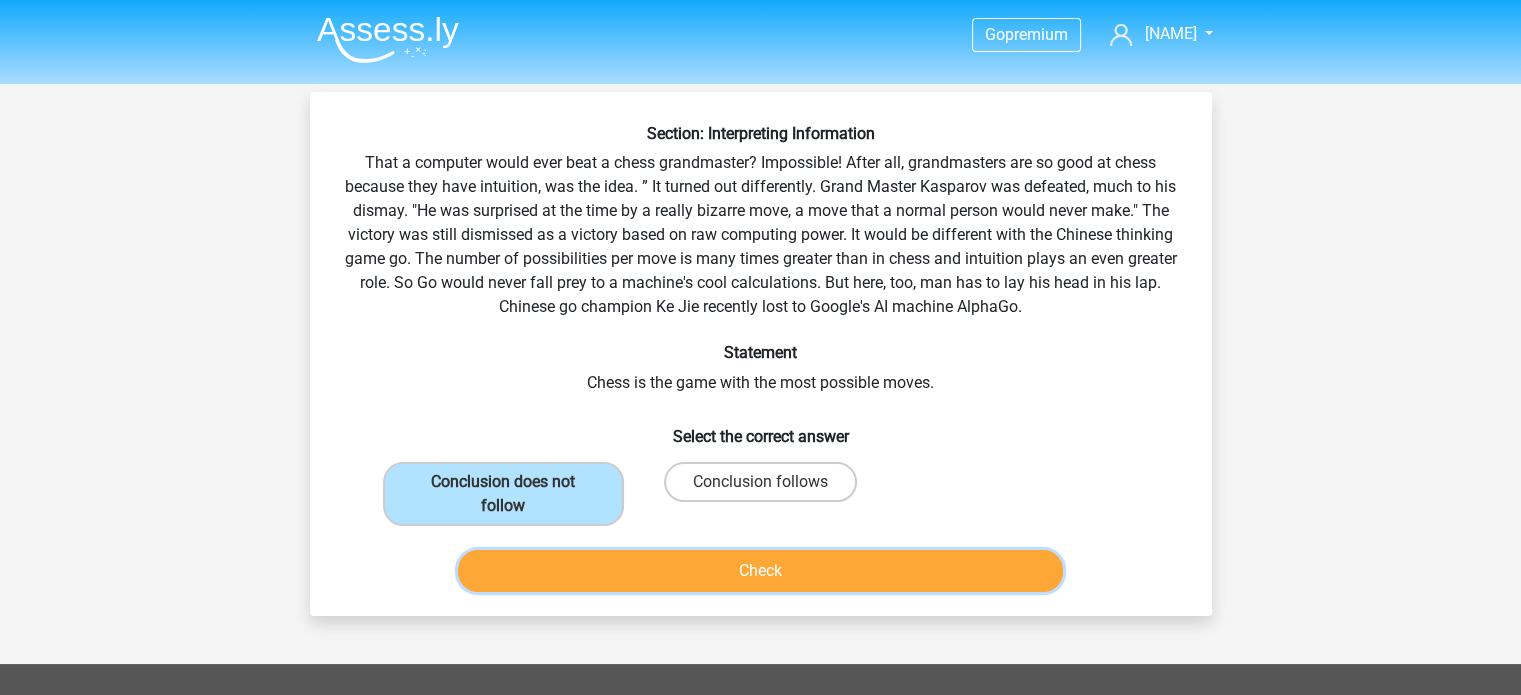 click on "Check" at bounding box center (760, 571) 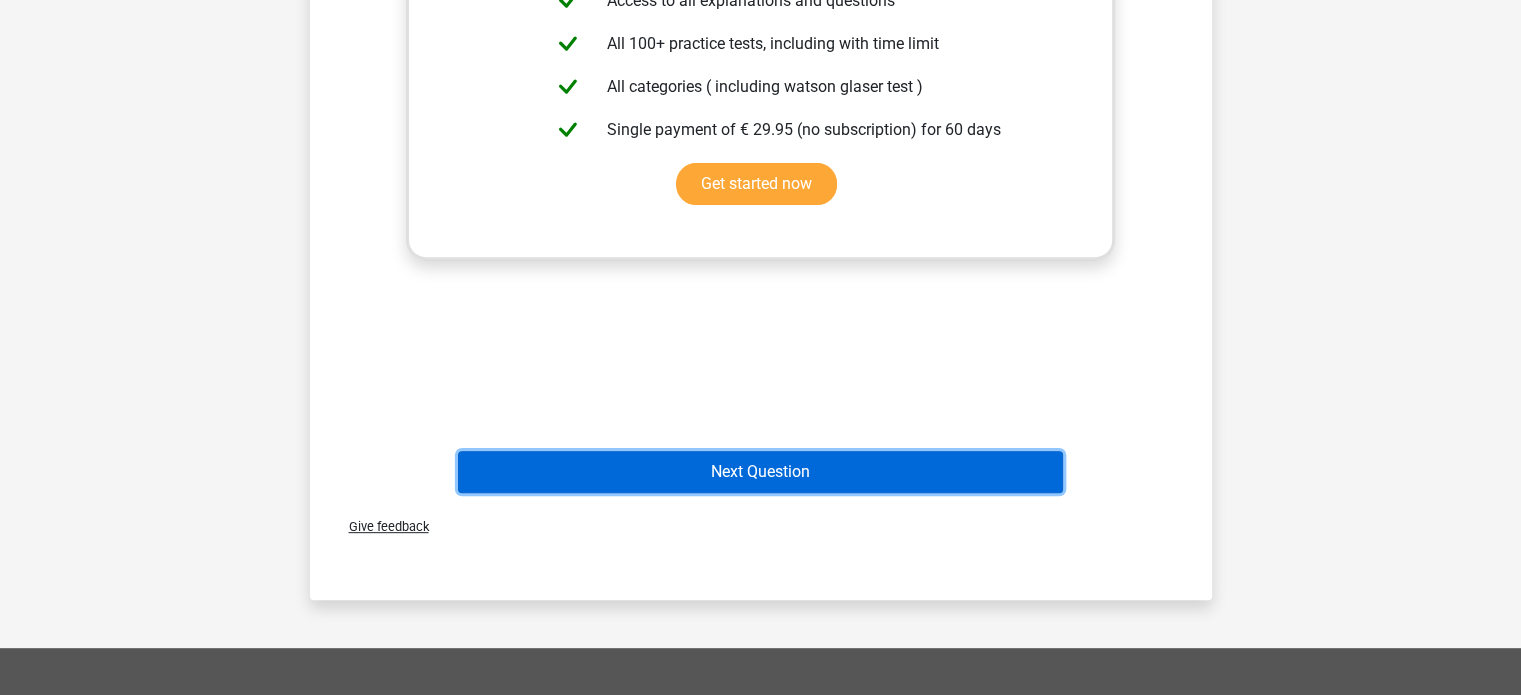 click on "Next Question" at bounding box center [760, 472] 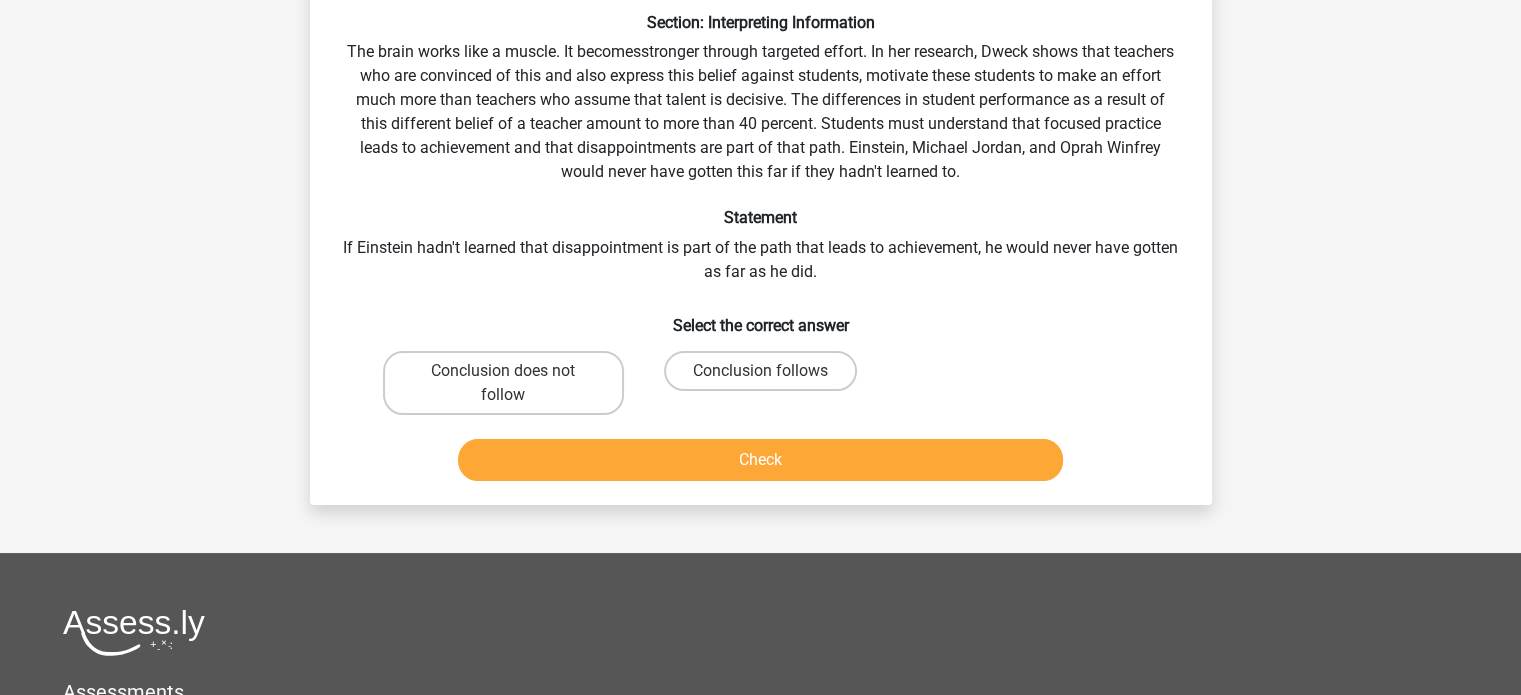 scroll, scrollTop: 92, scrollLeft: 0, axis: vertical 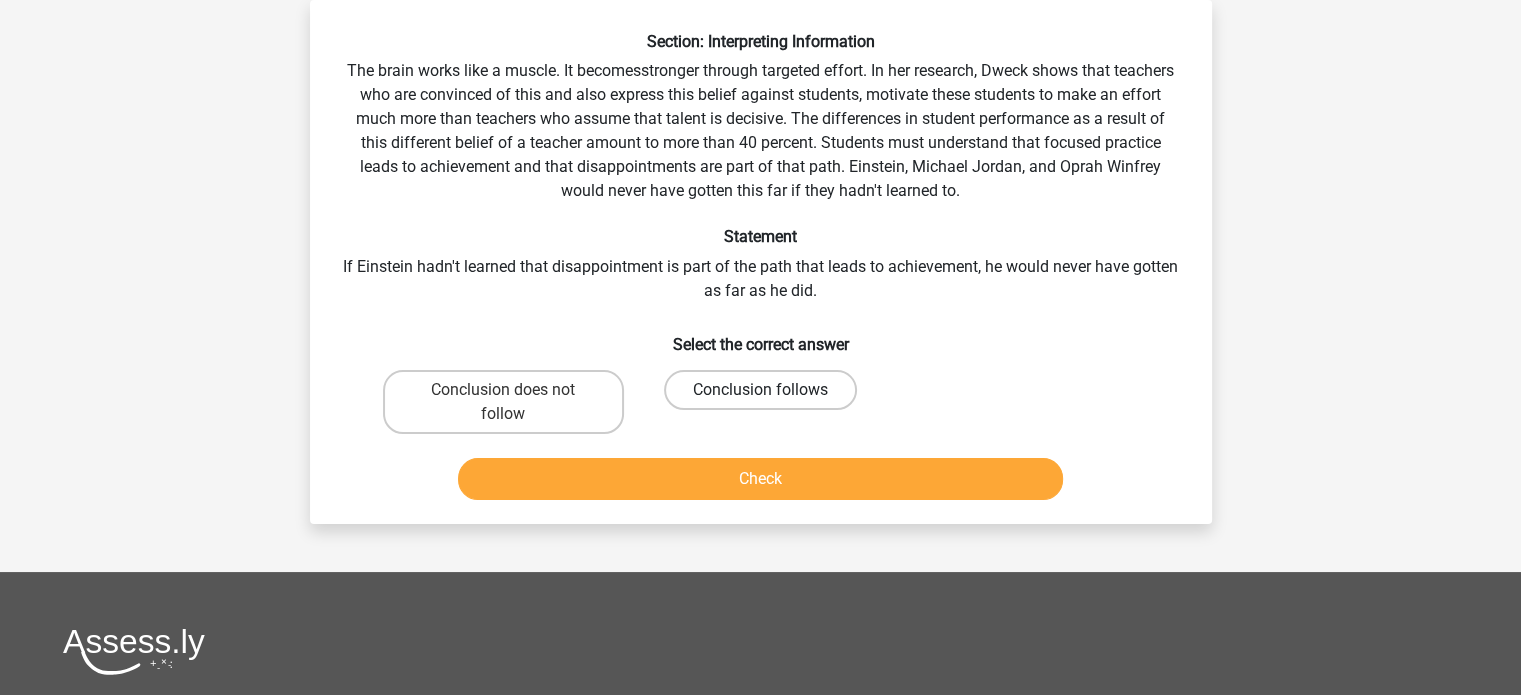 click on "Conclusion follows" at bounding box center (760, 390) 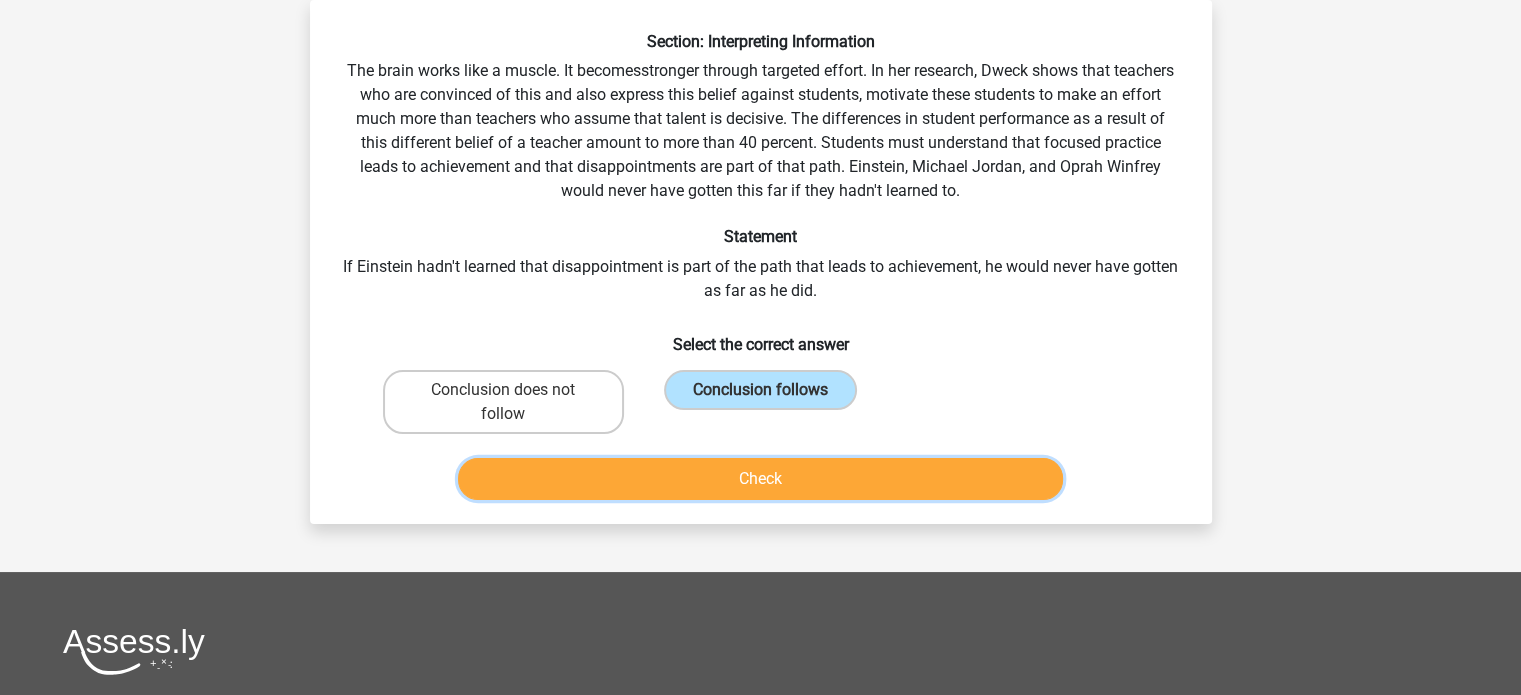 click on "Check" at bounding box center (760, 479) 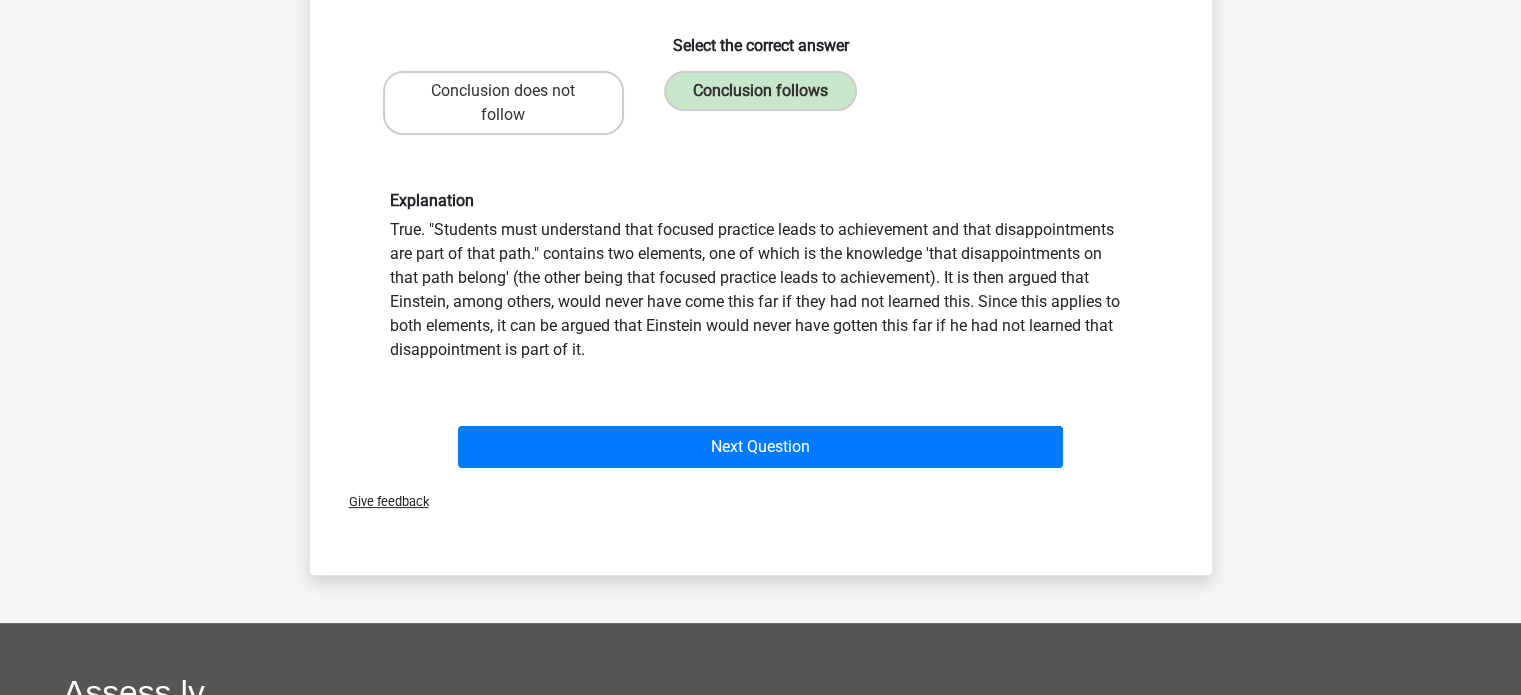 scroll, scrollTop: 392, scrollLeft: 0, axis: vertical 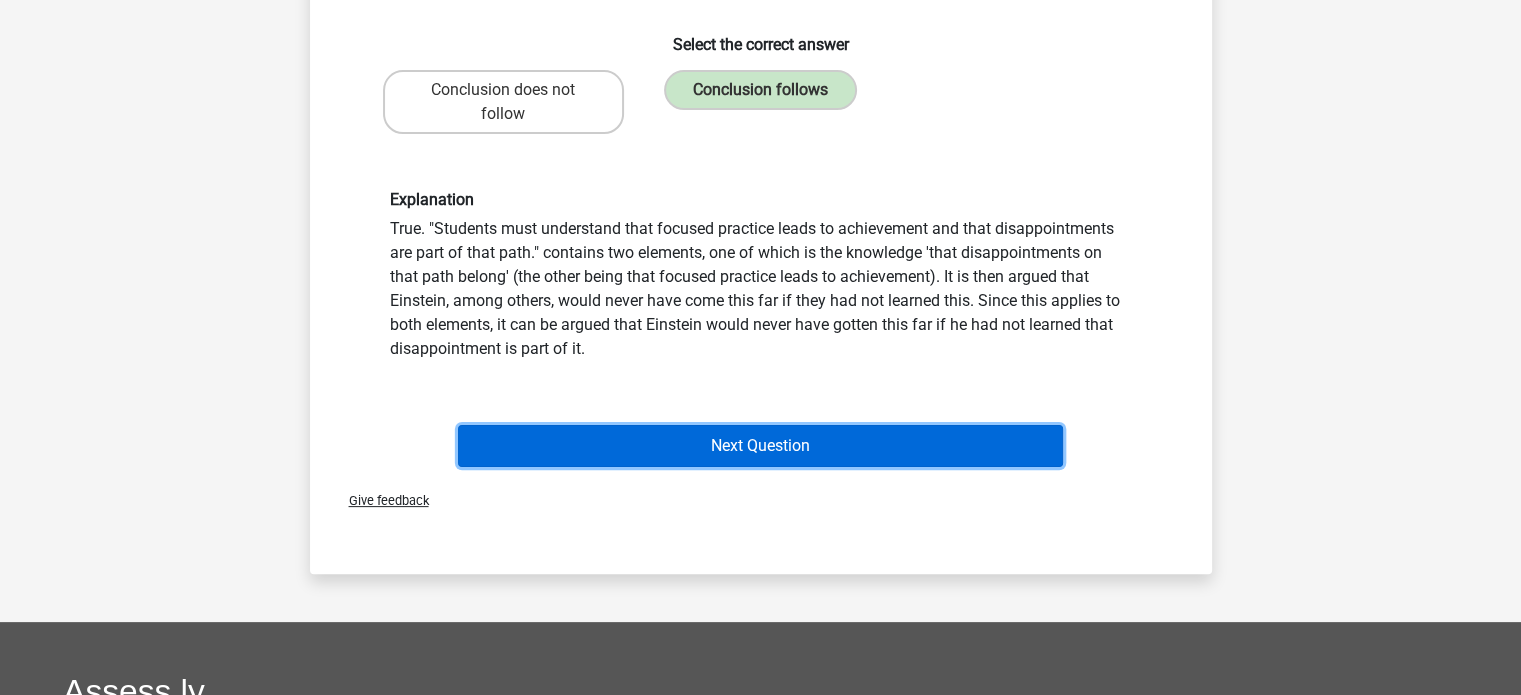 click on "Next Question" at bounding box center (760, 446) 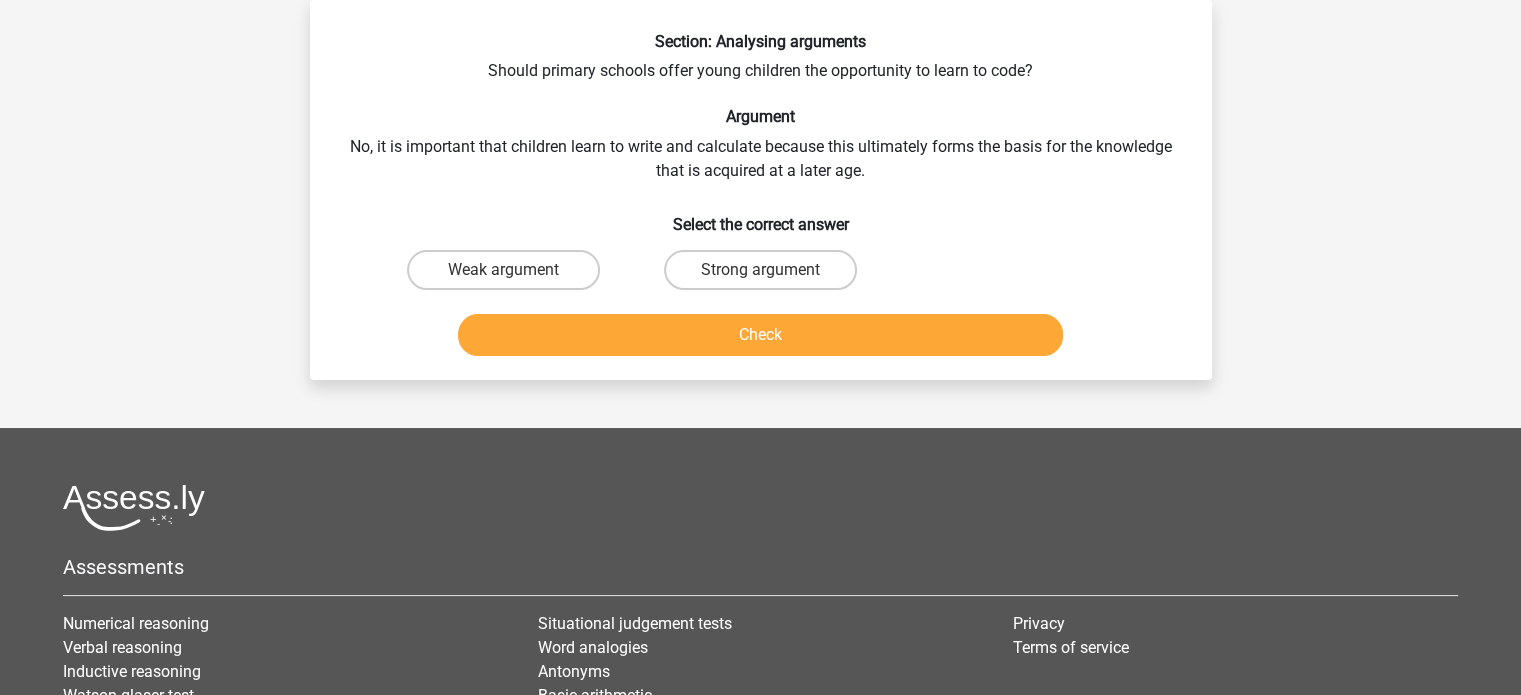 scroll, scrollTop: 0, scrollLeft: 0, axis: both 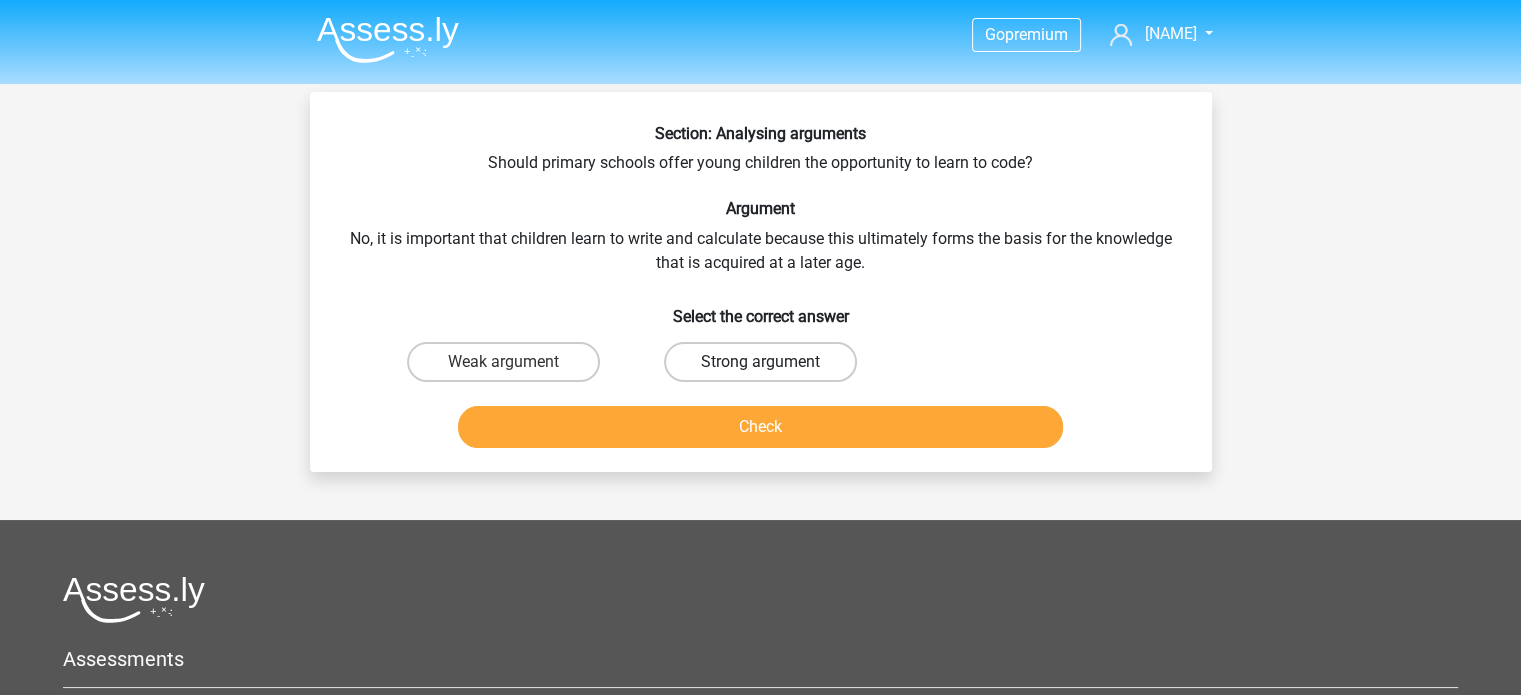 click on "Strong argument" at bounding box center [760, 362] 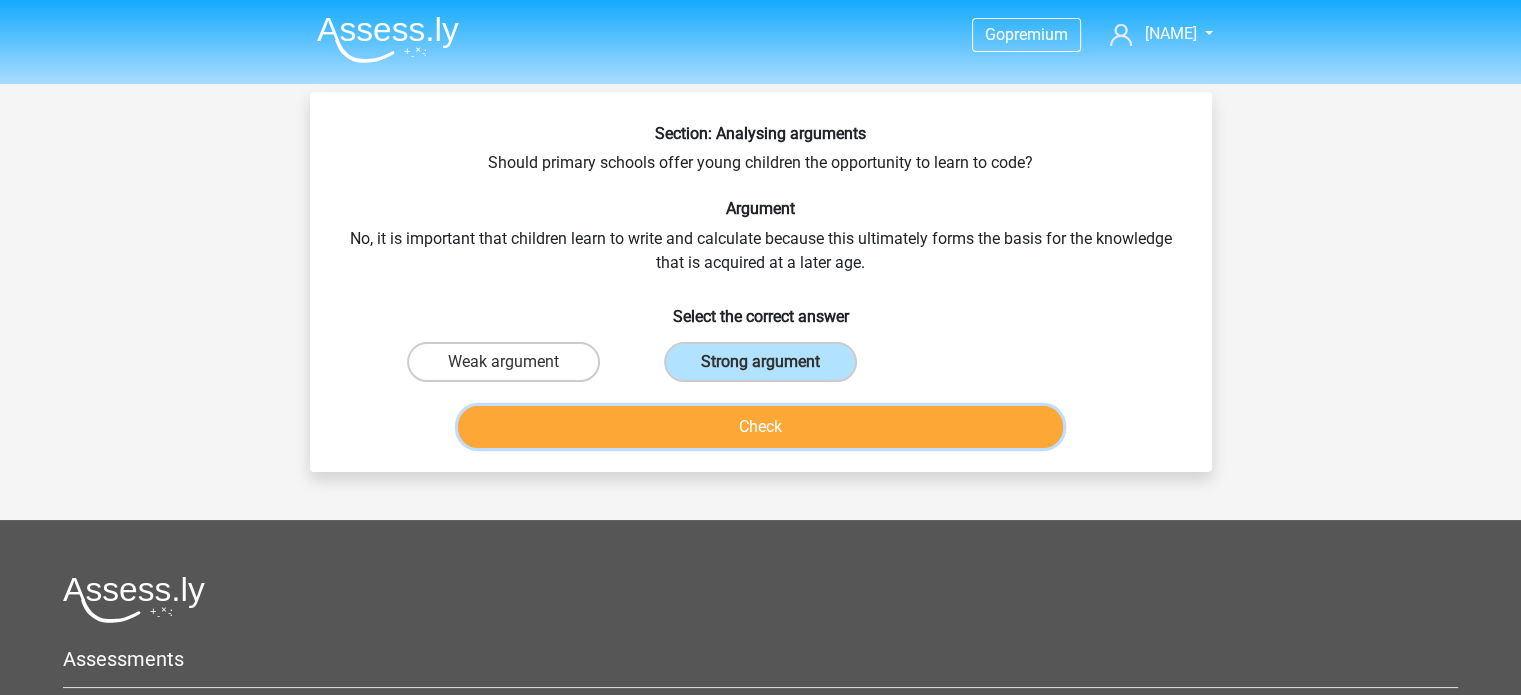 click on "Check" at bounding box center [760, 427] 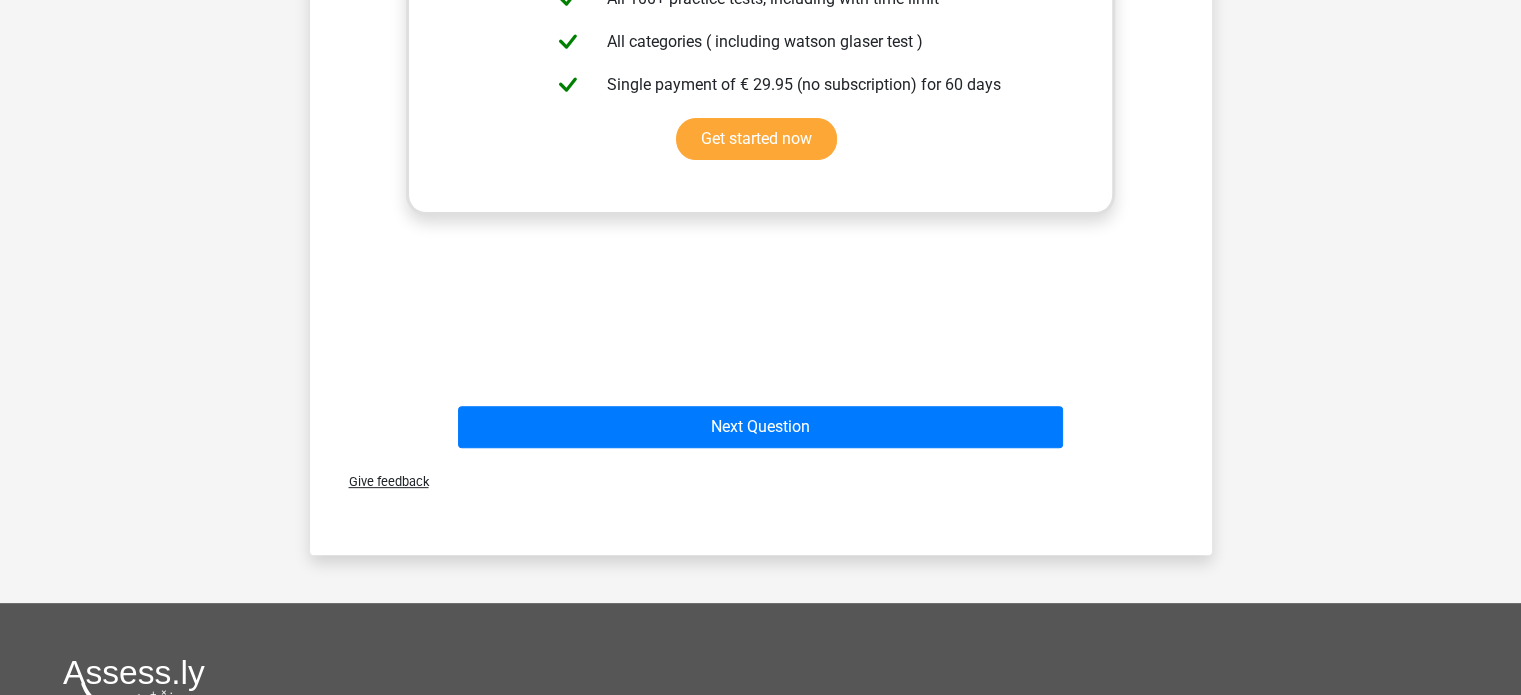 scroll, scrollTop: 644, scrollLeft: 0, axis: vertical 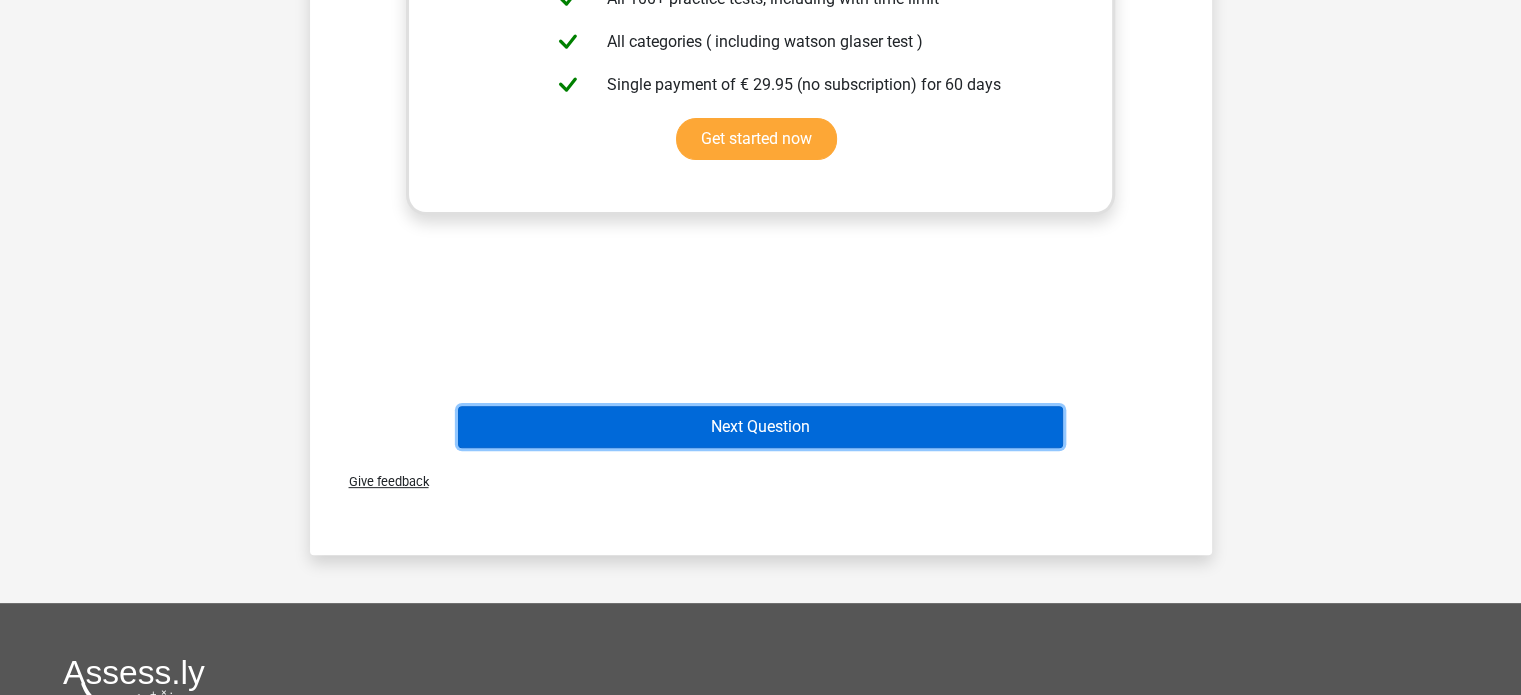 click on "Next Question" at bounding box center [760, 427] 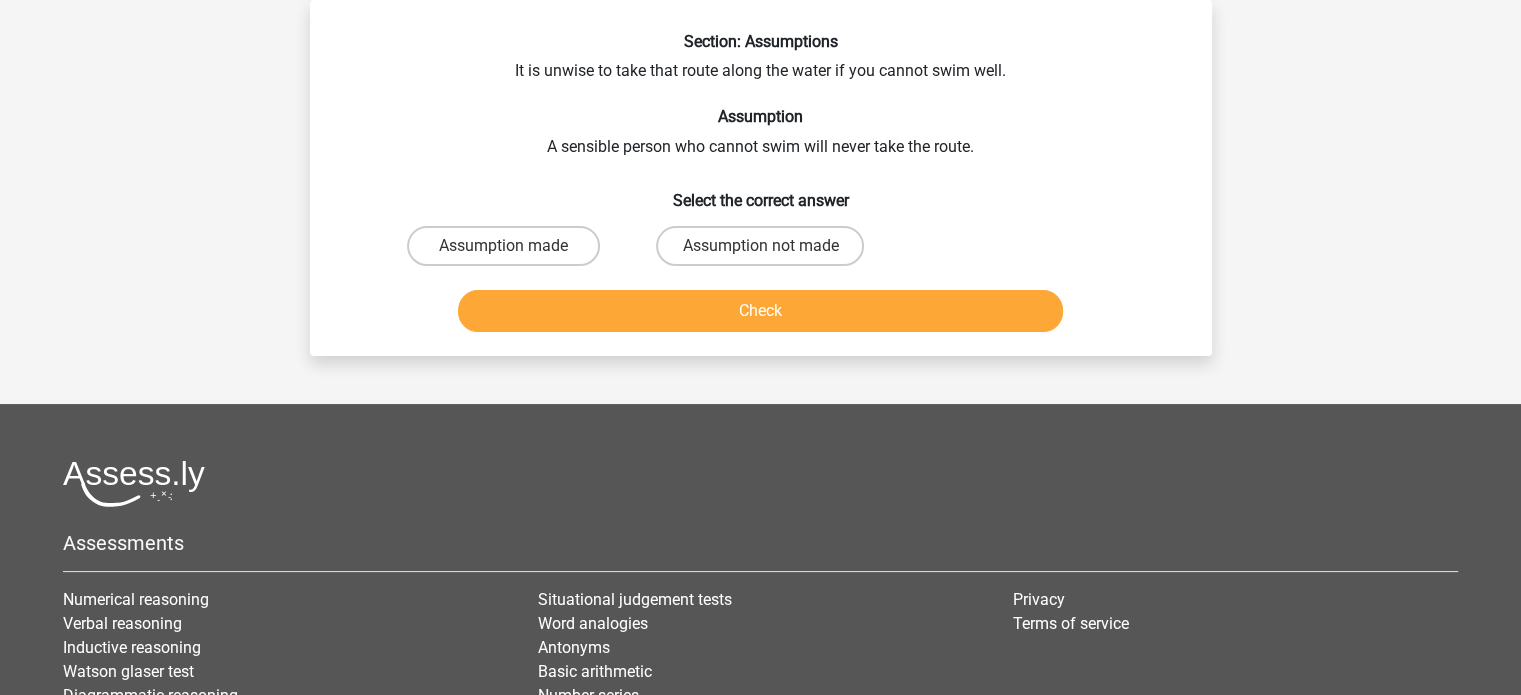 scroll, scrollTop: 0, scrollLeft: 0, axis: both 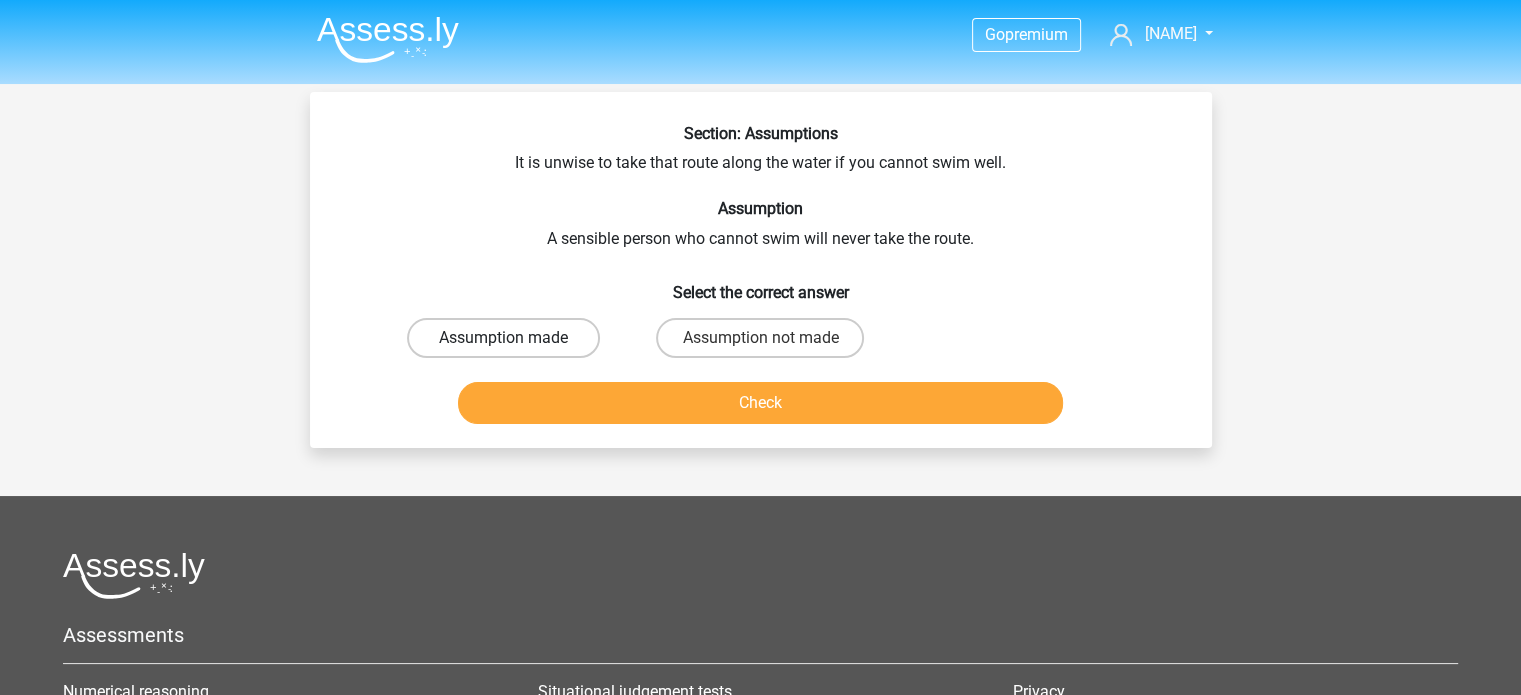 click on "Assumption made" at bounding box center [503, 338] 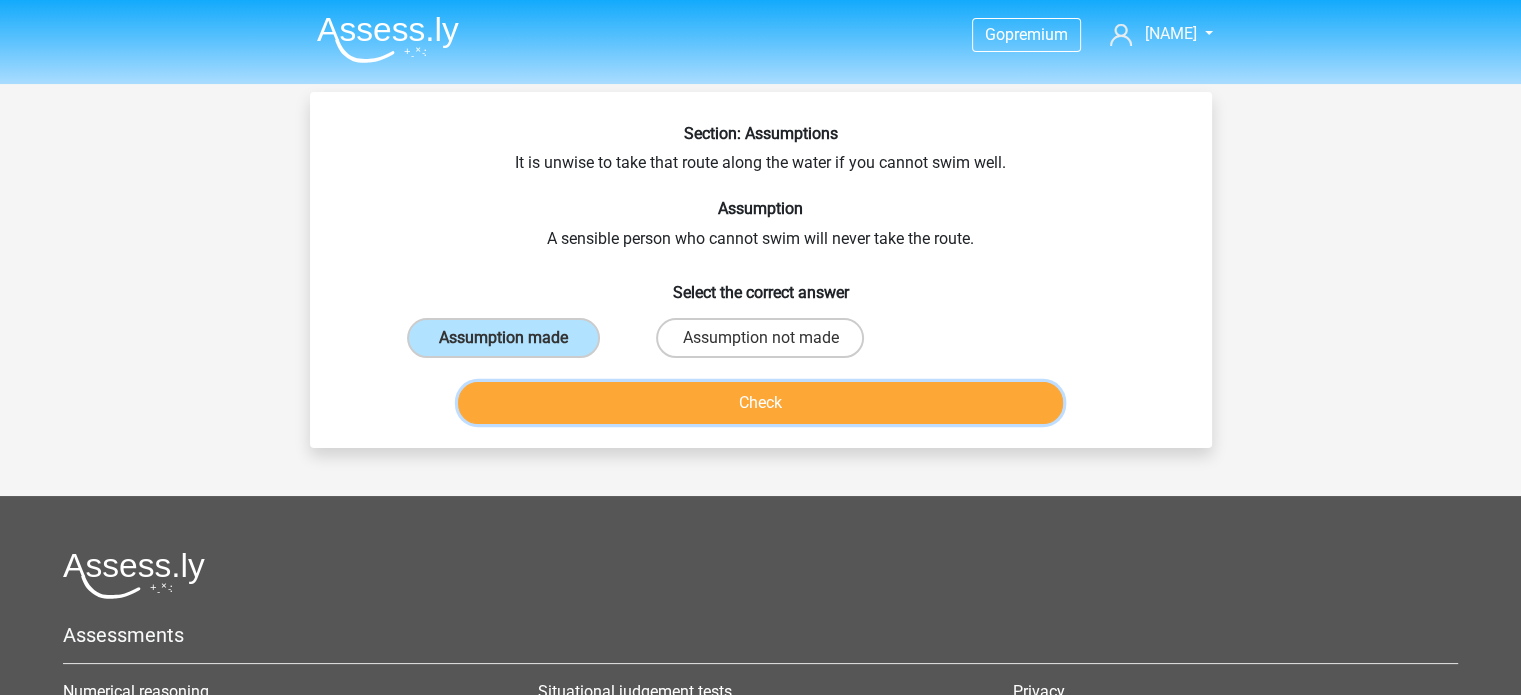 click on "Check" at bounding box center [760, 403] 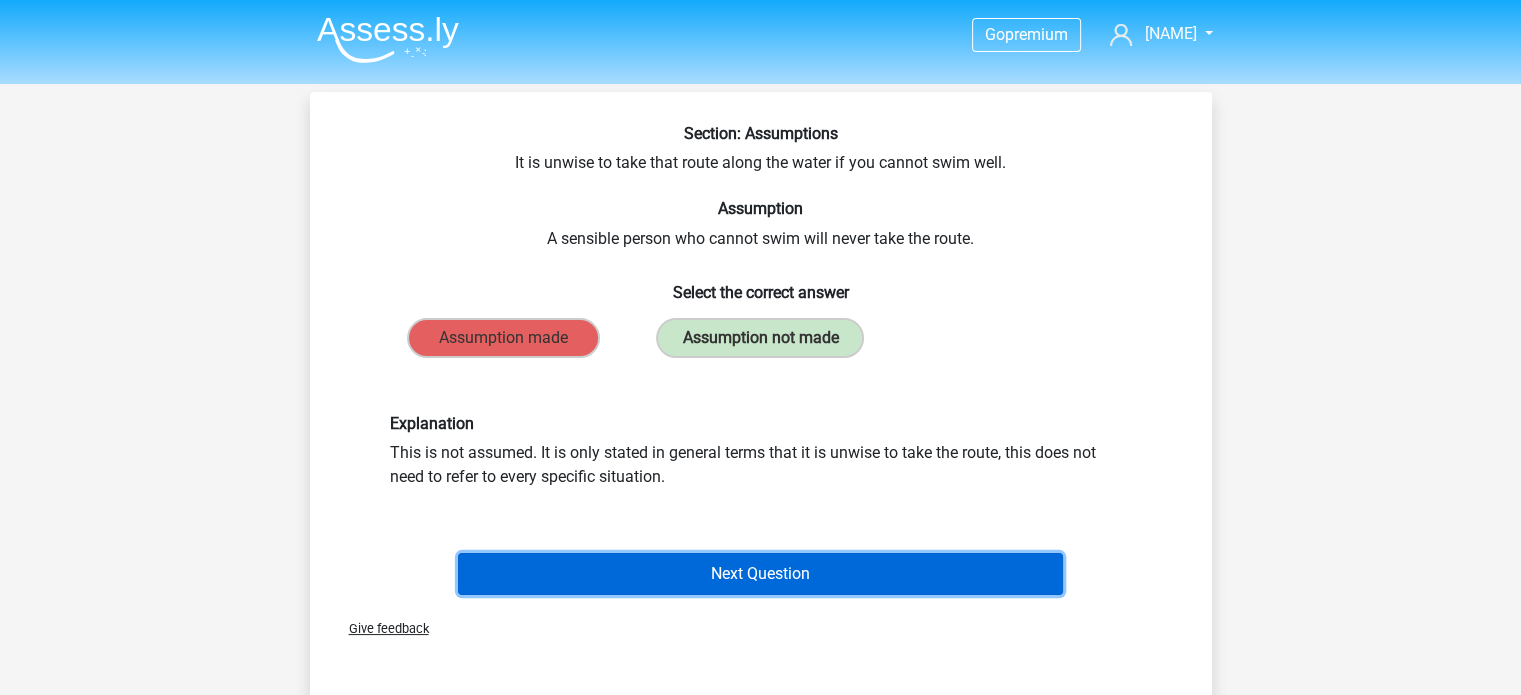 click on "Next Question" at bounding box center (760, 574) 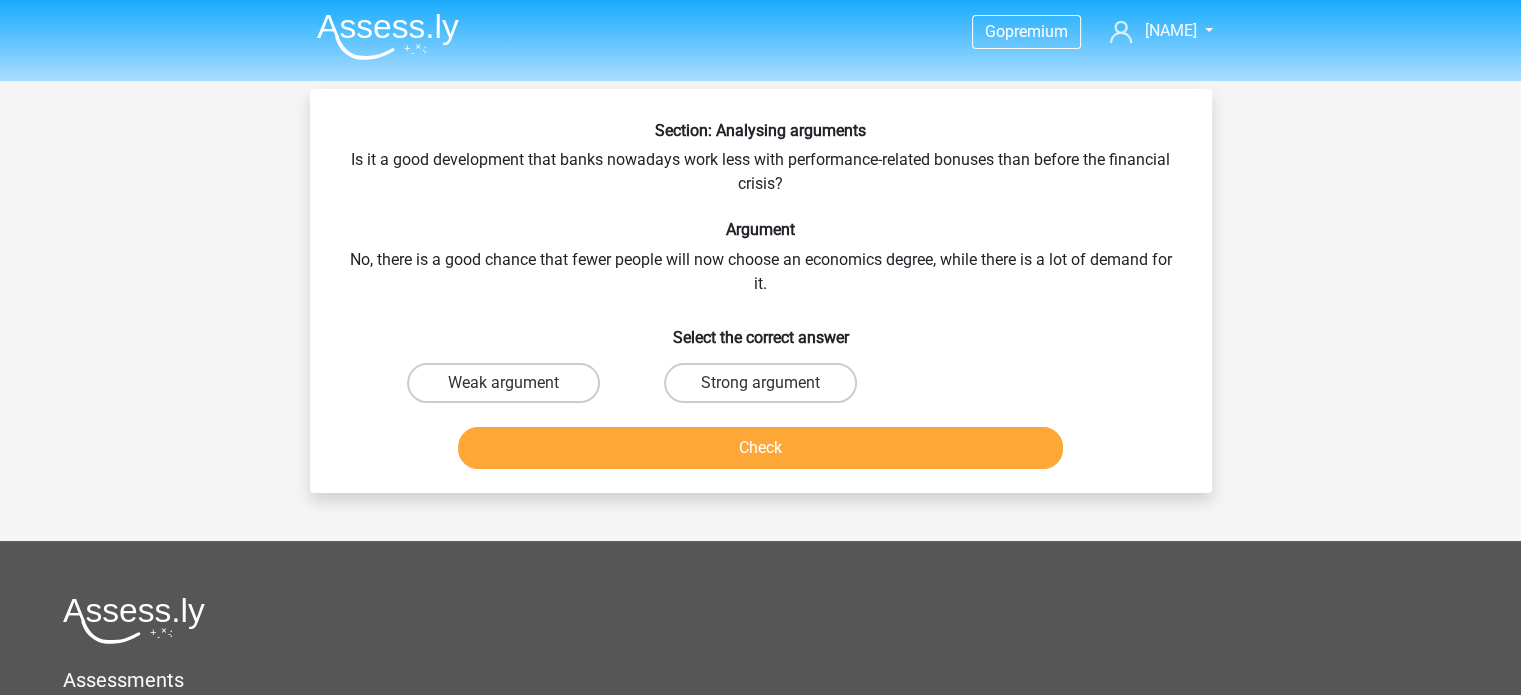 scroll, scrollTop: 2, scrollLeft: 0, axis: vertical 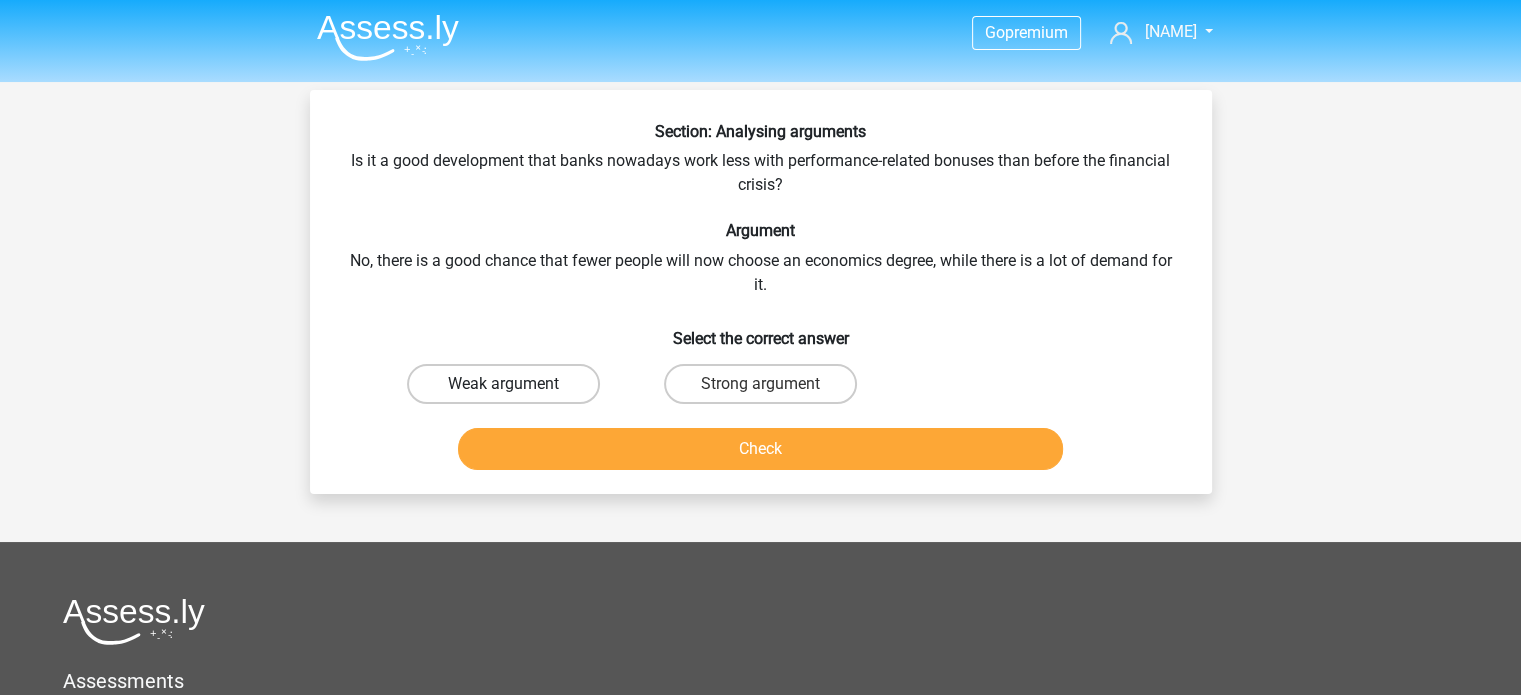 click on "Weak argument" at bounding box center (503, 384) 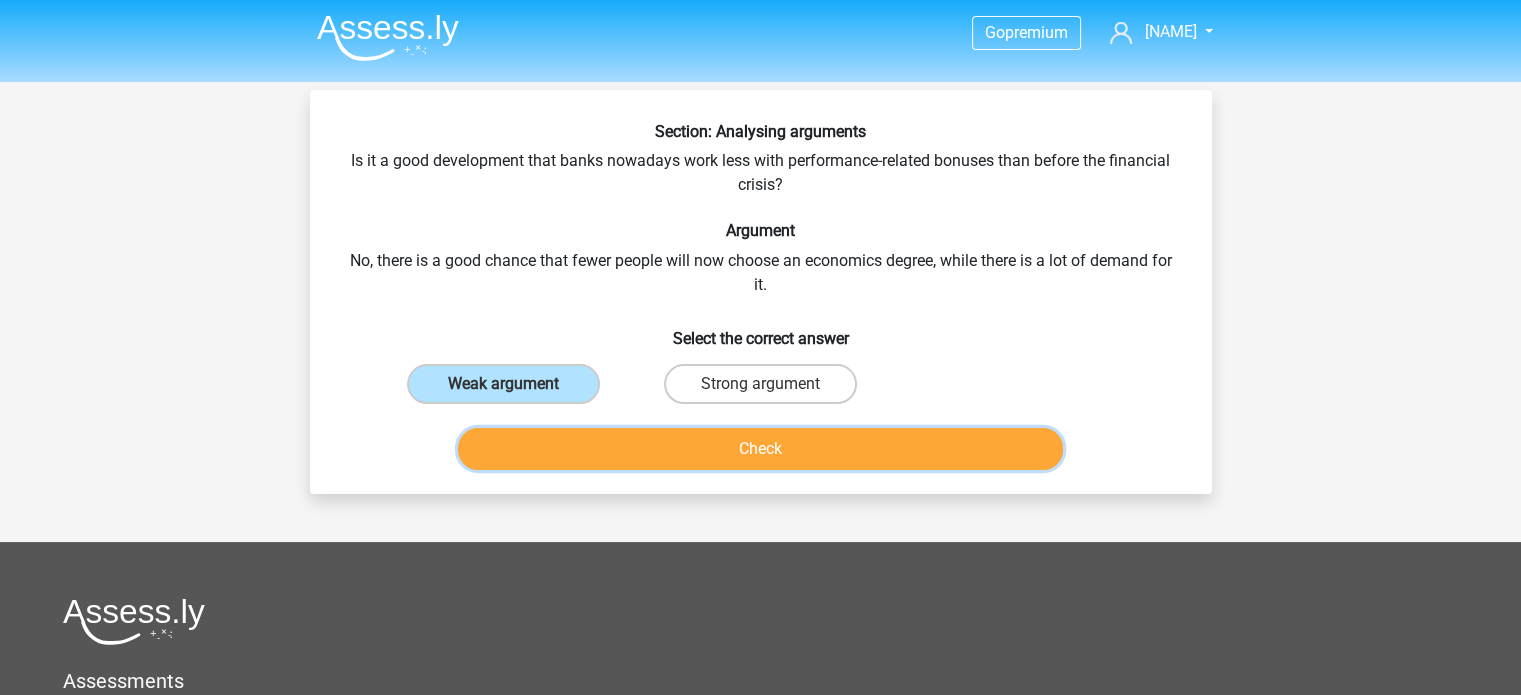 click on "Check" at bounding box center [760, 449] 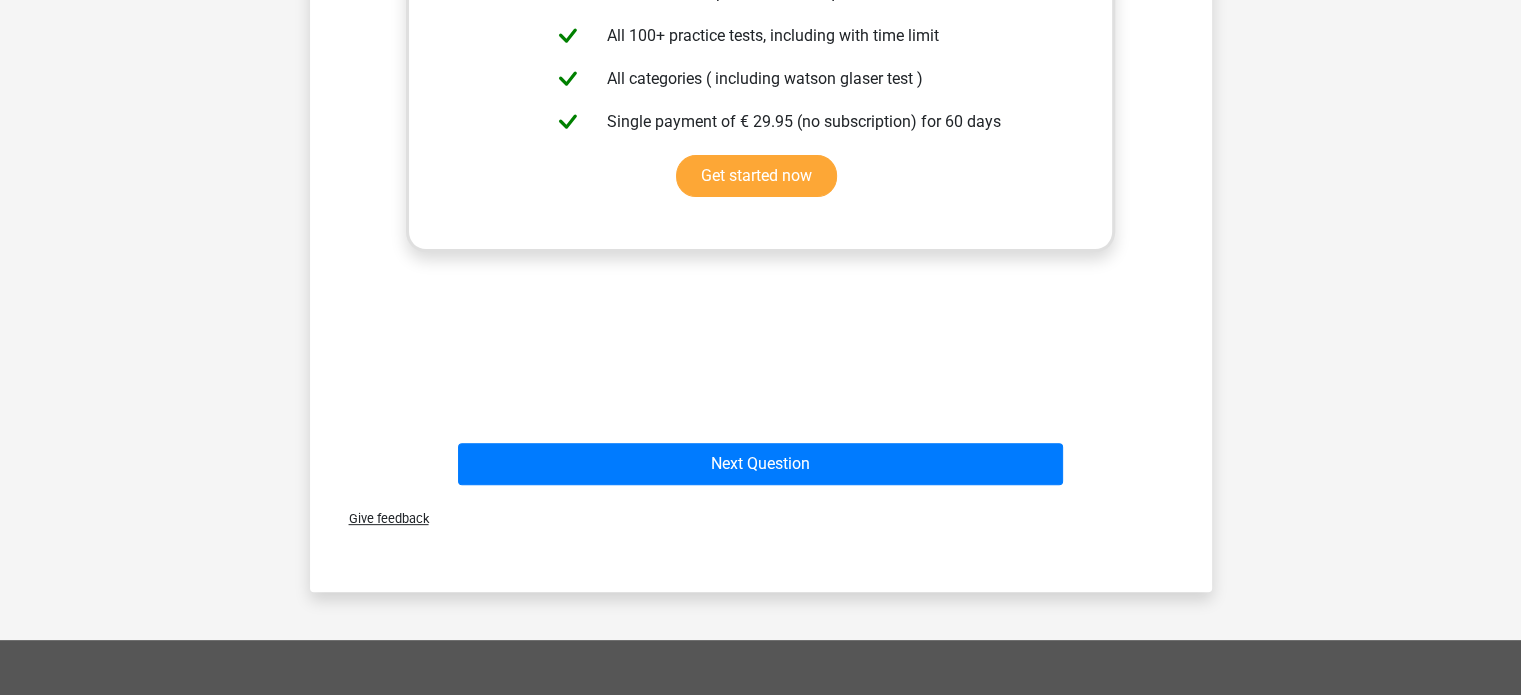 scroll, scrollTop: 646, scrollLeft: 0, axis: vertical 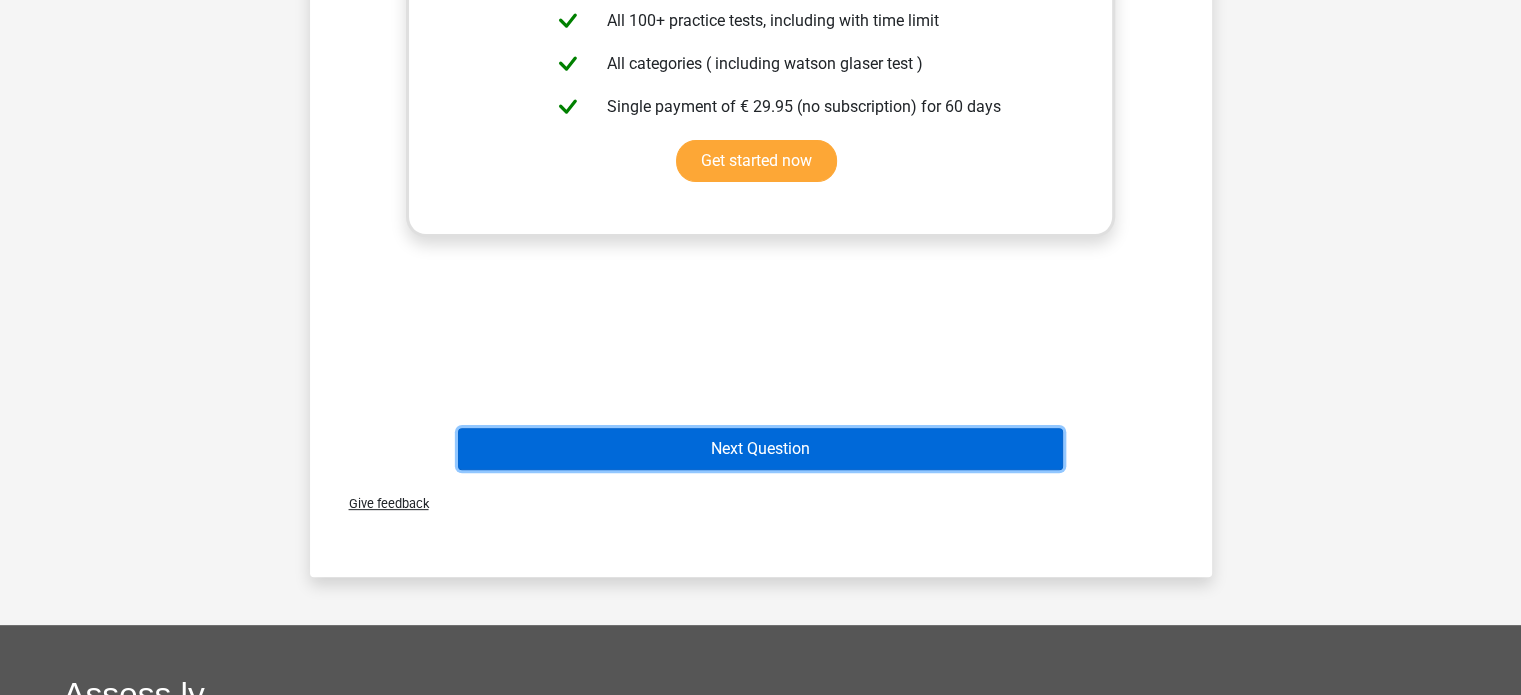 click on "Next Question" at bounding box center (760, 449) 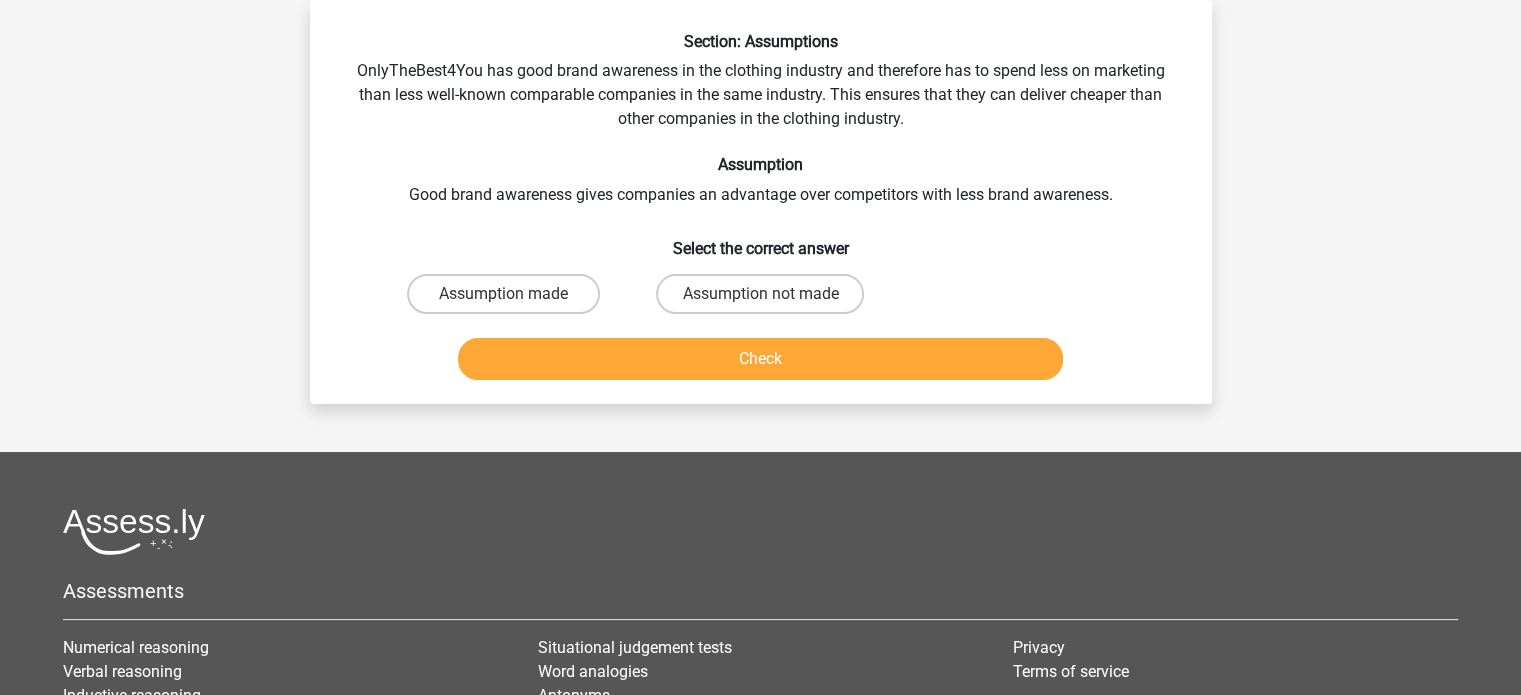 scroll, scrollTop: 0, scrollLeft: 0, axis: both 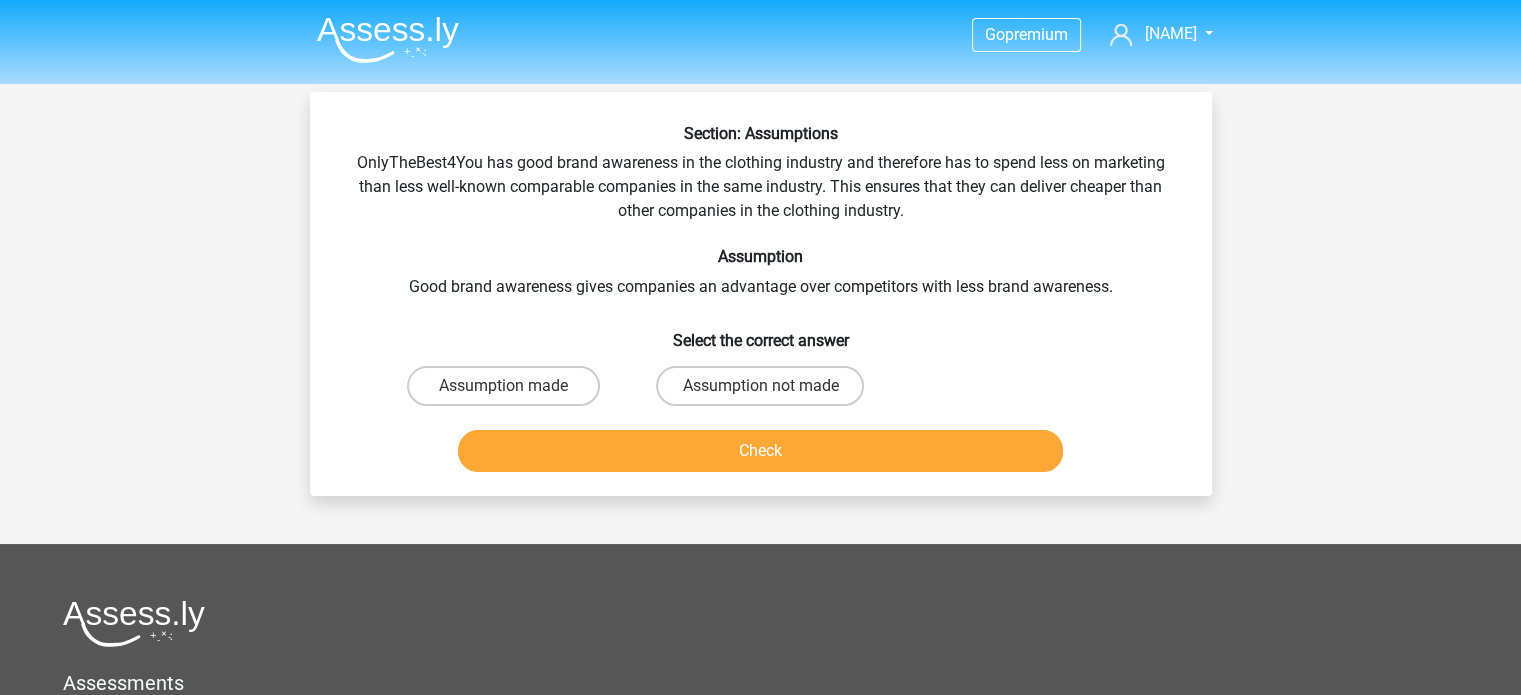 click on "Assumption made" at bounding box center (509, 392) 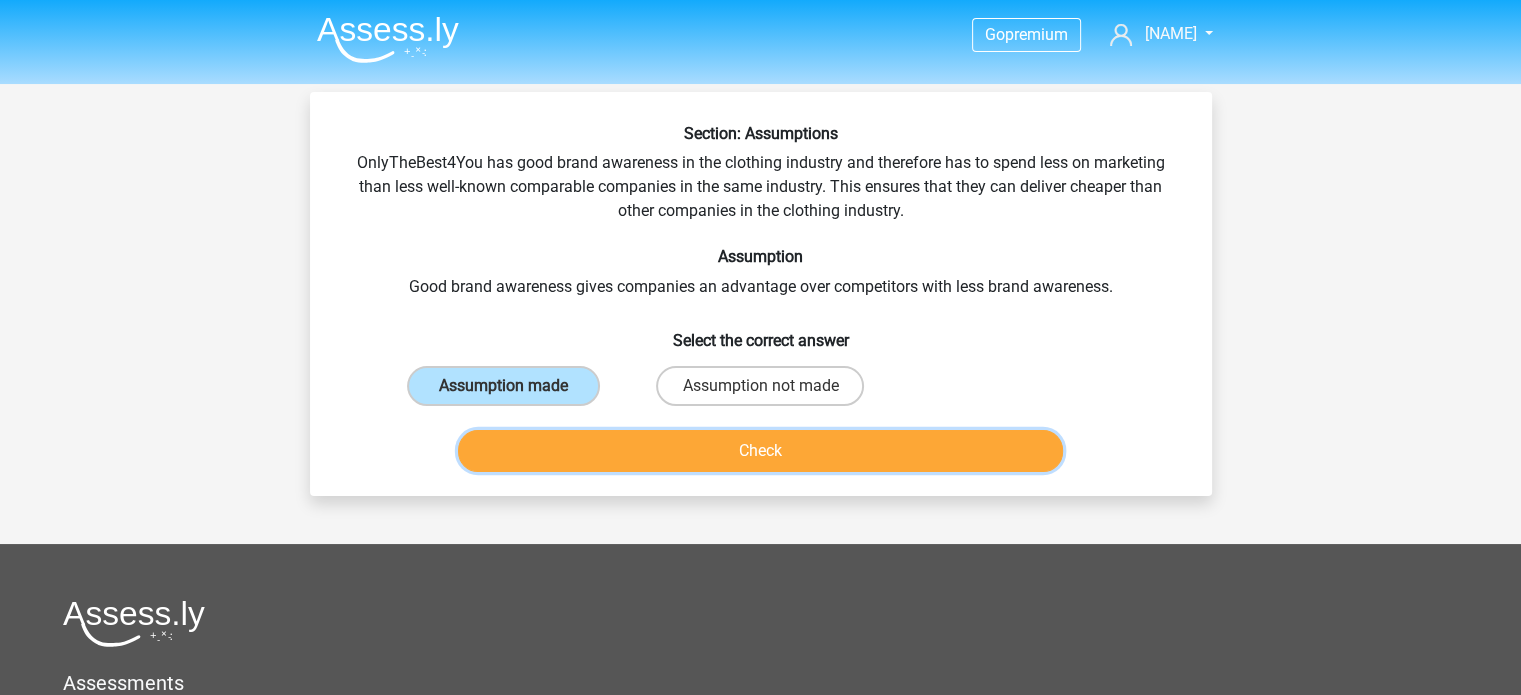 click on "Check" at bounding box center [760, 451] 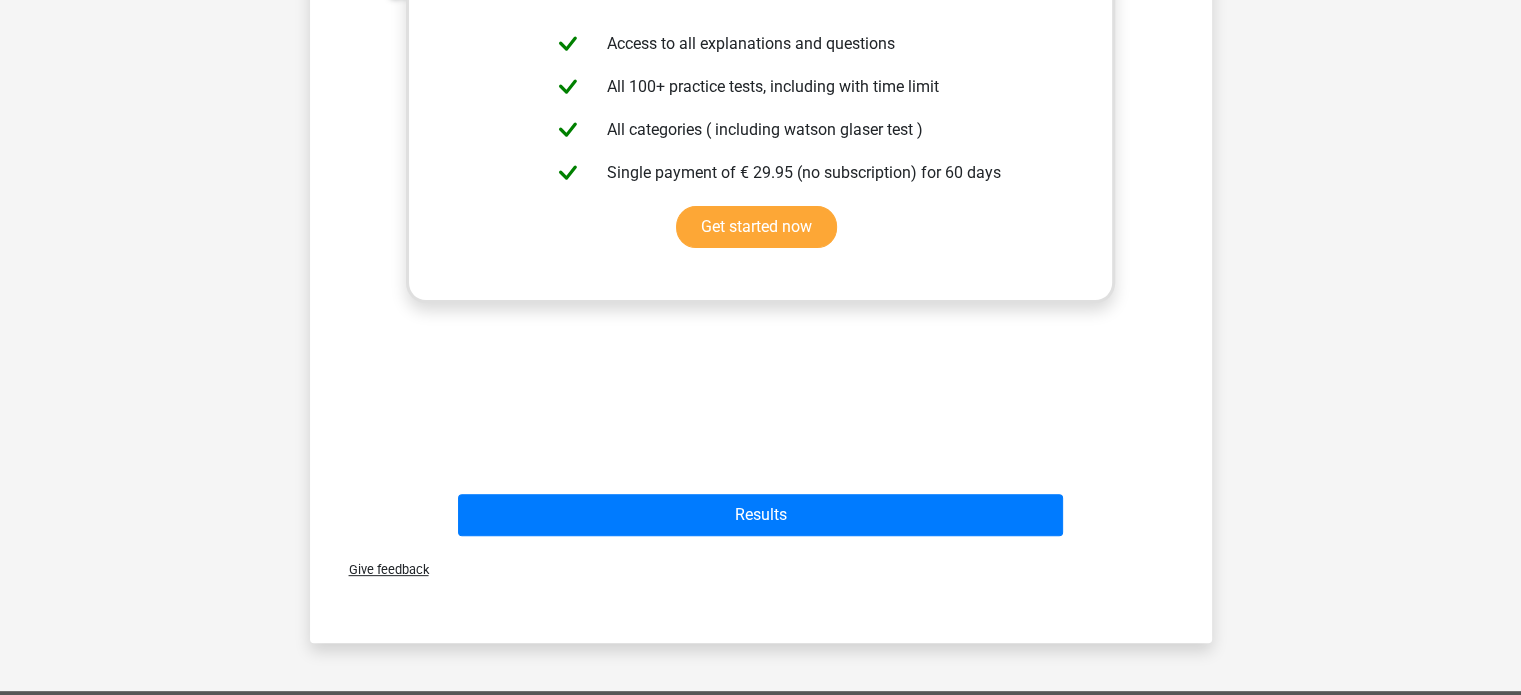 scroll, scrollTop: 584, scrollLeft: 0, axis: vertical 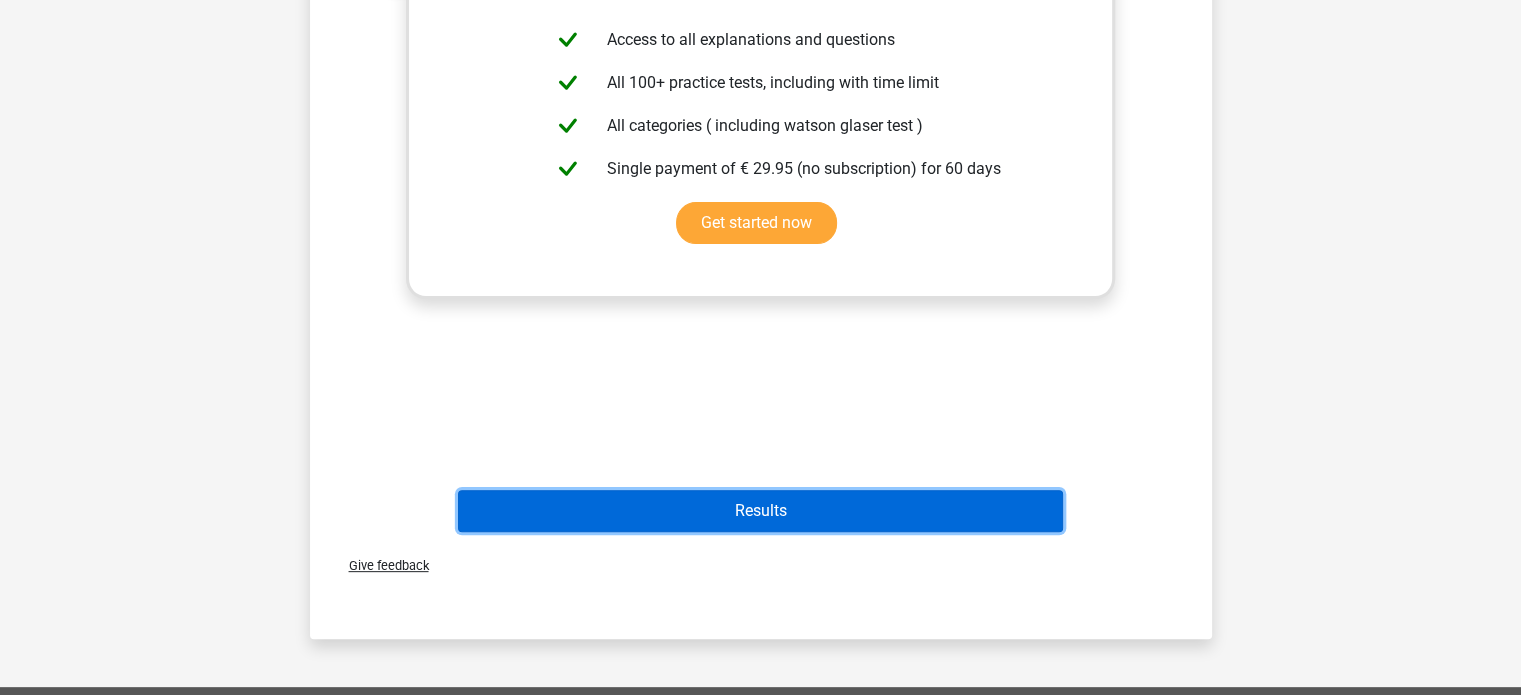 click on "Results" at bounding box center (760, 511) 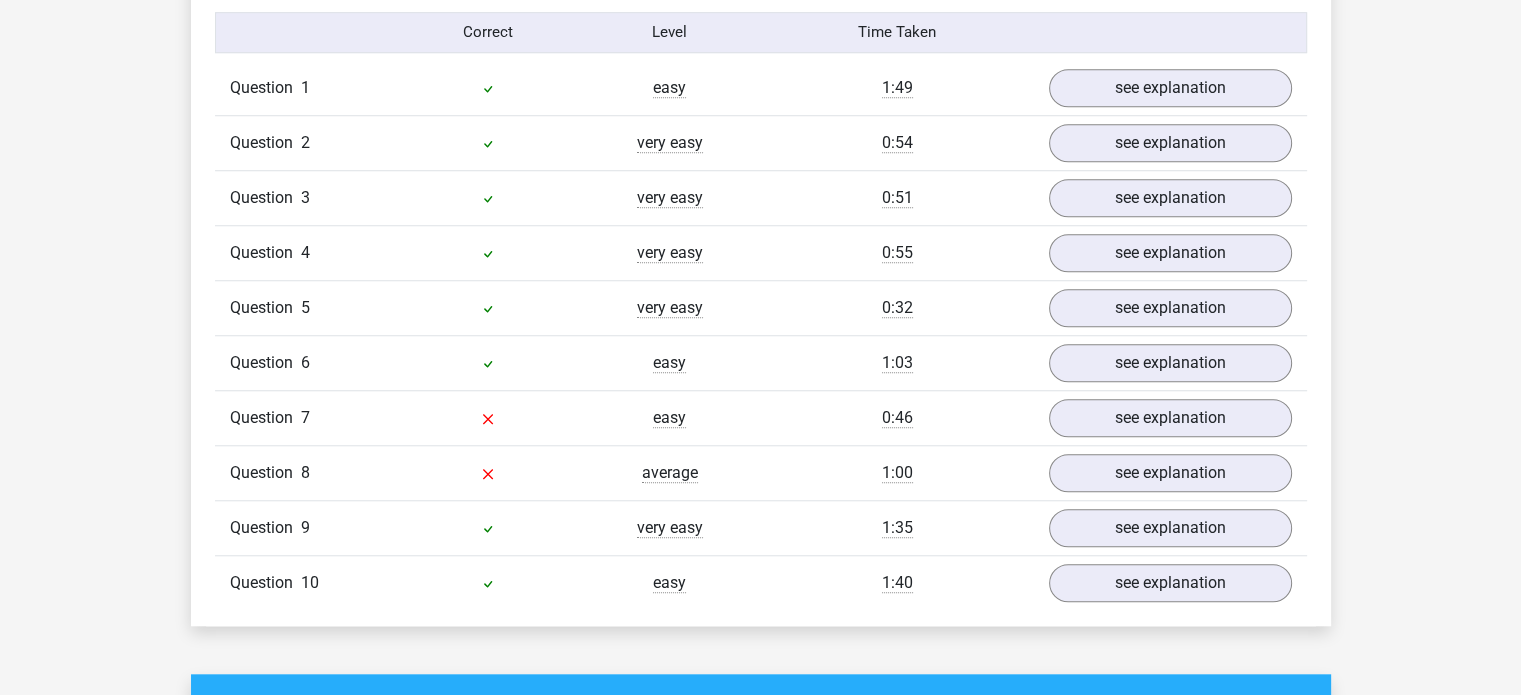 scroll, scrollTop: 1624, scrollLeft: 0, axis: vertical 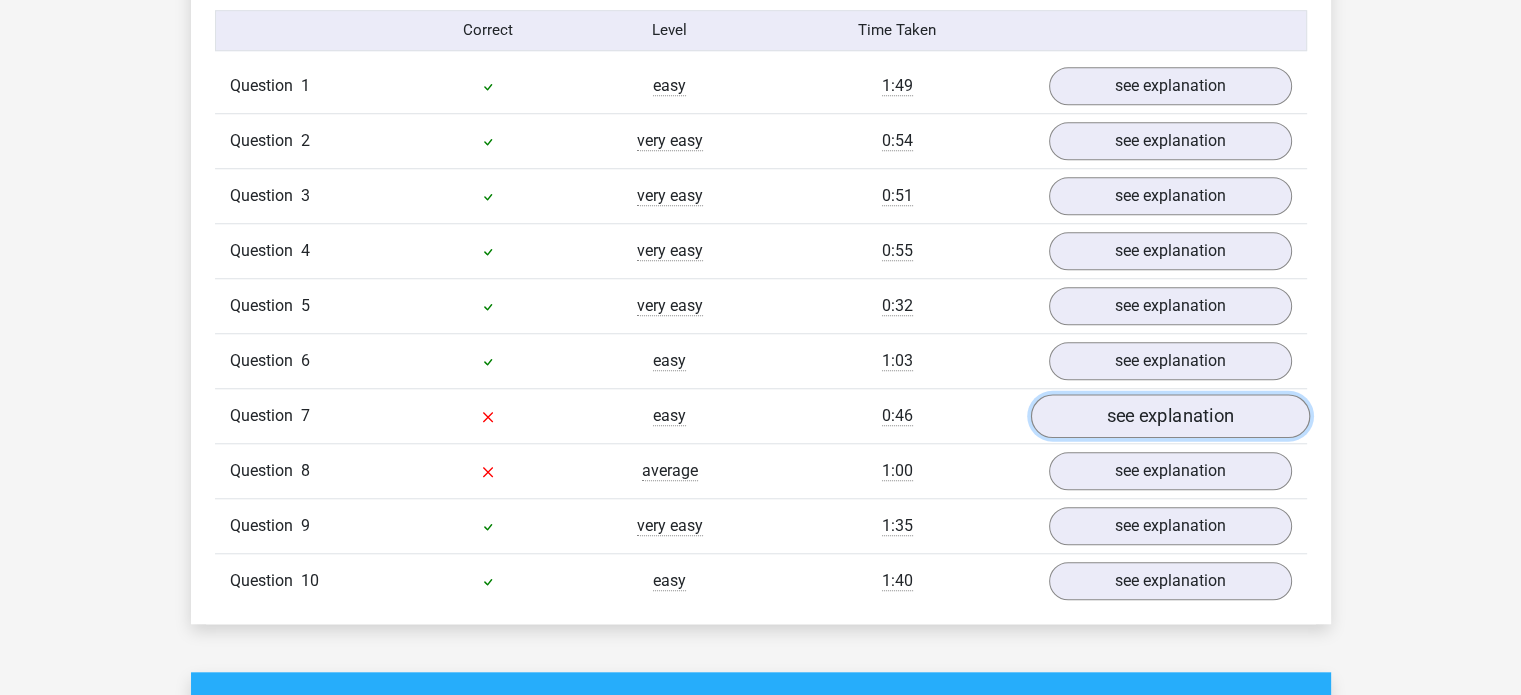 click on "see explanation" at bounding box center (1169, 416) 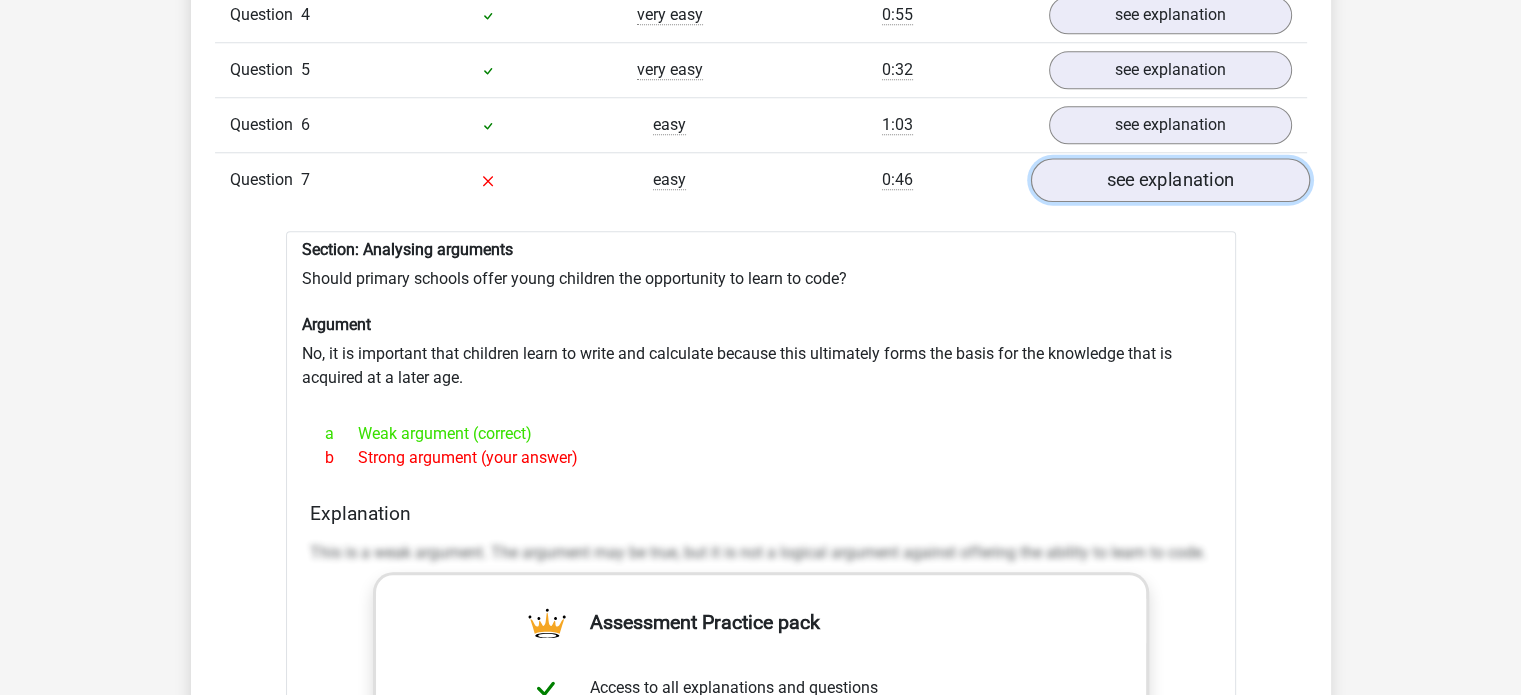 scroll, scrollTop: 1815, scrollLeft: 0, axis: vertical 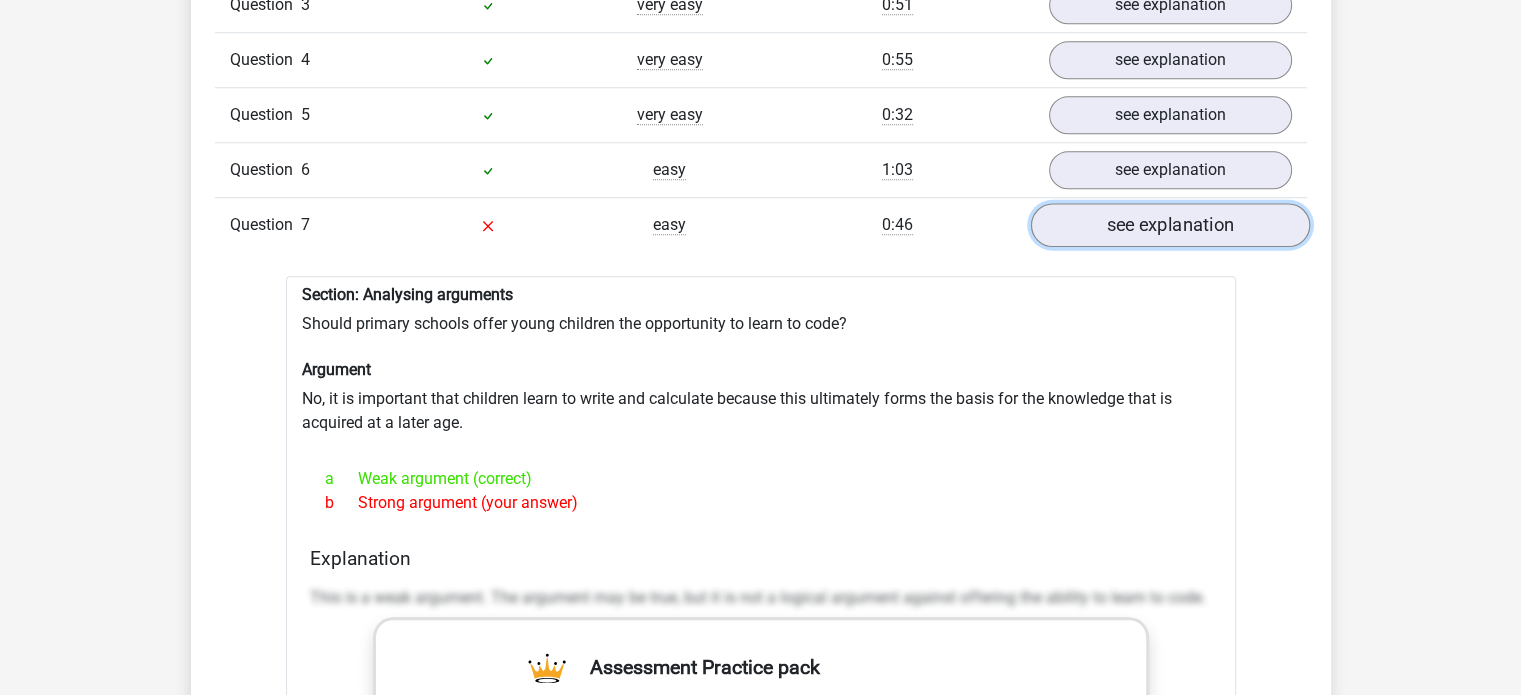 click on "see explanation" at bounding box center [1169, 225] 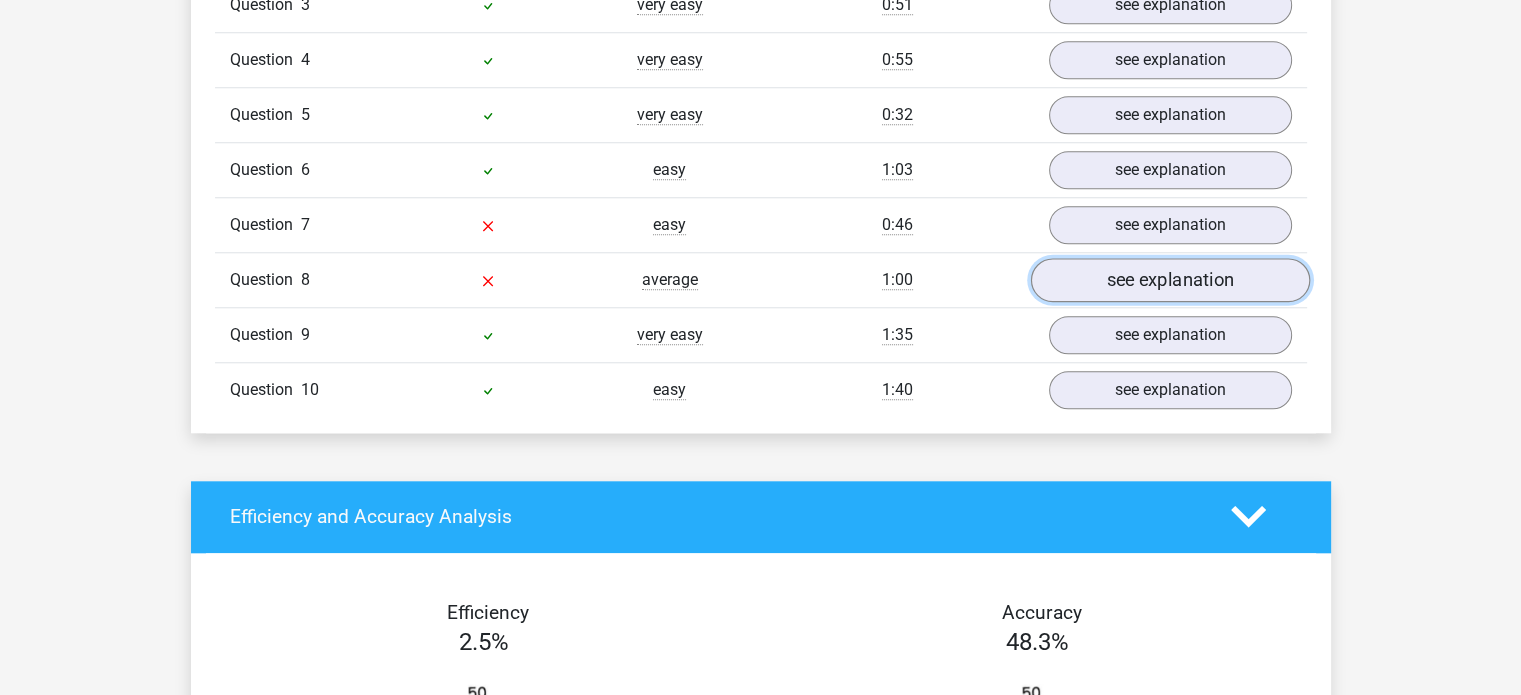 click on "see explanation" at bounding box center [1169, 280] 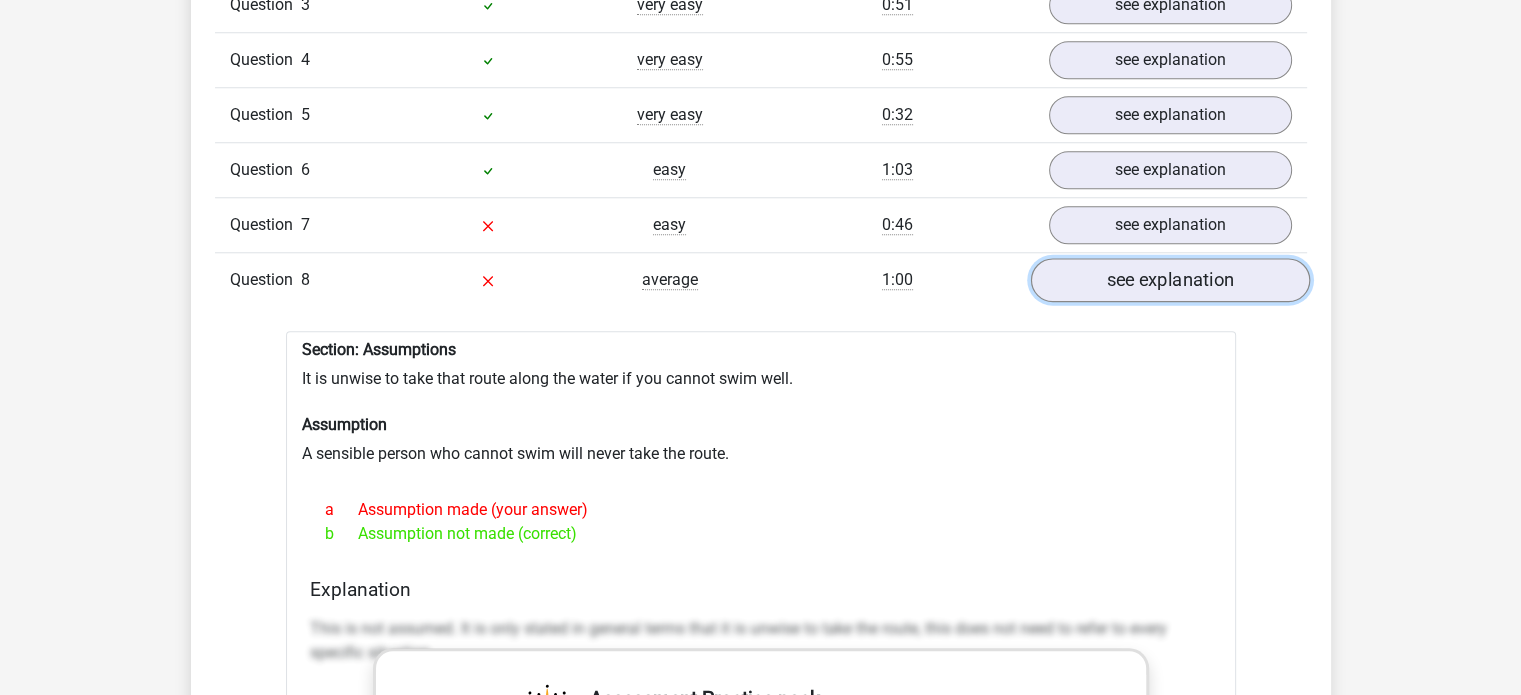 click on "see explanation" at bounding box center [1169, 280] 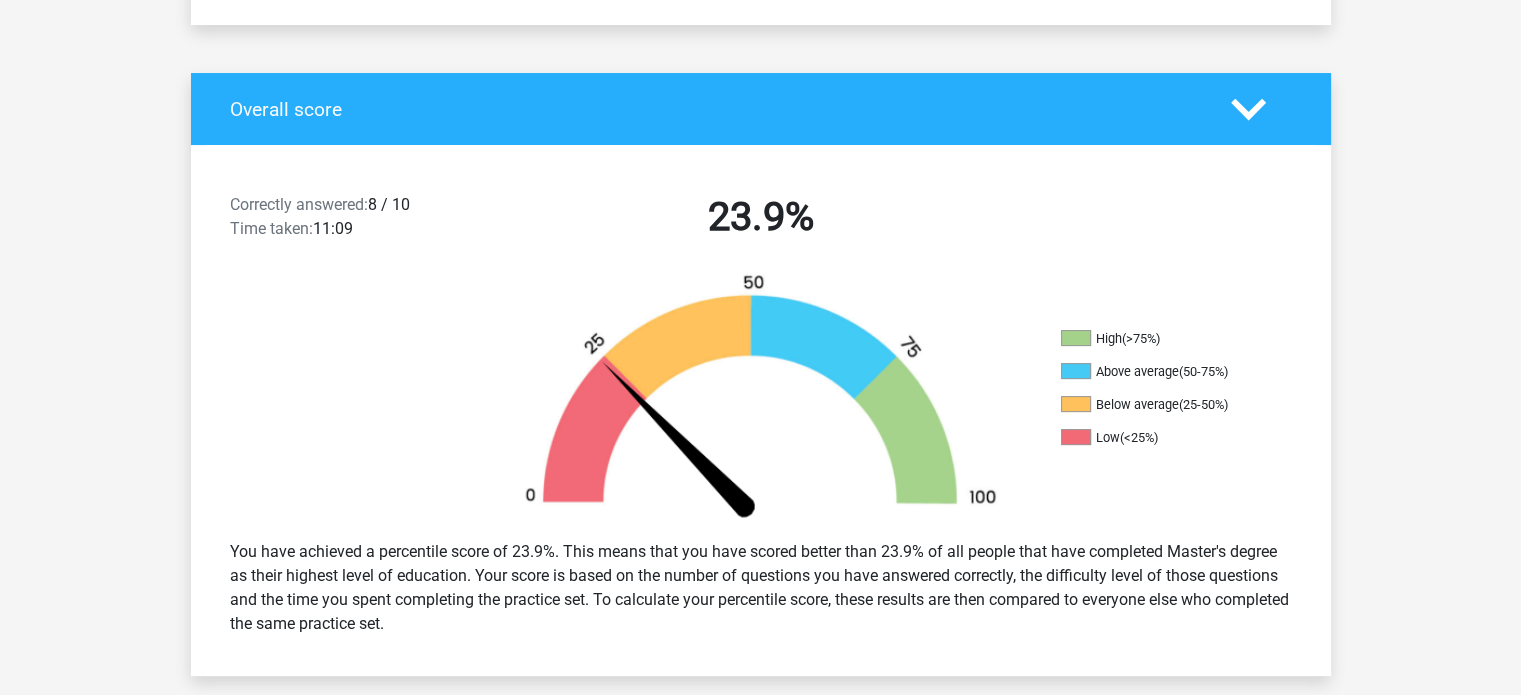 scroll, scrollTop: 0, scrollLeft: 0, axis: both 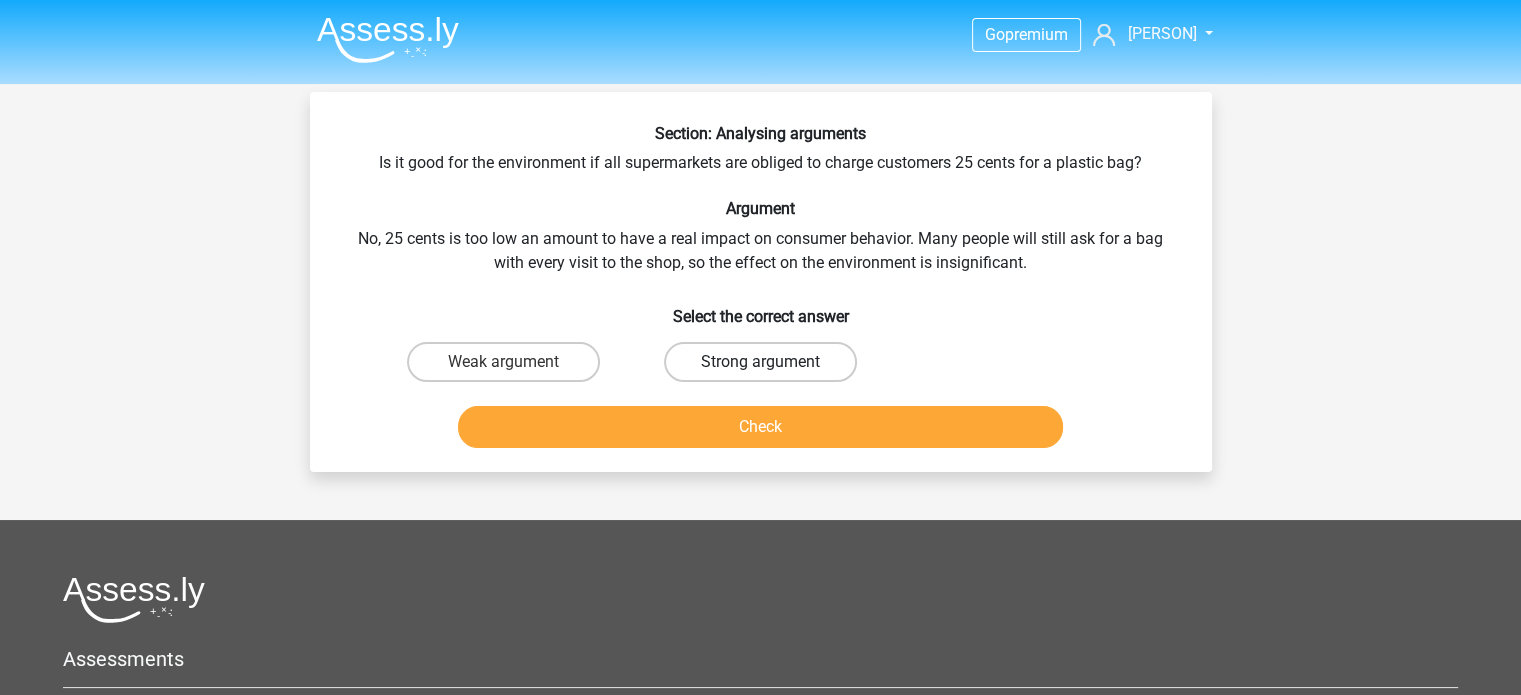 click on "Strong argument" at bounding box center (760, 362) 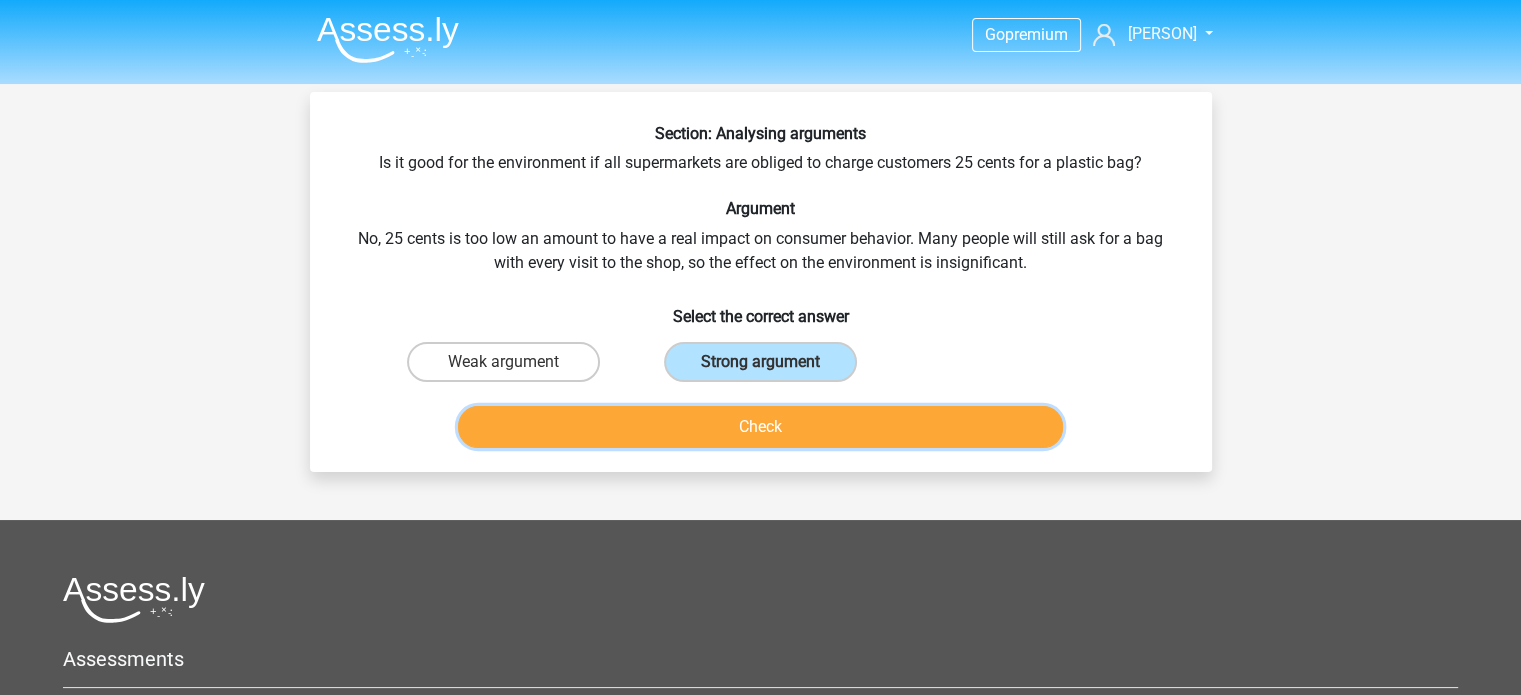click on "Check" at bounding box center (760, 427) 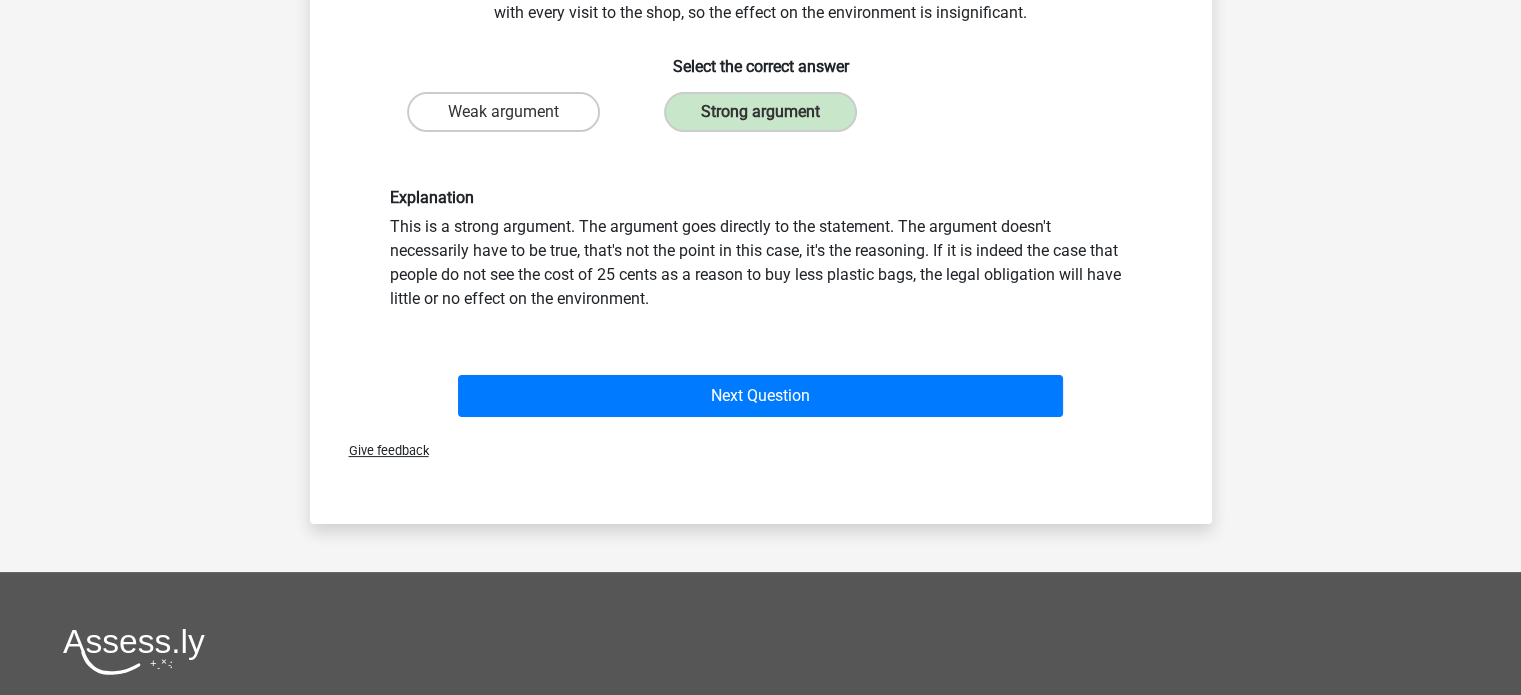scroll, scrollTop: 304, scrollLeft: 0, axis: vertical 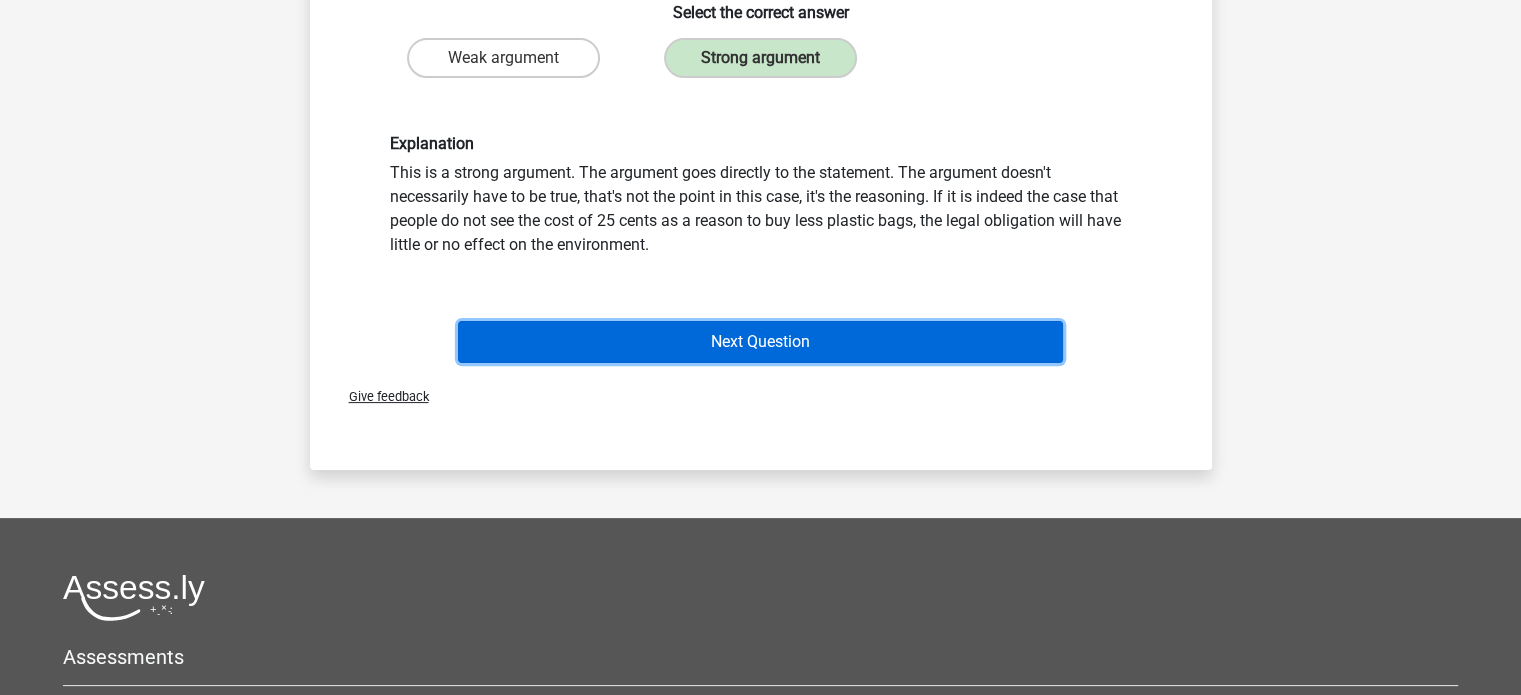 click on "Next Question" at bounding box center (760, 342) 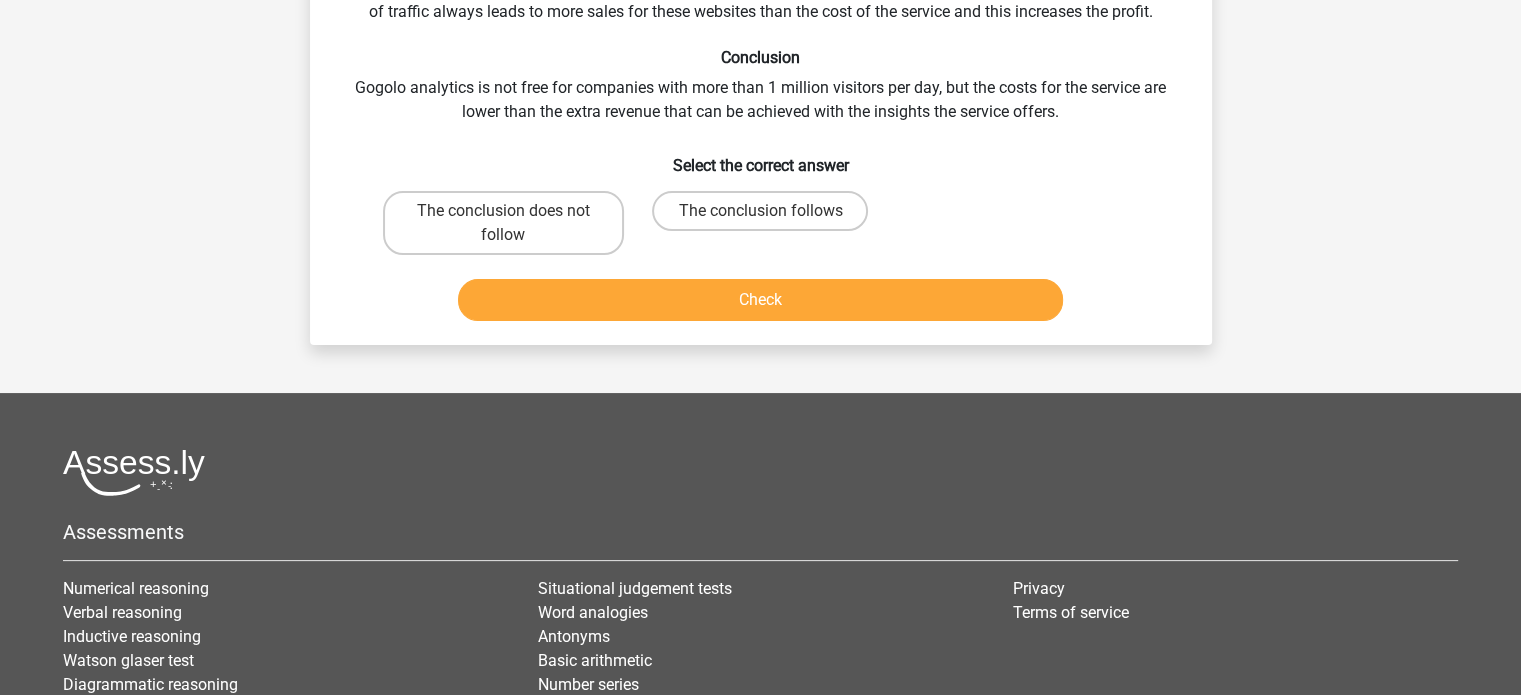 scroll, scrollTop: 92, scrollLeft: 0, axis: vertical 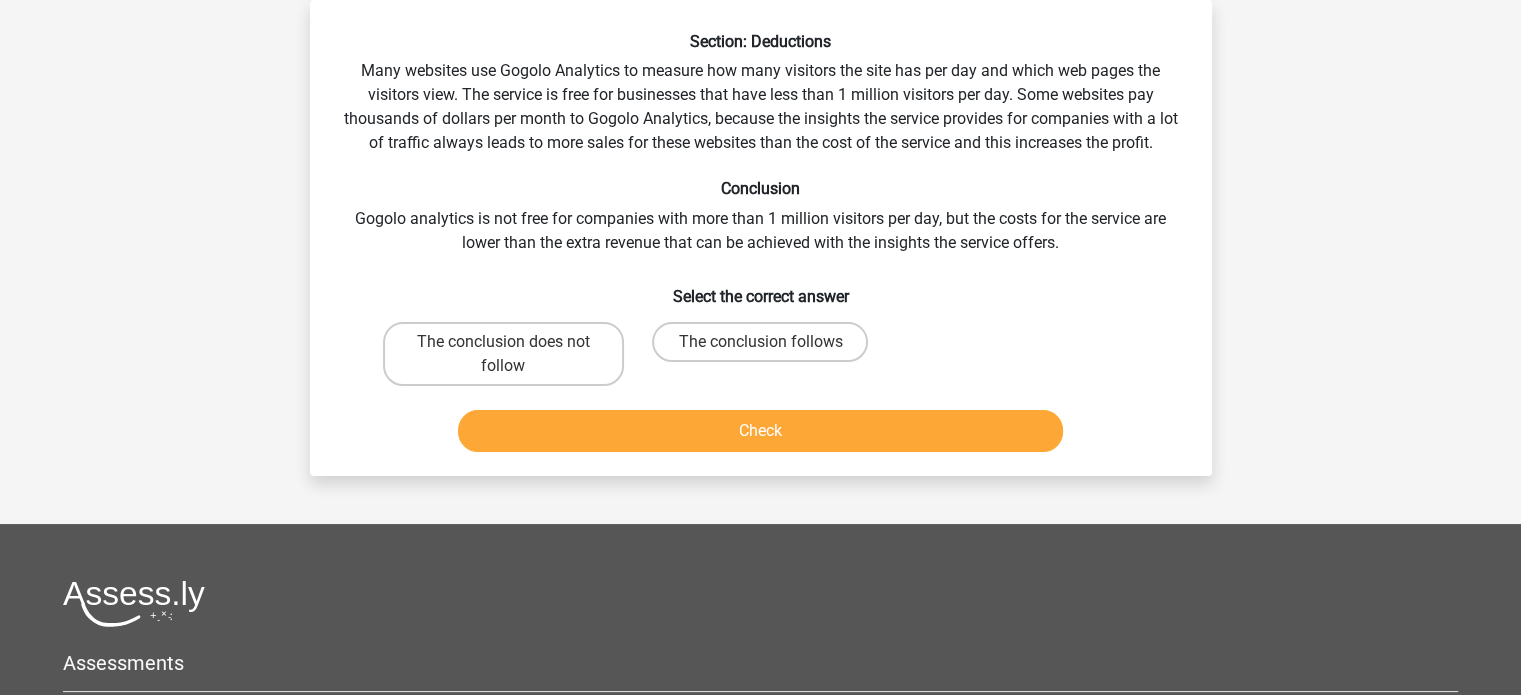 click on "The conclusion follows" at bounding box center [503, 354] 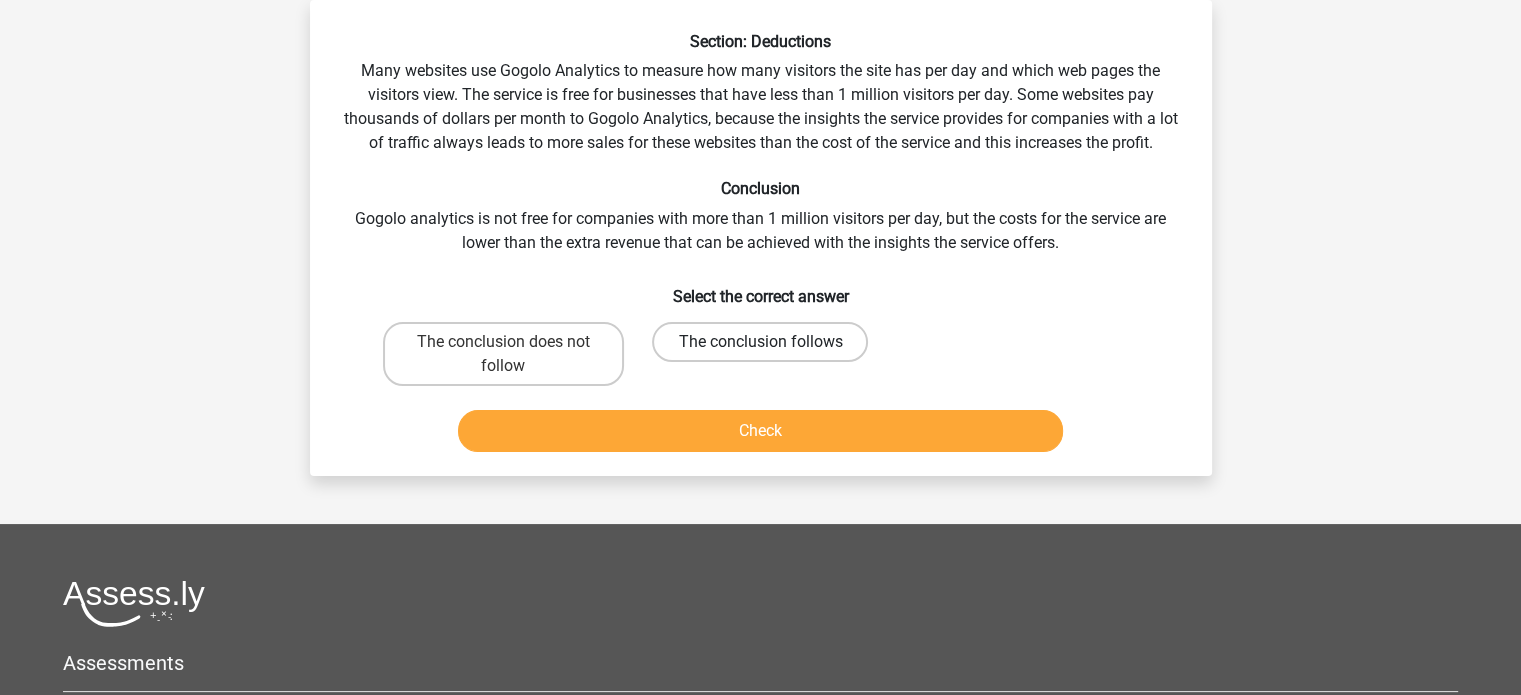 click on "The conclusion follows" at bounding box center (760, 342) 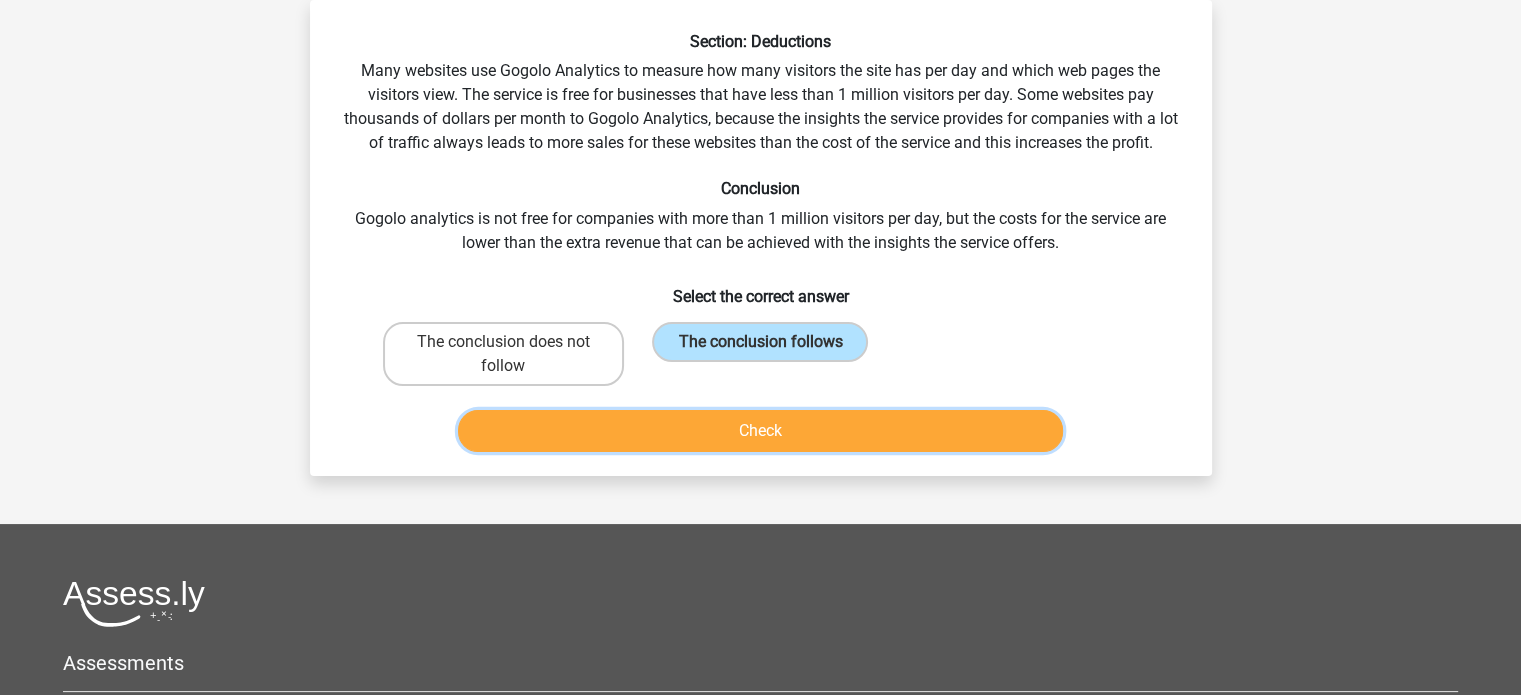 click on "Check" at bounding box center [760, 431] 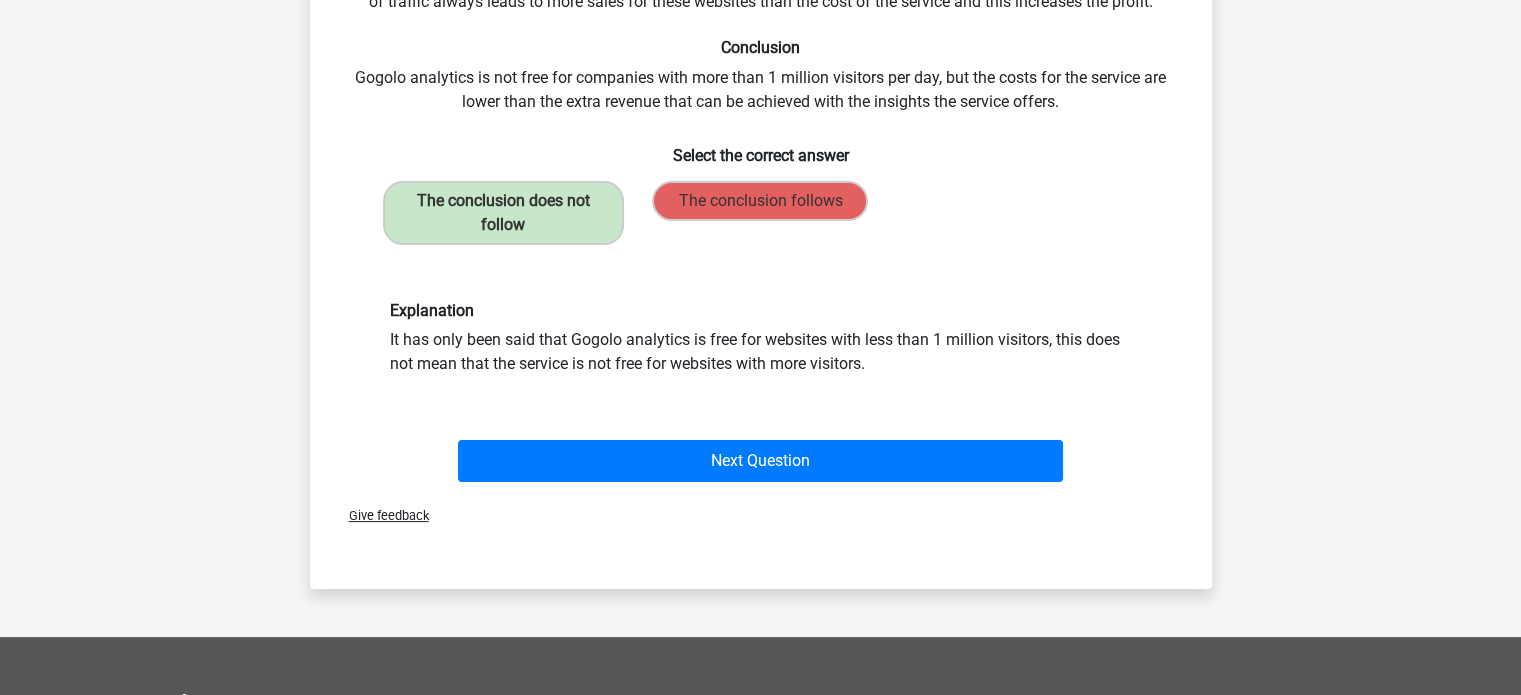 scroll, scrollTop: 234, scrollLeft: 0, axis: vertical 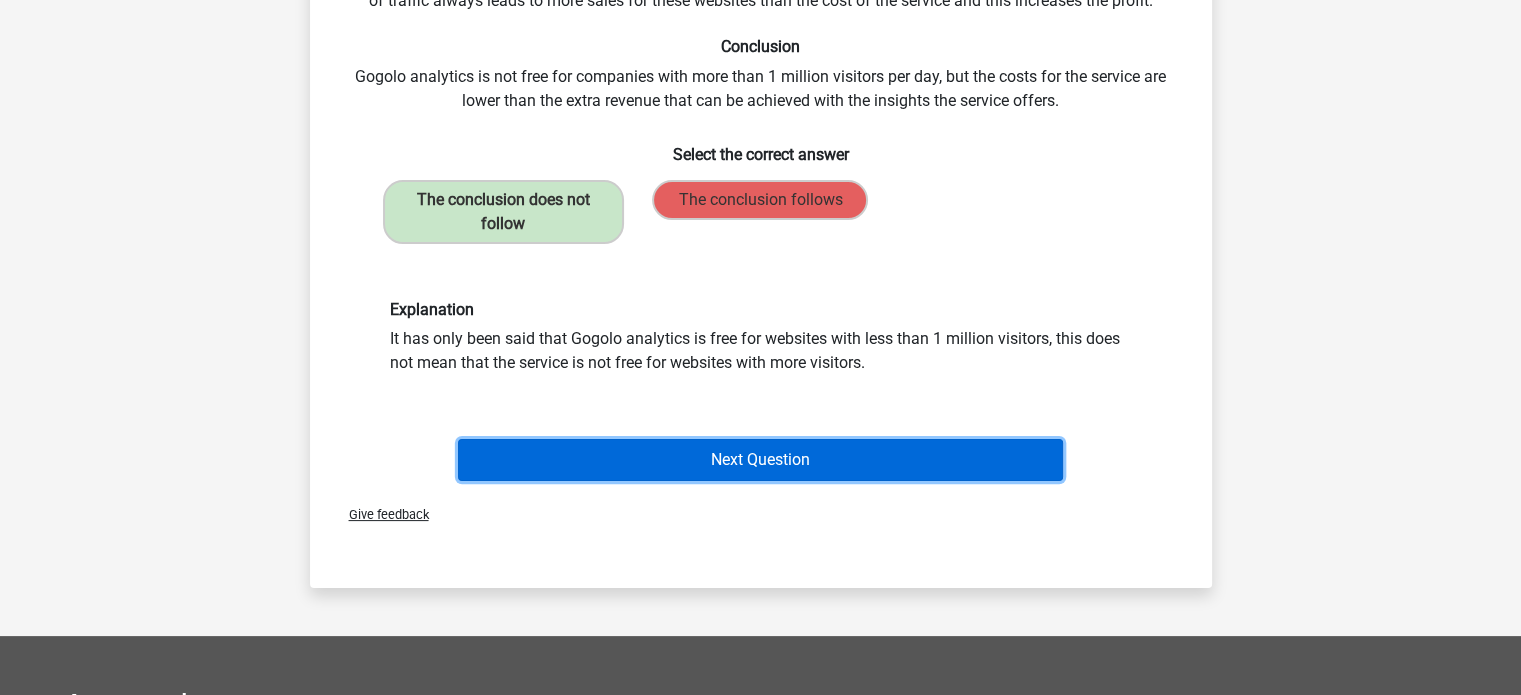 click on "Next Question" at bounding box center (760, 460) 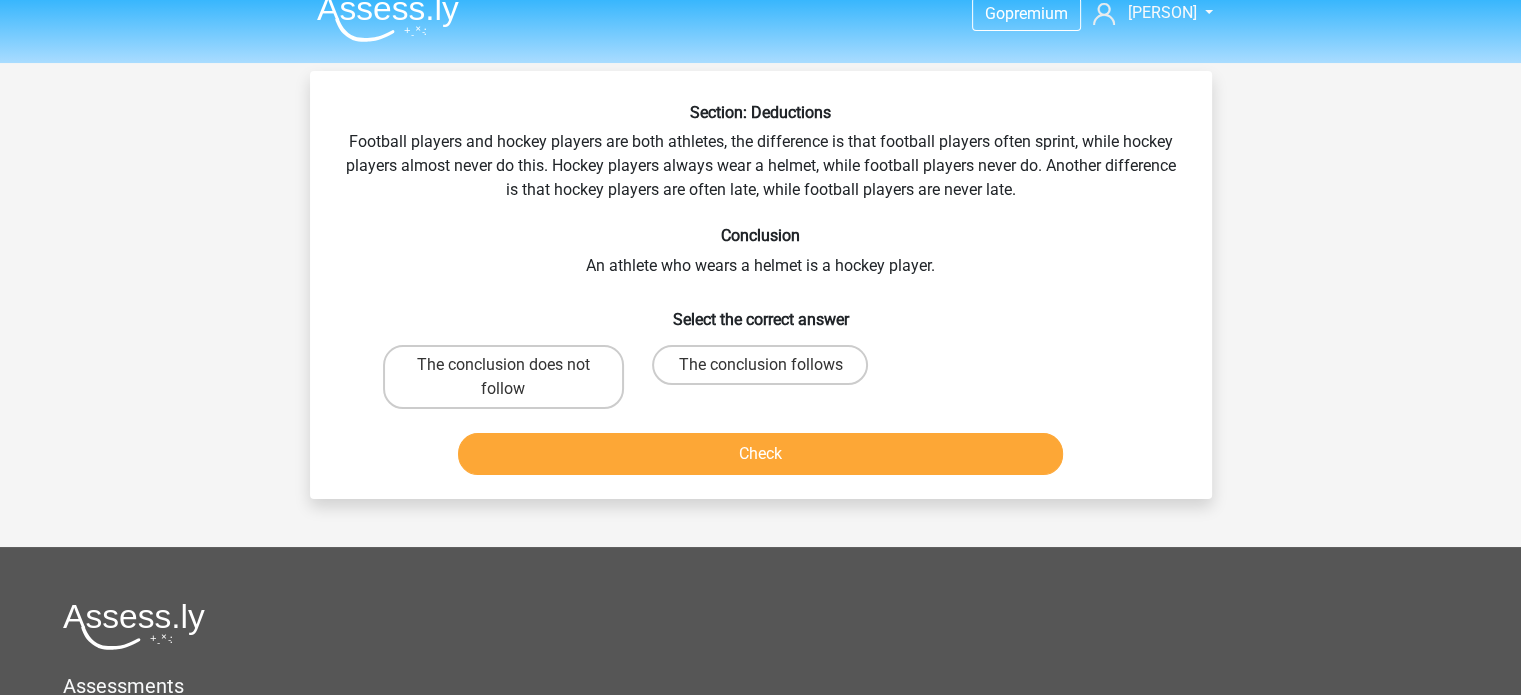 scroll, scrollTop: 0, scrollLeft: 0, axis: both 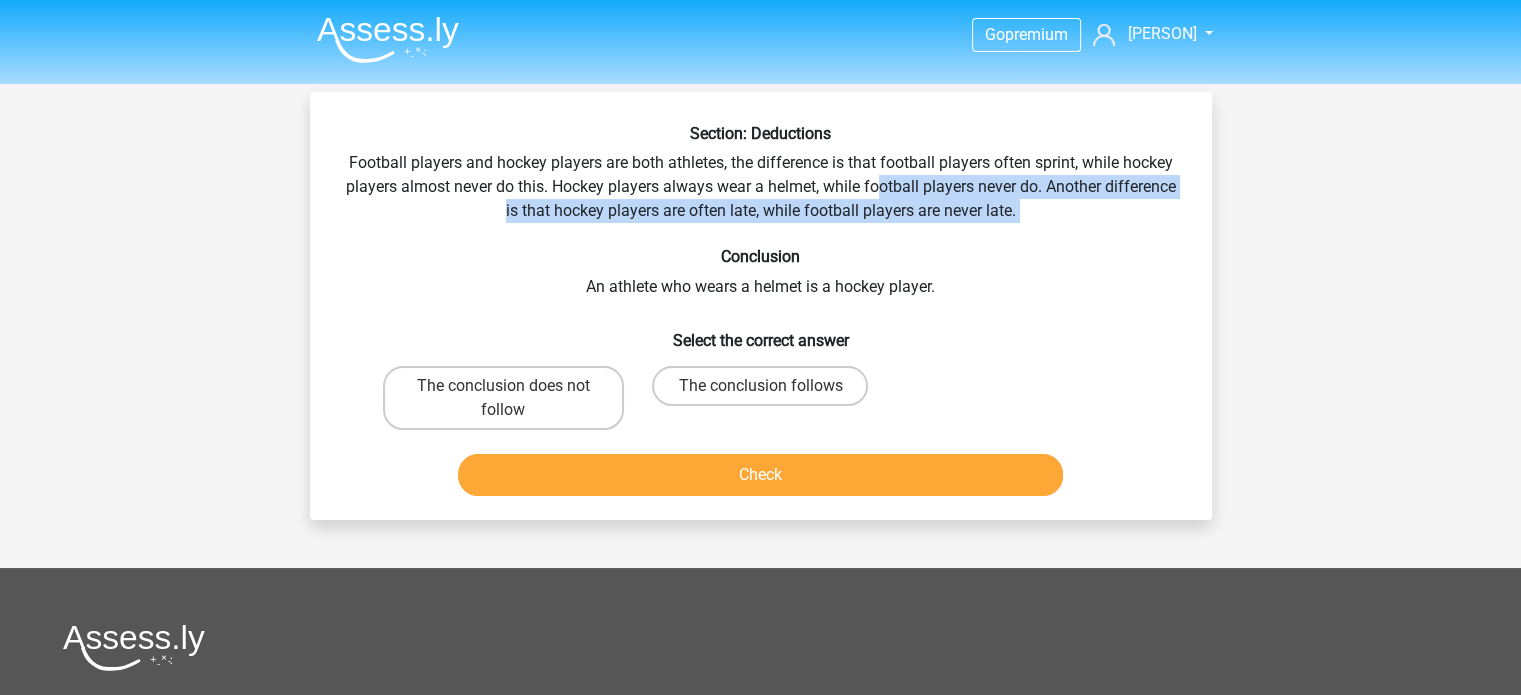 drag, startPoint x: 878, startPoint y: 198, endPoint x: 740, endPoint y: 225, distance: 140.6165 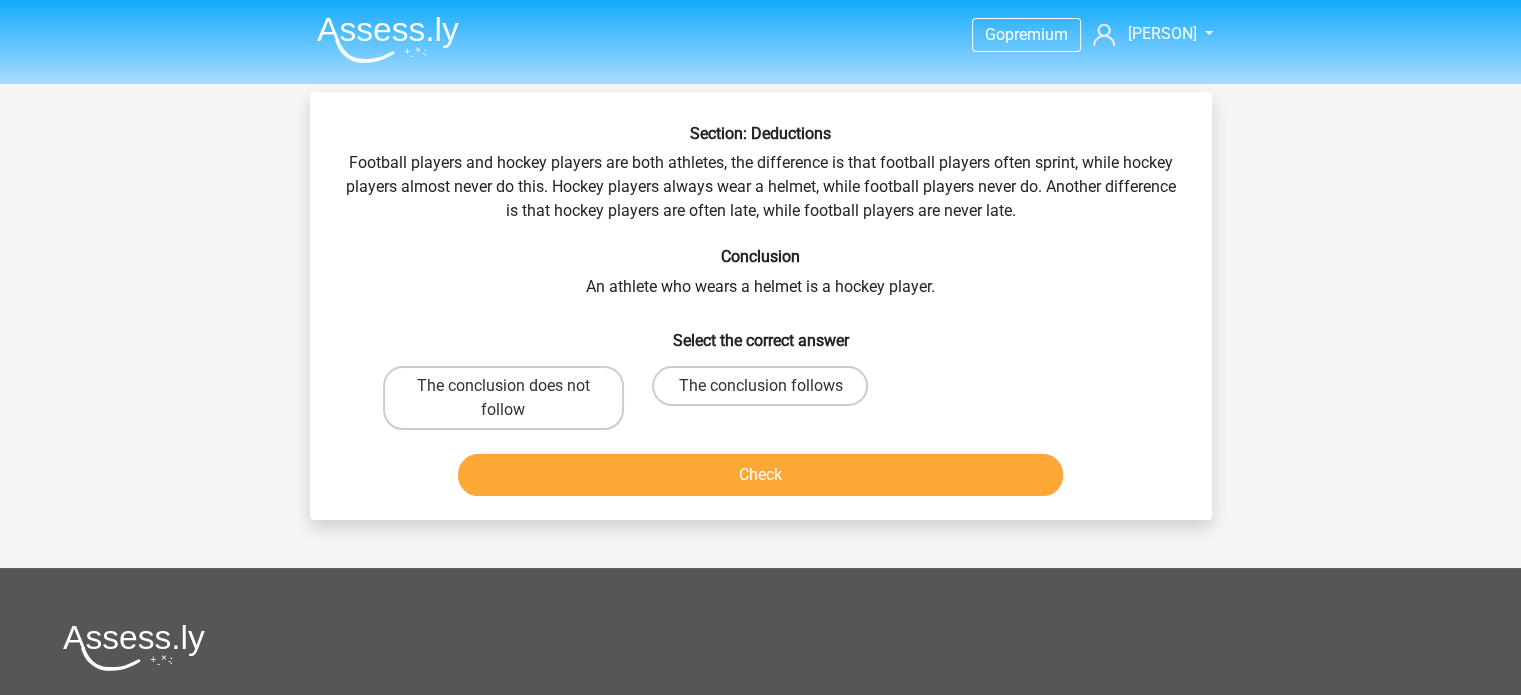 click on "Section: Deductions Football players and hockey players are both athletes, the difference is that football players often sprint, while hockey players almost never do this. Hockey players always wear a helmet, while football players never do. Another difference is that hockey players are often late, while football players are never late. Conclusion An athlete who wears a helmet is a hockey player.
Select the correct answer
The conclusion does not follow" at bounding box center (761, 314) 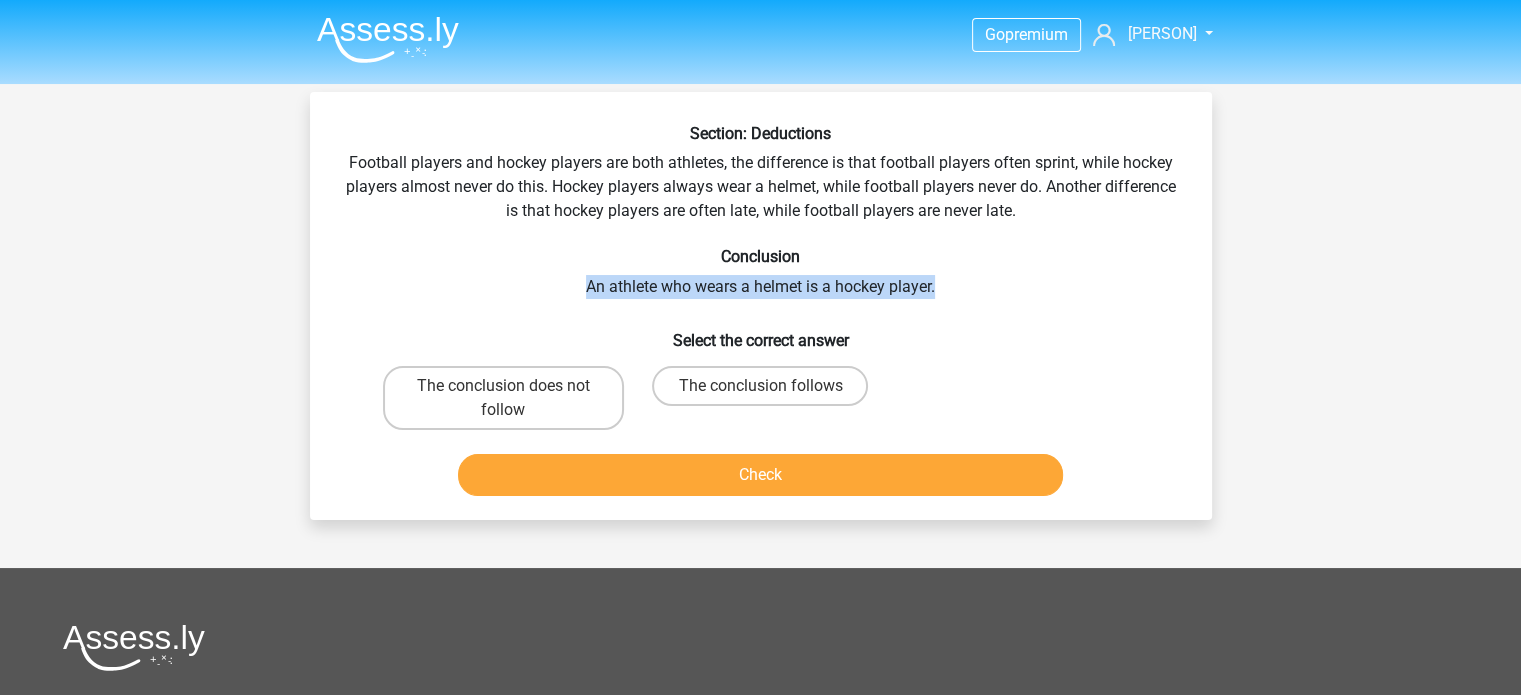 drag, startPoint x: 556, startPoint y: 299, endPoint x: 960, endPoint y: 273, distance: 404.83575 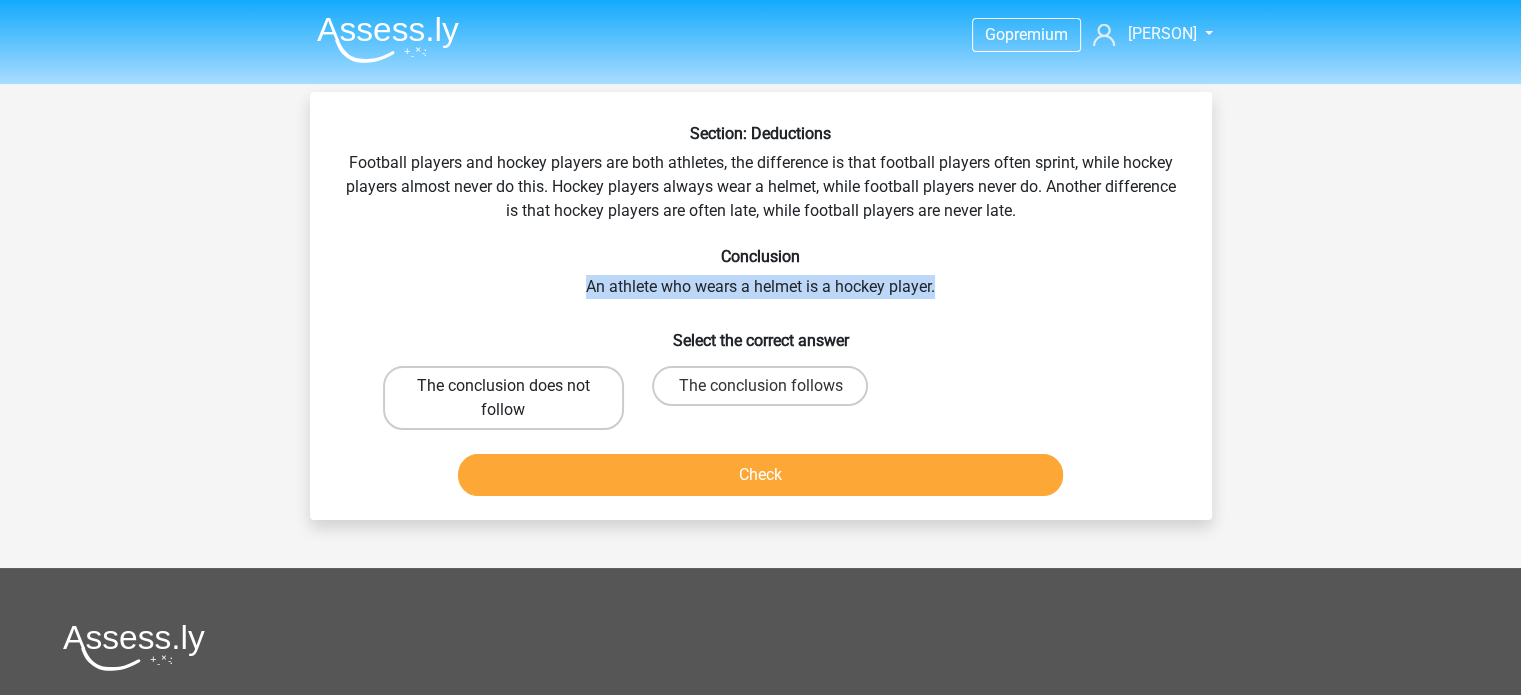click on "The conclusion does not follow" at bounding box center [503, 398] 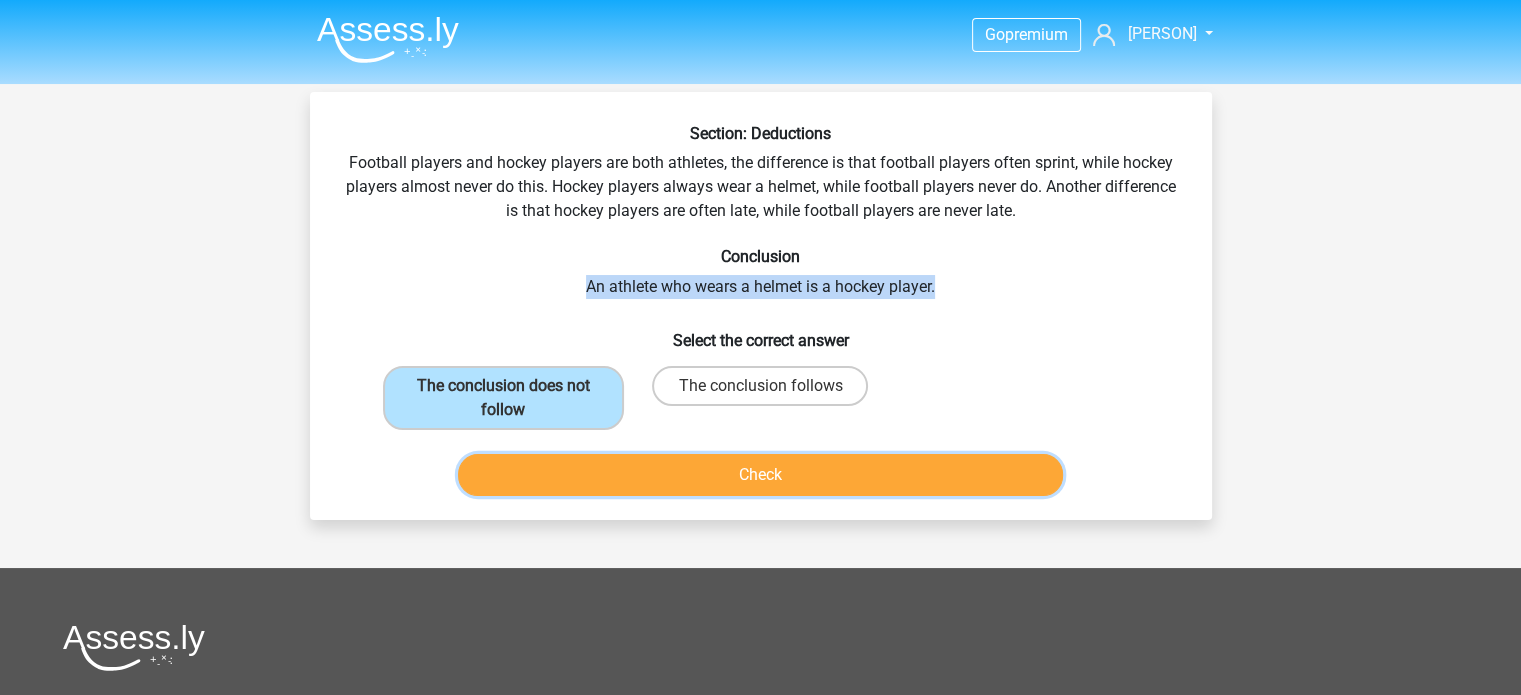 click on "Check" at bounding box center (760, 475) 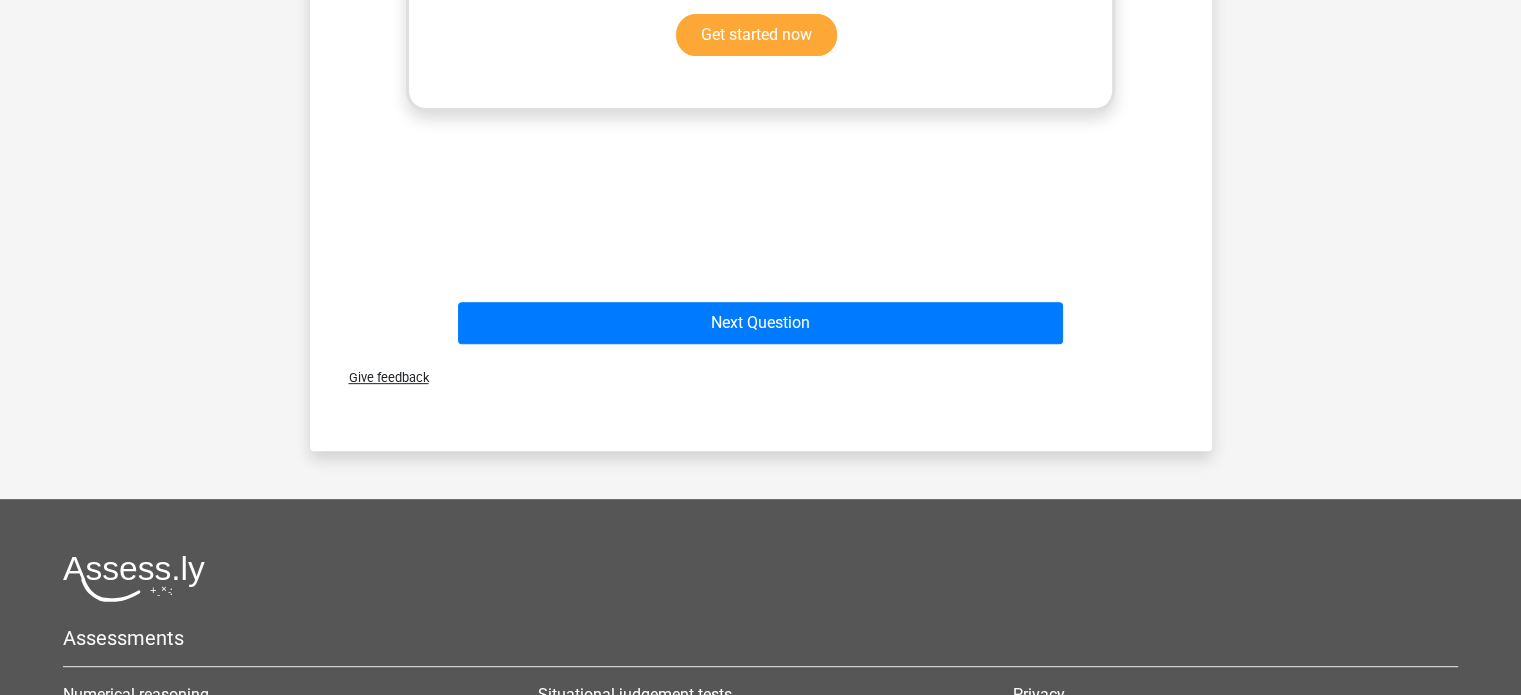scroll, scrollTop: 846, scrollLeft: 0, axis: vertical 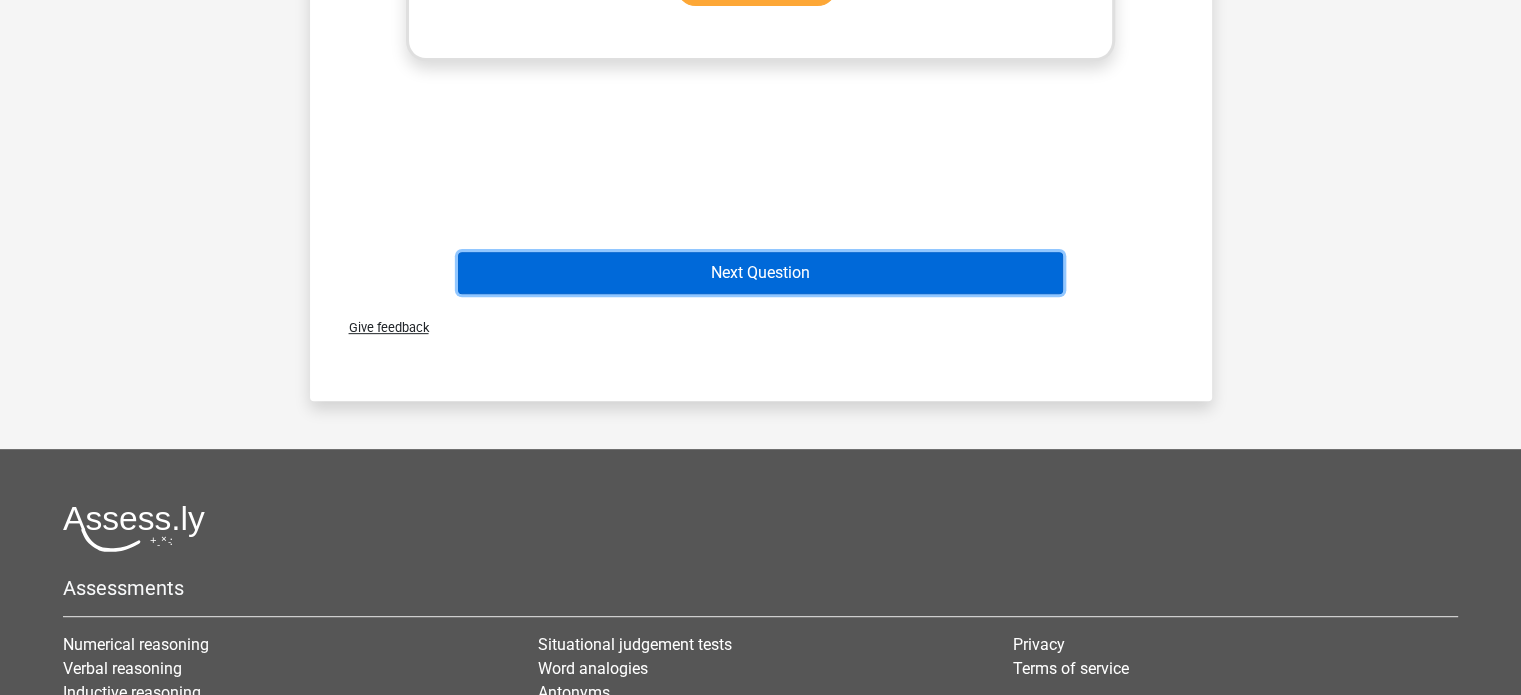 click on "Next Question" at bounding box center [760, 273] 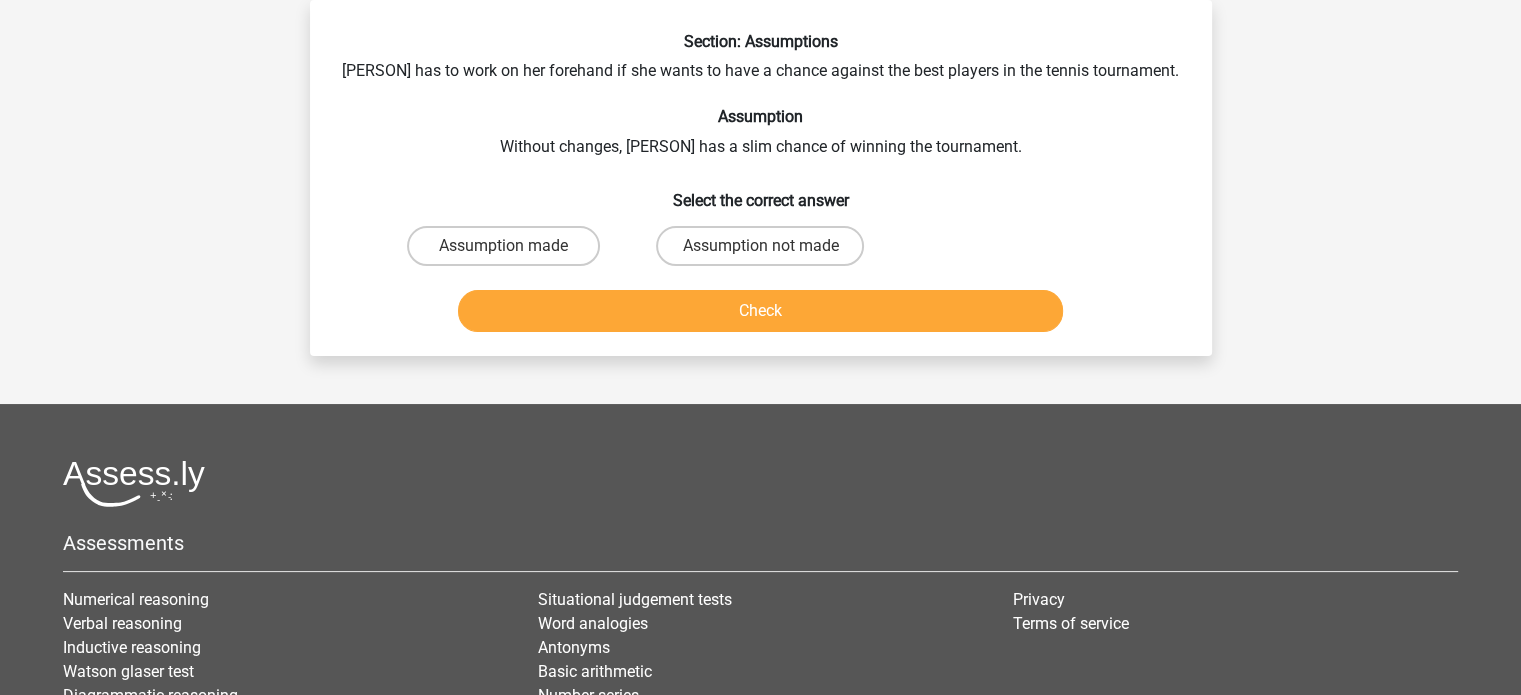 scroll, scrollTop: 0, scrollLeft: 0, axis: both 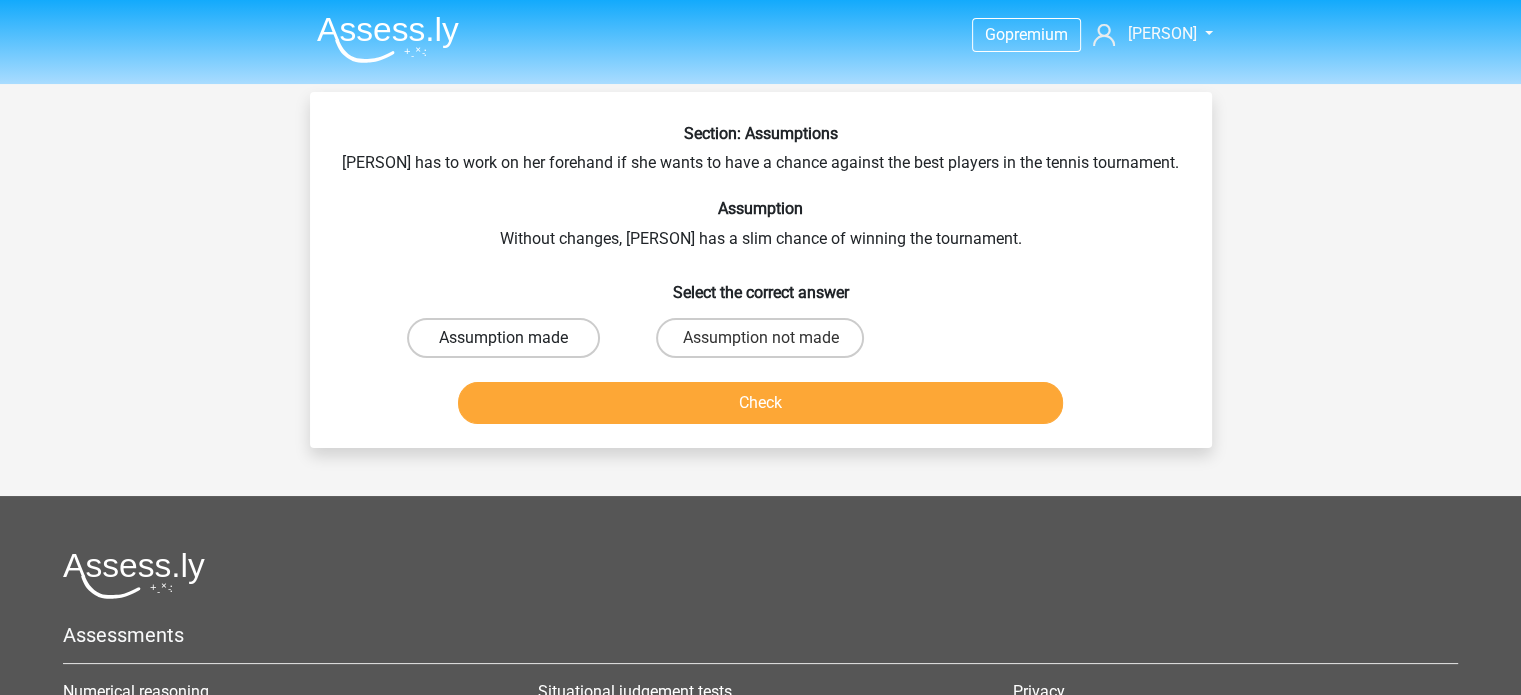 click on "Assumption made" at bounding box center (503, 338) 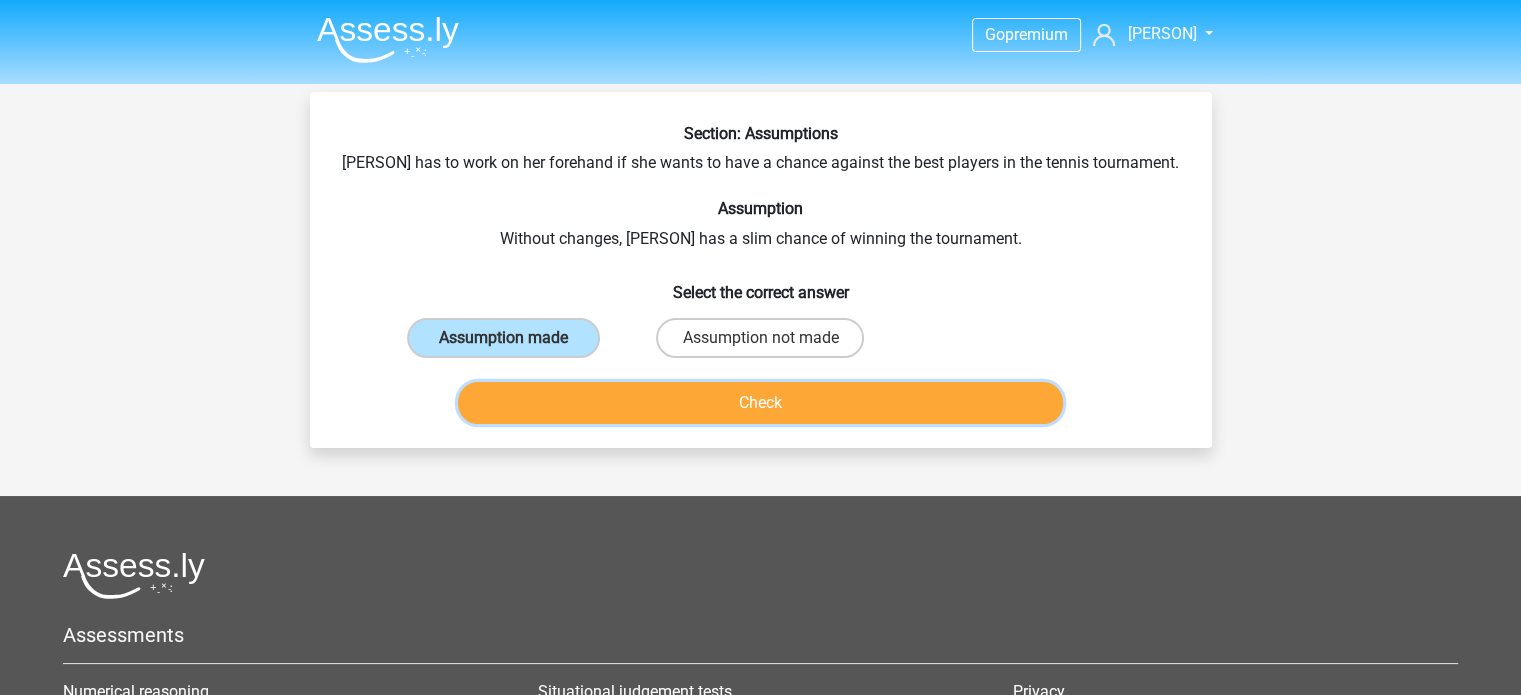 click on "Check" at bounding box center (760, 403) 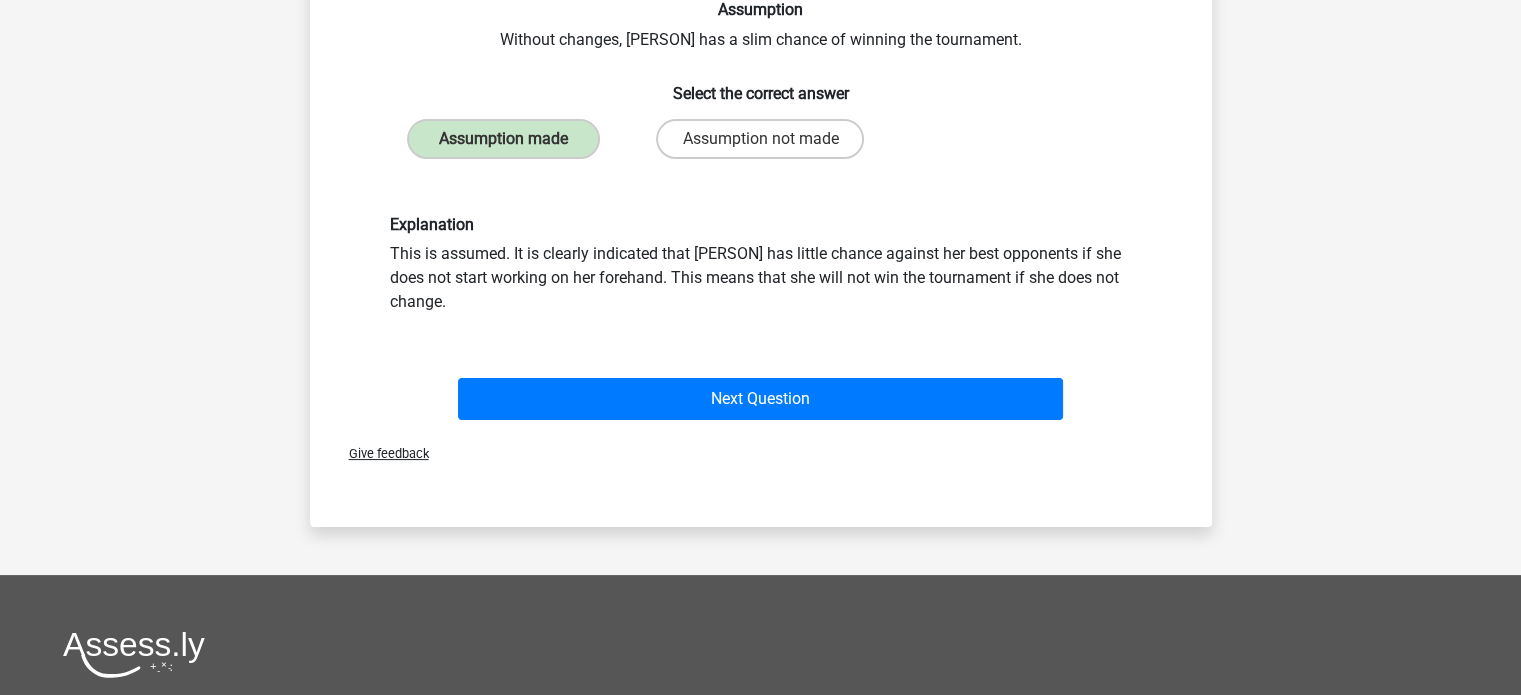 scroll, scrollTop: 202, scrollLeft: 0, axis: vertical 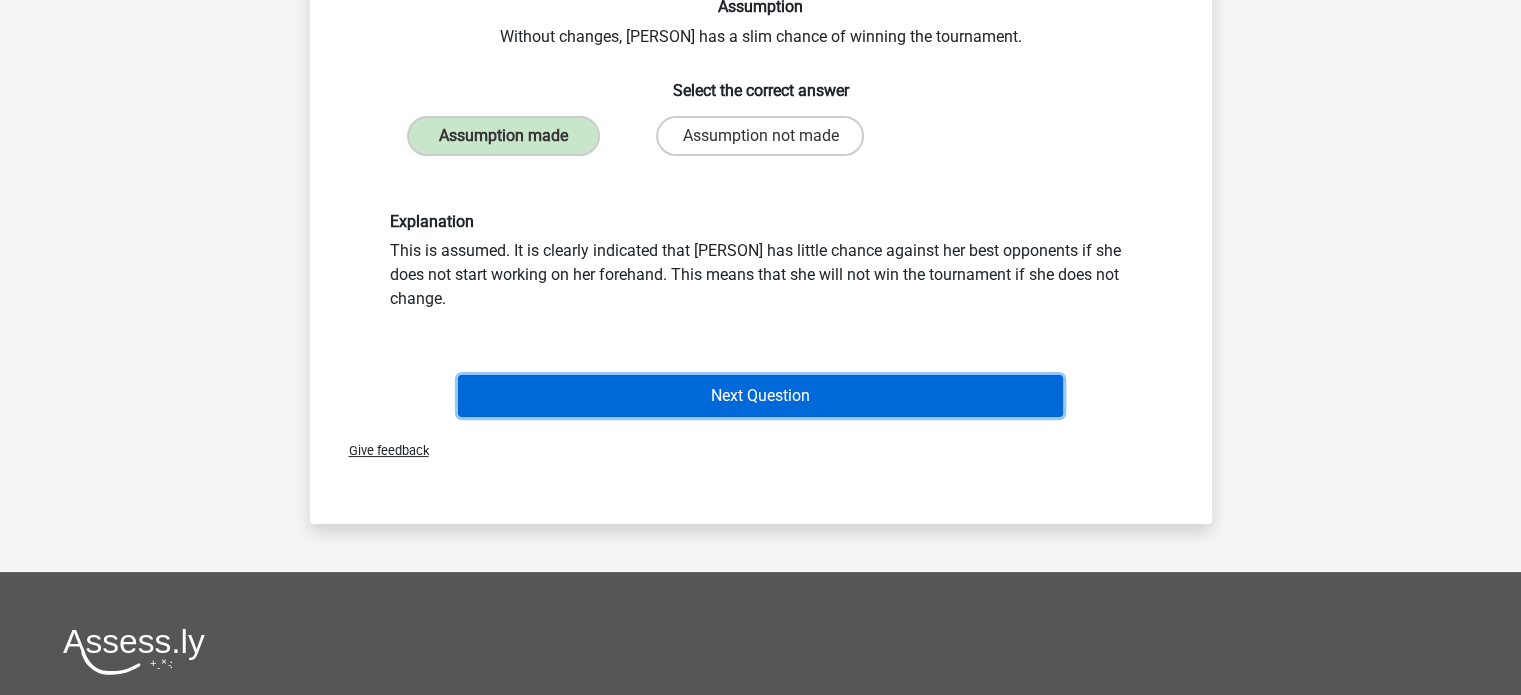 click on "Next Question" at bounding box center [760, 396] 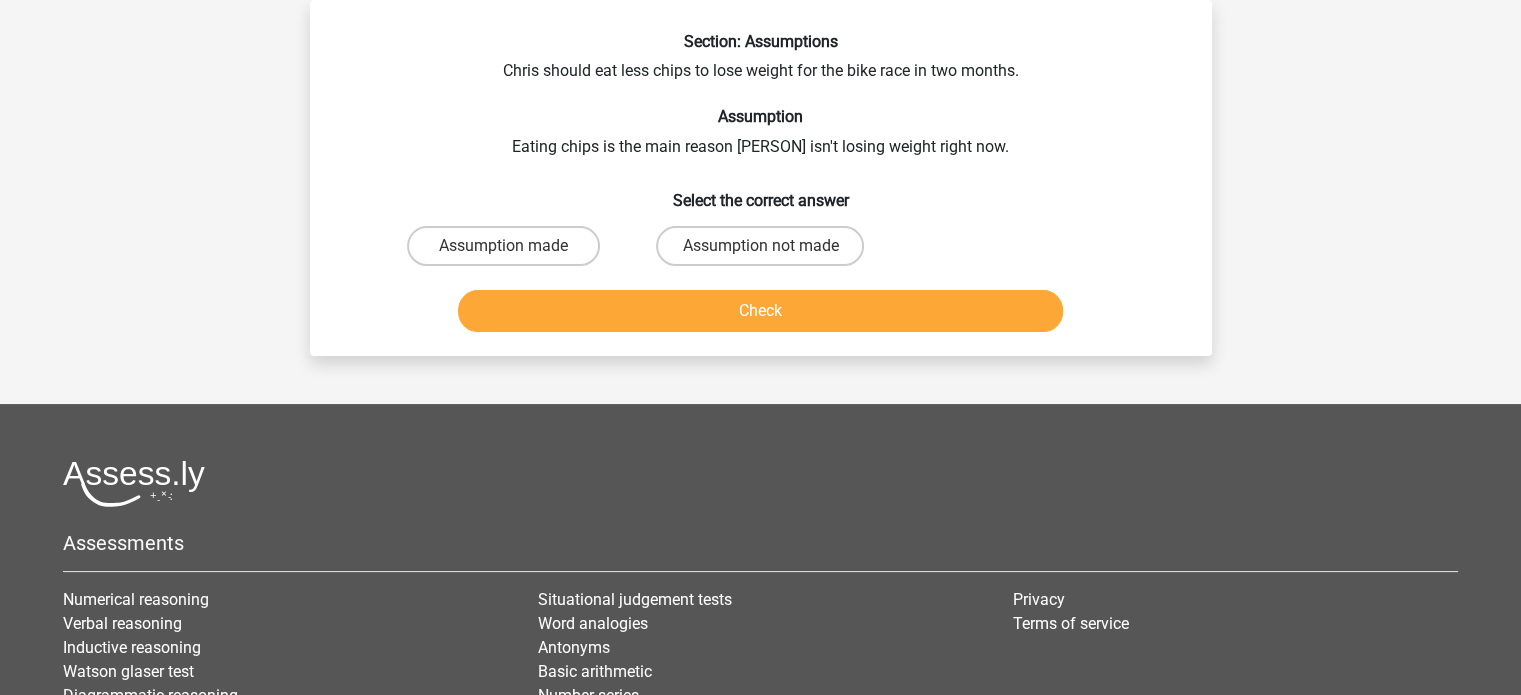 scroll, scrollTop: 0, scrollLeft: 0, axis: both 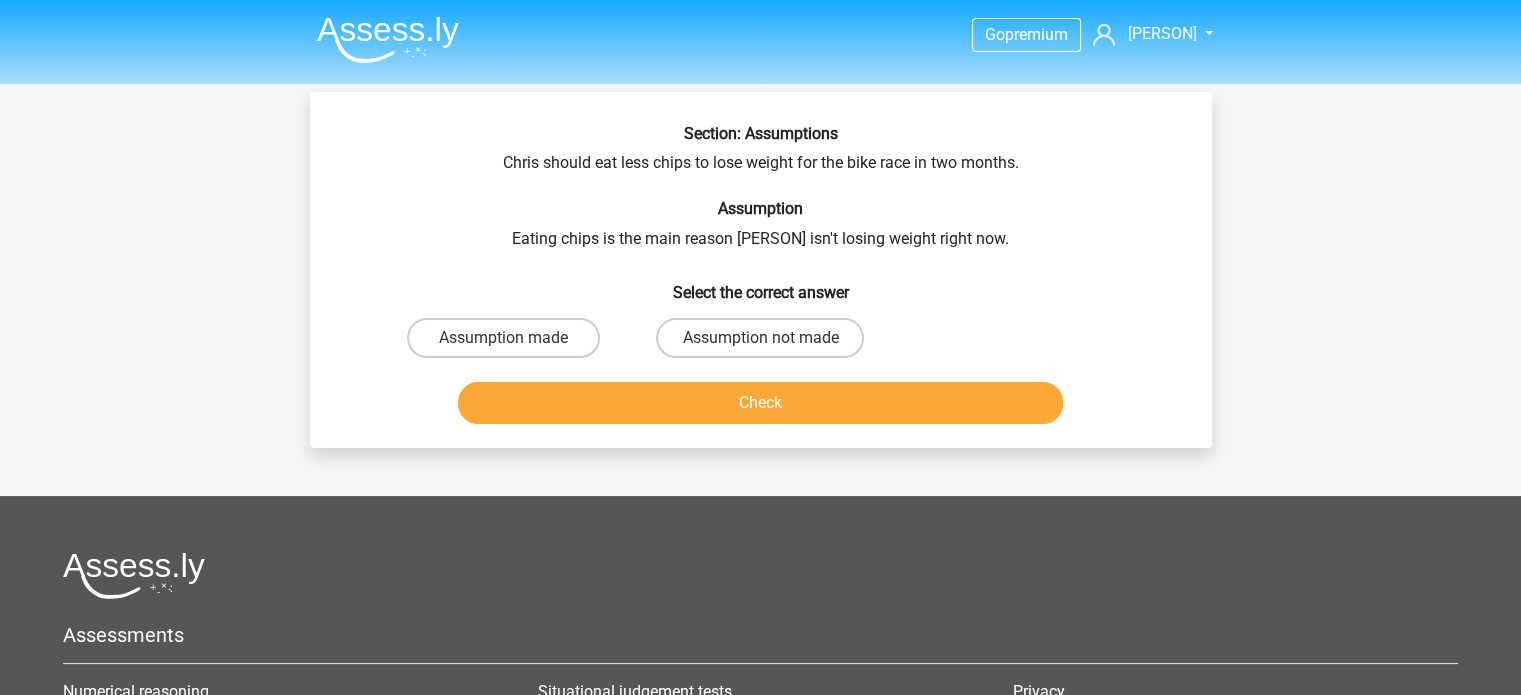 click on "Assumption made" at bounding box center [509, 344] 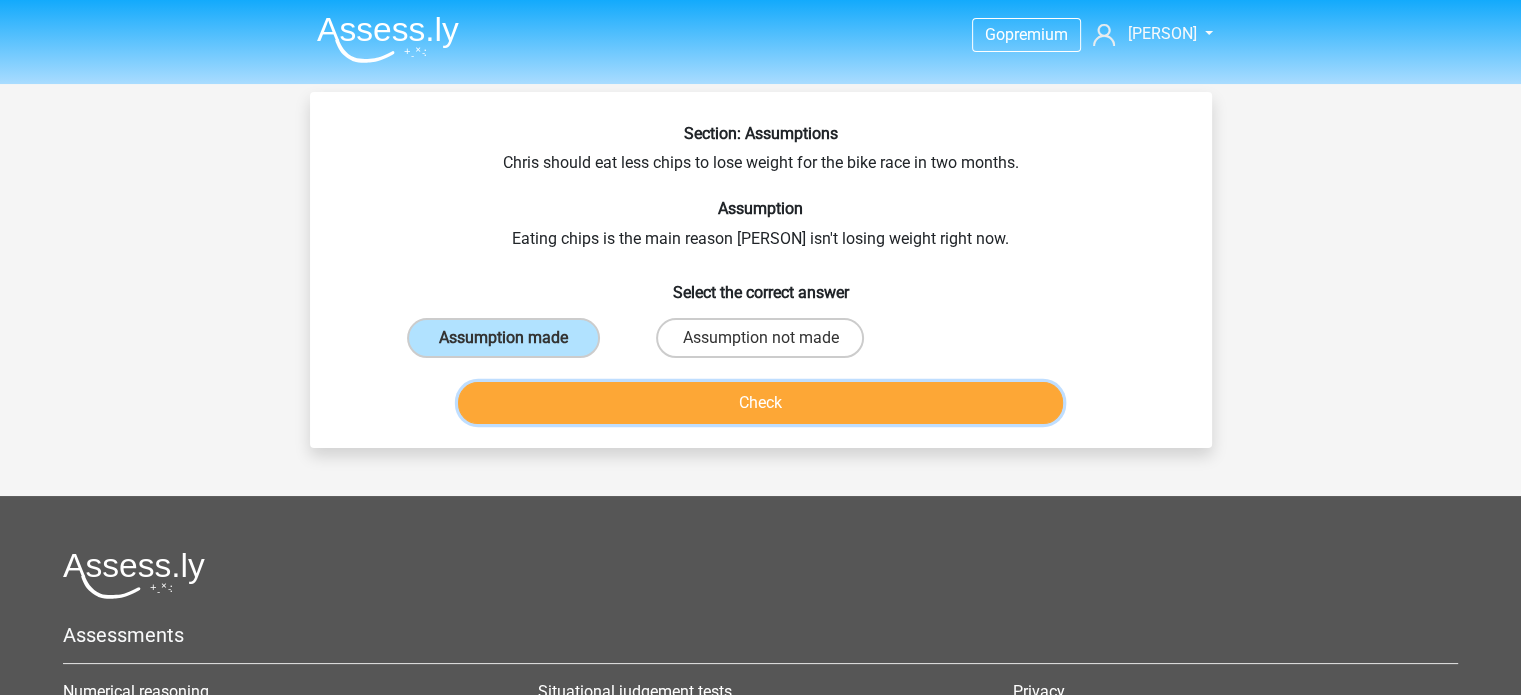 click on "Check" at bounding box center [760, 403] 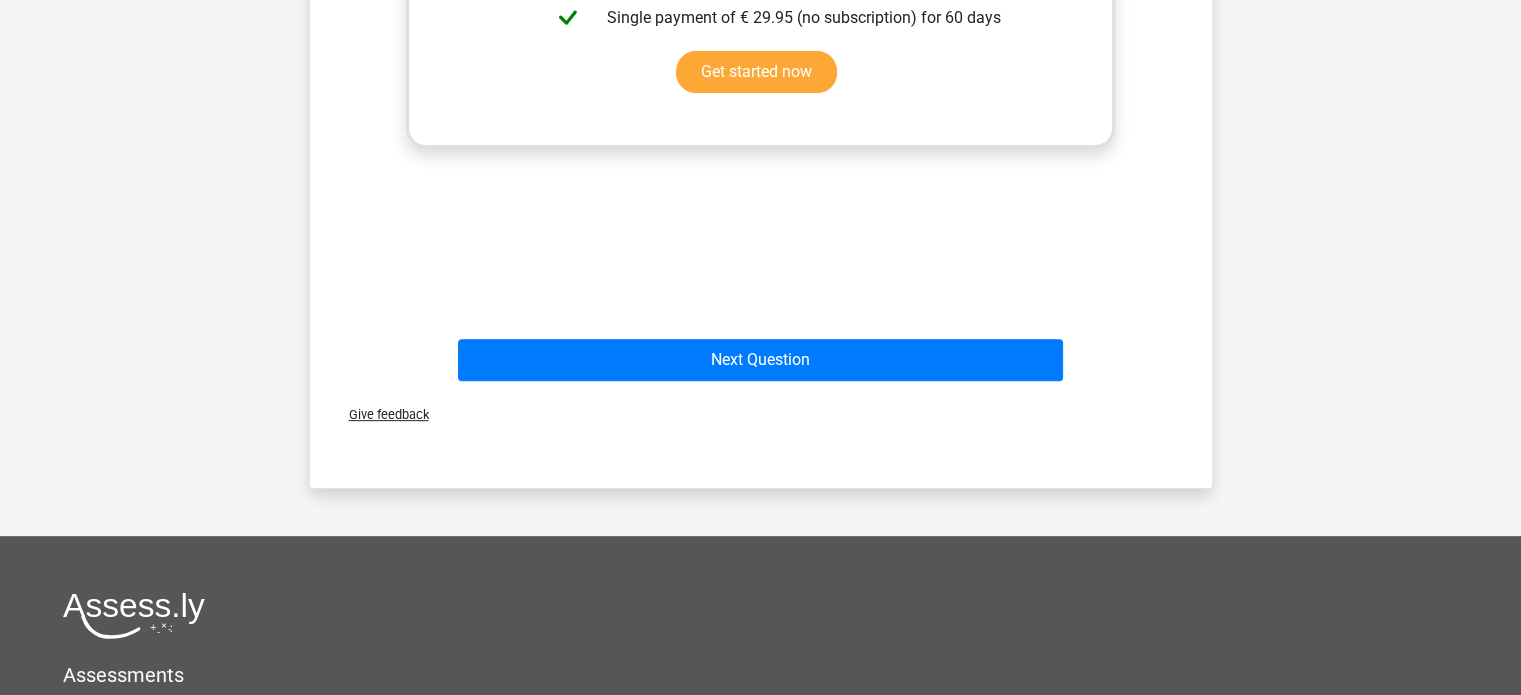 scroll, scrollTop: 688, scrollLeft: 0, axis: vertical 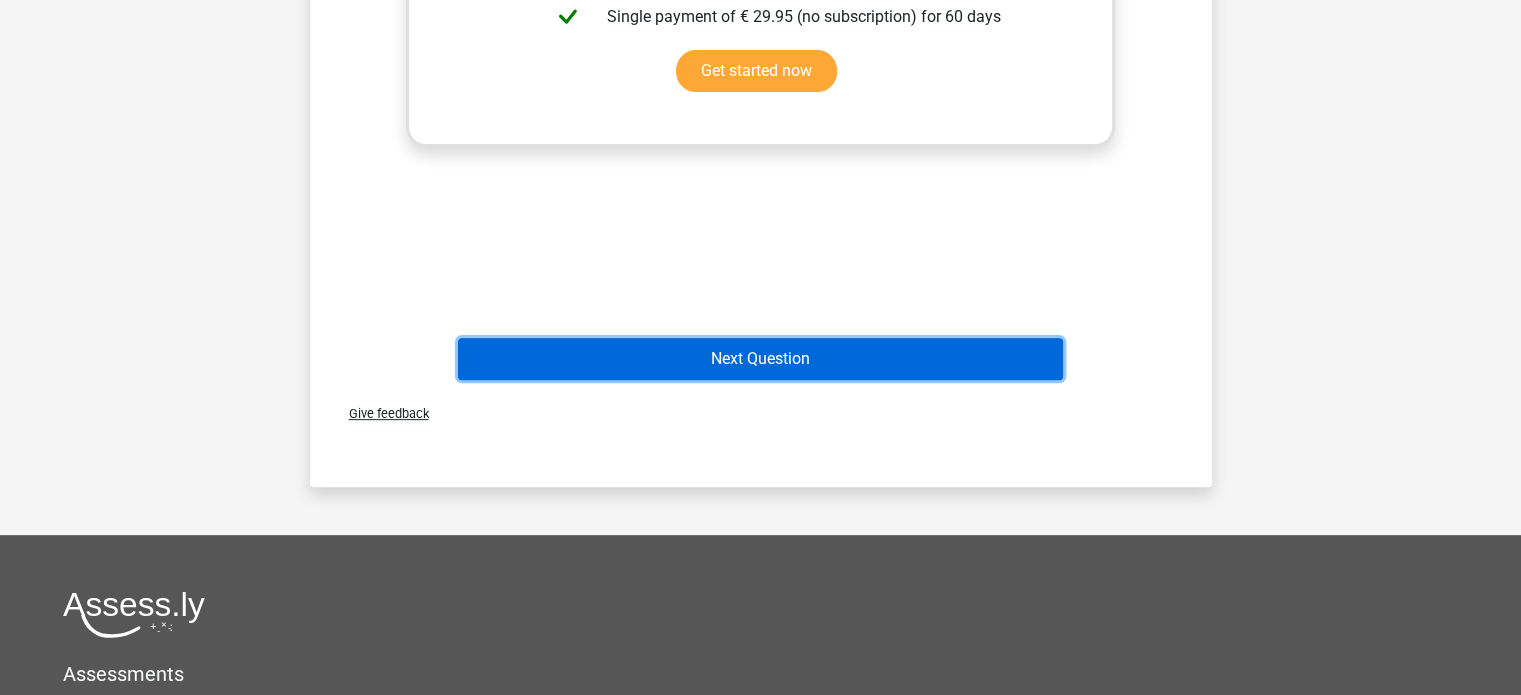 click on "Next Question" at bounding box center (760, 359) 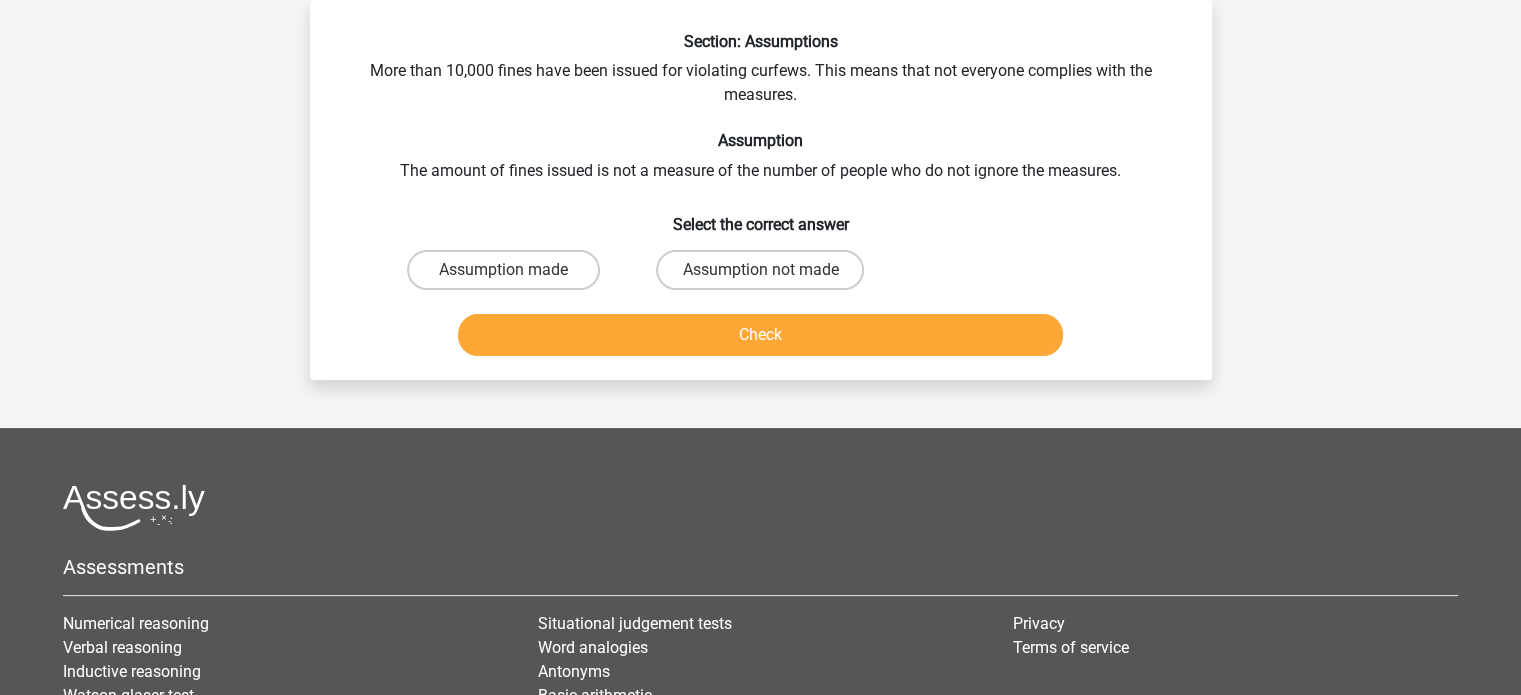 scroll, scrollTop: 0, scrollLeft: 0, axis: both 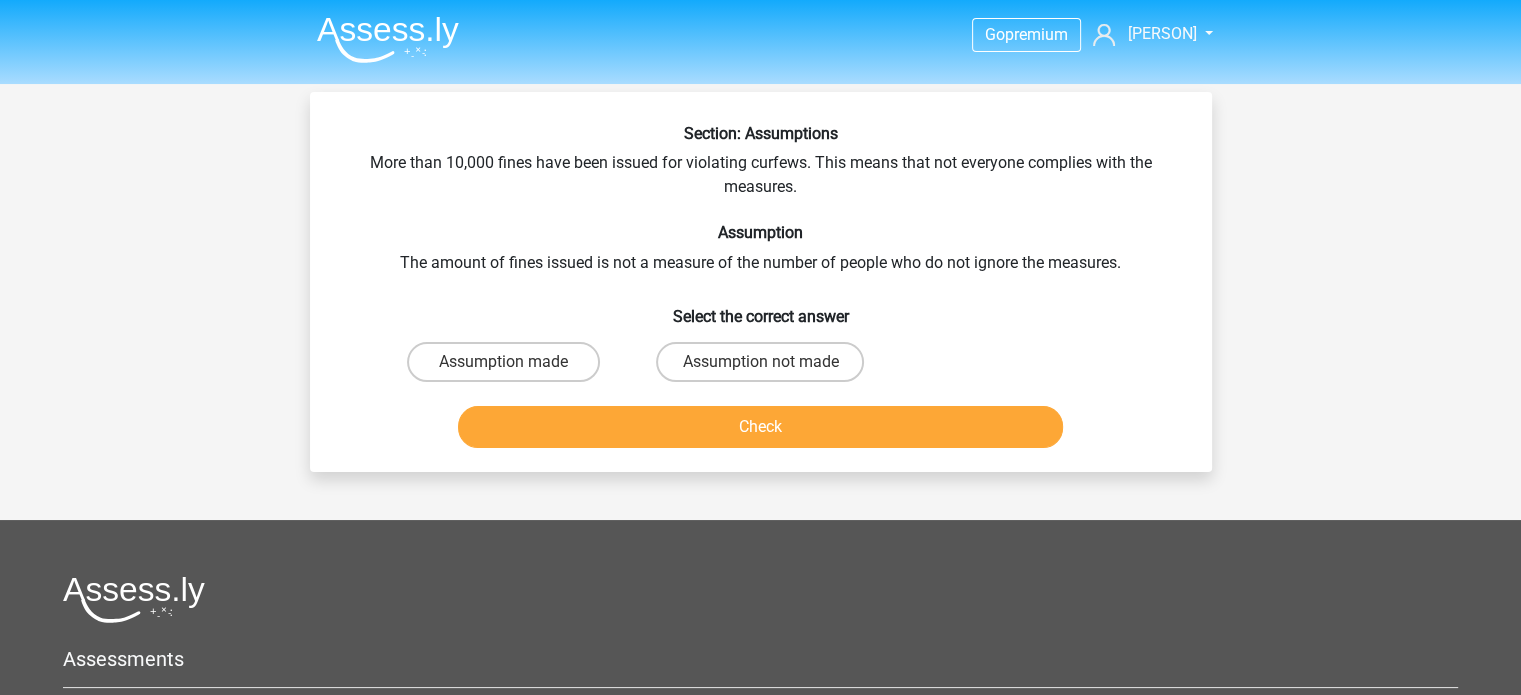 click on "Assumption not made" at bounding box center (760, 362) 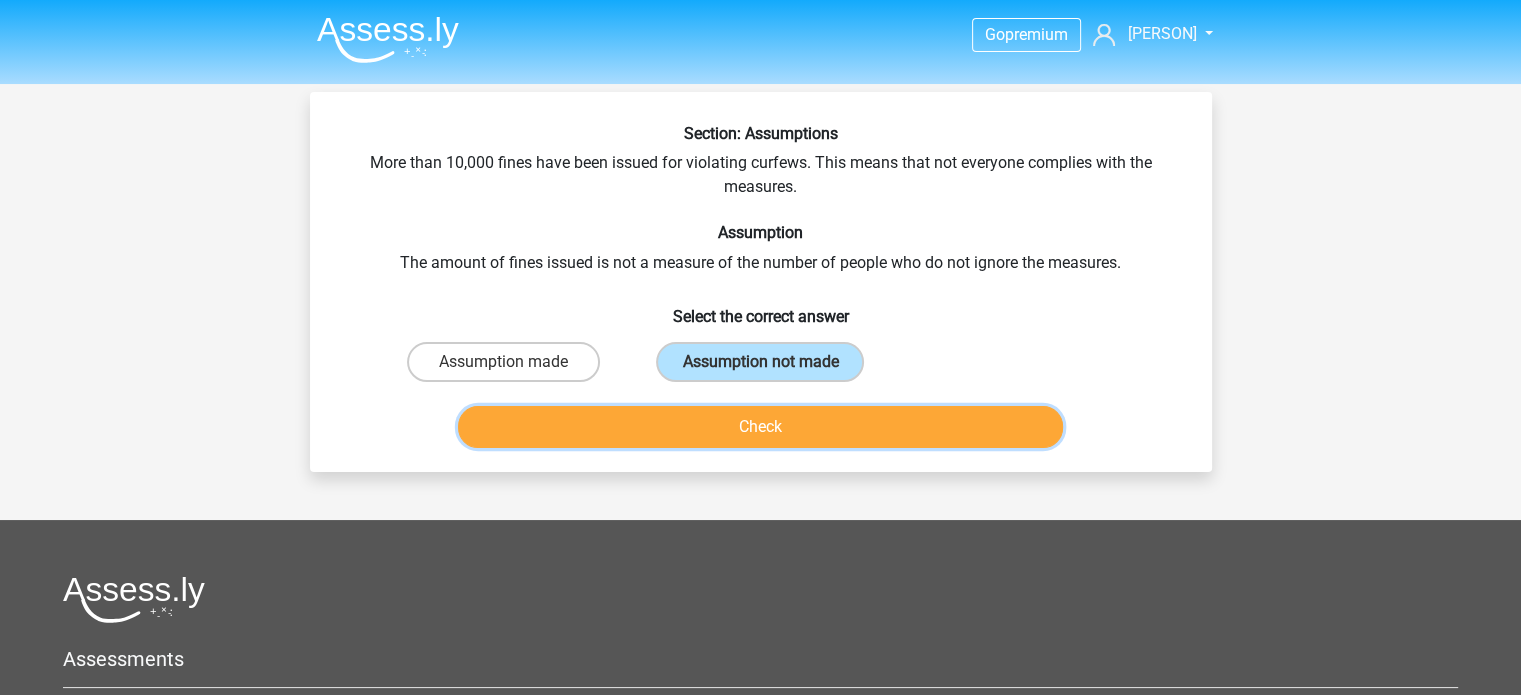 click on "Check" at bounding box center [760, 427] 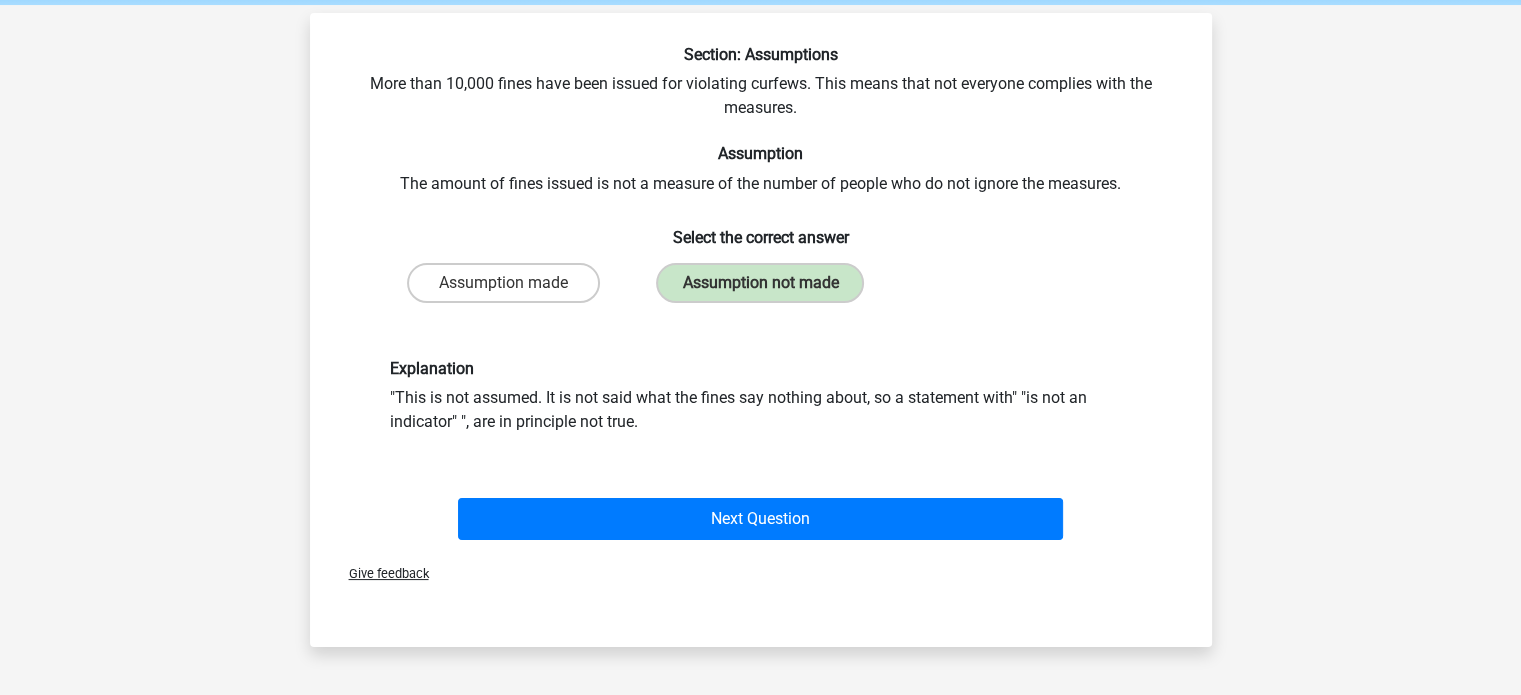 scroll, scrollTop: 80, scrollLeft: 0, axis: vertical 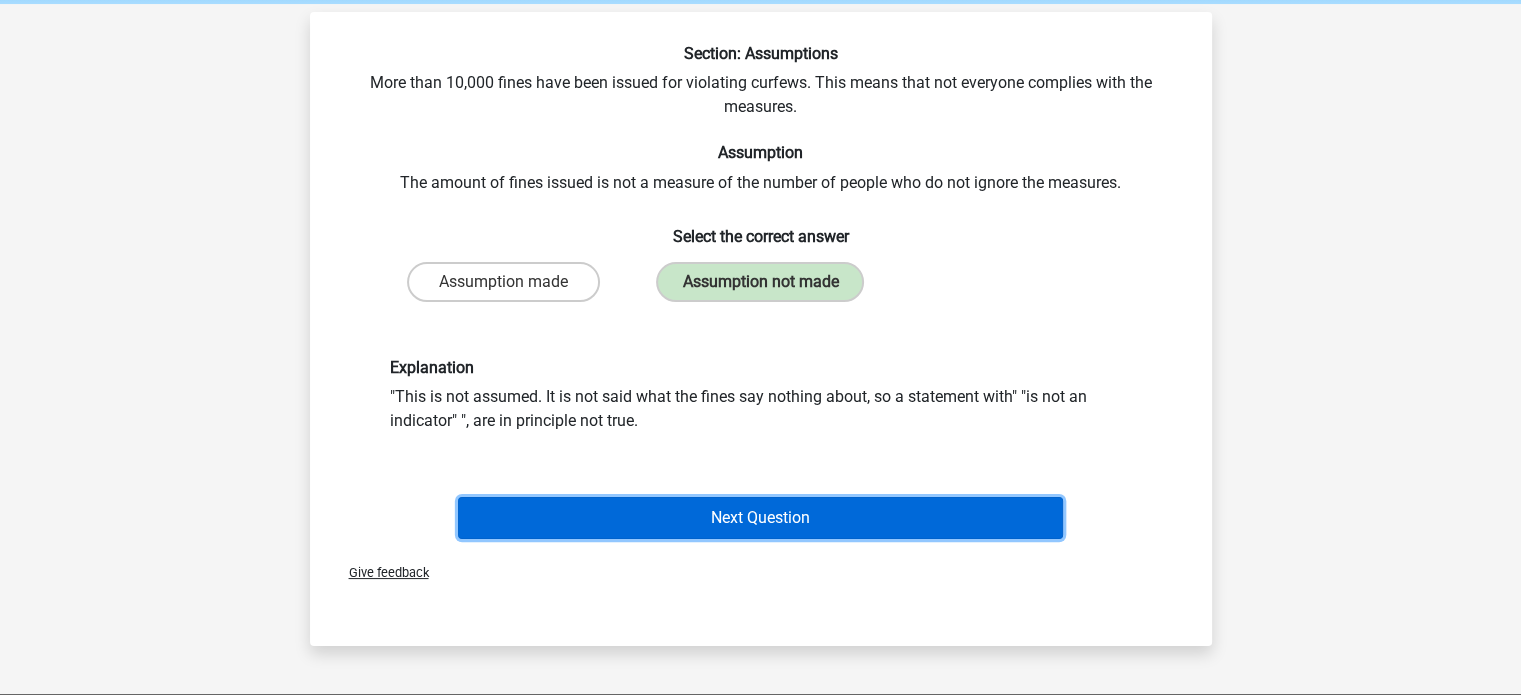 click on "Next Question" at bounding box center [760, 518] 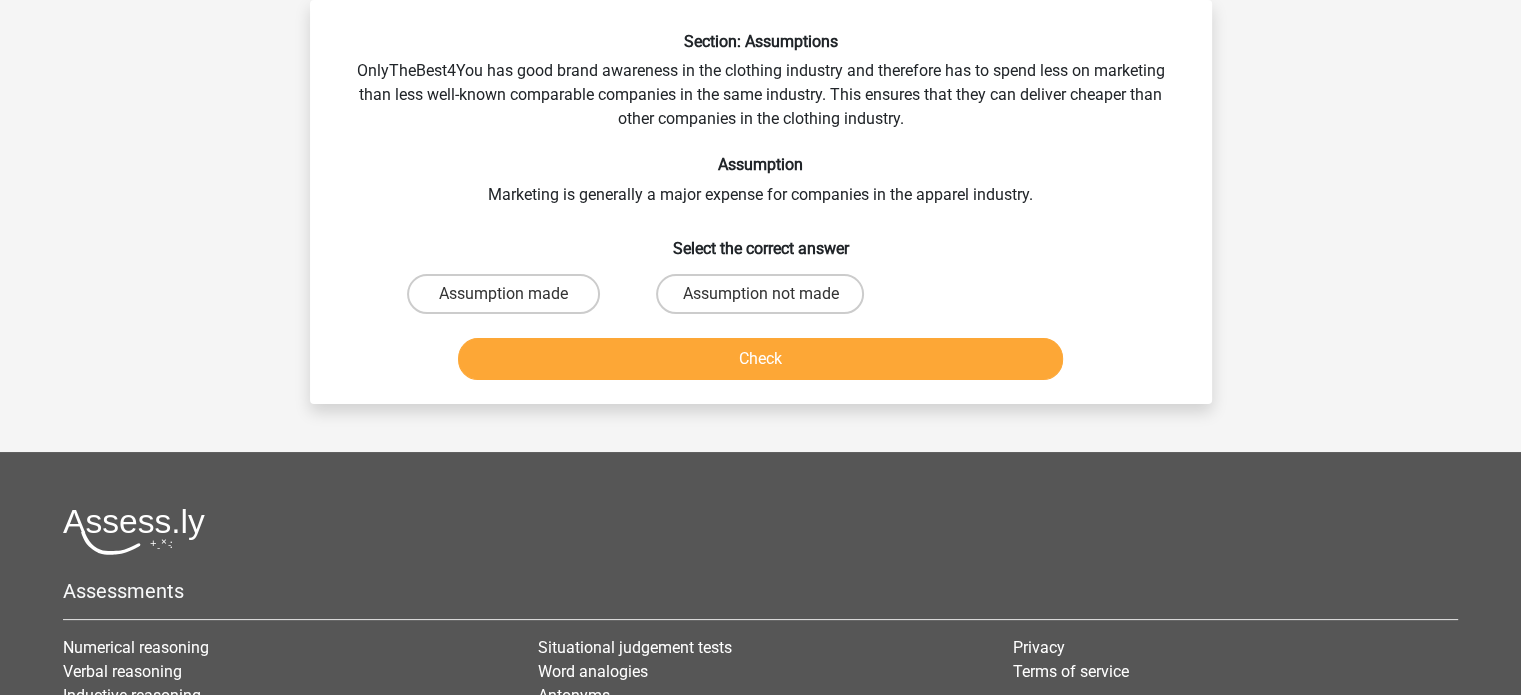 scroll, scrollTop: 0, scrollLeft: 0, axis: both 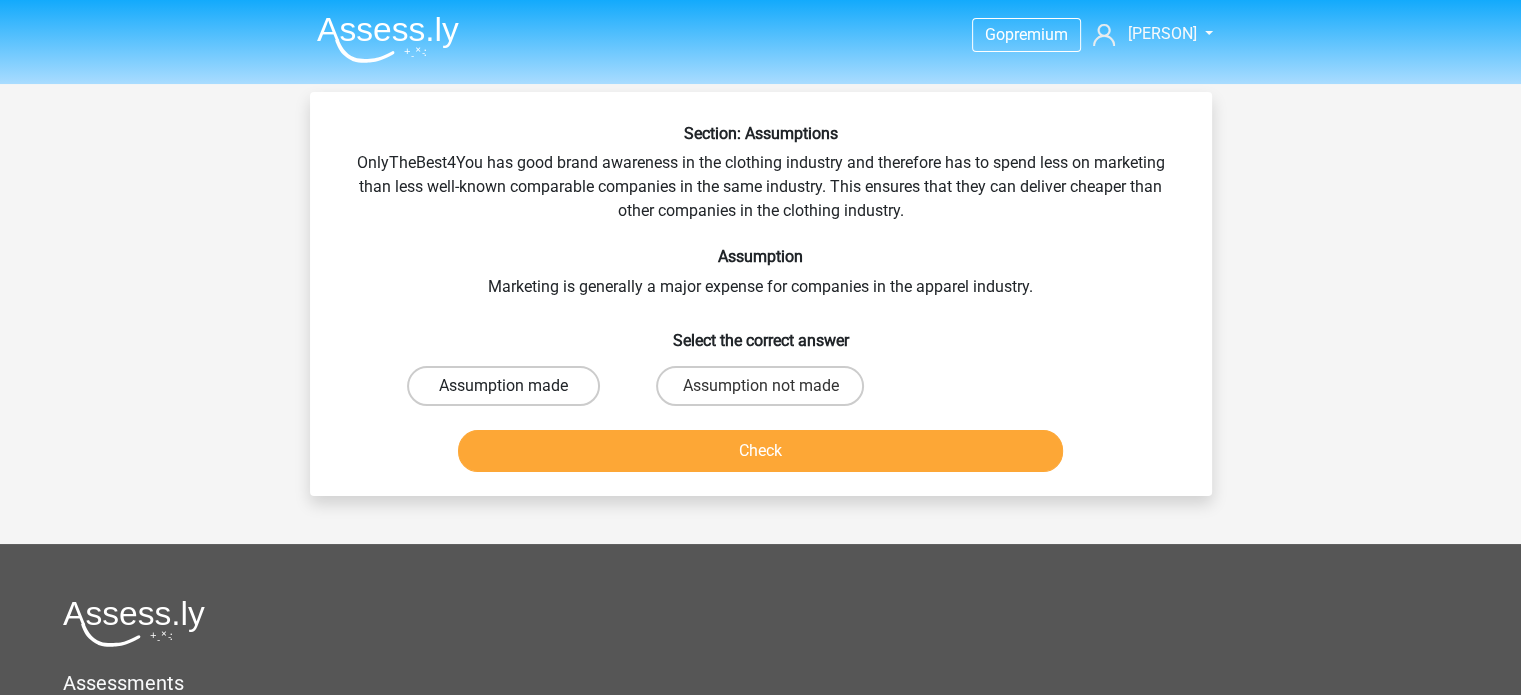click on "Assumption made" at bounding box center [503, 386] 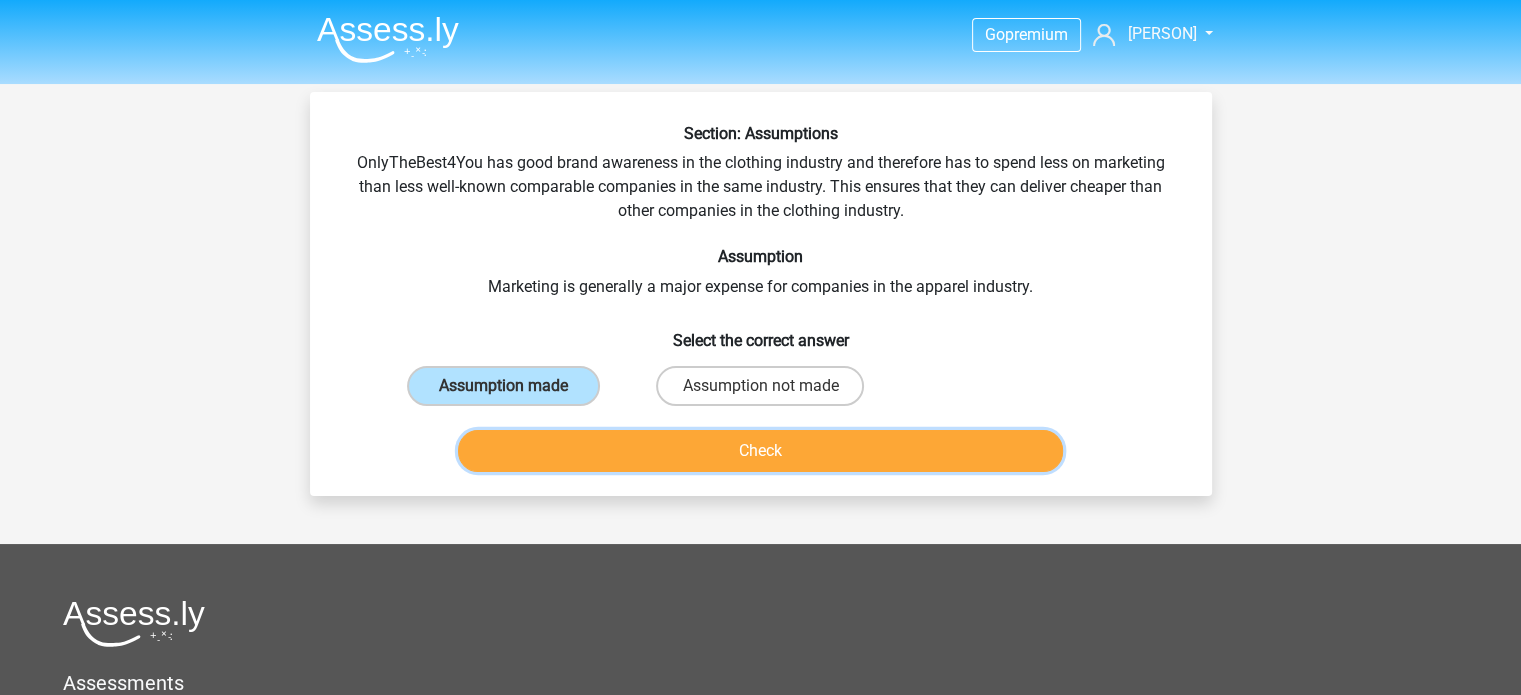 click on "Check" at bounding box center (760, 451) 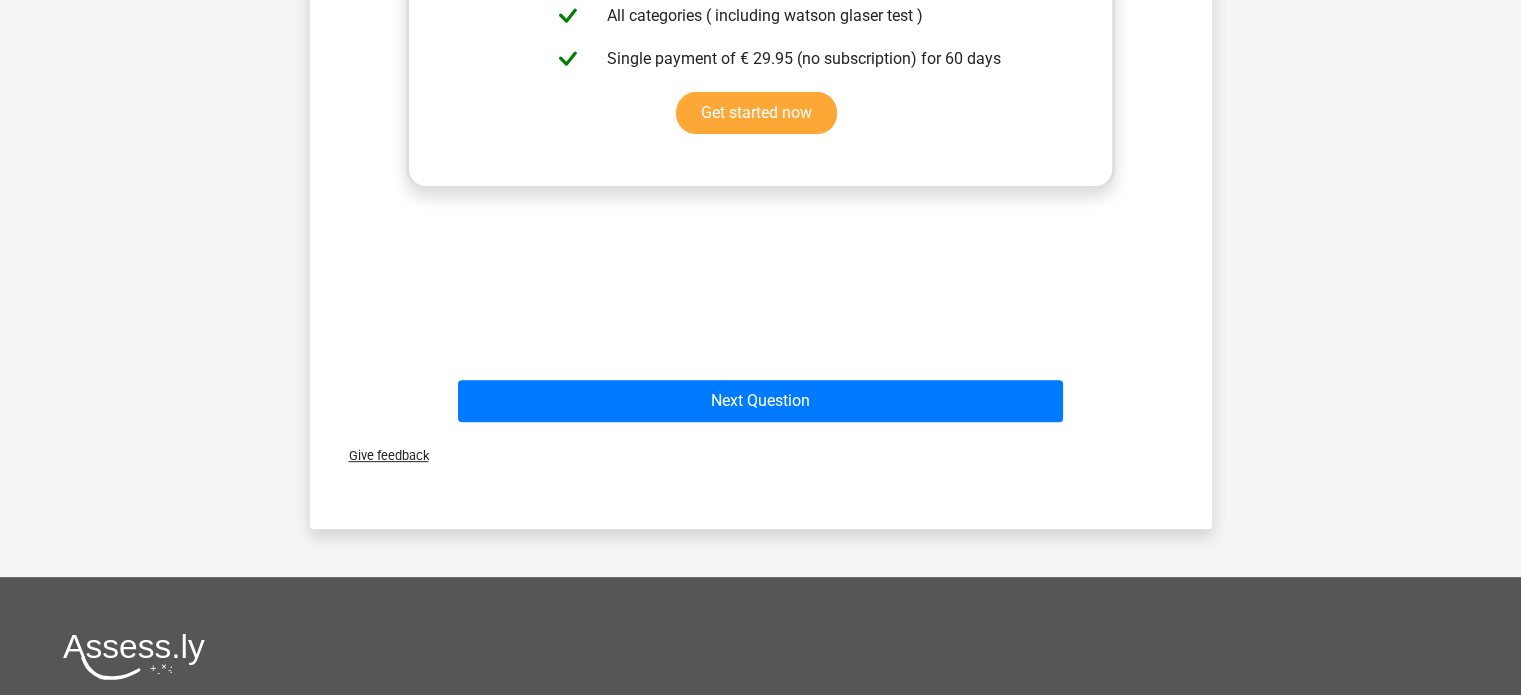 scroll, scrollTop: 695, scrollLeft: 0, axis: vertical 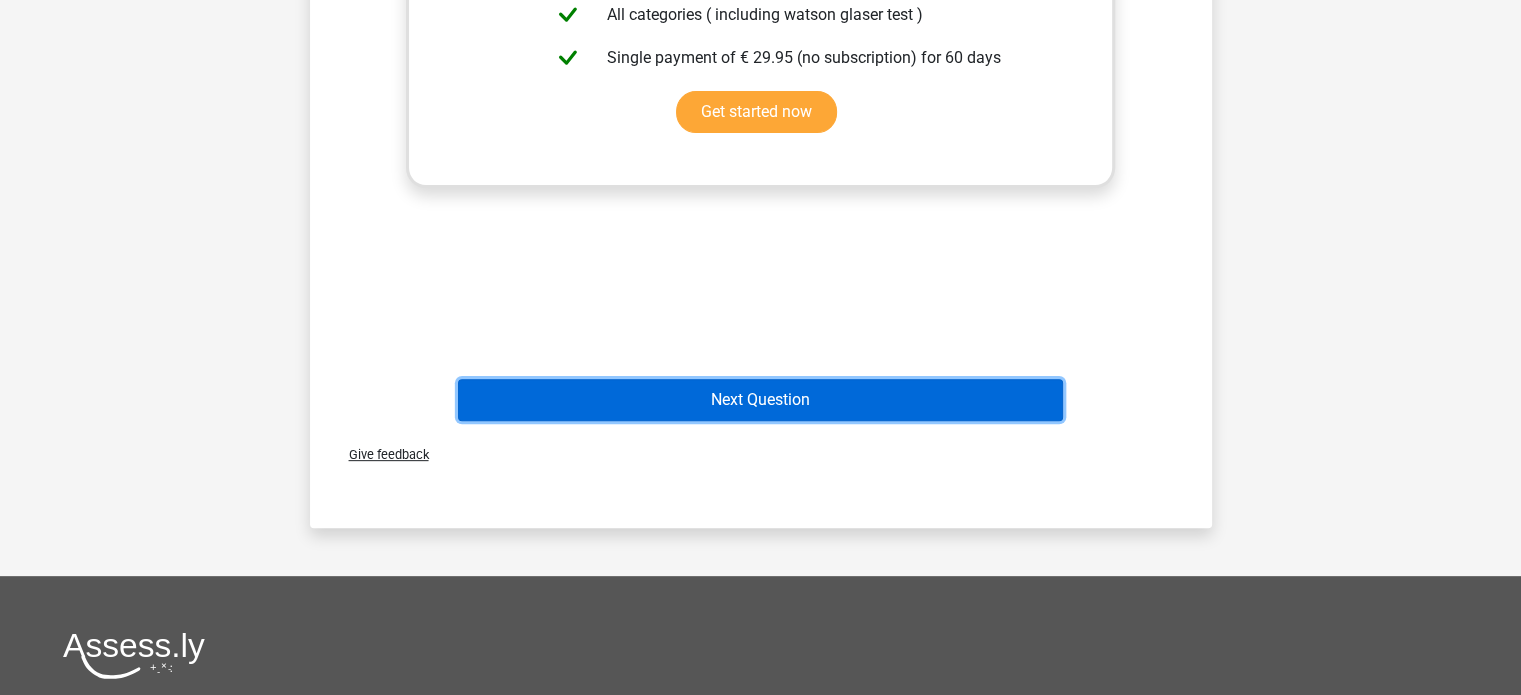 click on "Next Question" at bounding box center (760, 400) 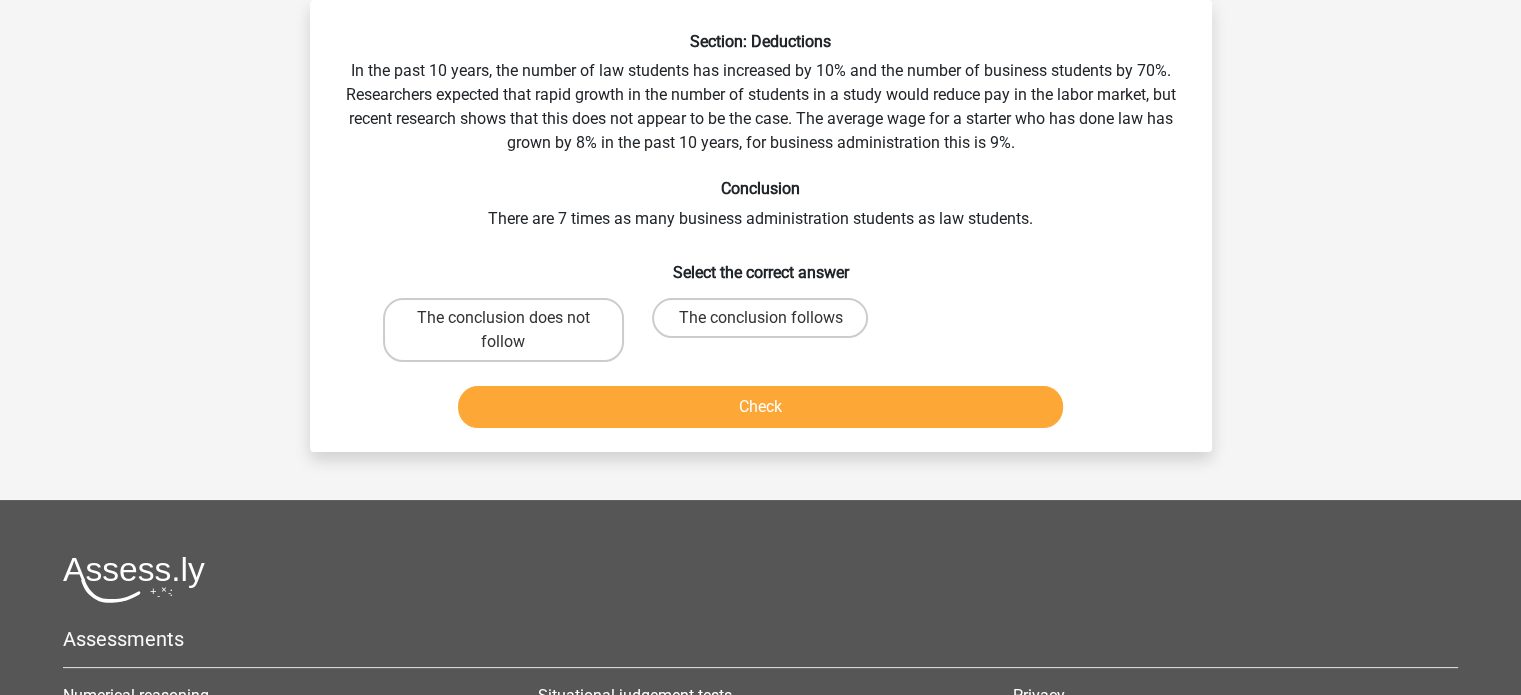 scroll, scrollTop: 0, scrollLeft: 0, axis: both 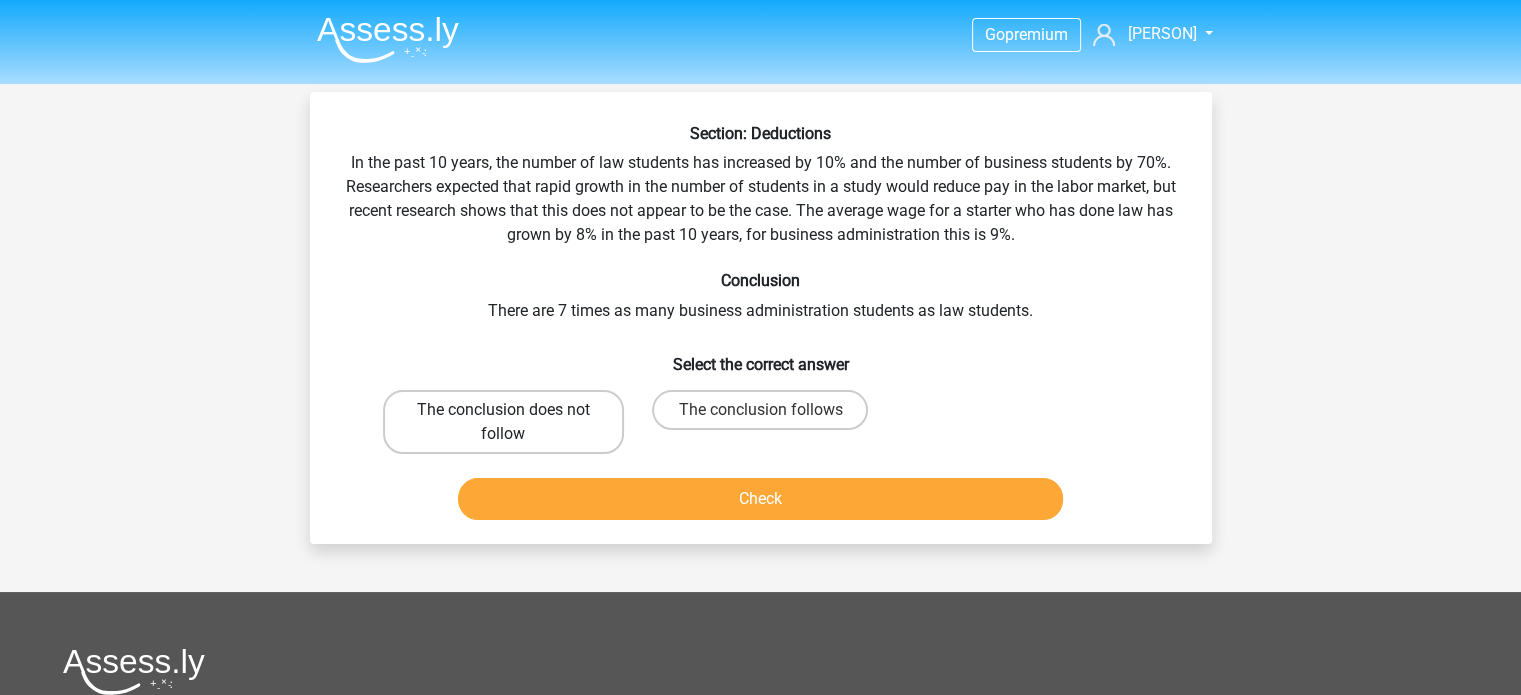 click on "The conclusion does not follow" at bounding box center (503, 422) 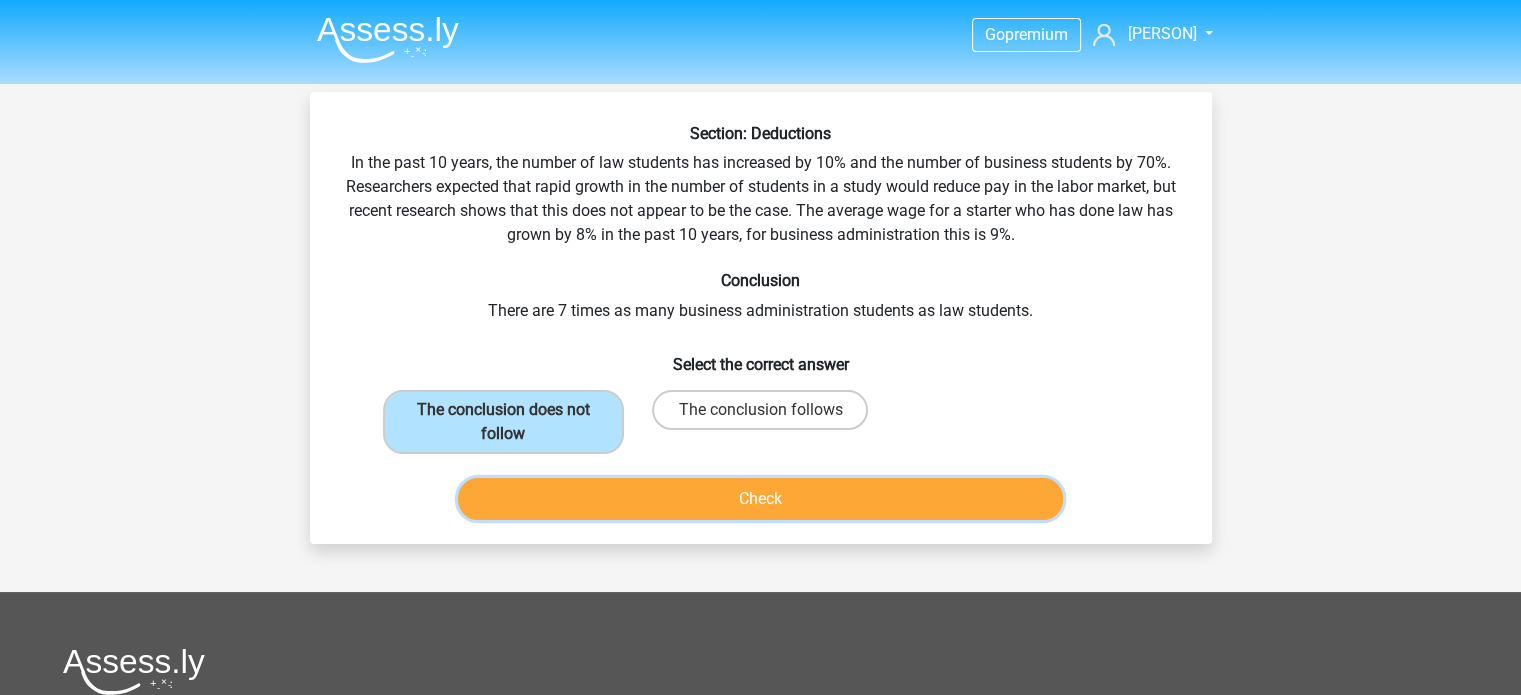 click on "Check" at bounding box center (760, 499) 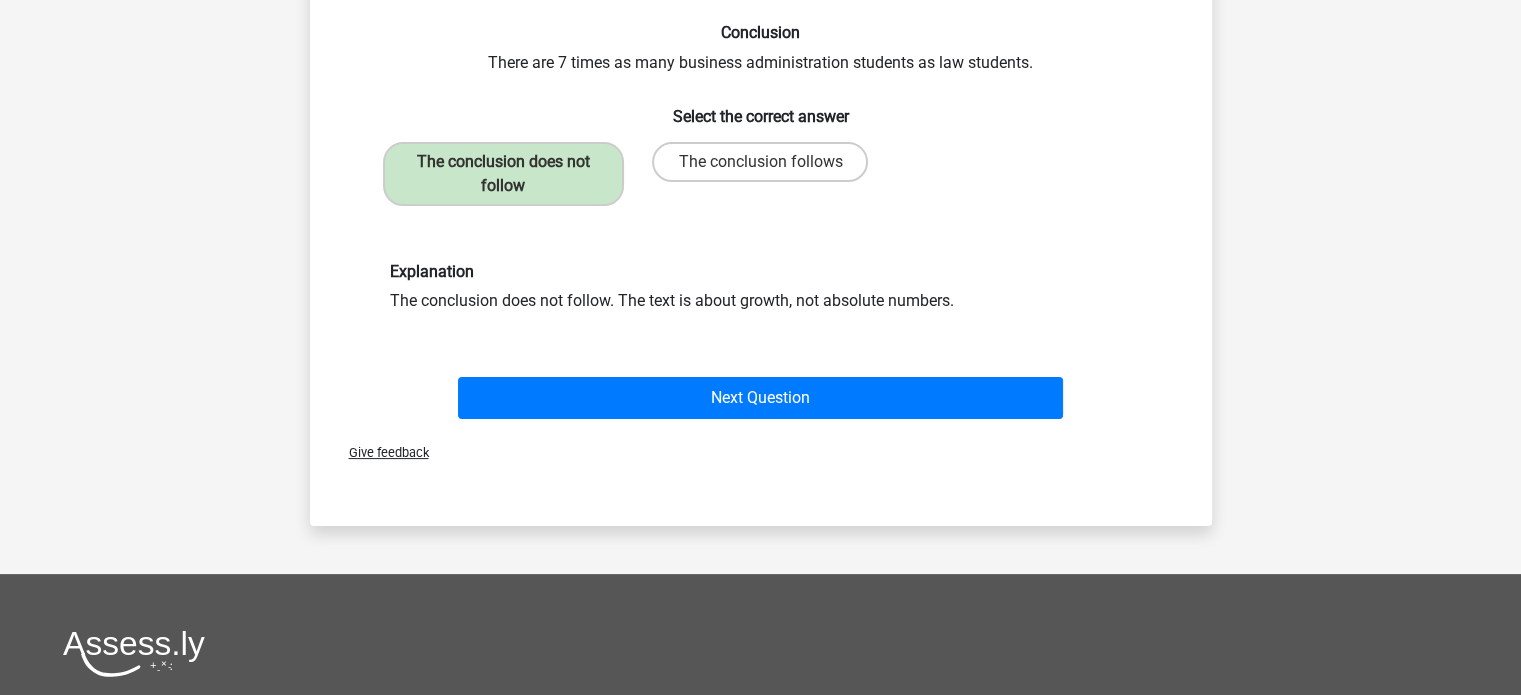 scroll, scrollTop: 260, scrollLeft: 0, axis: vertical 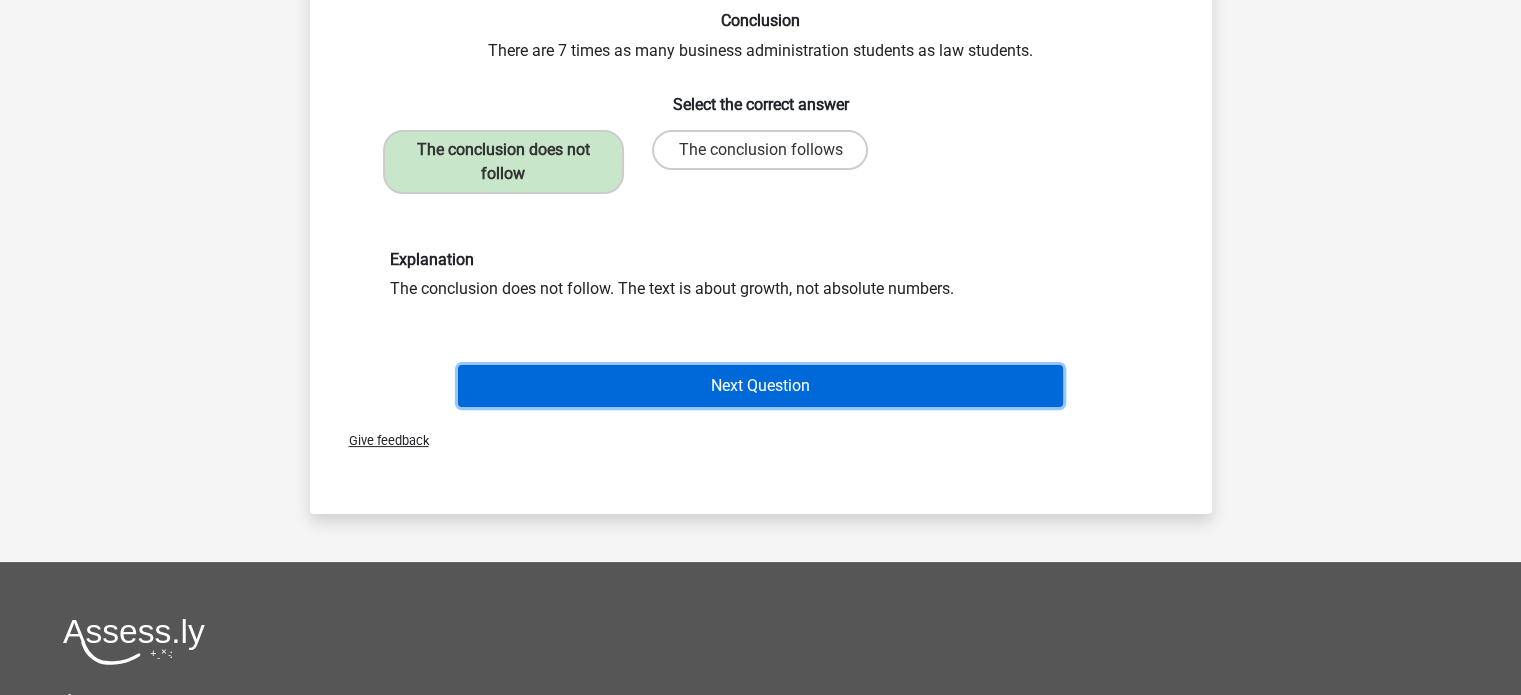 click on "Next Question" at bounding box center (760, 386) 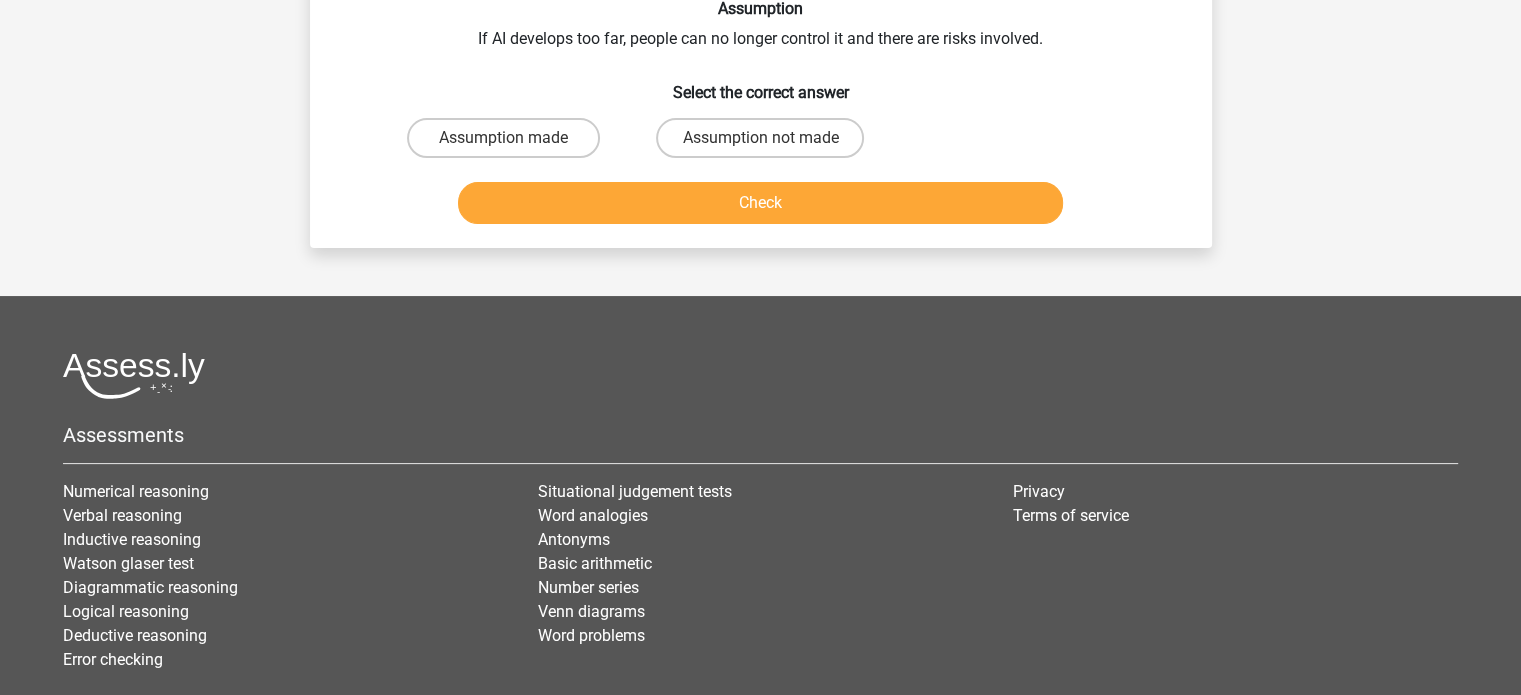 scroll, scrollTop: 0, scrollLeft: 0, axis: both 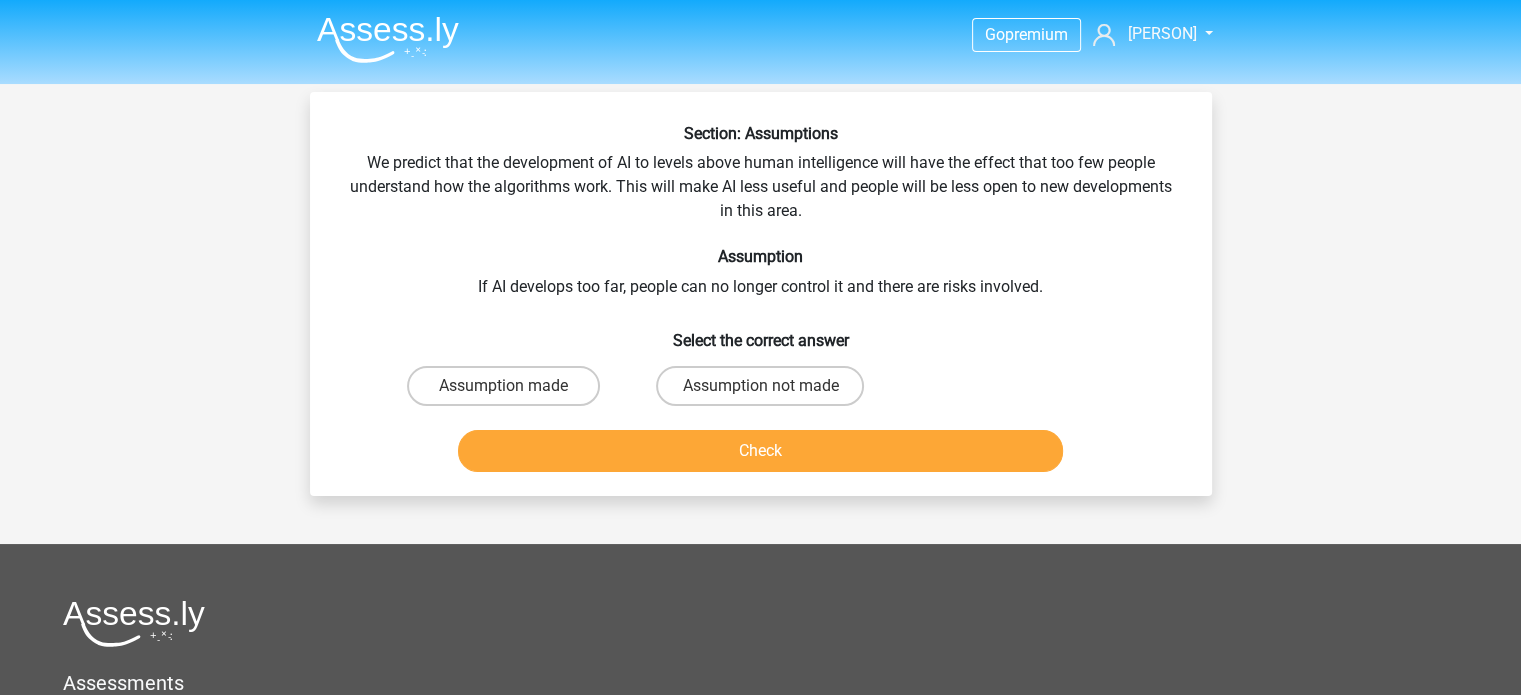 click on "Assumption not made" at bounding box center (766, 392) 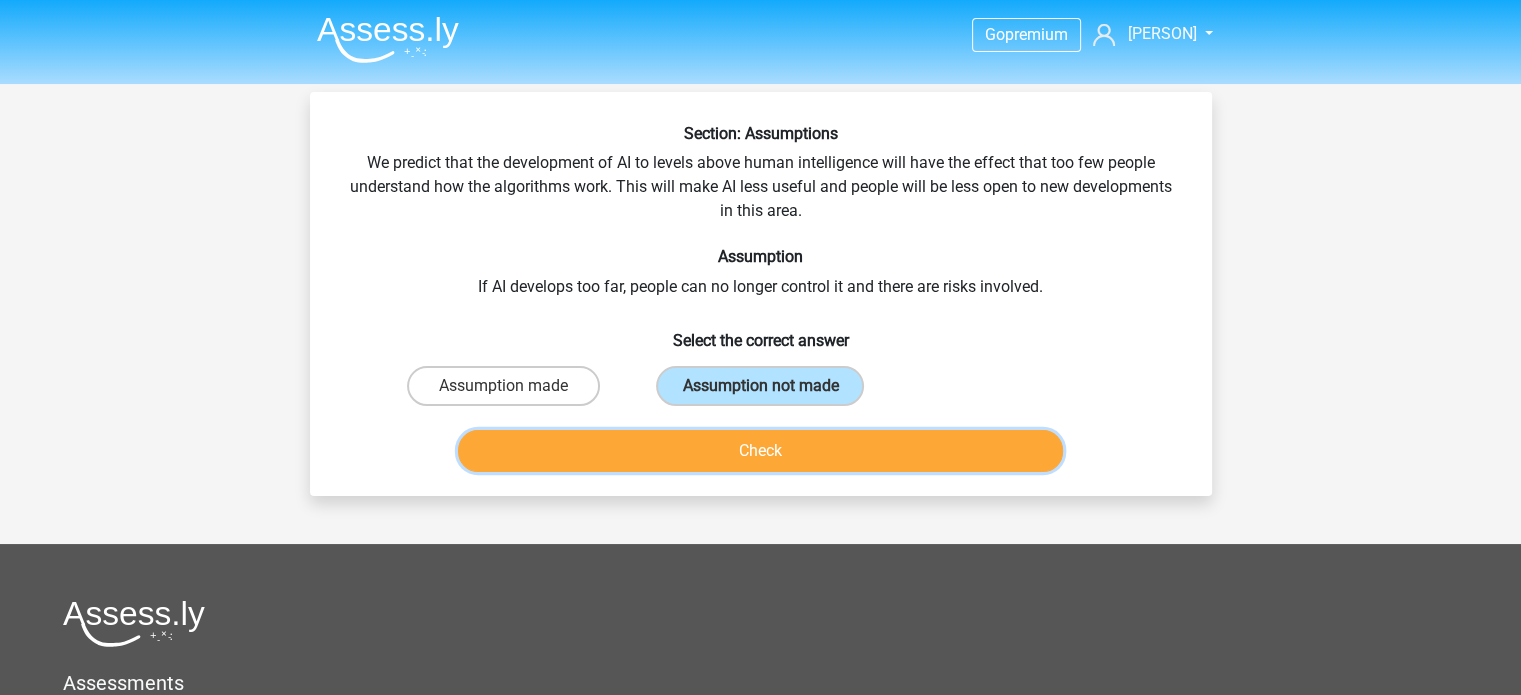 click on "Check" at bounding box center [760, 451] 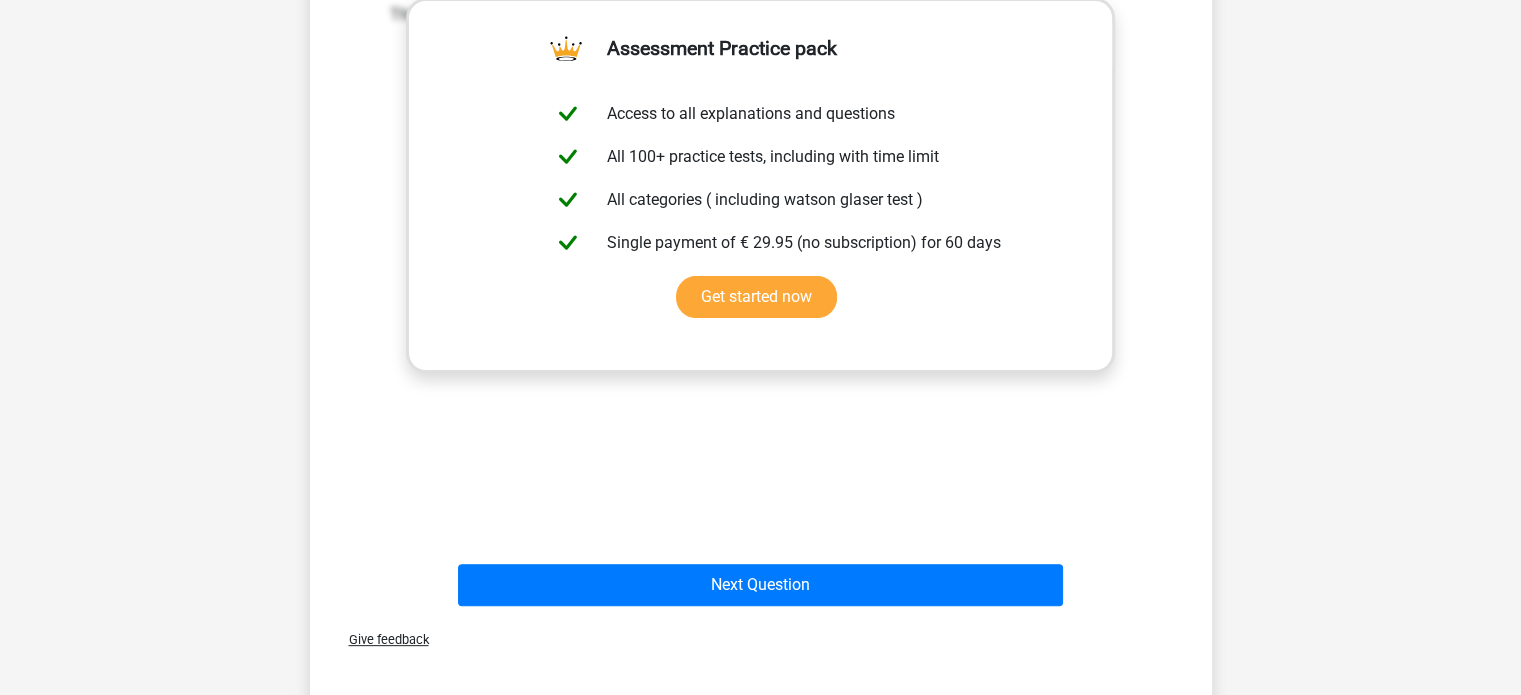 scroll, scrollTop: 519, scrollLeft: 0, axis: vertical 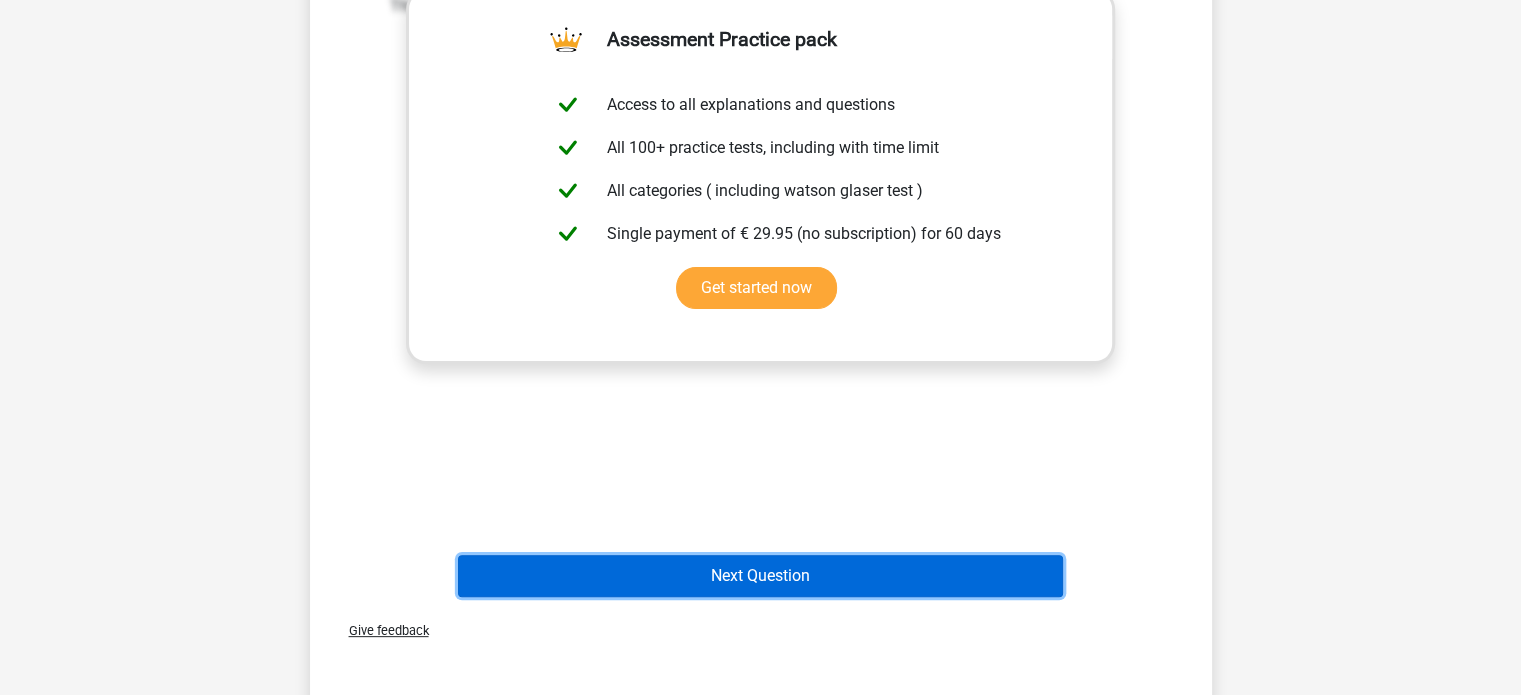click on "Next Question" at bounding box center (760, 576) 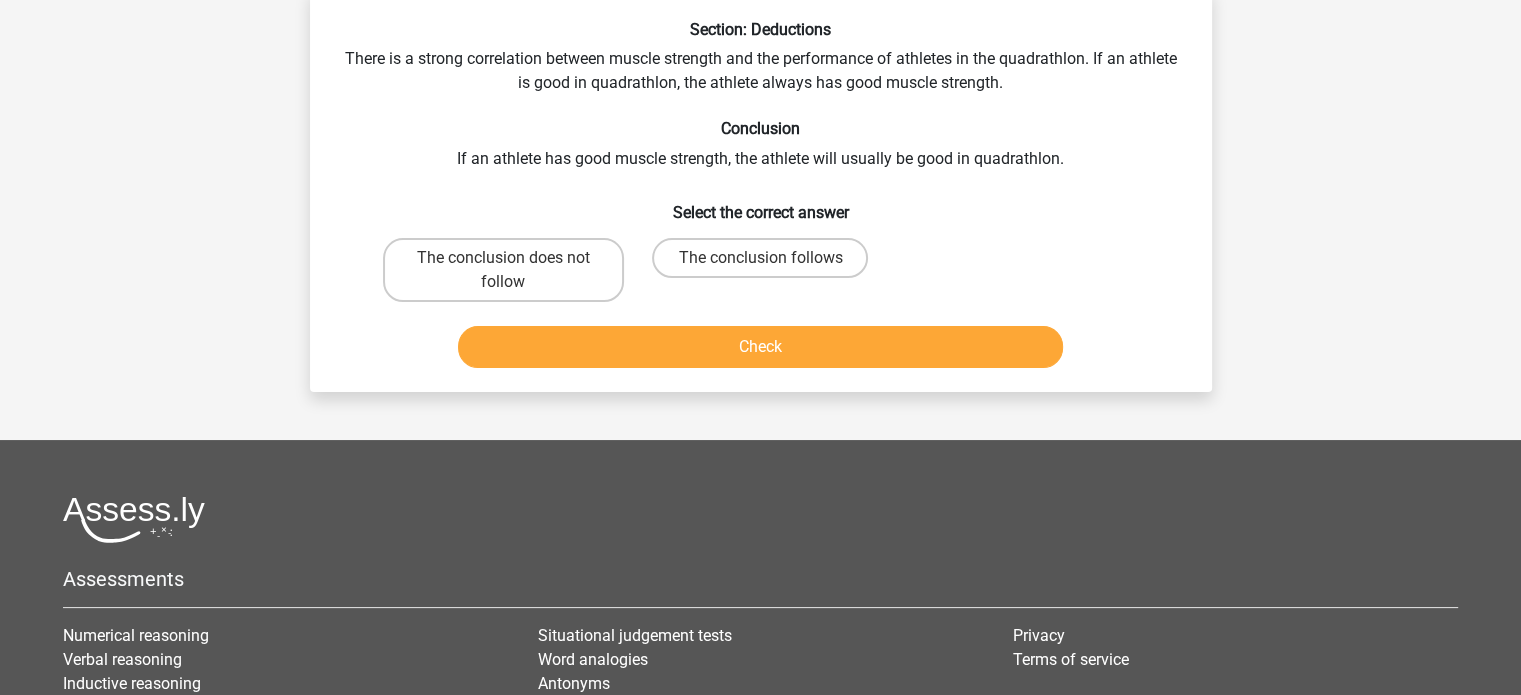 scroll, scrollTop: 92, scrollLeft: 0, axis: vertical 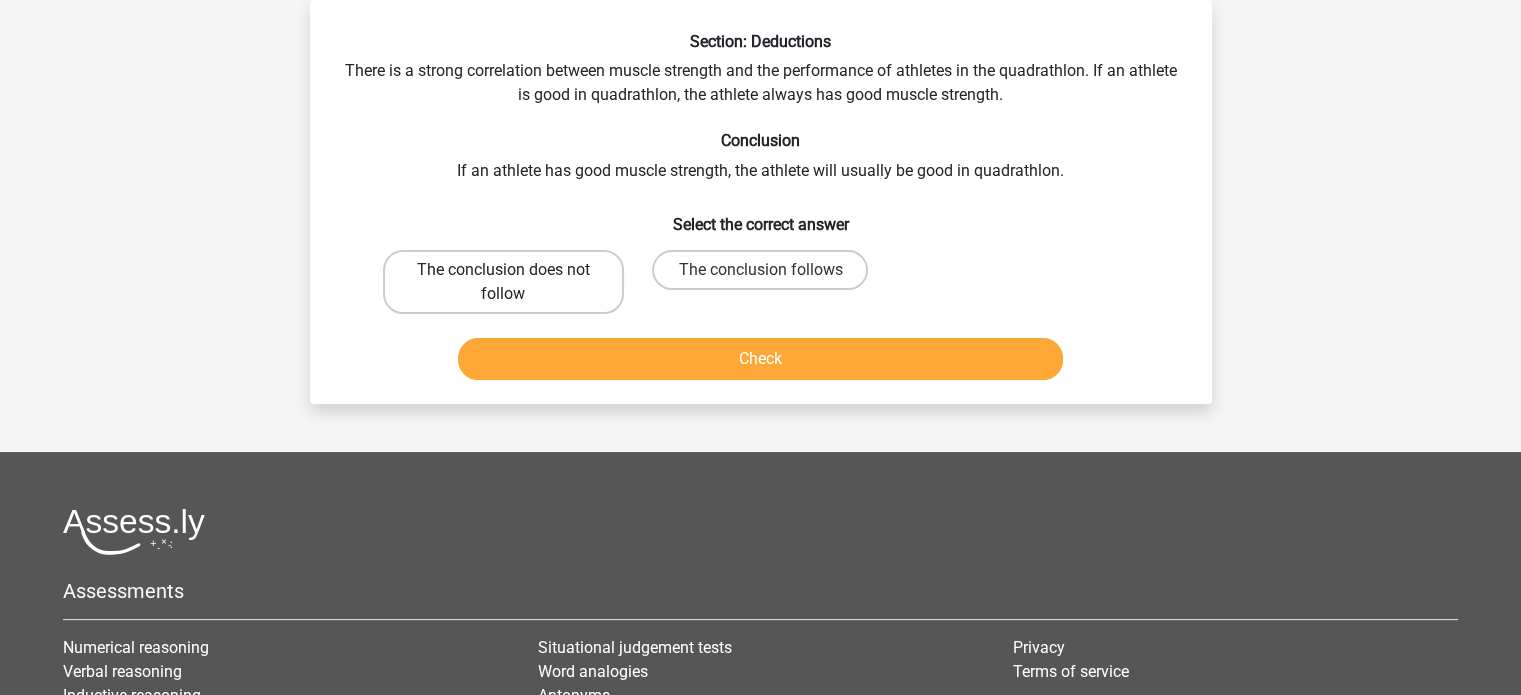 click on "The conclusion does not follow" at bounding box center [503, 282] 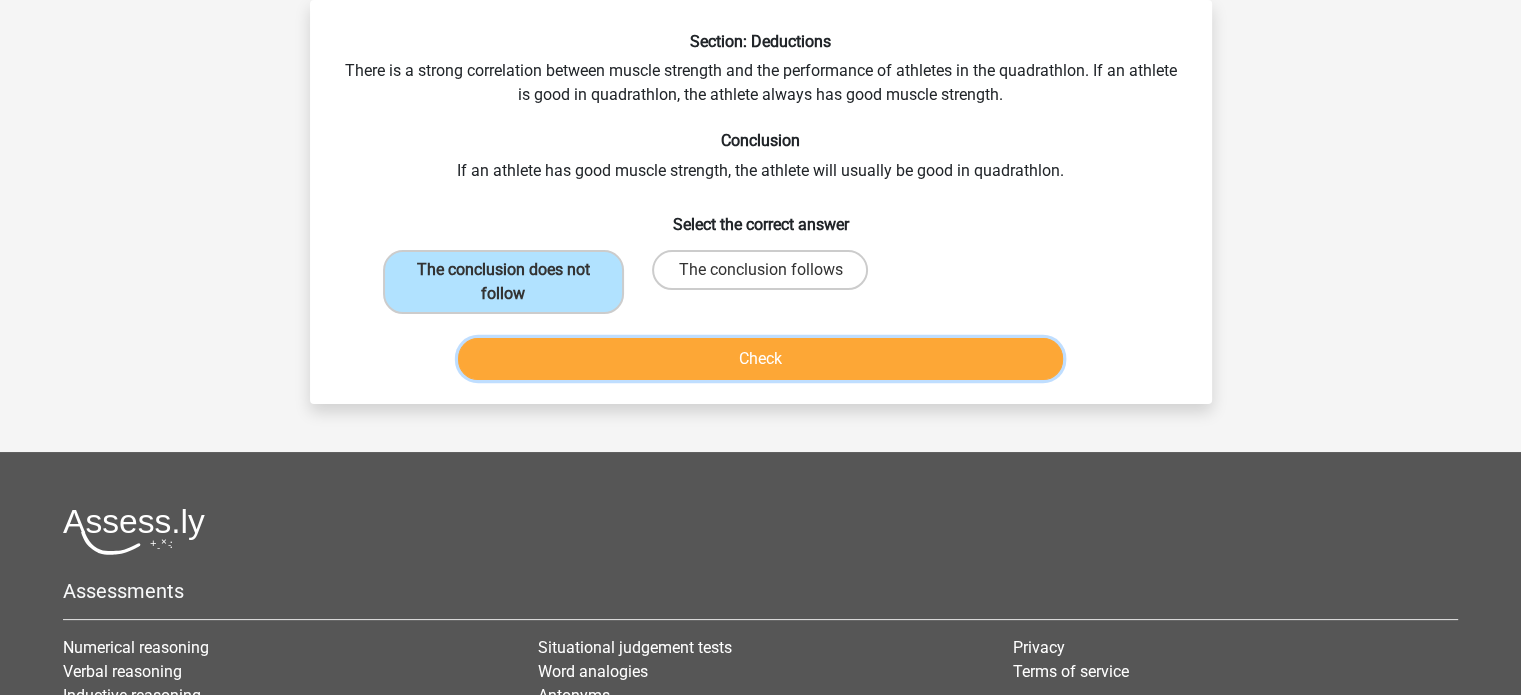 click on "Check" at bounding box center (760, 359) 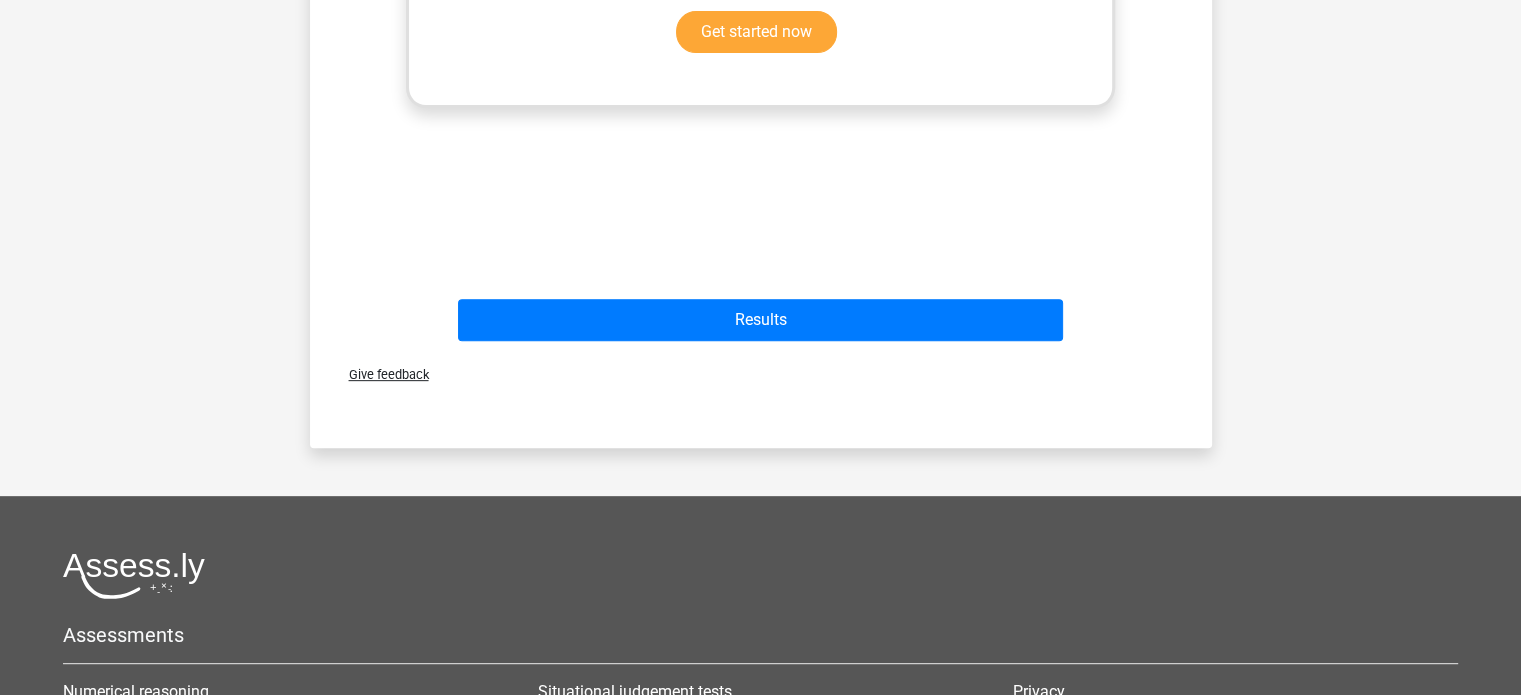 scroll, scrollTop: 810, scrollLeft: 0, axis: vertical 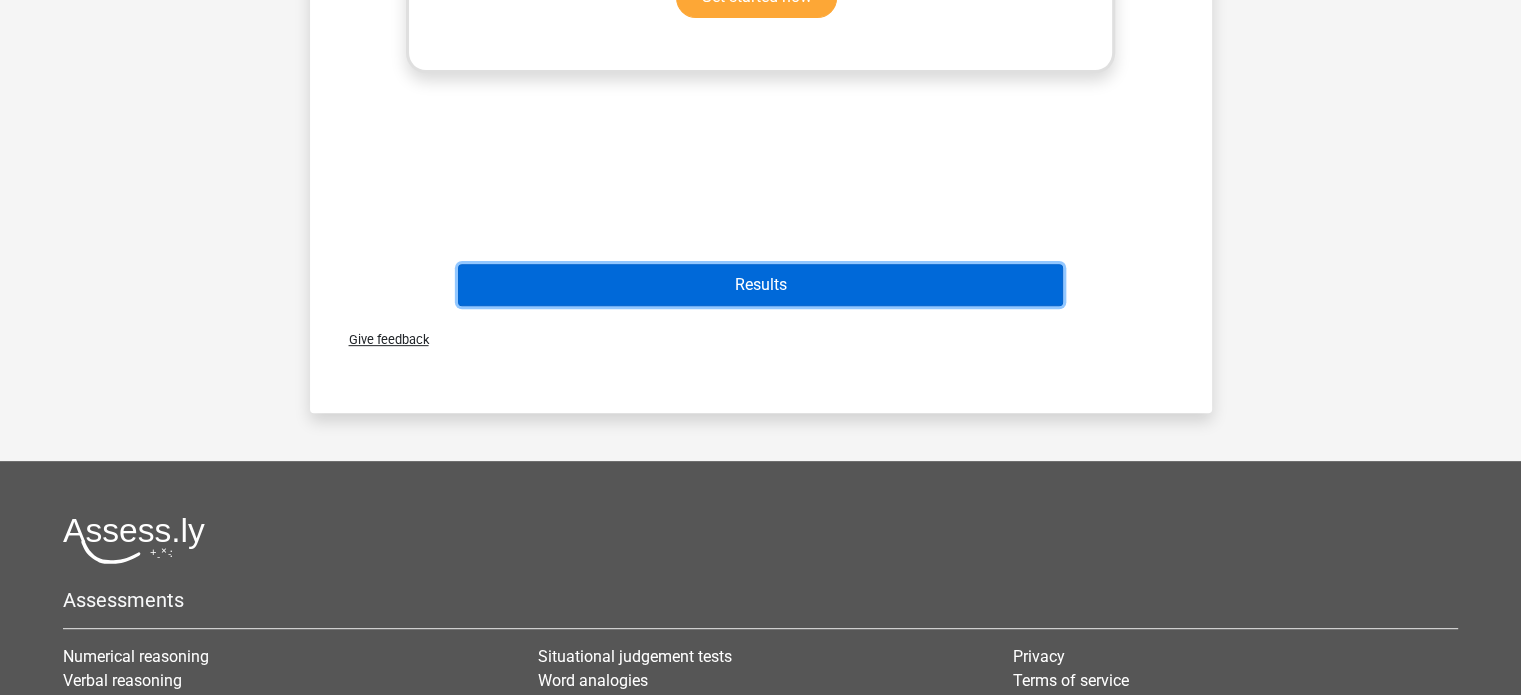 click on "Results" at bounding box center [760, 285] 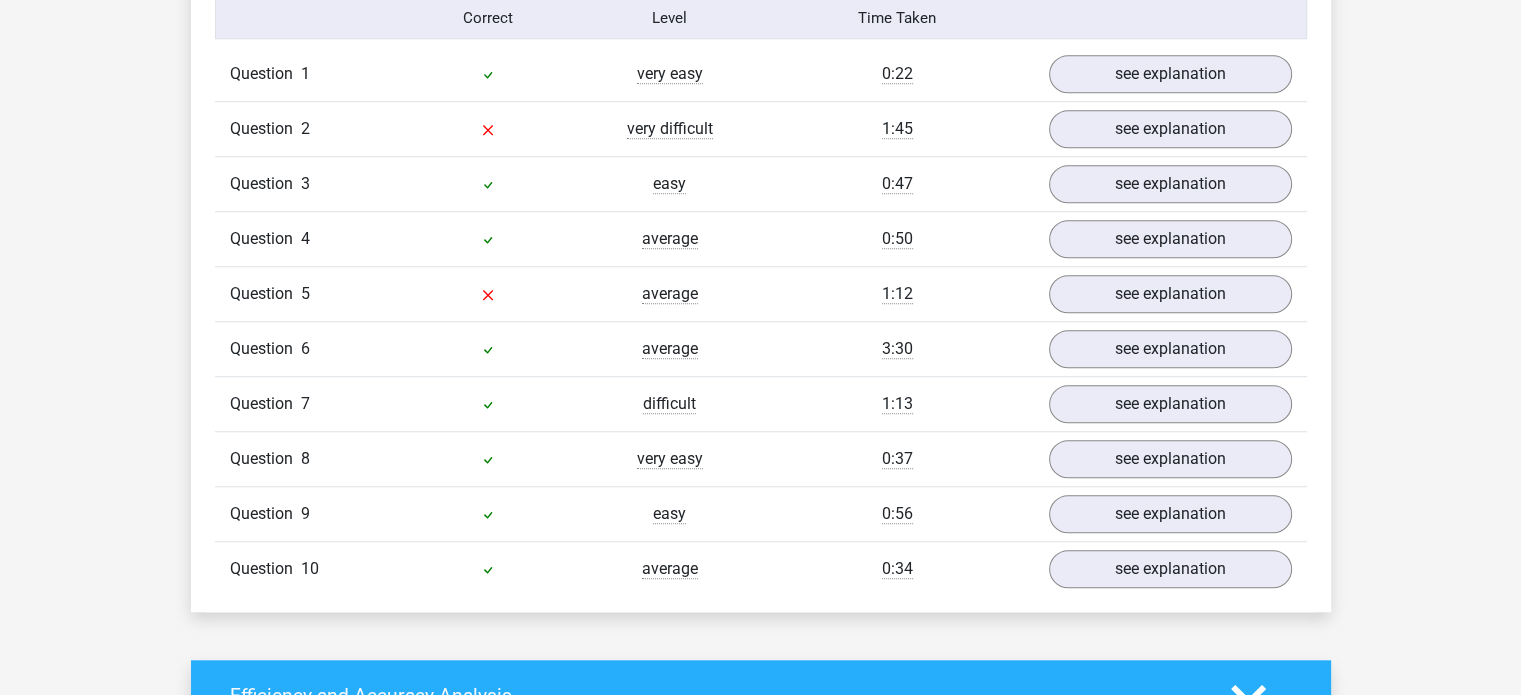 scroll, scrollTop: 1636, scrollLeft: 0, axis: vertical 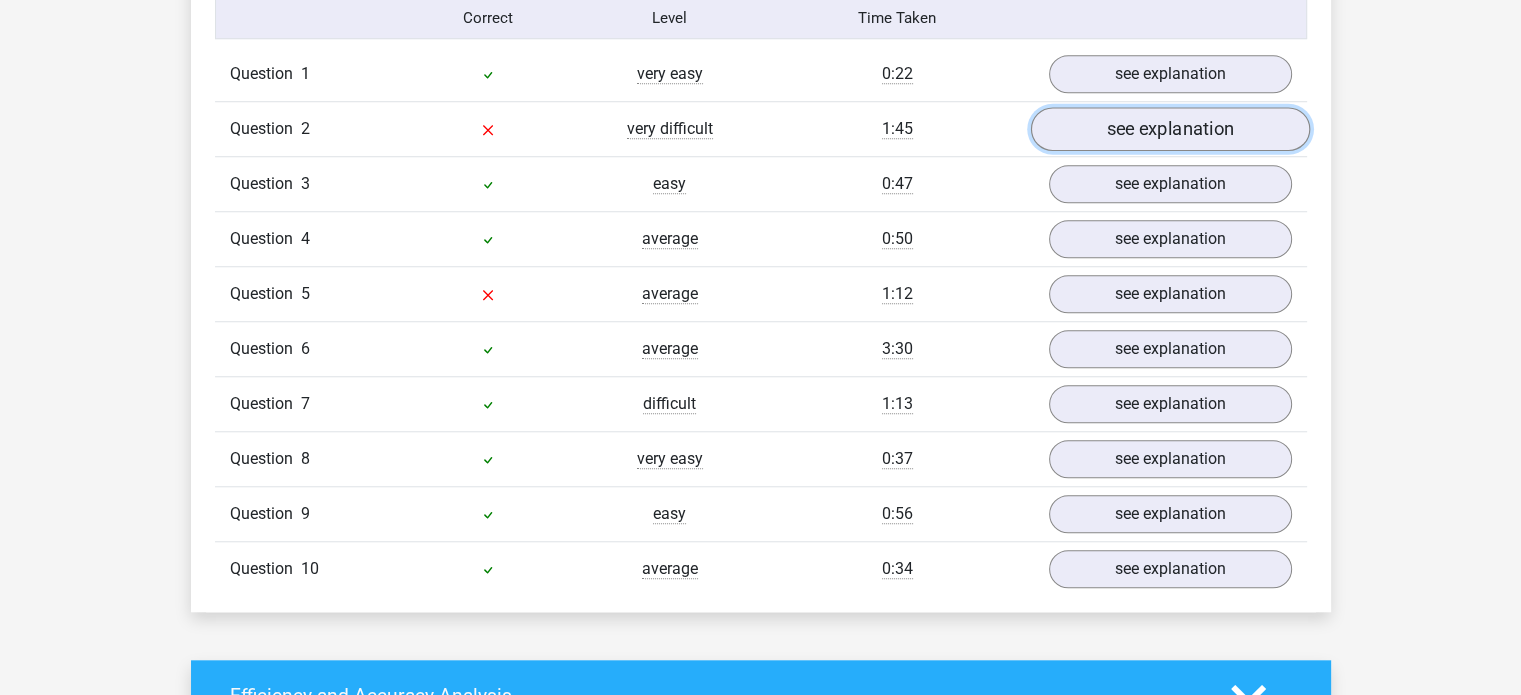 click on "see explanation" at bounding box center [1169, 129] 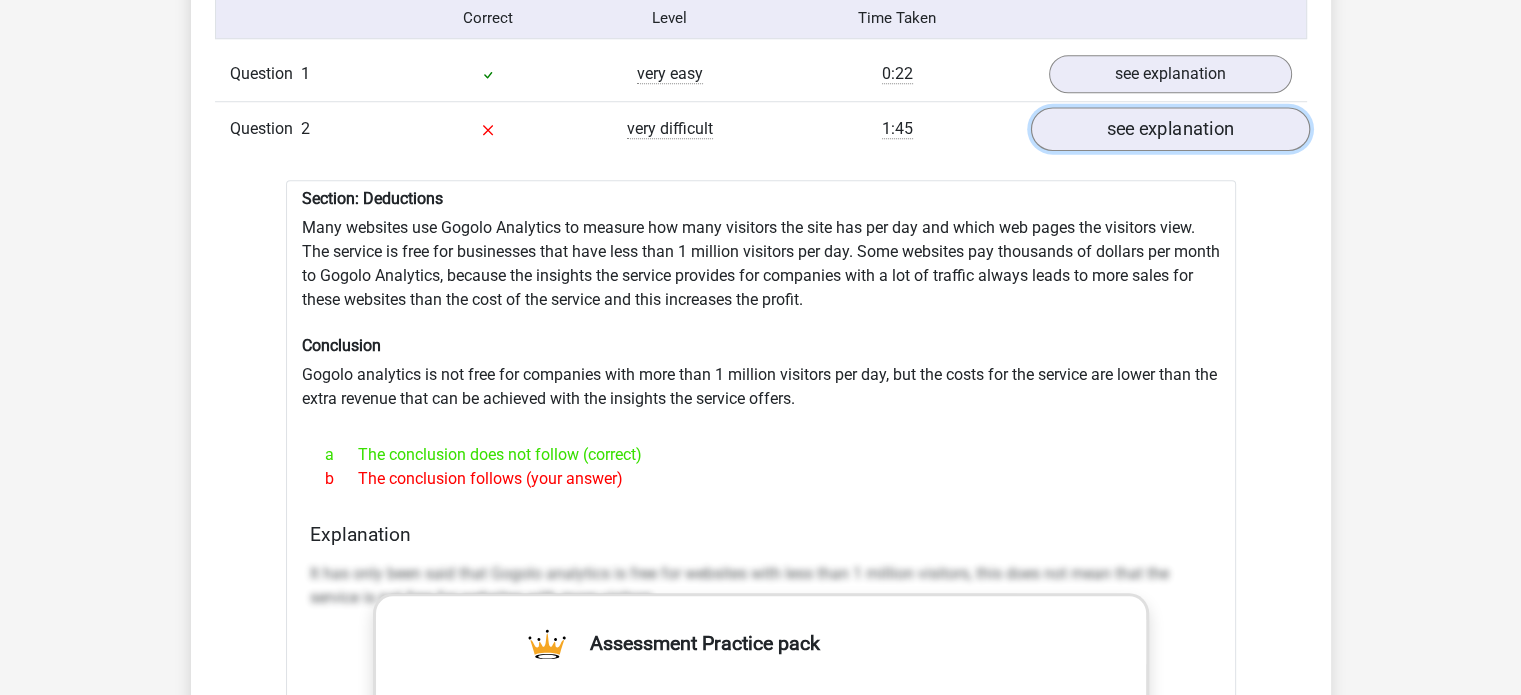 click on "see explanation" at bounding box center [1169, 129] 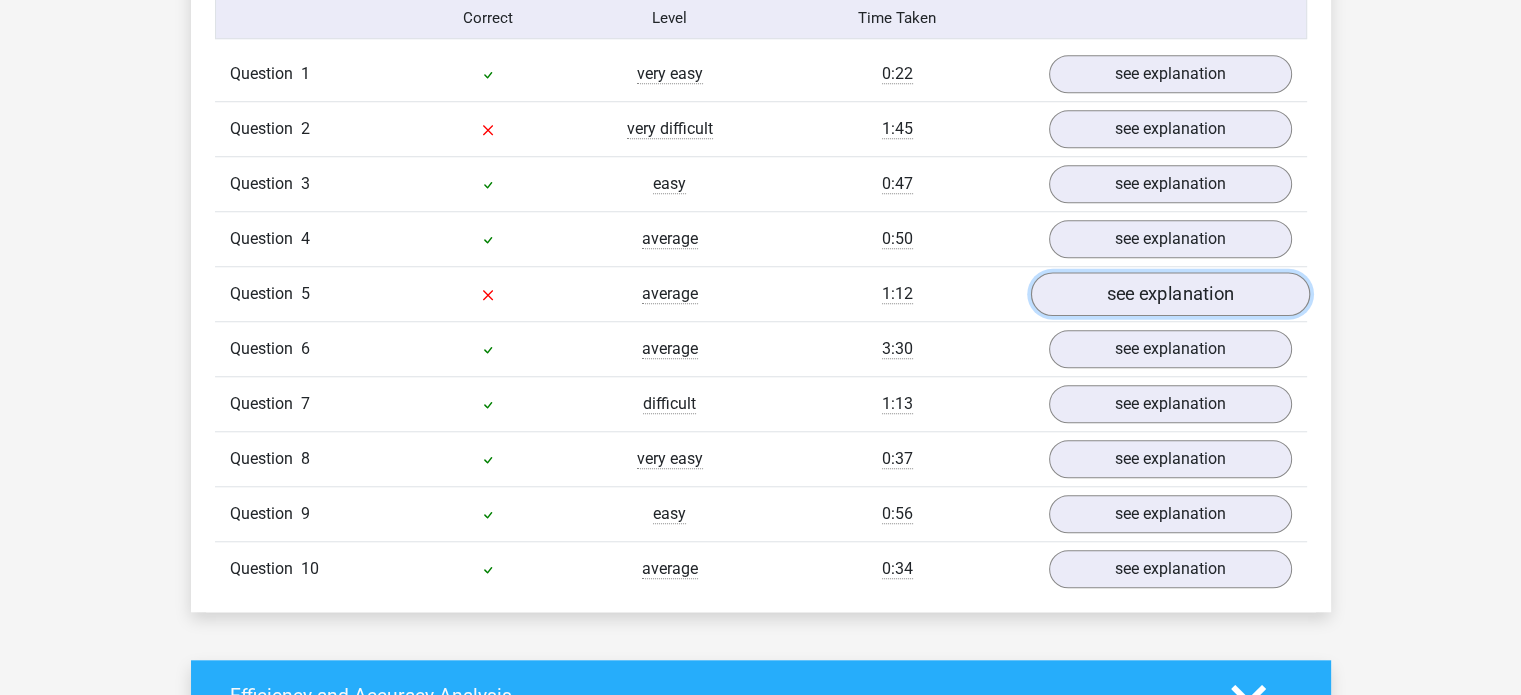 click on "see explanation" at bounding box center [1169, 294] 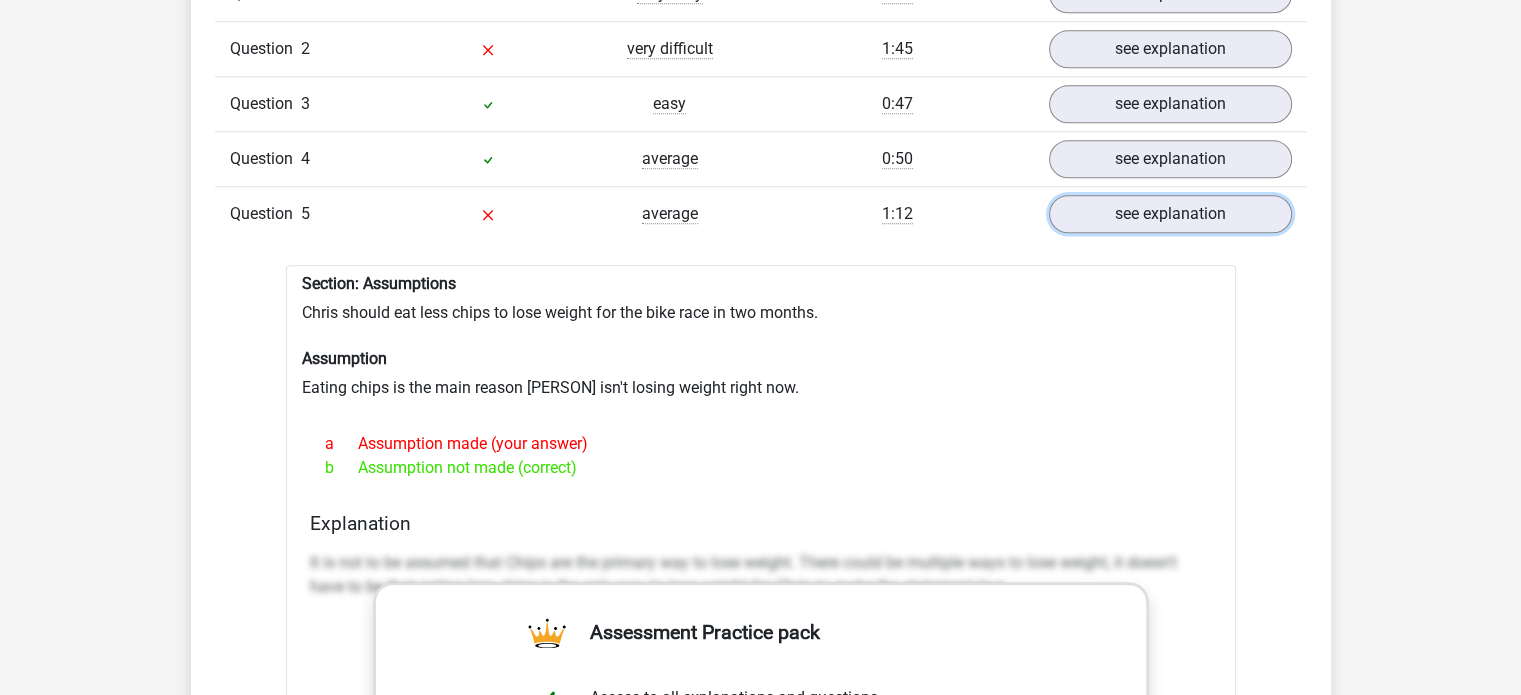 scroll, scrollTop: 1716, scrollLeft: 0, axis: vertical 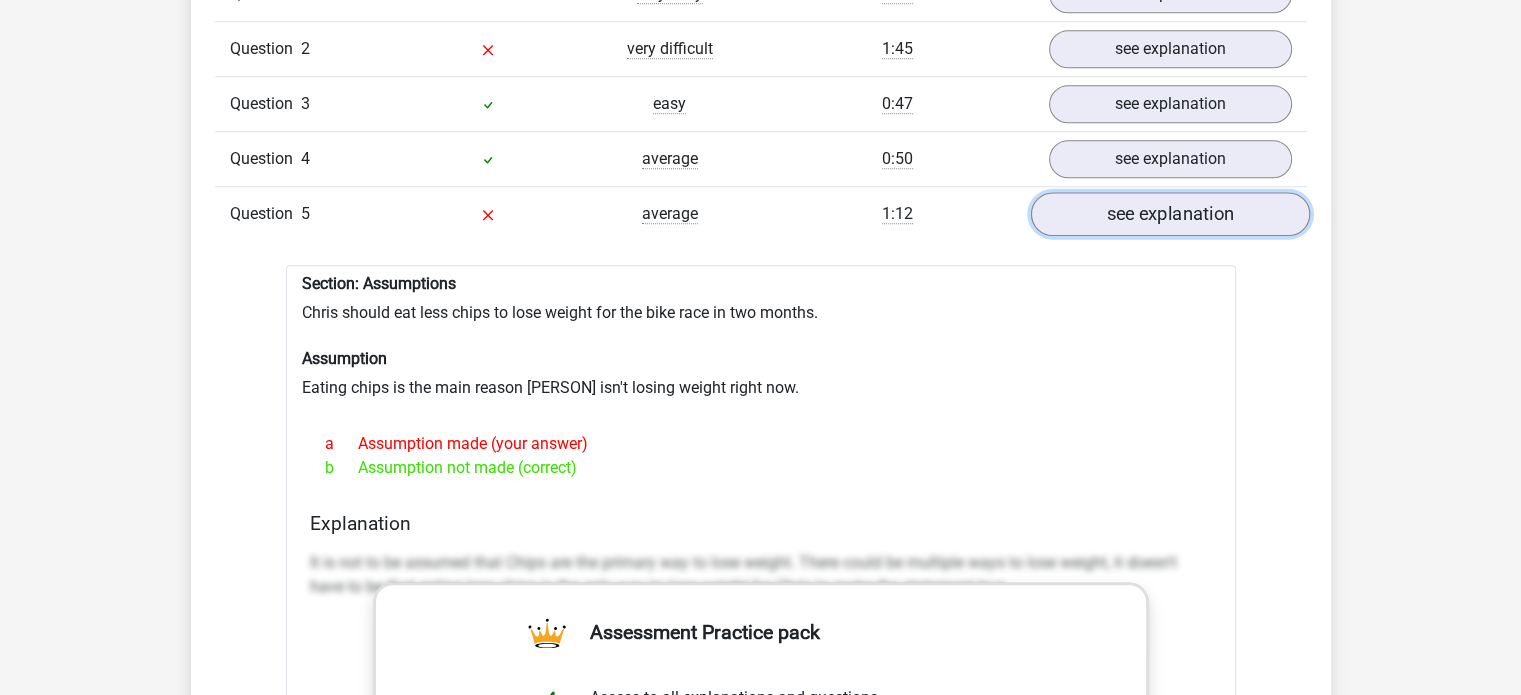 click on "see explanation" at bounding box center (1169, 214) 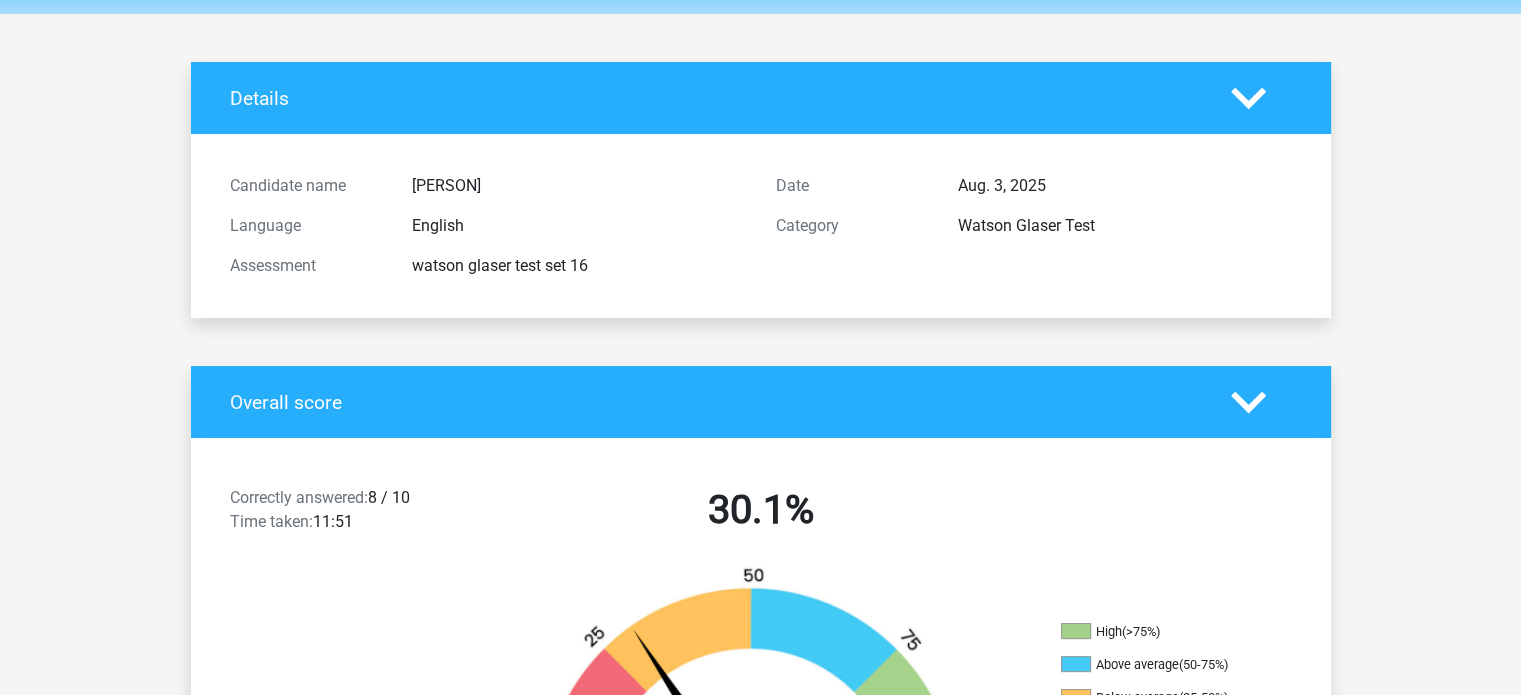 scroll, scrollTop: 0, scrollLeft: 0, axis: both 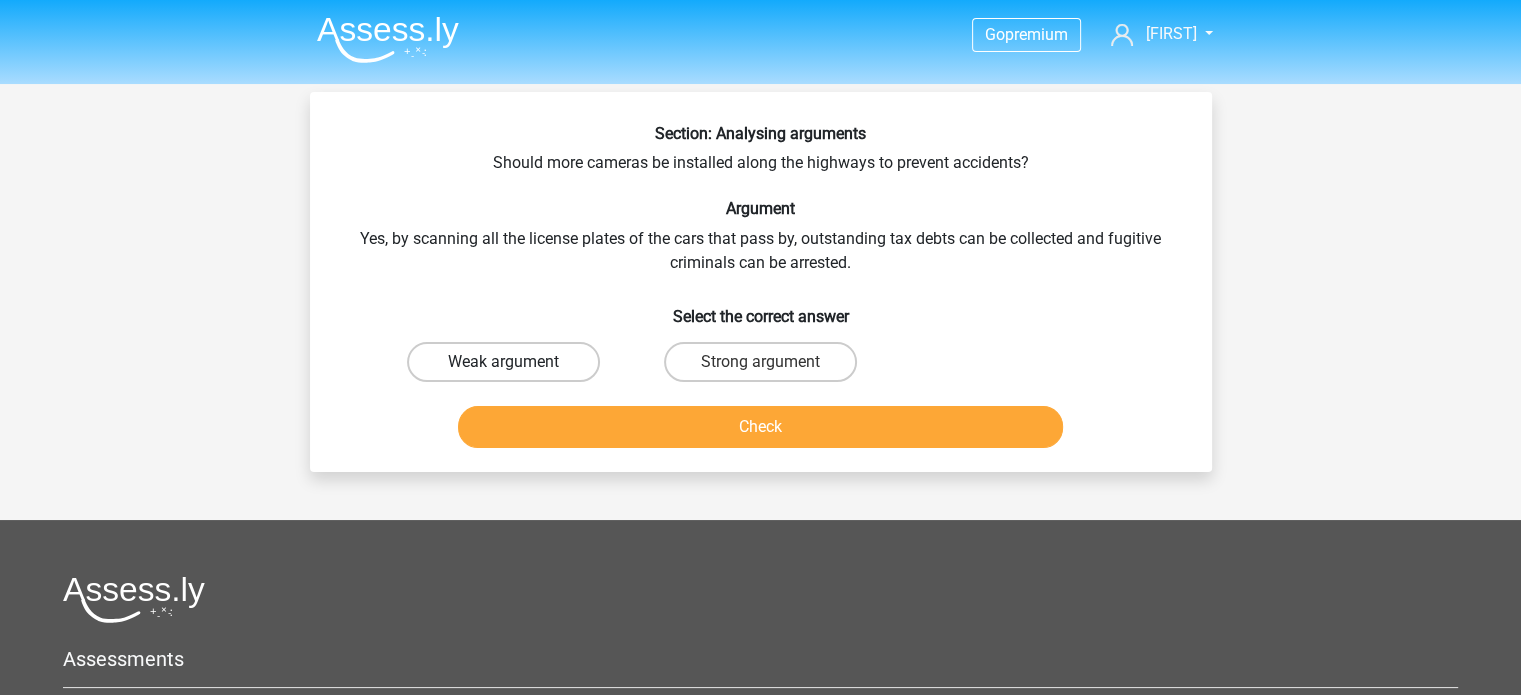 click on "Weak argument" at bounding box center [503, 362] 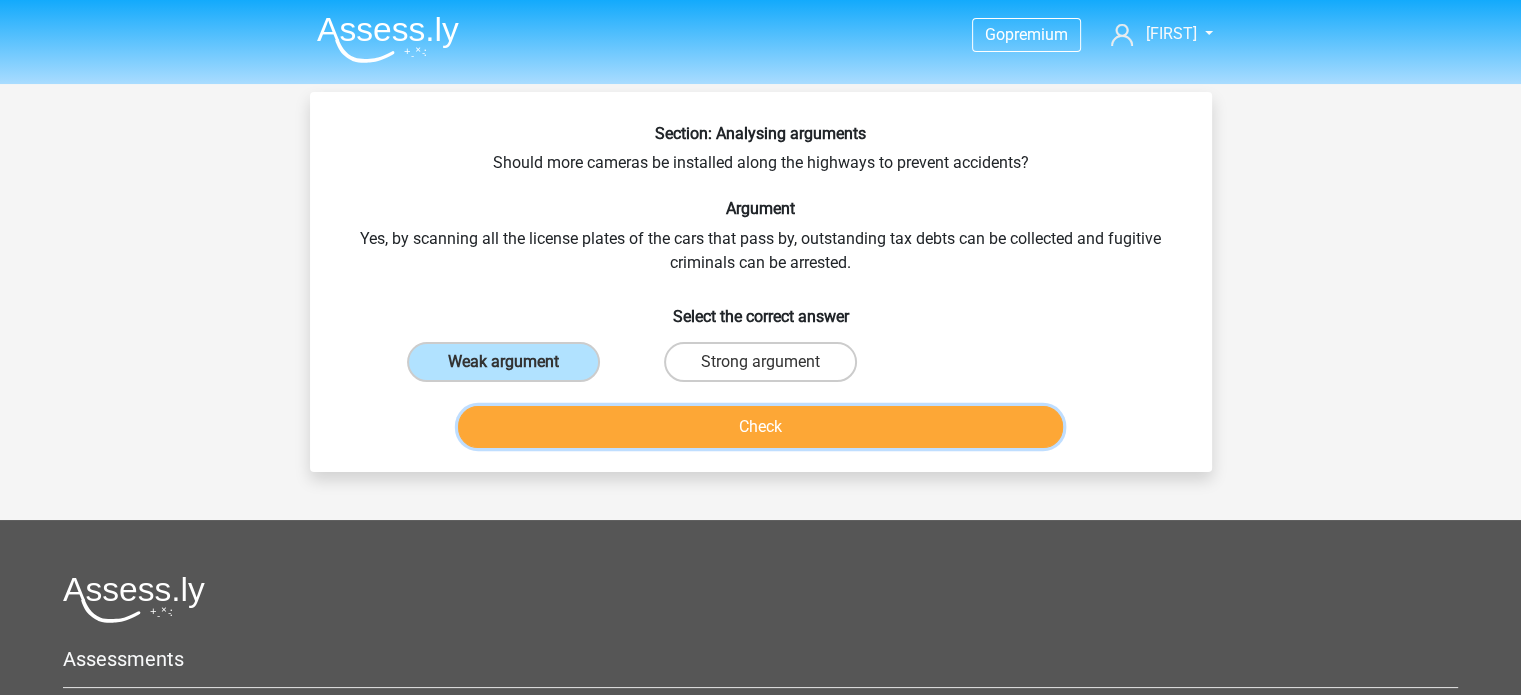 click on "Check" at bounding box center [760, 427] 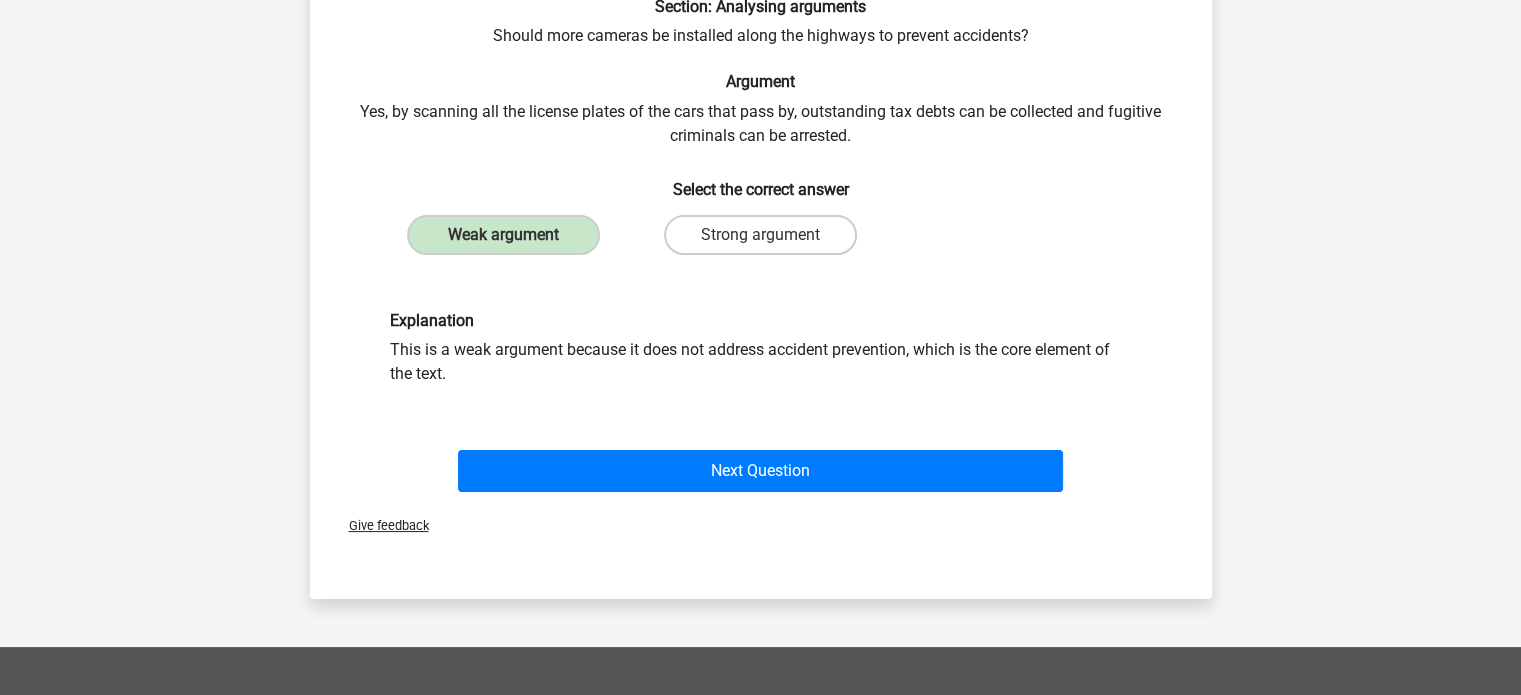 scroll, scrollTop: 128, scrollLeft: 0, axis: vertical 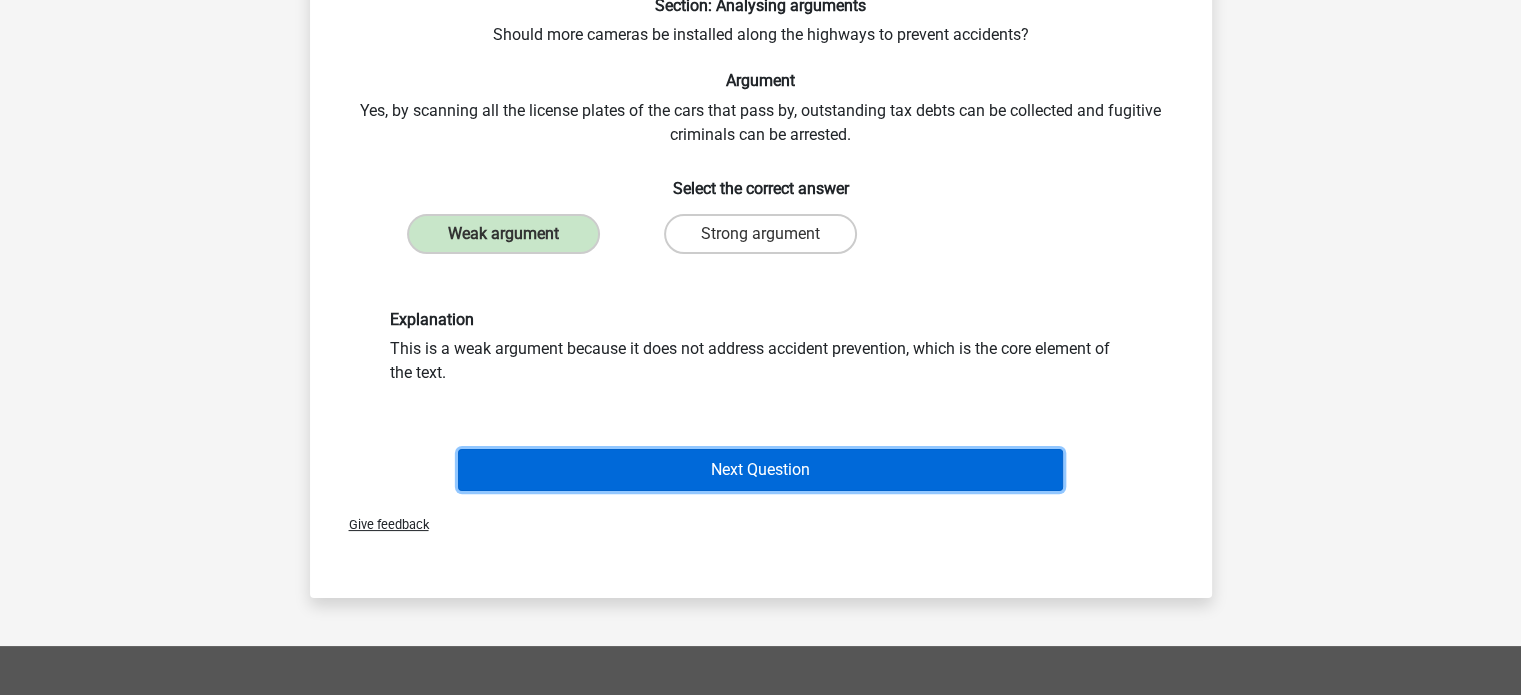 click on "Next Question" at bounding box center (760, 470) 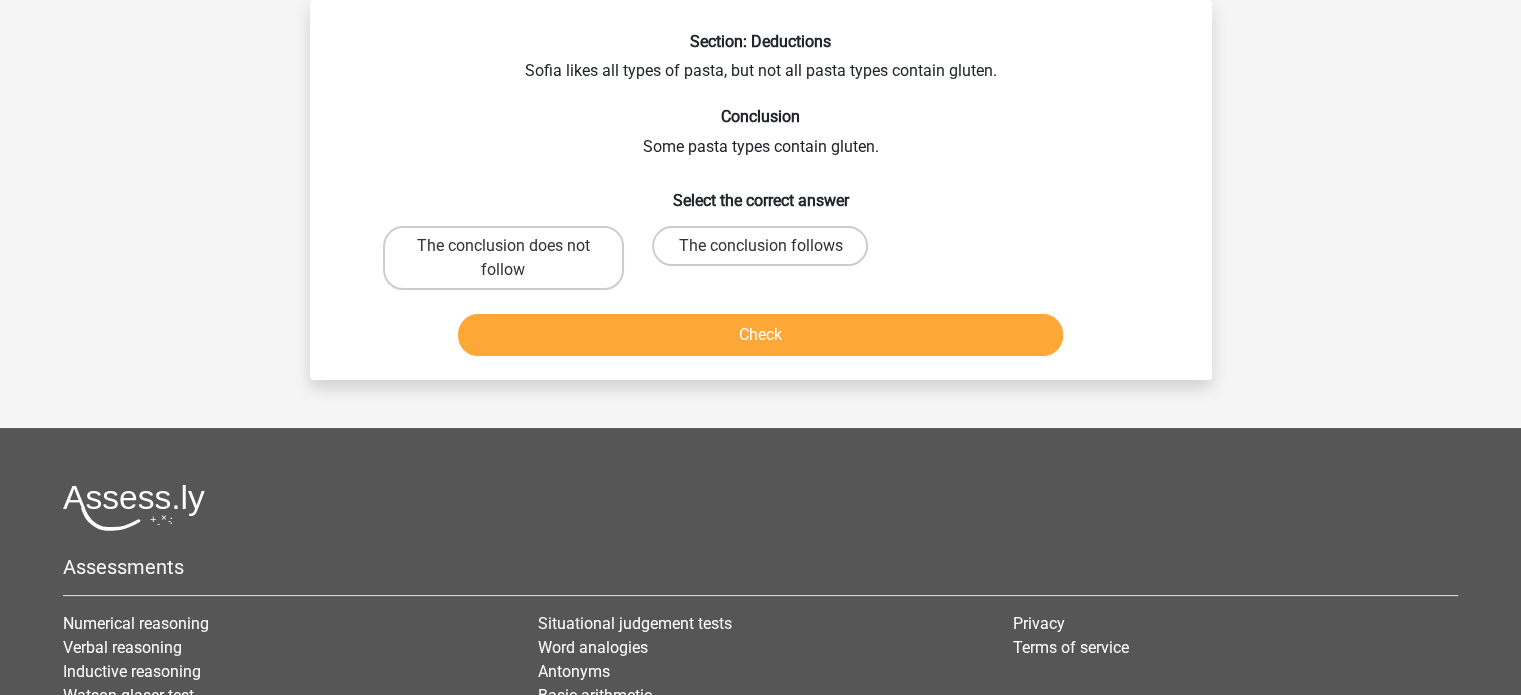 scroll, scrollTop: 0, scrollLeft: 0, axis: both 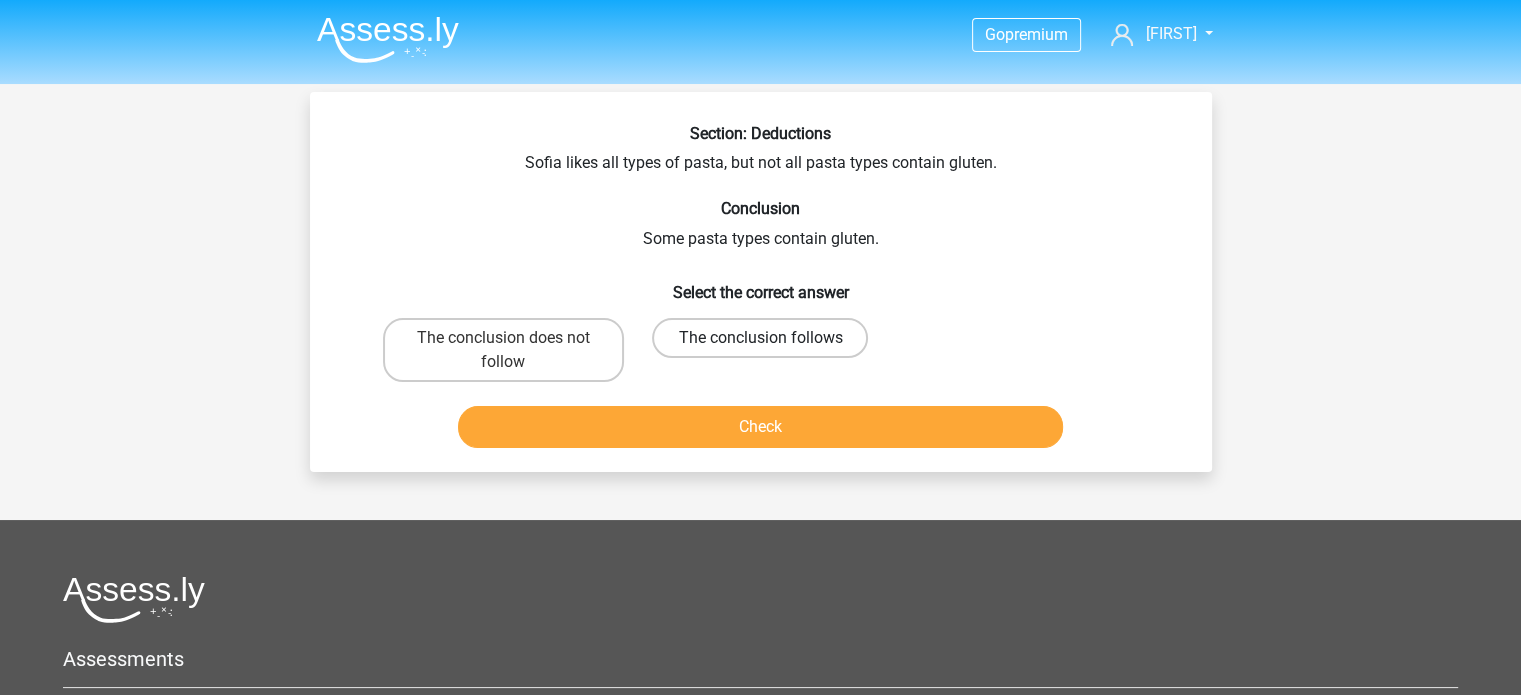 click on "The conclusion follows" at bounding box center (760, 338) 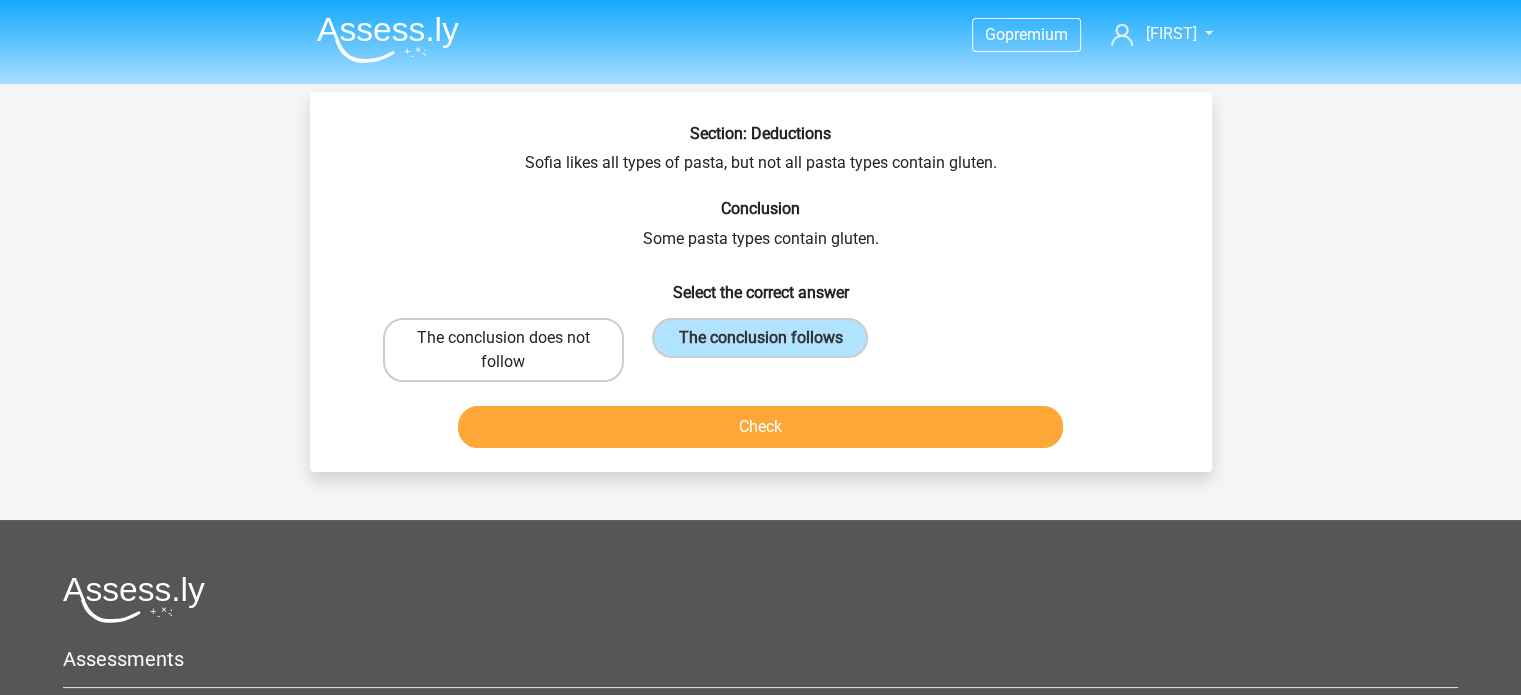 click on "The conclusion does not follow" at bounding box center (503, 350) 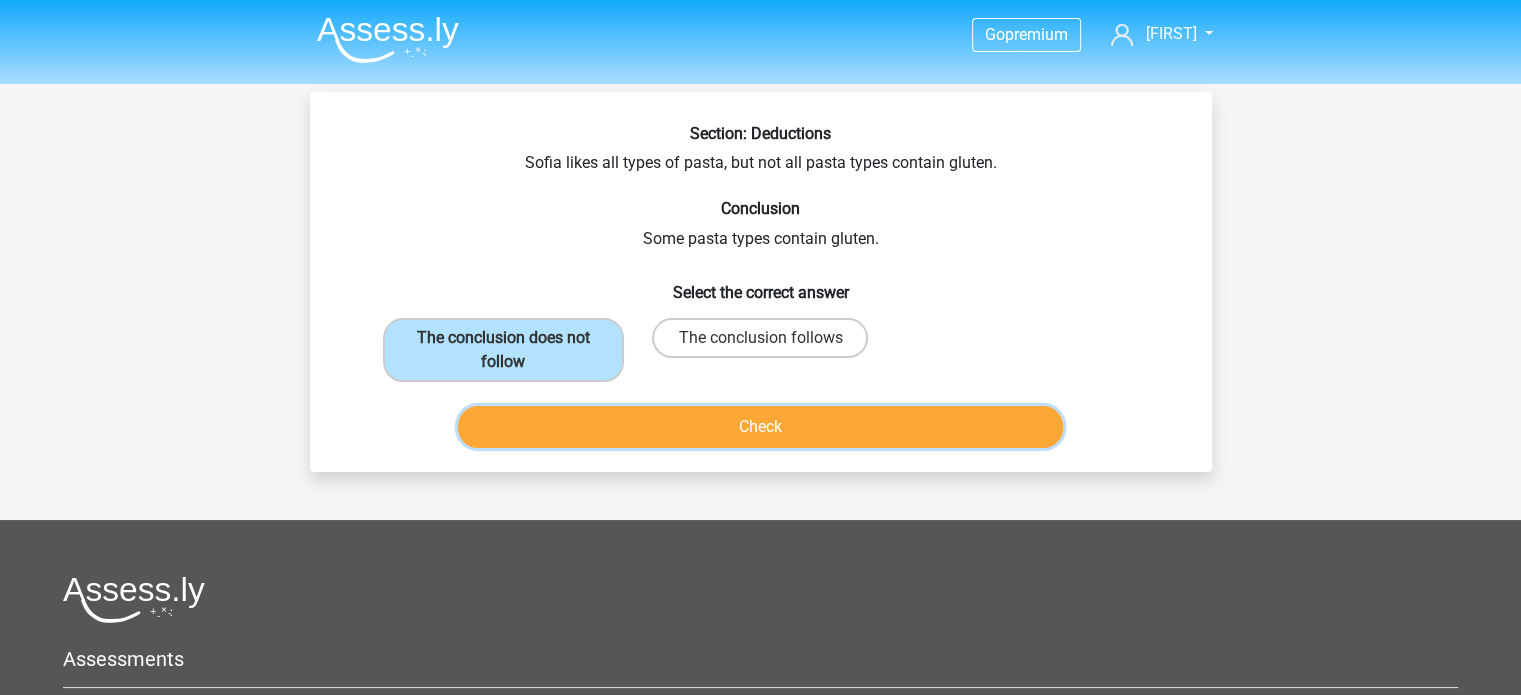 click on "Check" at bounding box center (760, 427) 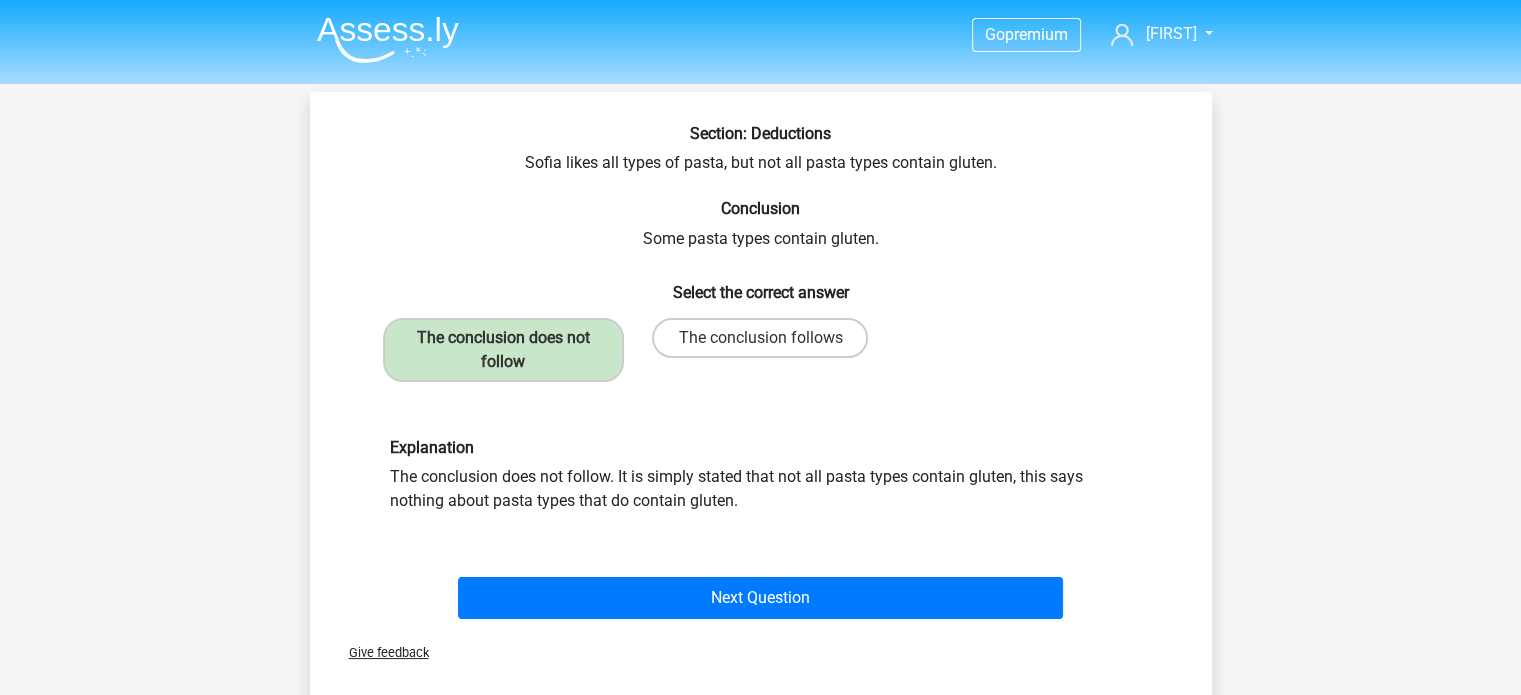 scroll, scrollTop: 192, scrollLeft: 0, axis: vertical 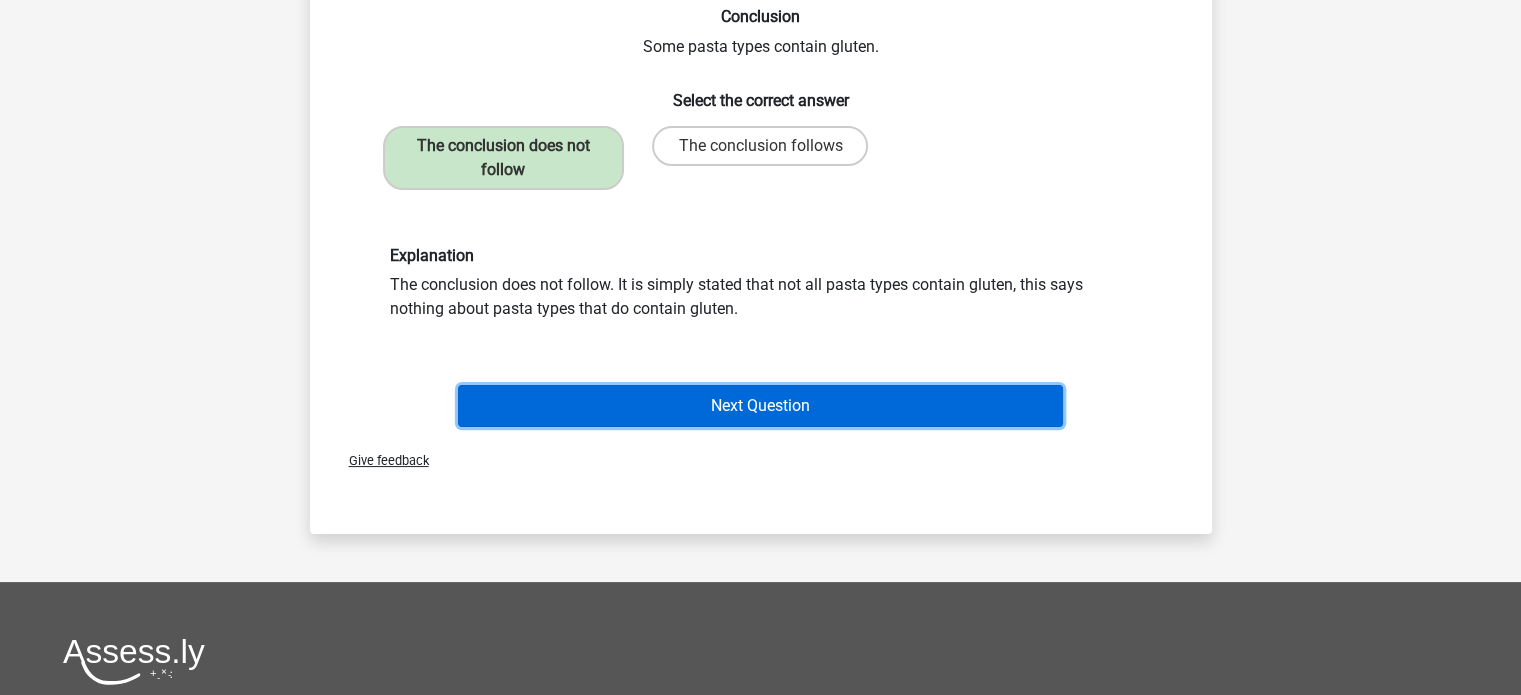 click on "Next Question" at bounding box center (760, 406) 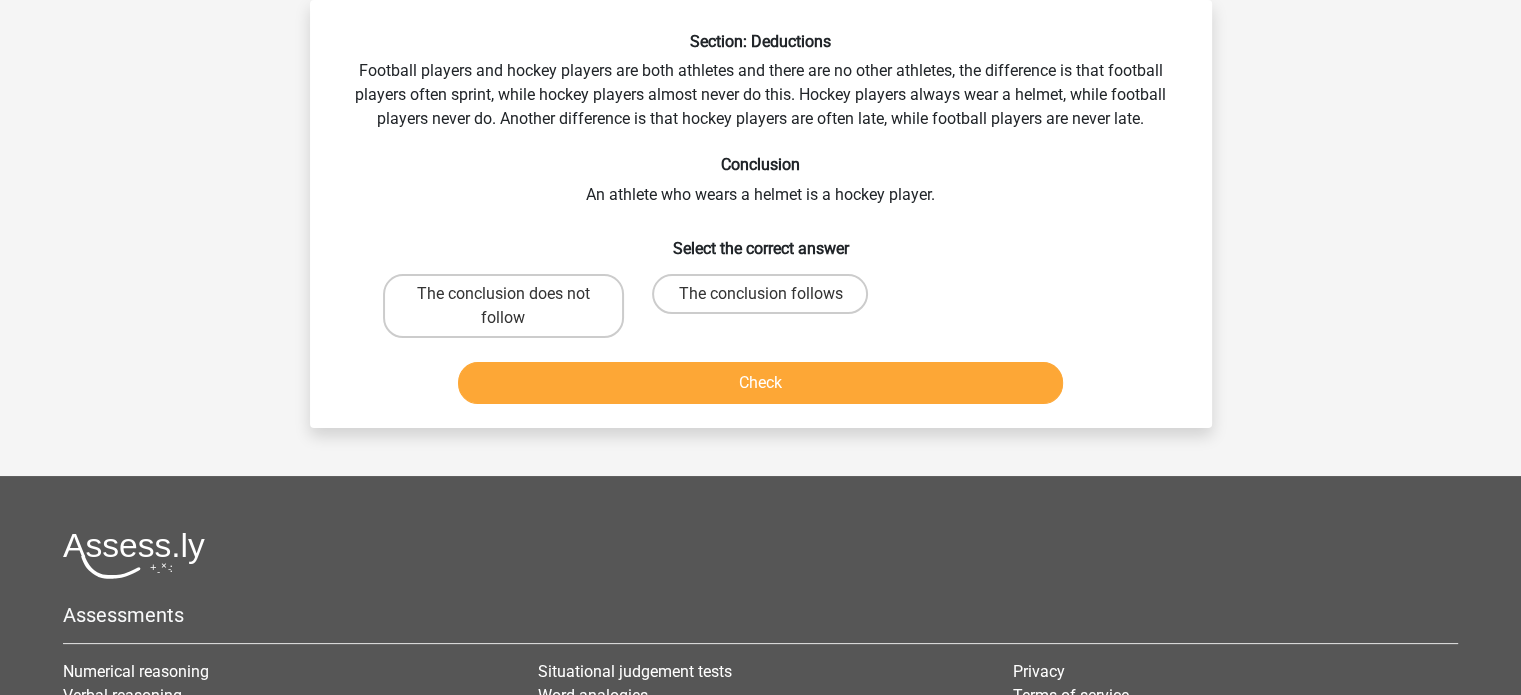 scroll, scrollTop: 0, scrollLeft: 0, axis: both 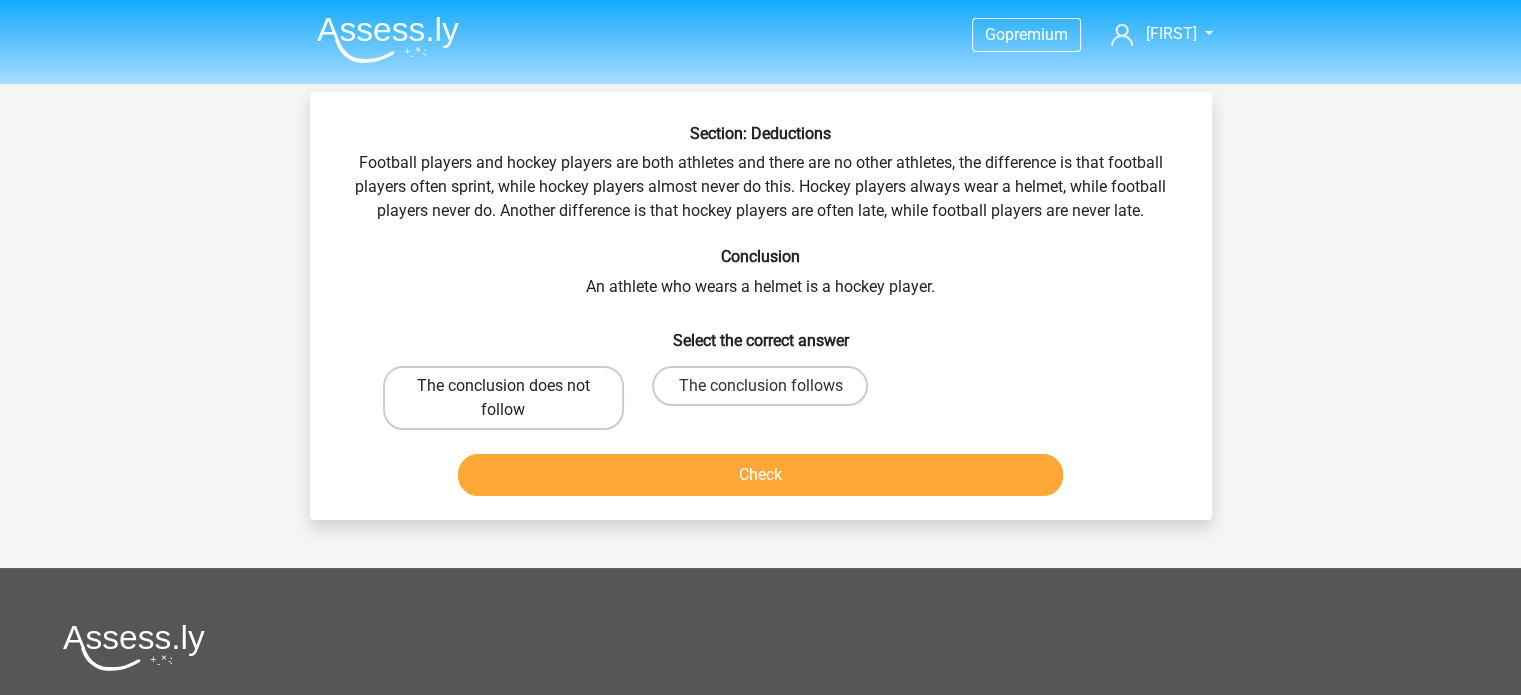 click on "The conclusion does not follow" at bounding box center (503, 398) 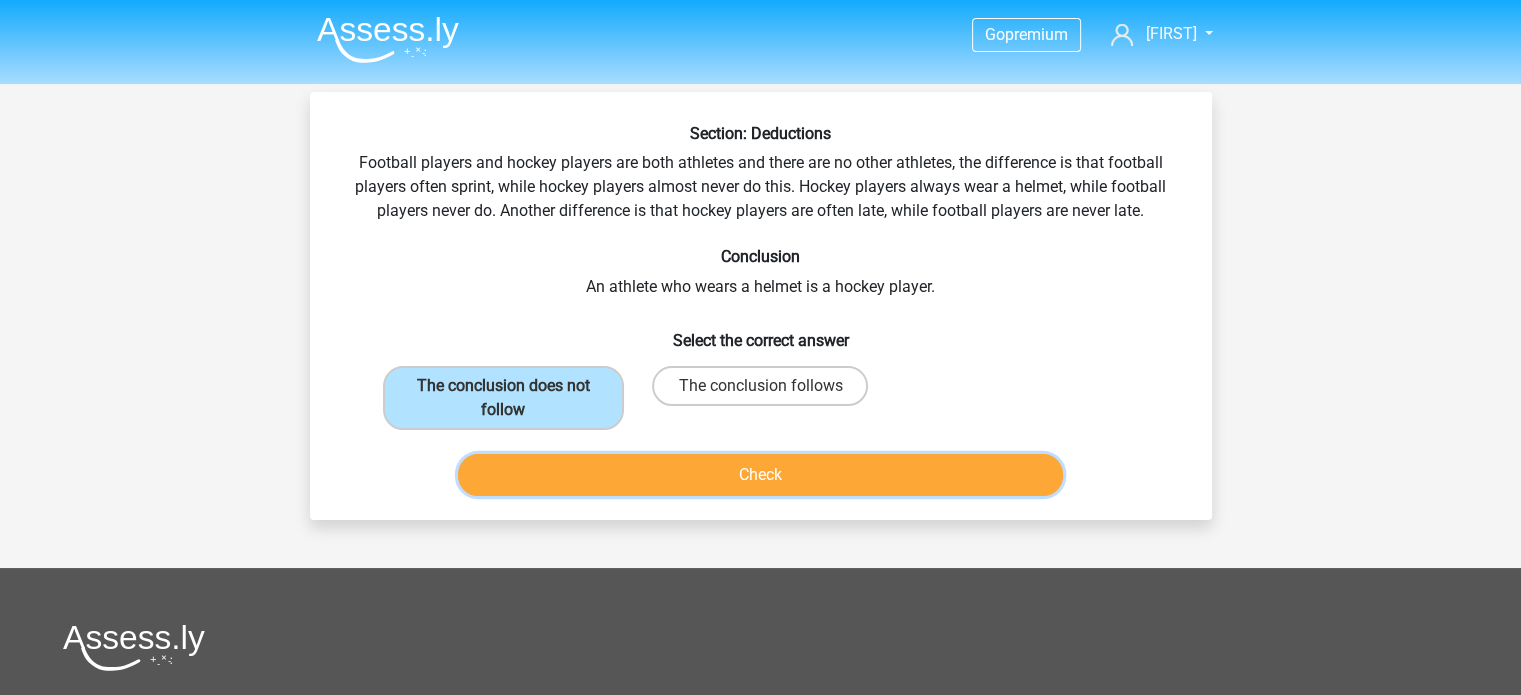 click on "Check" at bounding box center (760, 475) 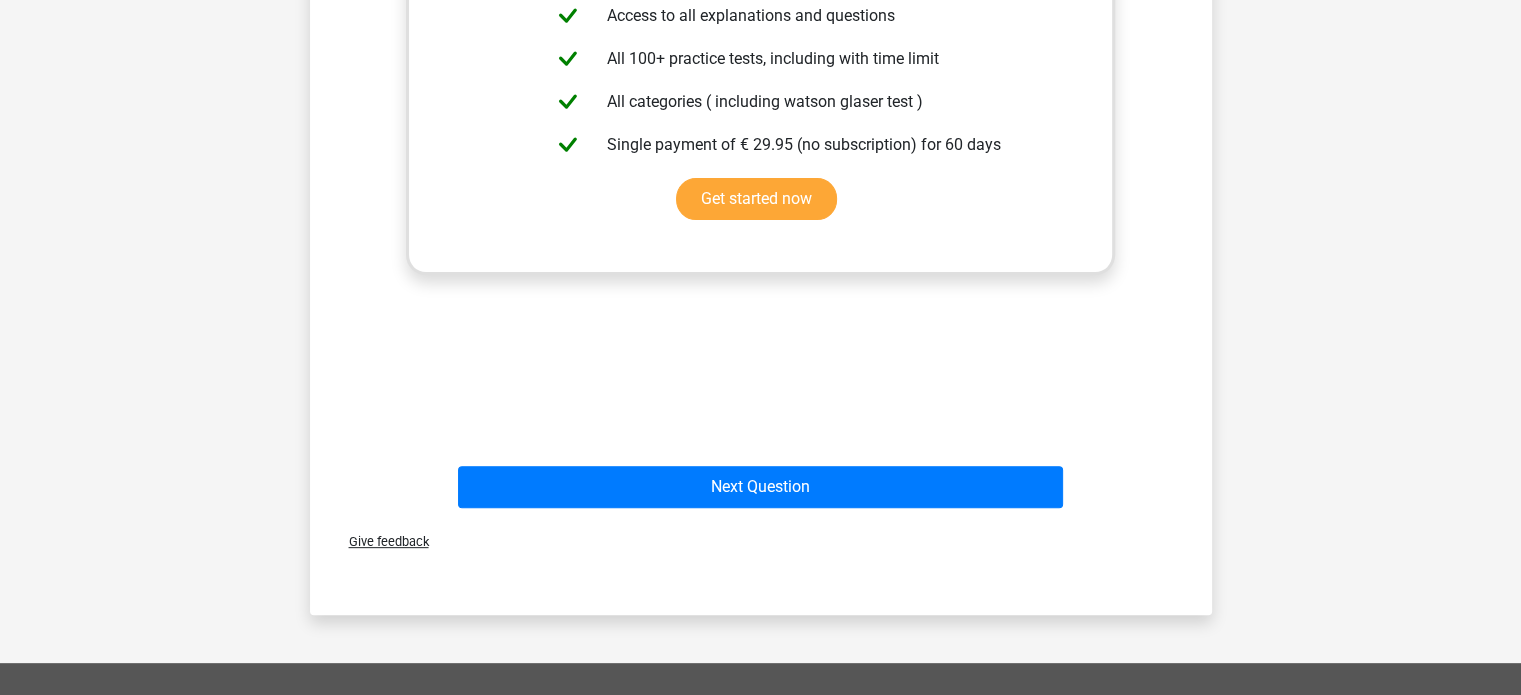 scroll, scrollTop: 632, scrollLeft: 0, axis: vertical 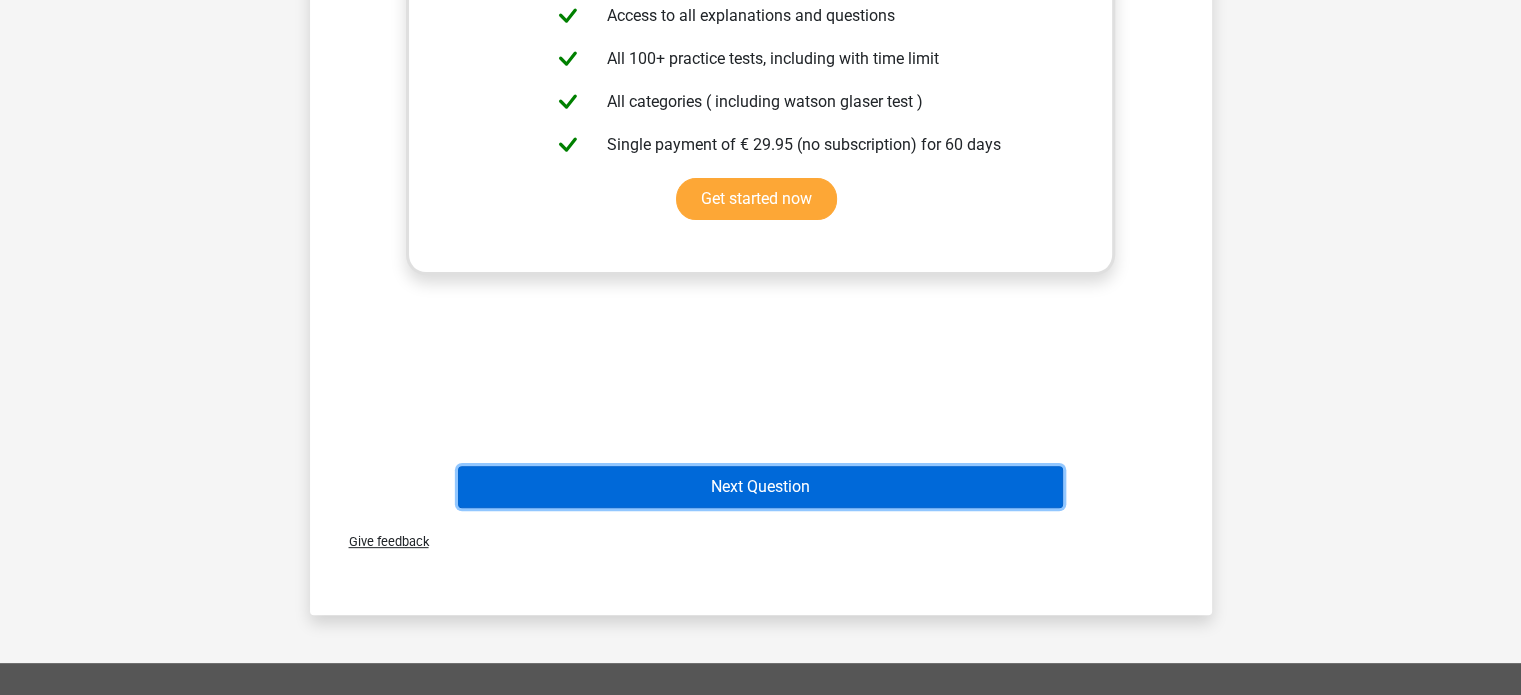 click on "Next Question" at bounding box center (760, 487) 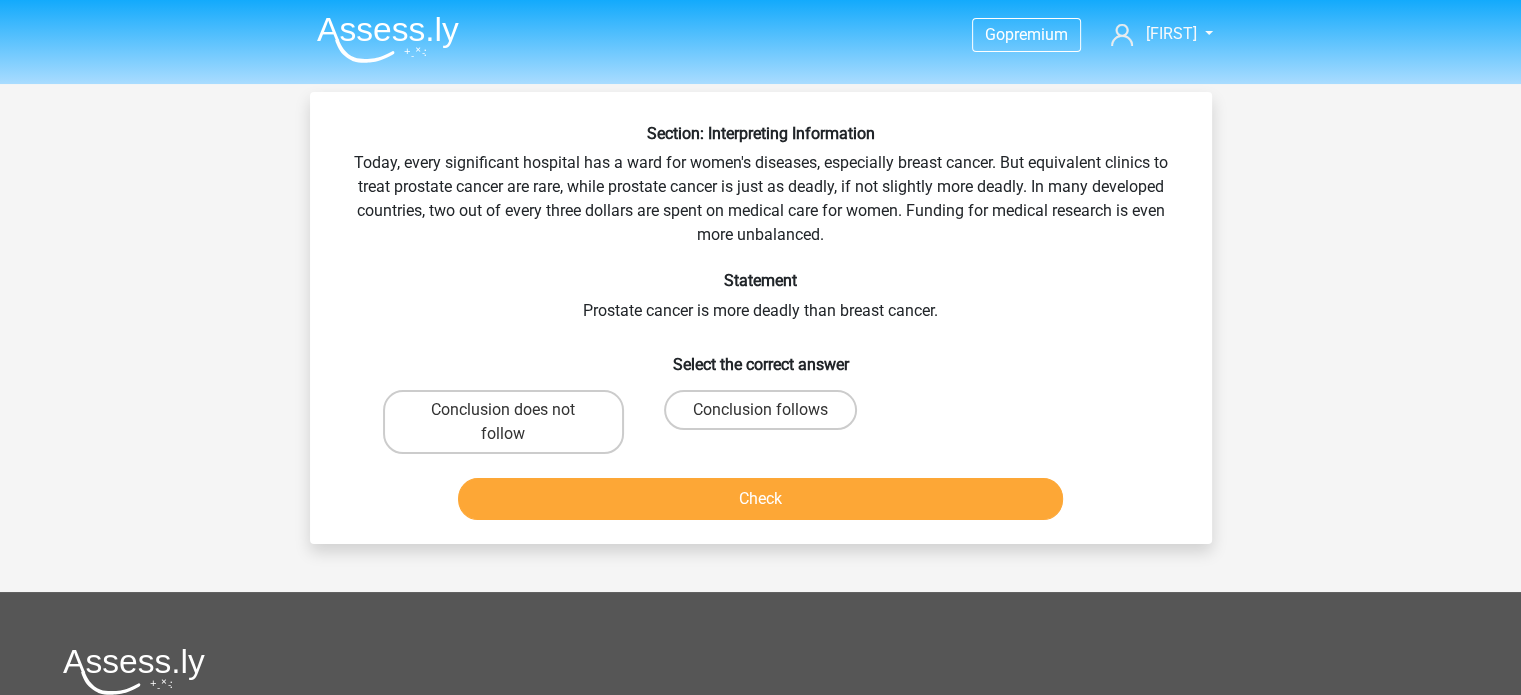 scroll, scrollTop: 0, scrollLeft: 0, axis: both 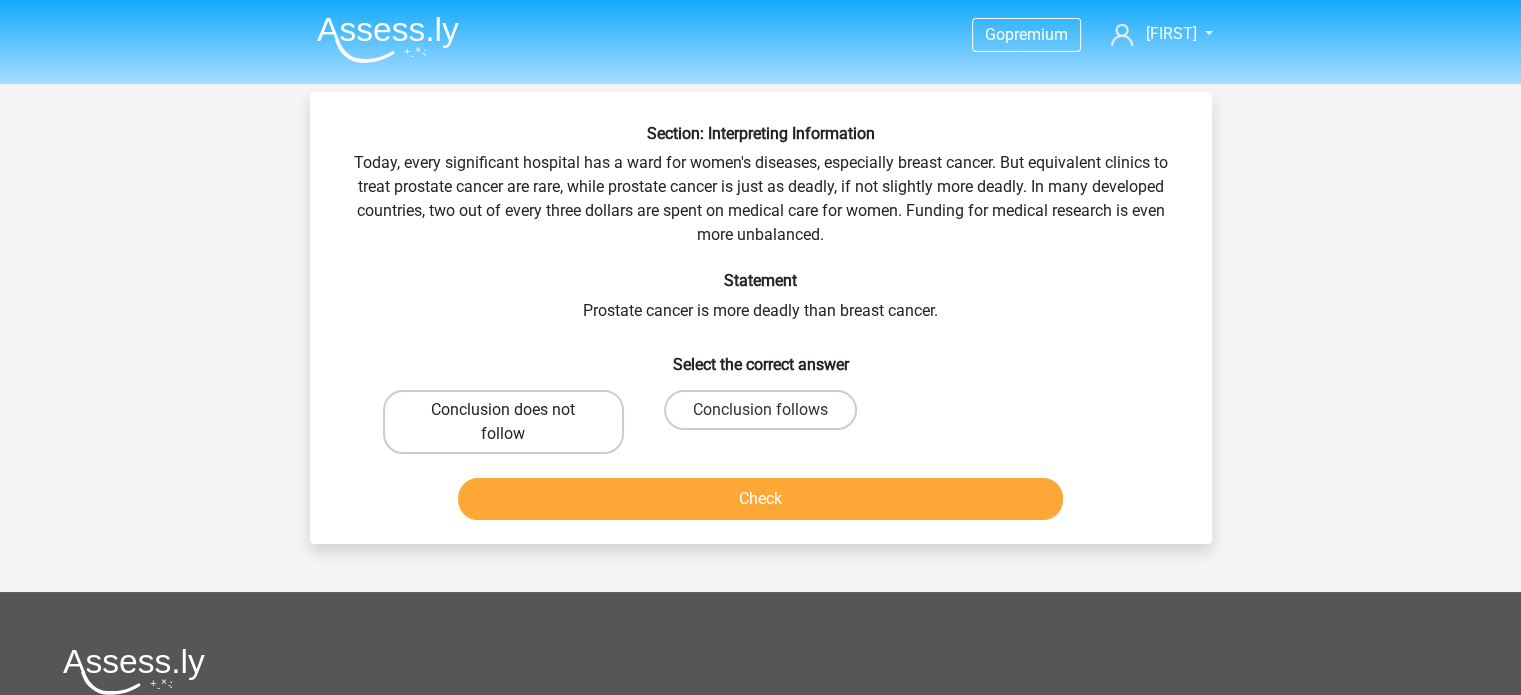 click on "Conclusion does not follow" at bounding box center (503, 422) 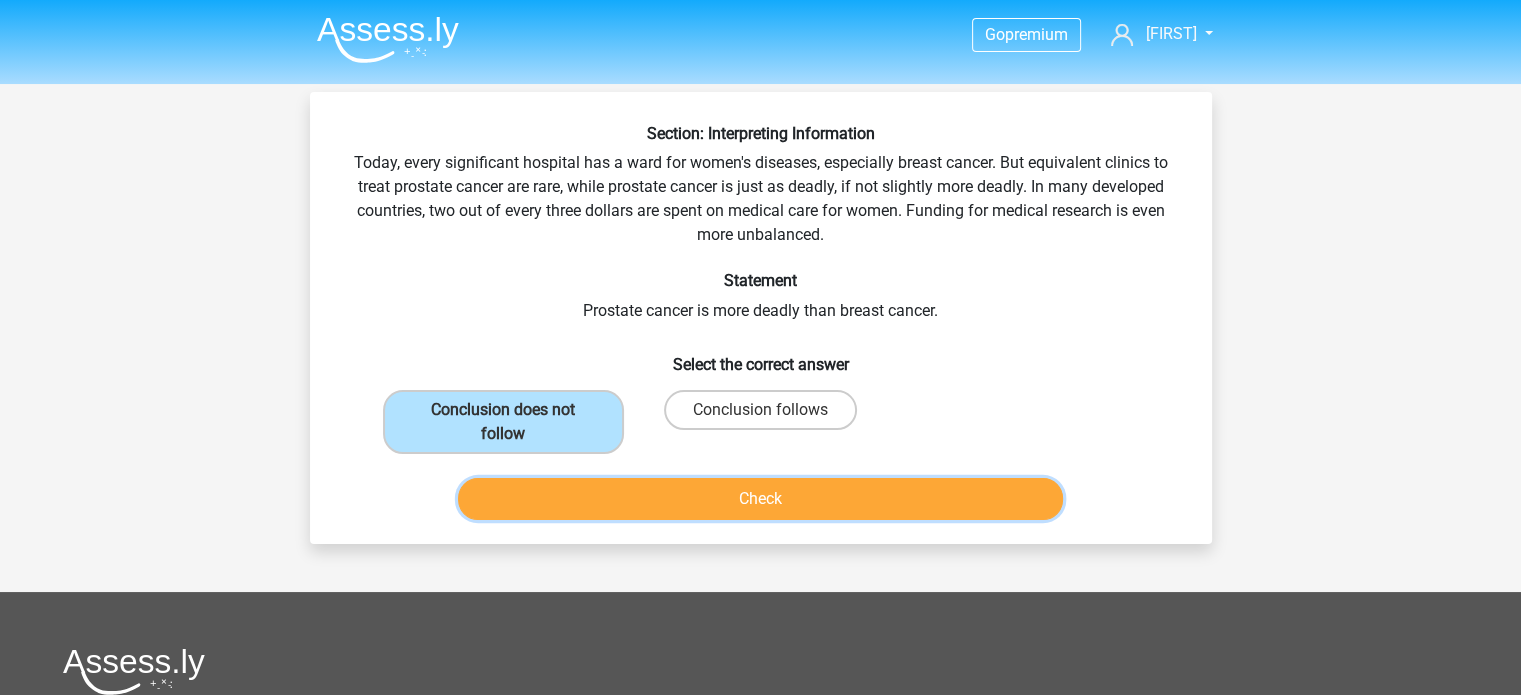 click on "Check" at bounding box center (760, 499) 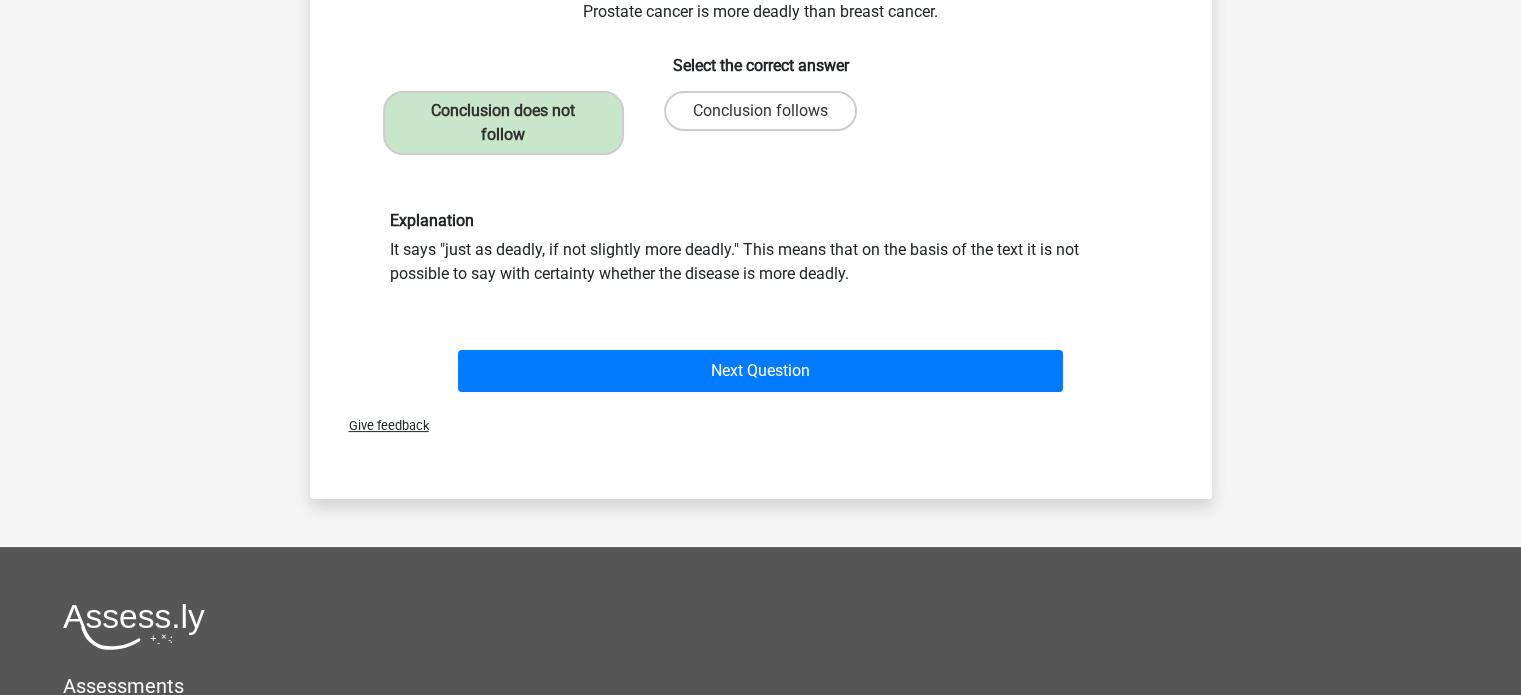 scroll, scrollTop: 300, scrollLeft: 0, axis: vertical 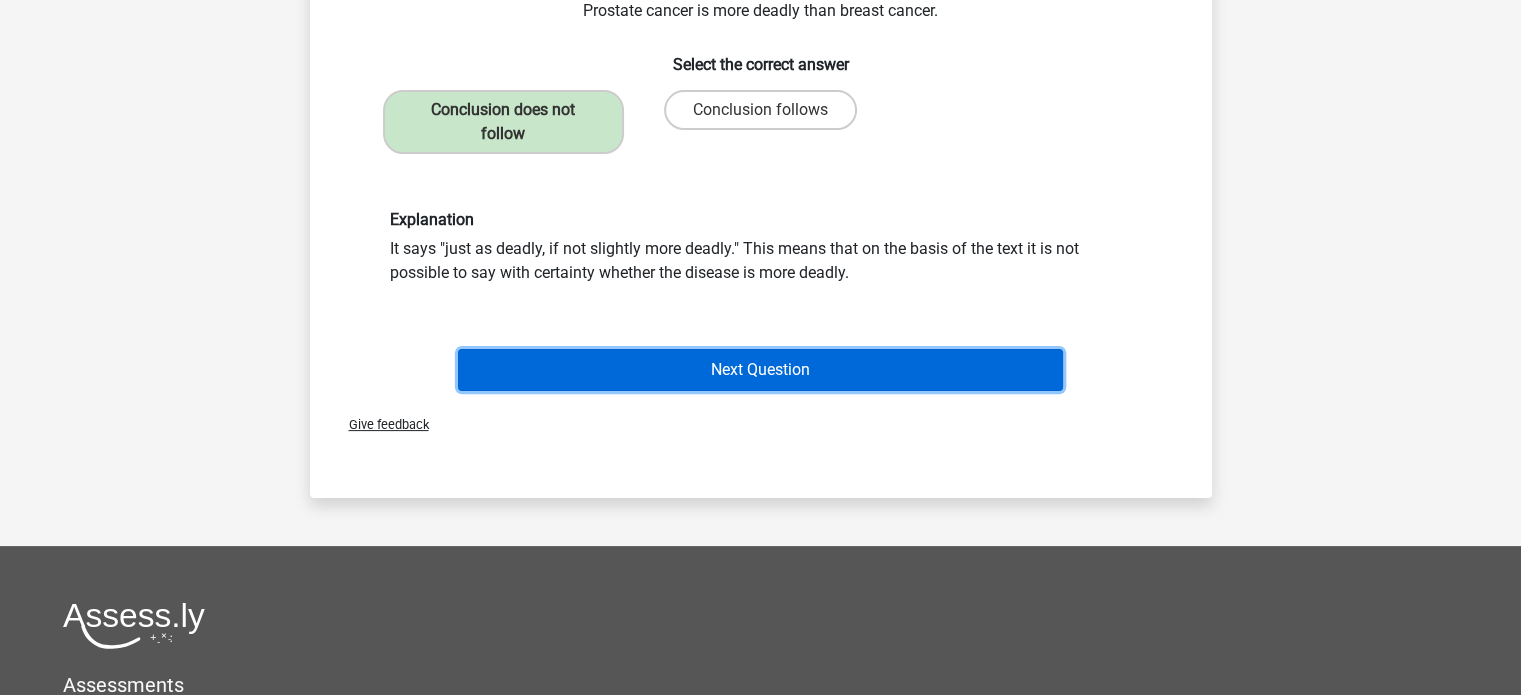 click on "Next Question" at bounding box center [760, 370] 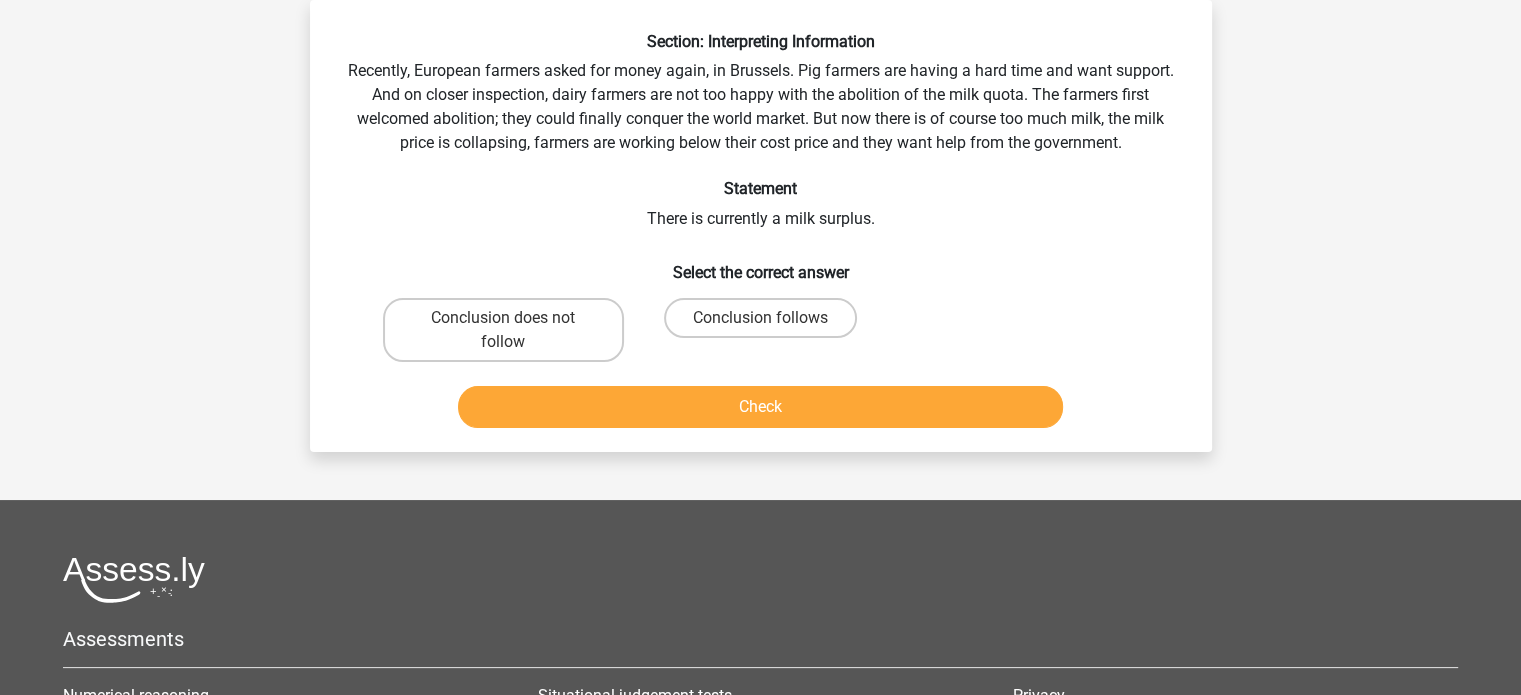 scroll, scrollTop: 0, scrollLeft: 0, axis: both 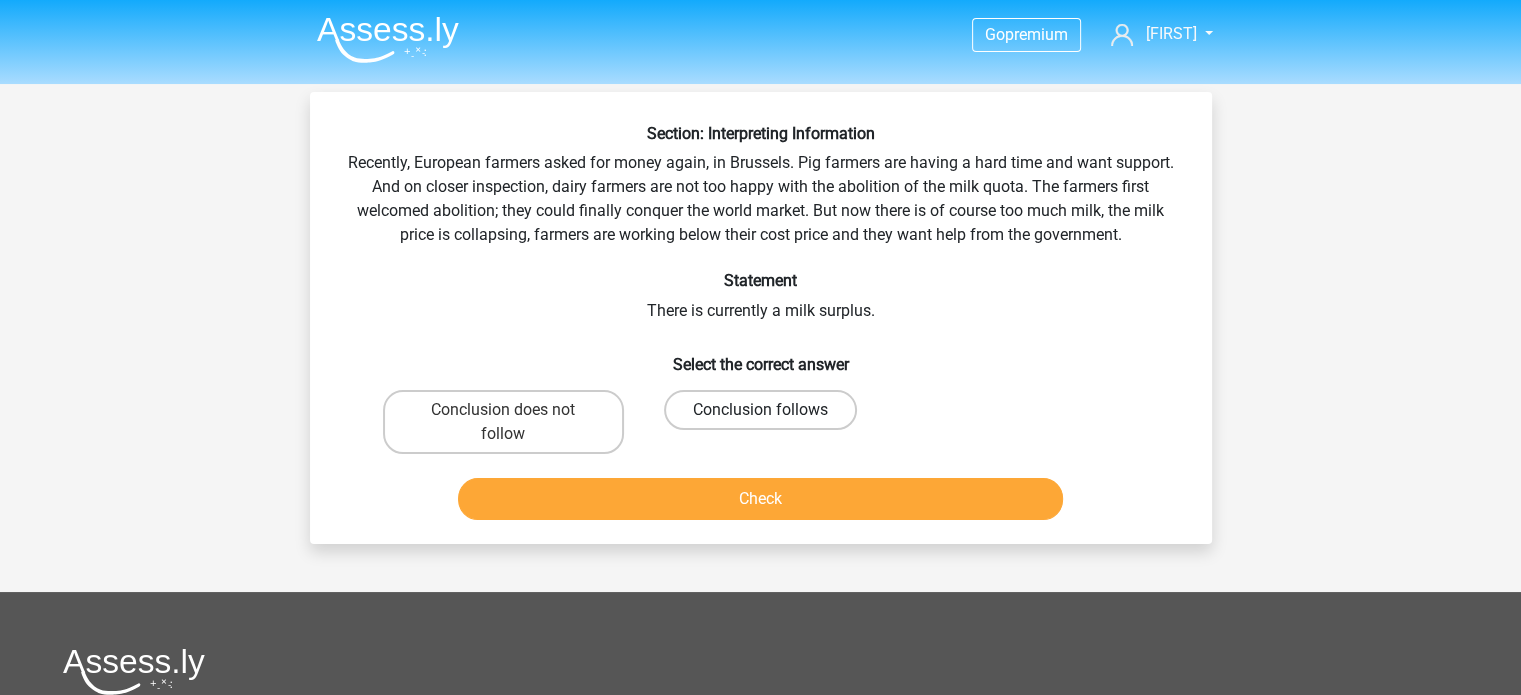 click on "Conclusion follows" at bounding box center (760, 410) 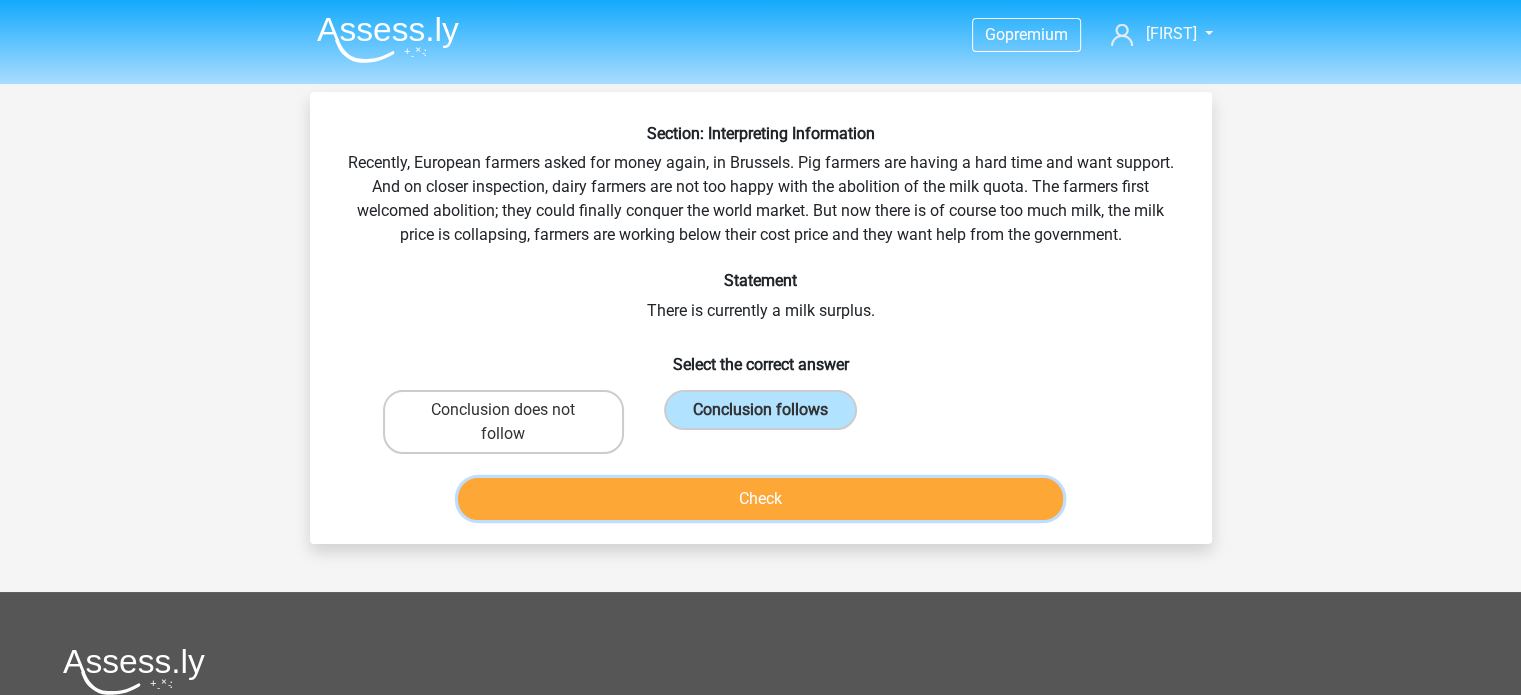 click on "Check" at bounding box center [760, 499] 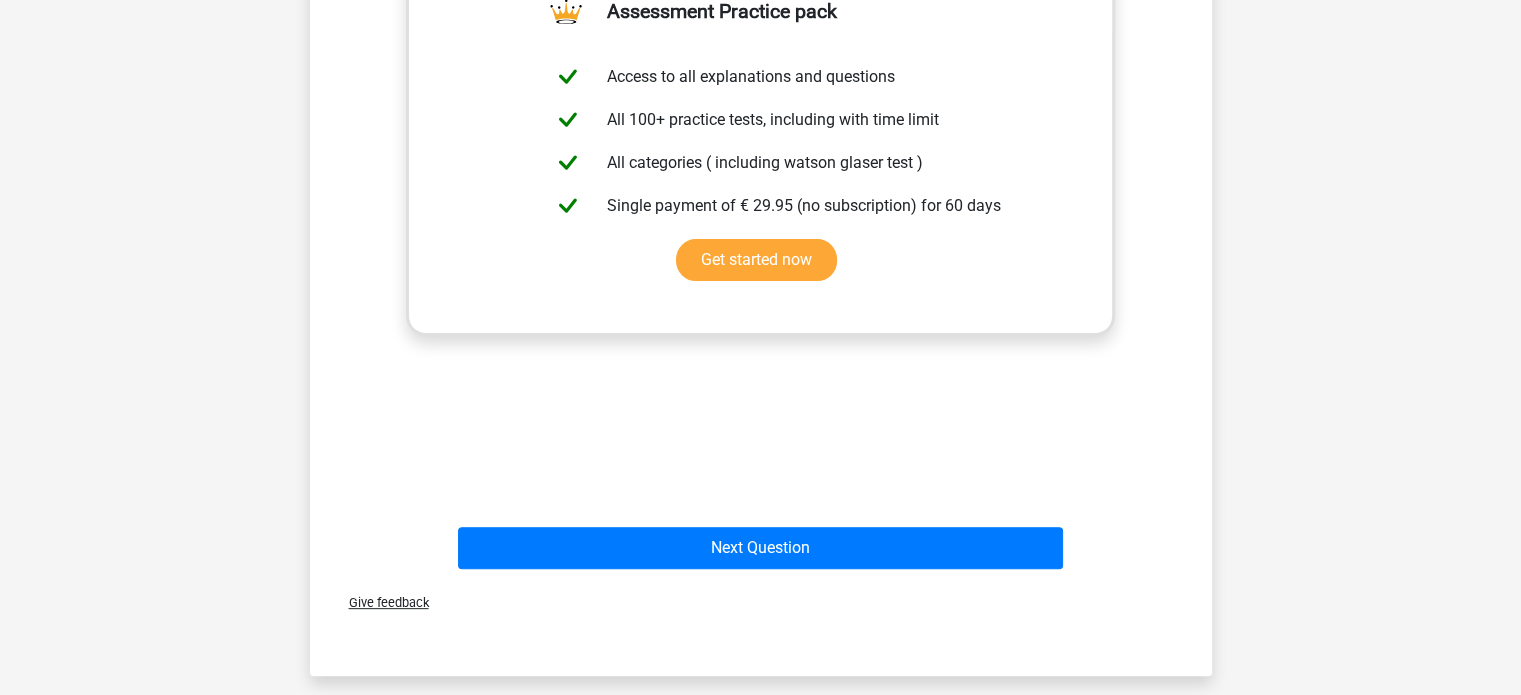 scroll, scrollTop: 675, scrollLeft: 0, axis: vertical 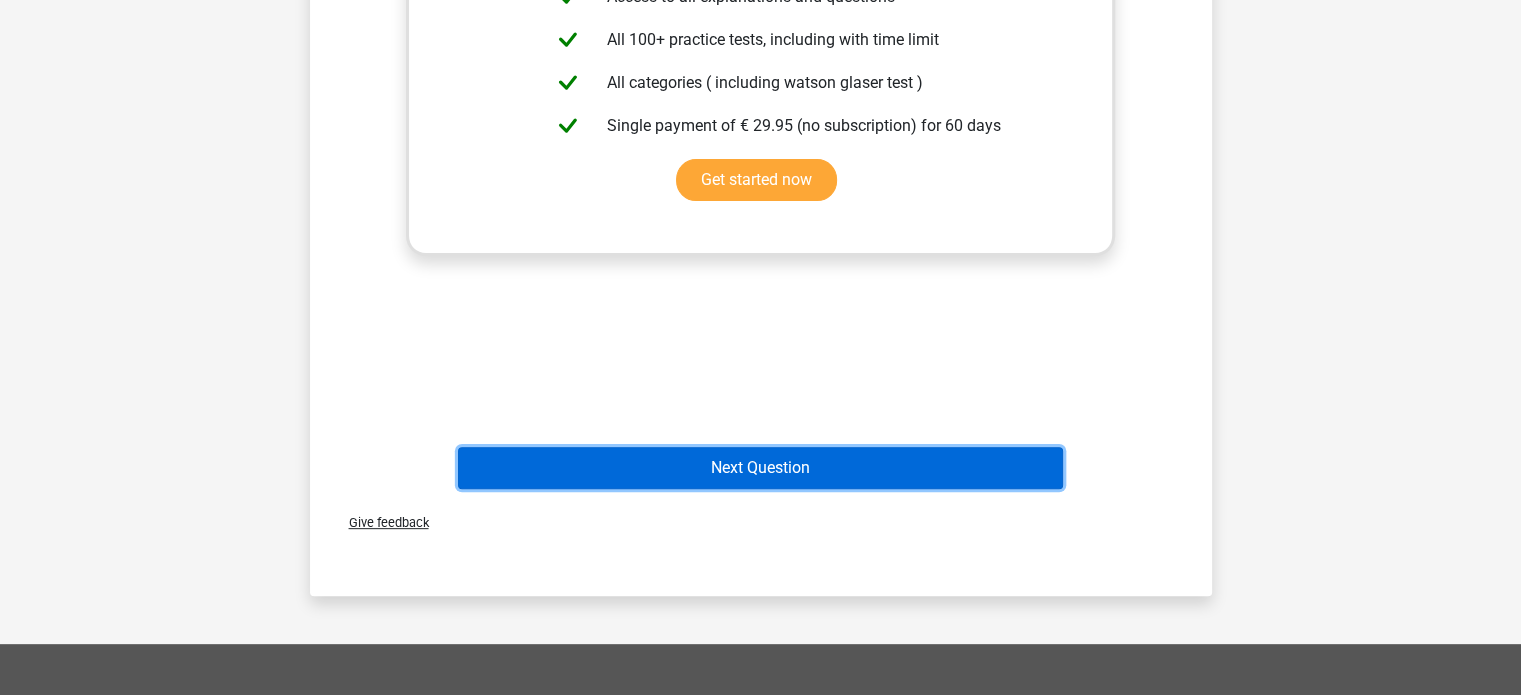 click on "Next Question" at bounding box center (760, 468) 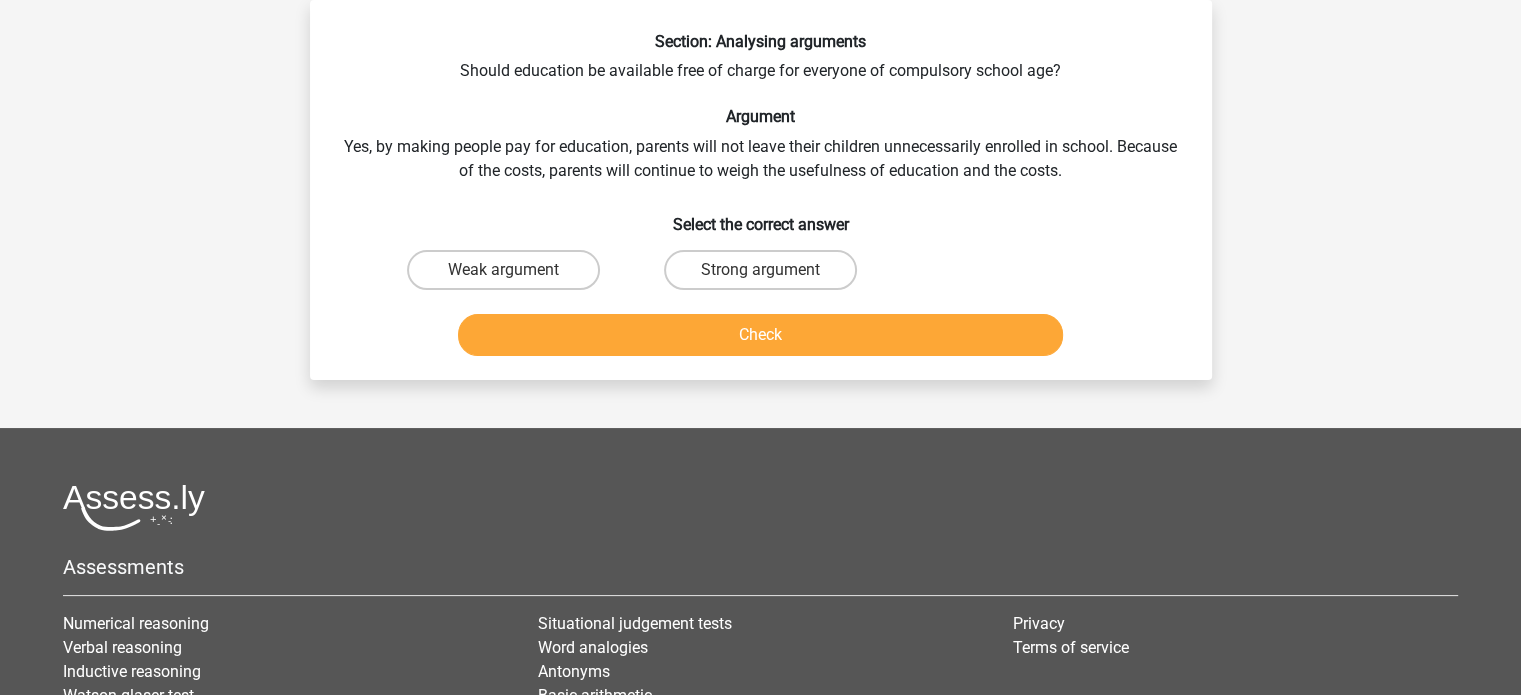 scroll, scrollTop: 0, scrollLeft: 0, axis: both 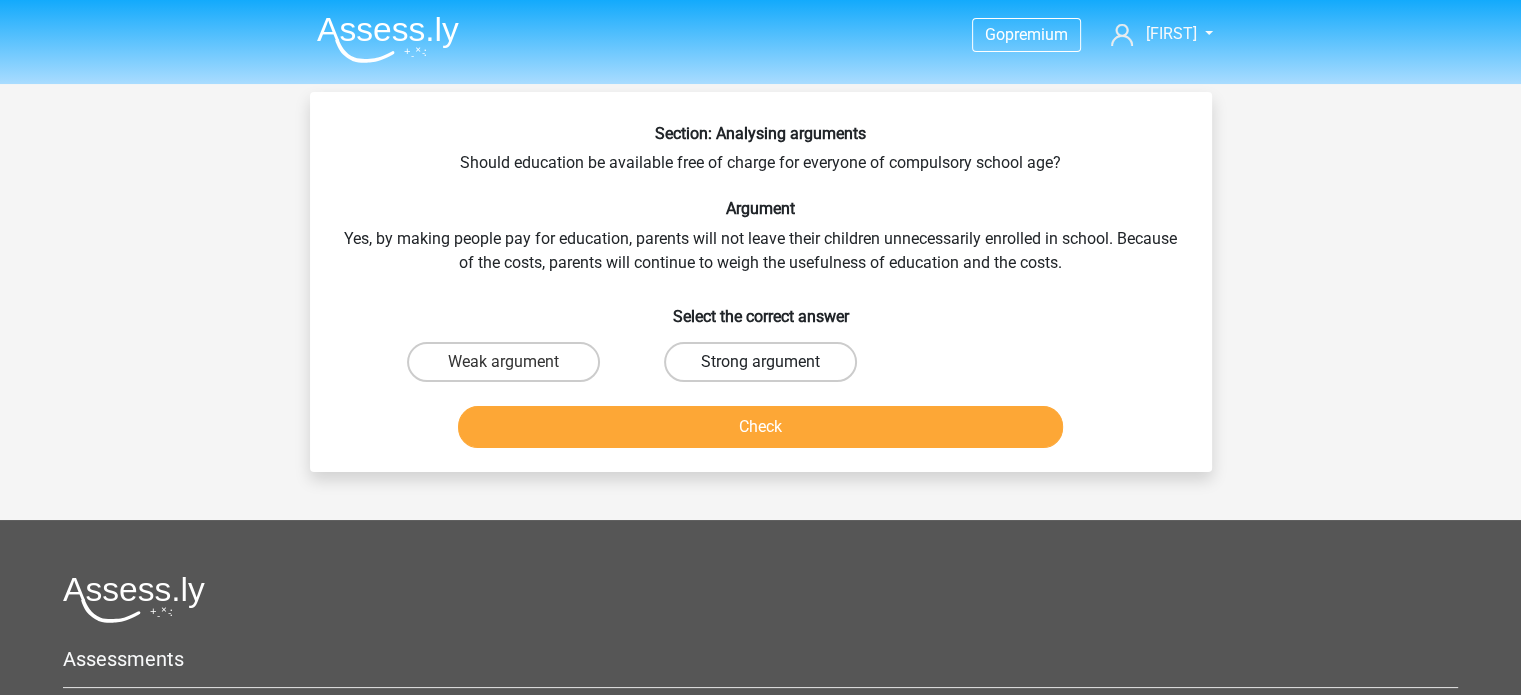 click on "Strong argument" at bounding box center (760, 362) 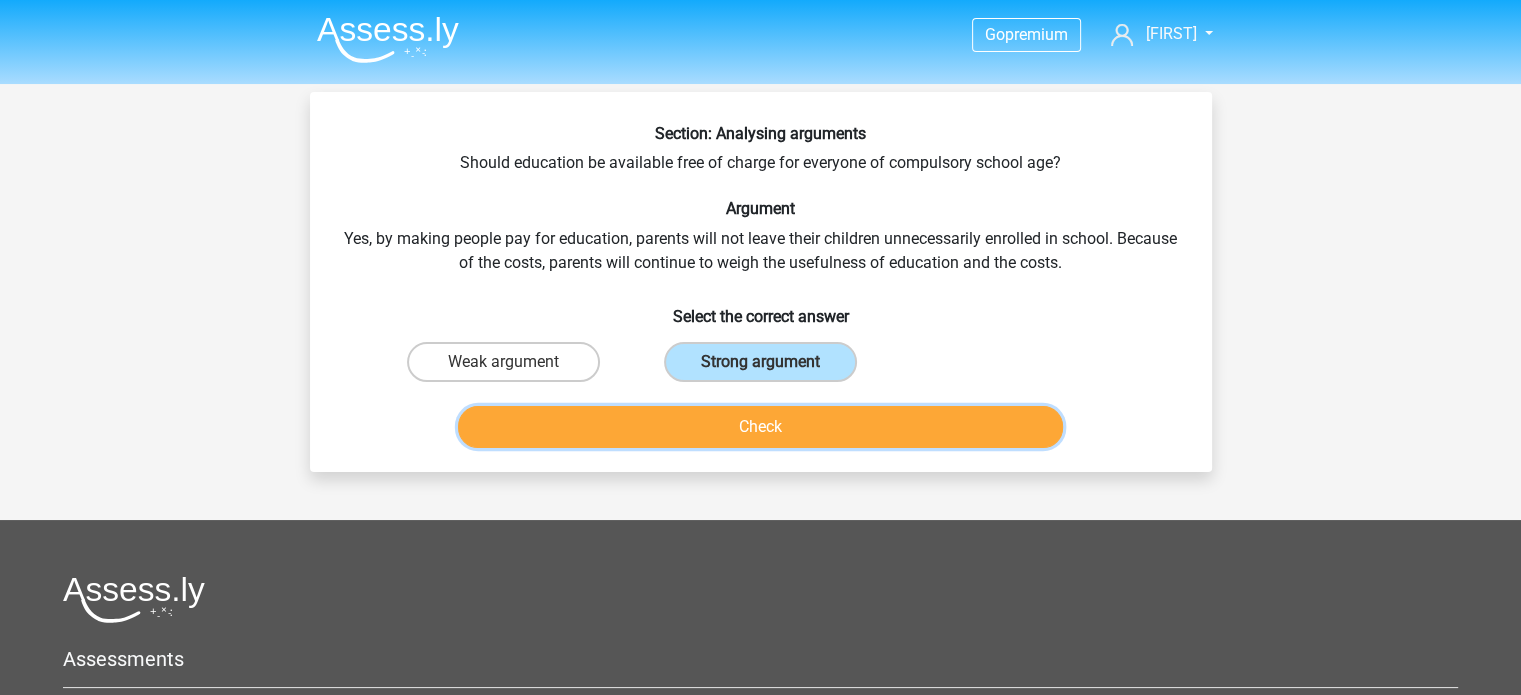 click on "Check" at bounding box center (760, 427) 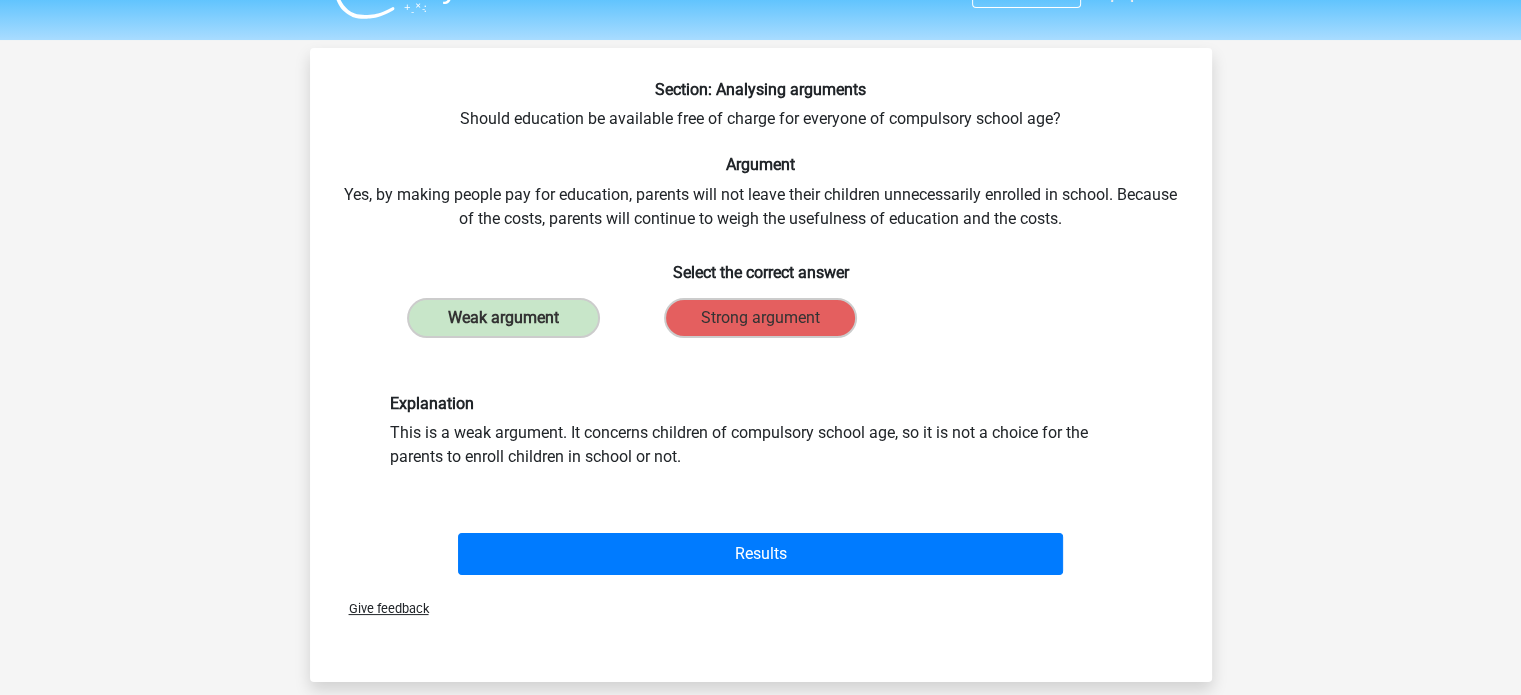 scroll, scrollTop: 66, scrollLeft: 0, axis: vertical 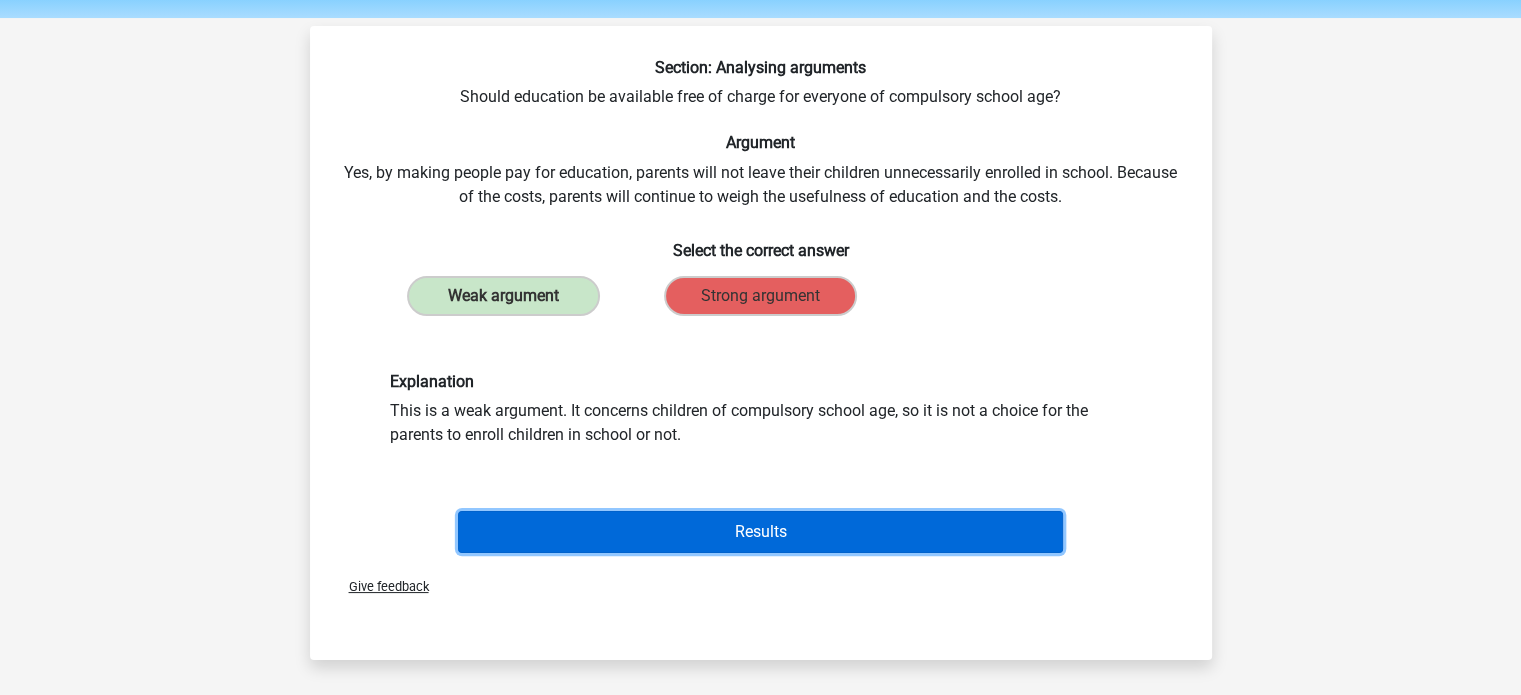 click on "Results" at bounding box center [760, 532] 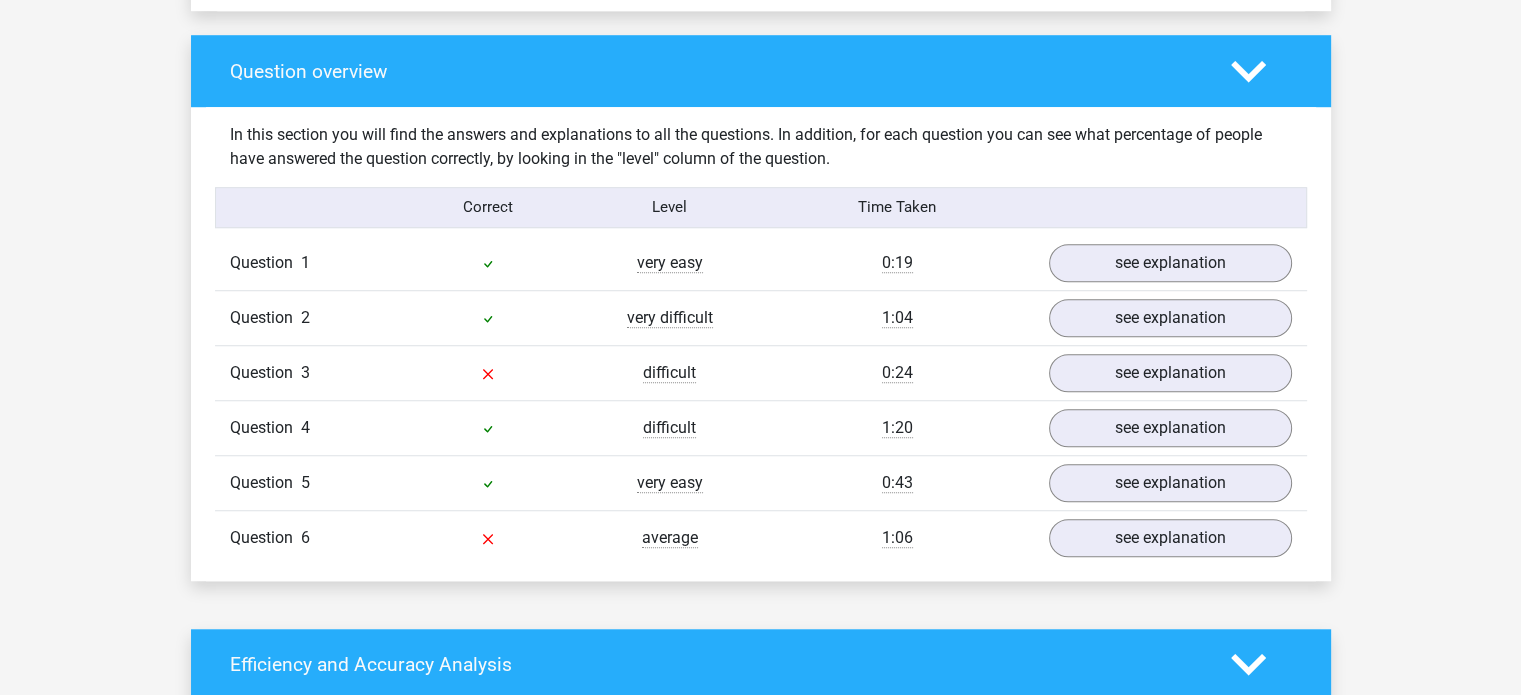 scroll, scrollTop: 1448, scrollLeft: 0, axis: vertical 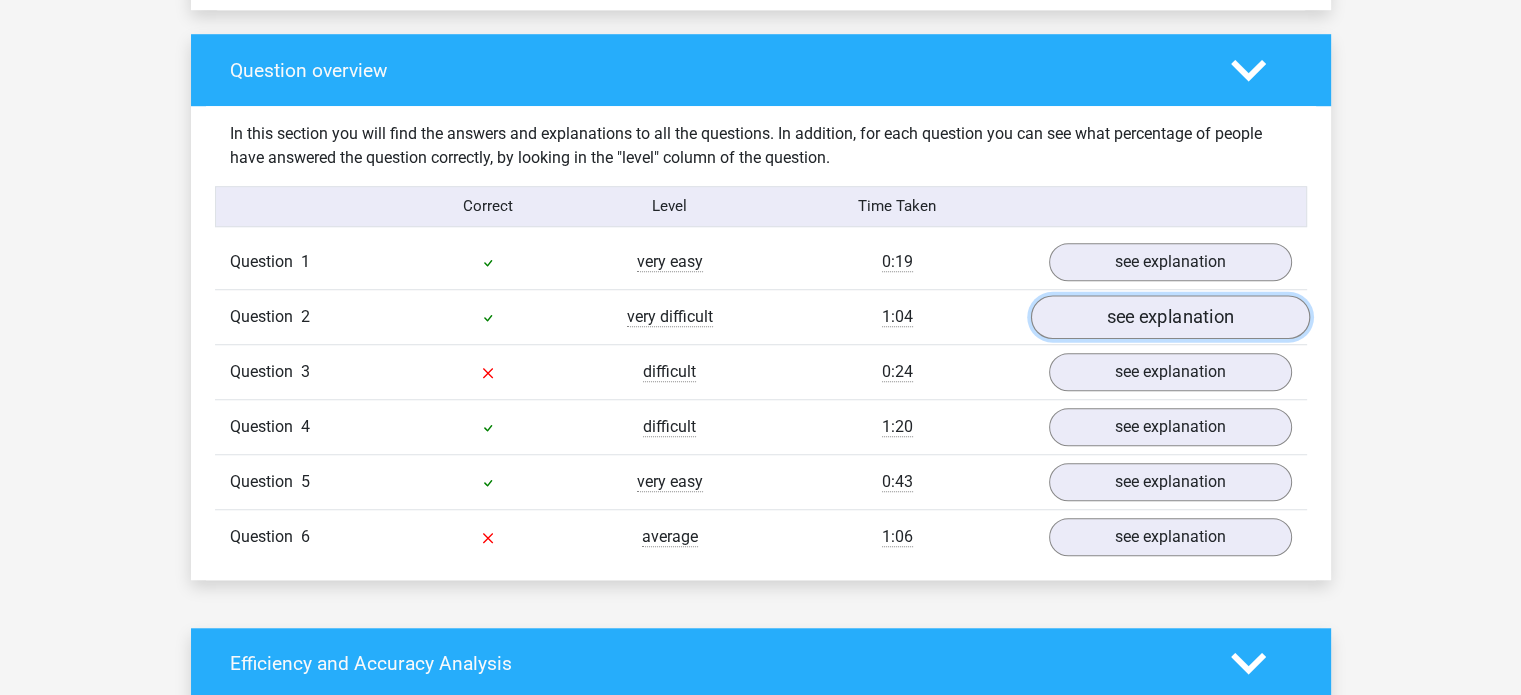 click on "see explanation" at bounding box center (1169, 317) 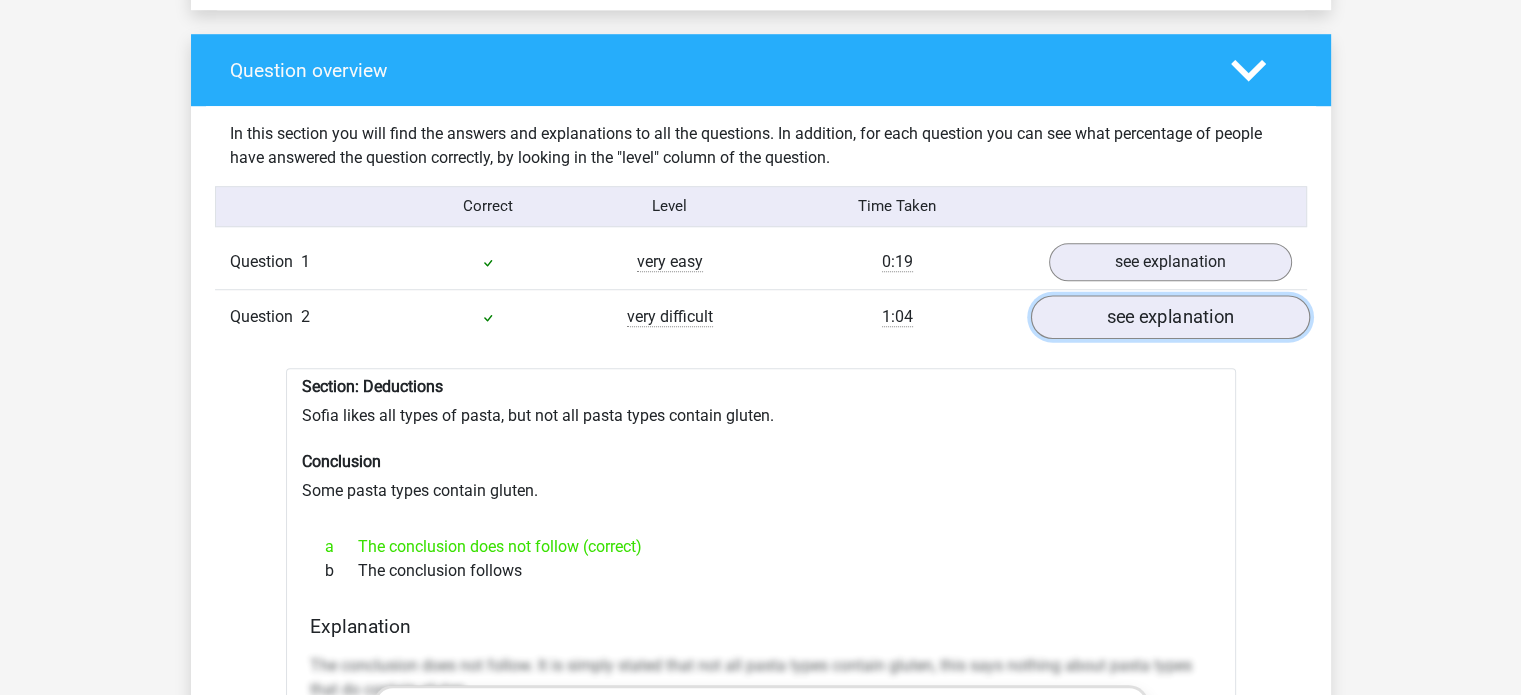 scroll, scrollTop: 1512, scrollLeft: 0, axis: vertical 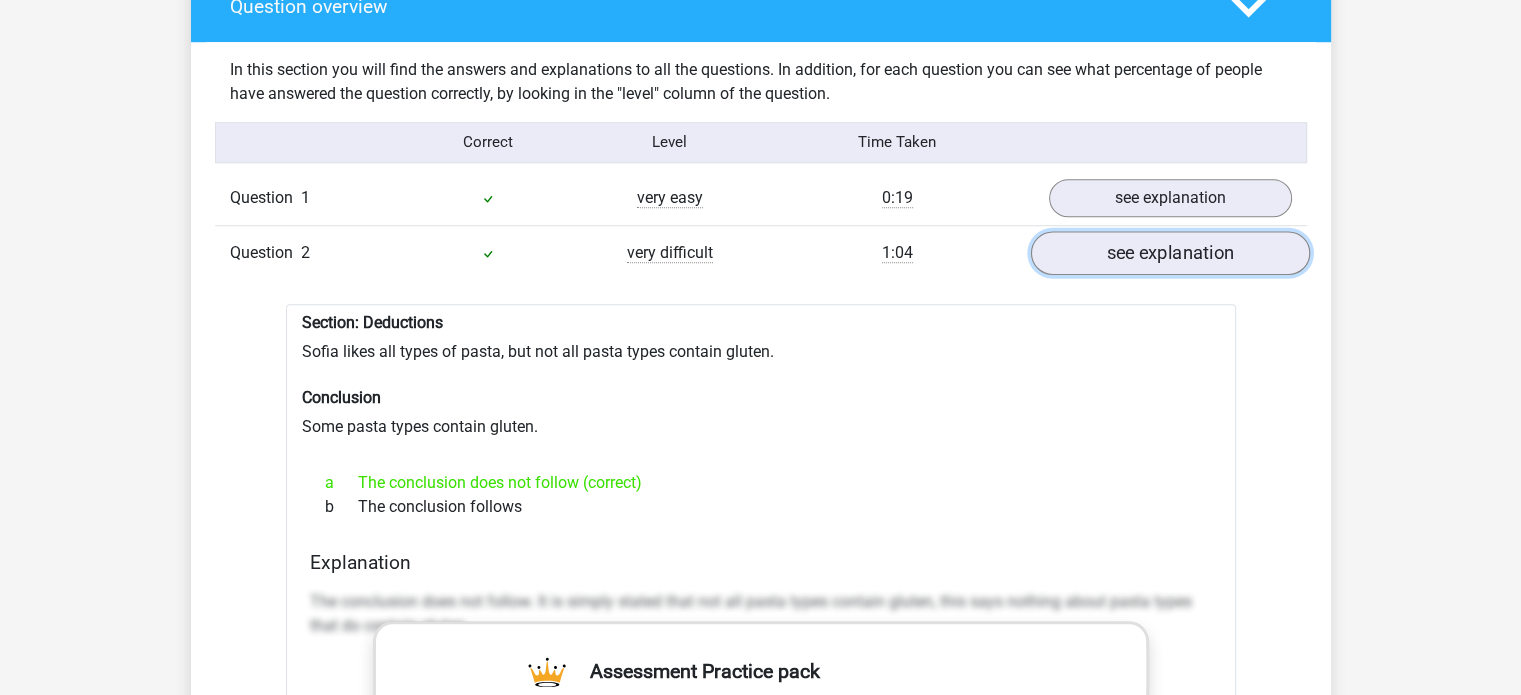 click on "see explanation" at bounding box center (1169, 253) 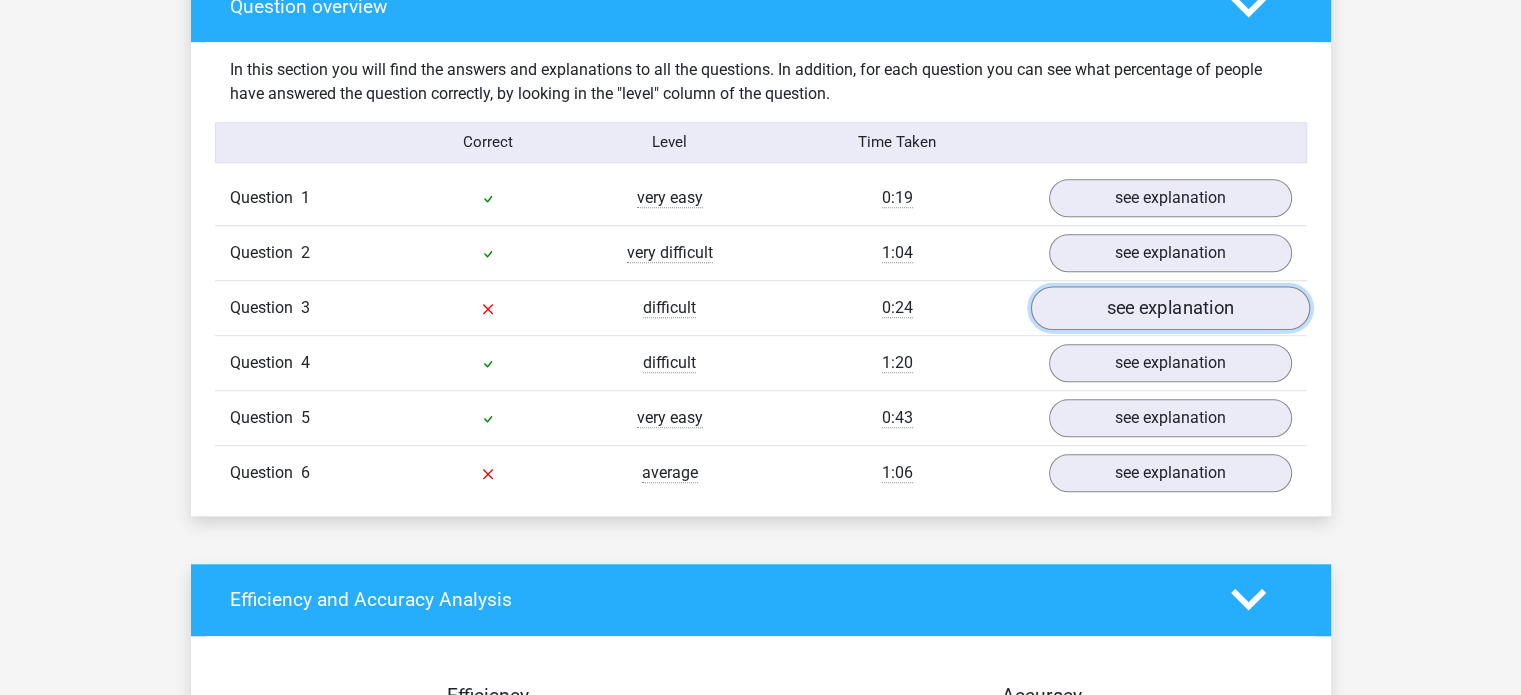click on "see explanation" at bounding box center [1169, 308] 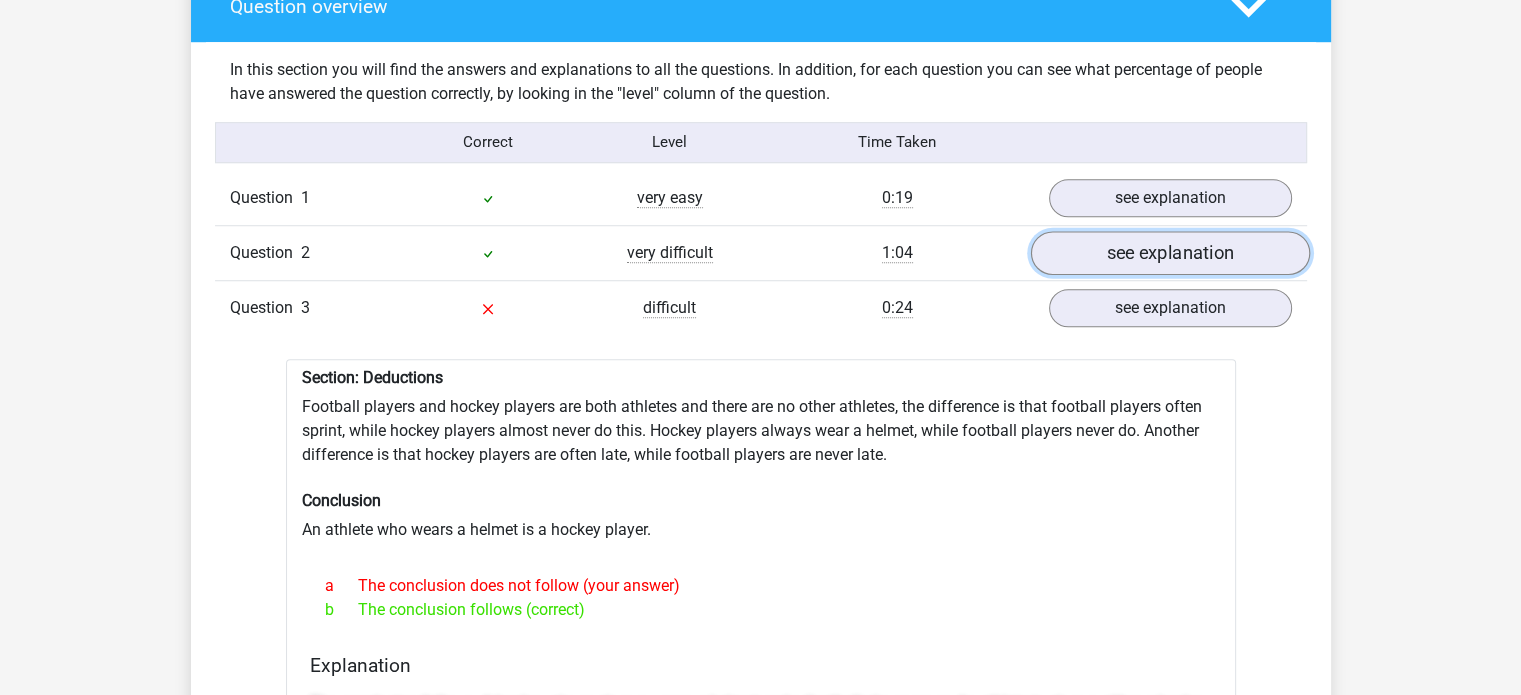 click on "see explanation" at bounding box center [1169, 253] 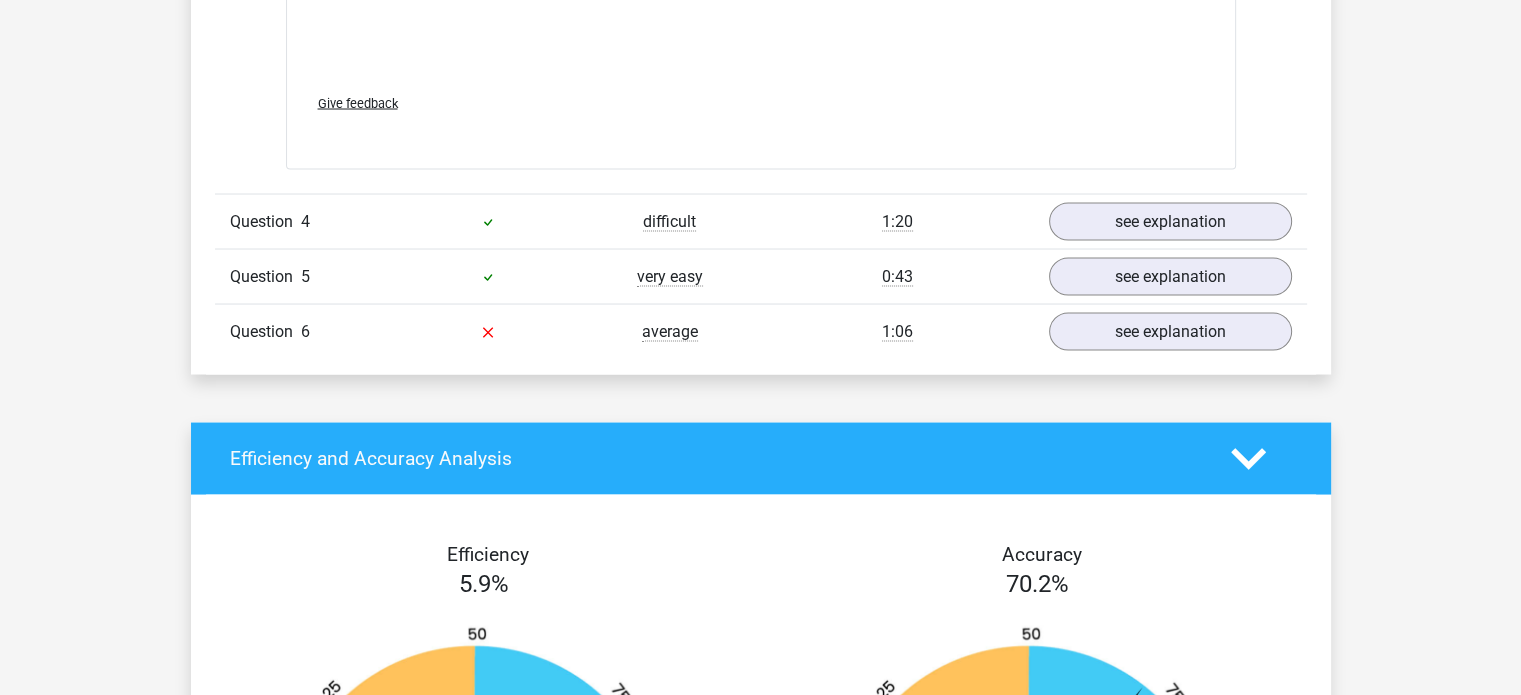 scroll, scrollTop: 3740, scrollLeft: 0, axis: vertical 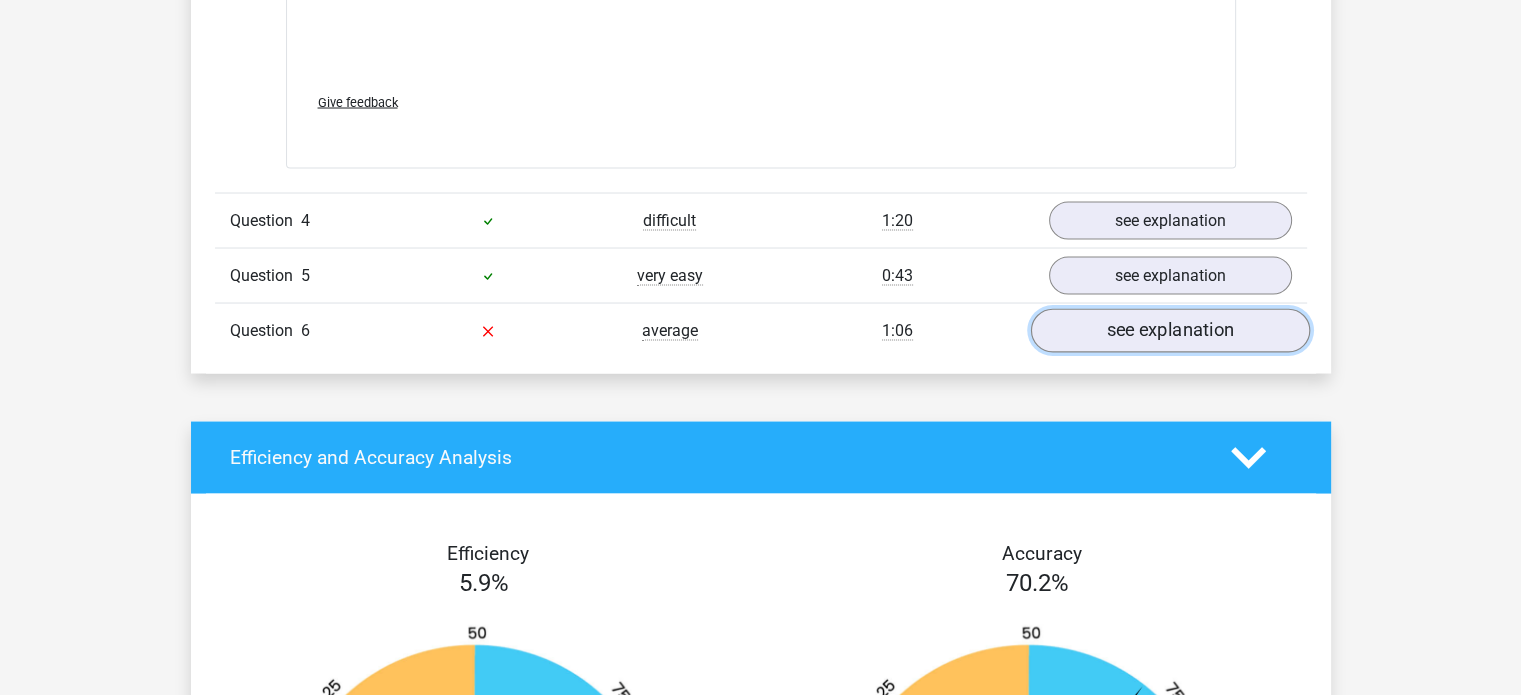 click on "see explanation" at bounding box center [1169, 330] 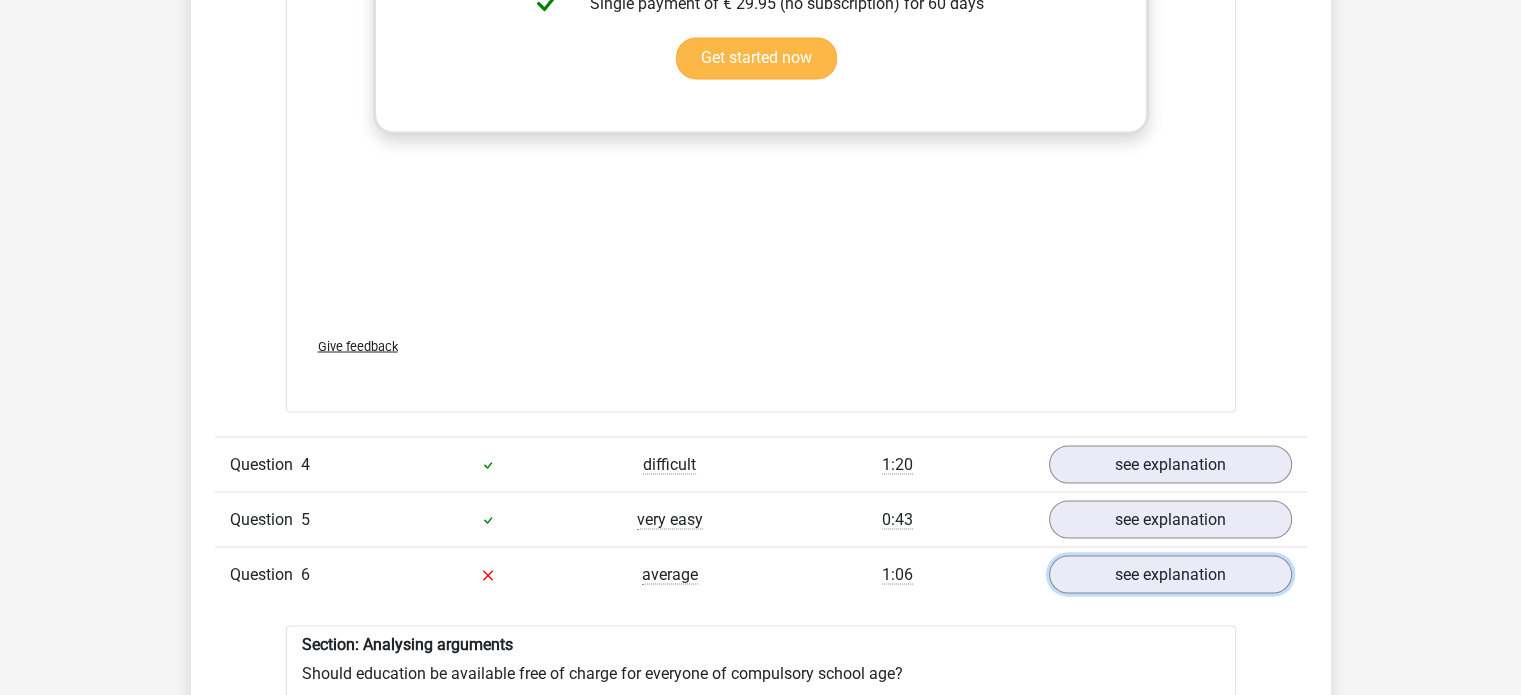 scroll, scrollTop: 3495, scrollLeft: 0, axis: vertical 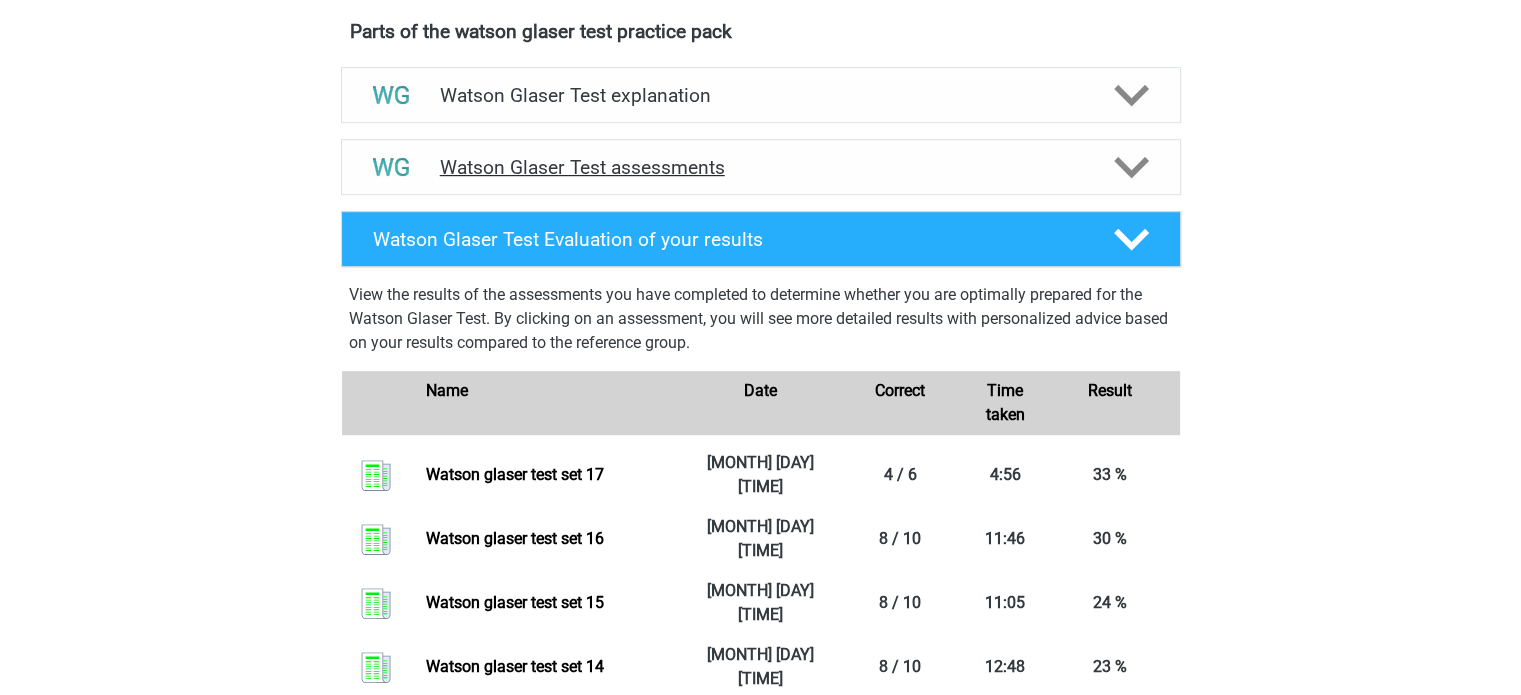 click on "Watson Glaser Test assessments" at bounding box center [761, 167] 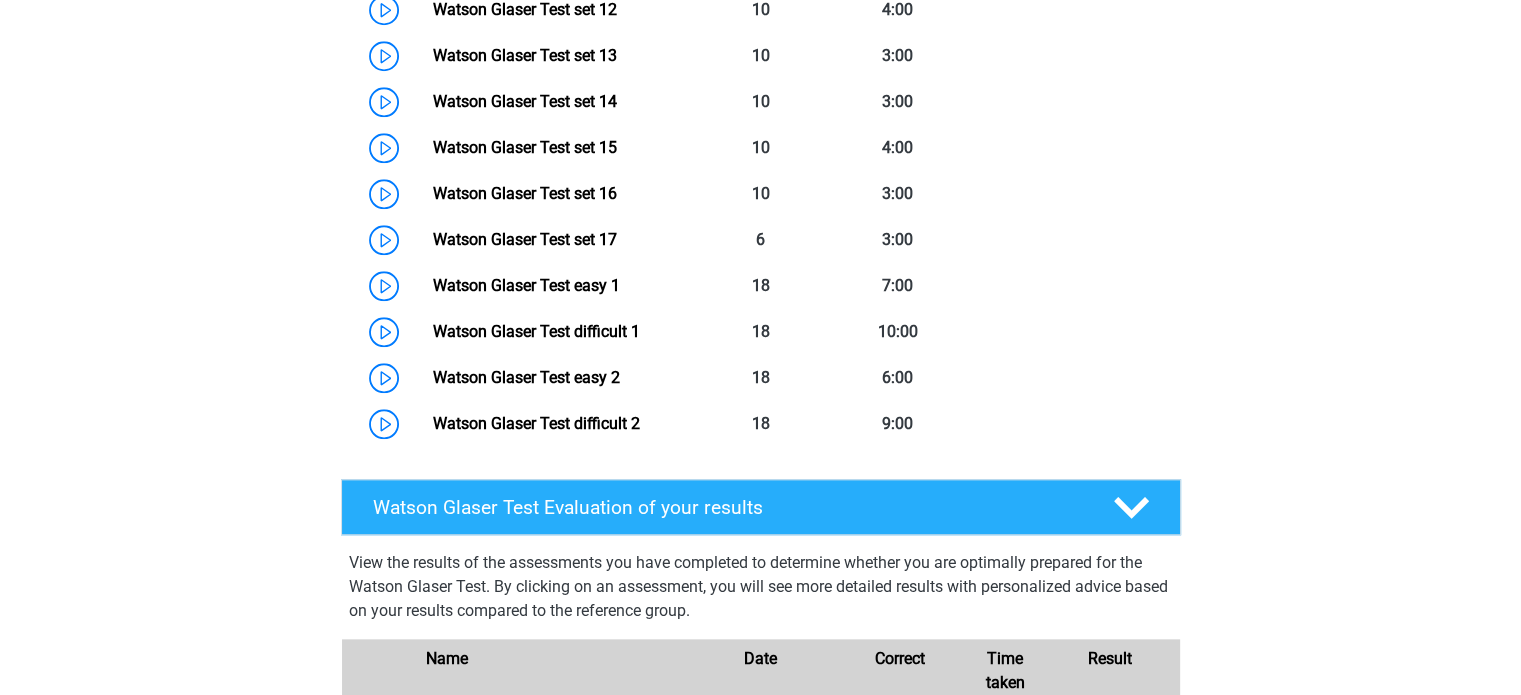 scroll, scrollTop: 1957, scrollLeft: 0, axis: vertical 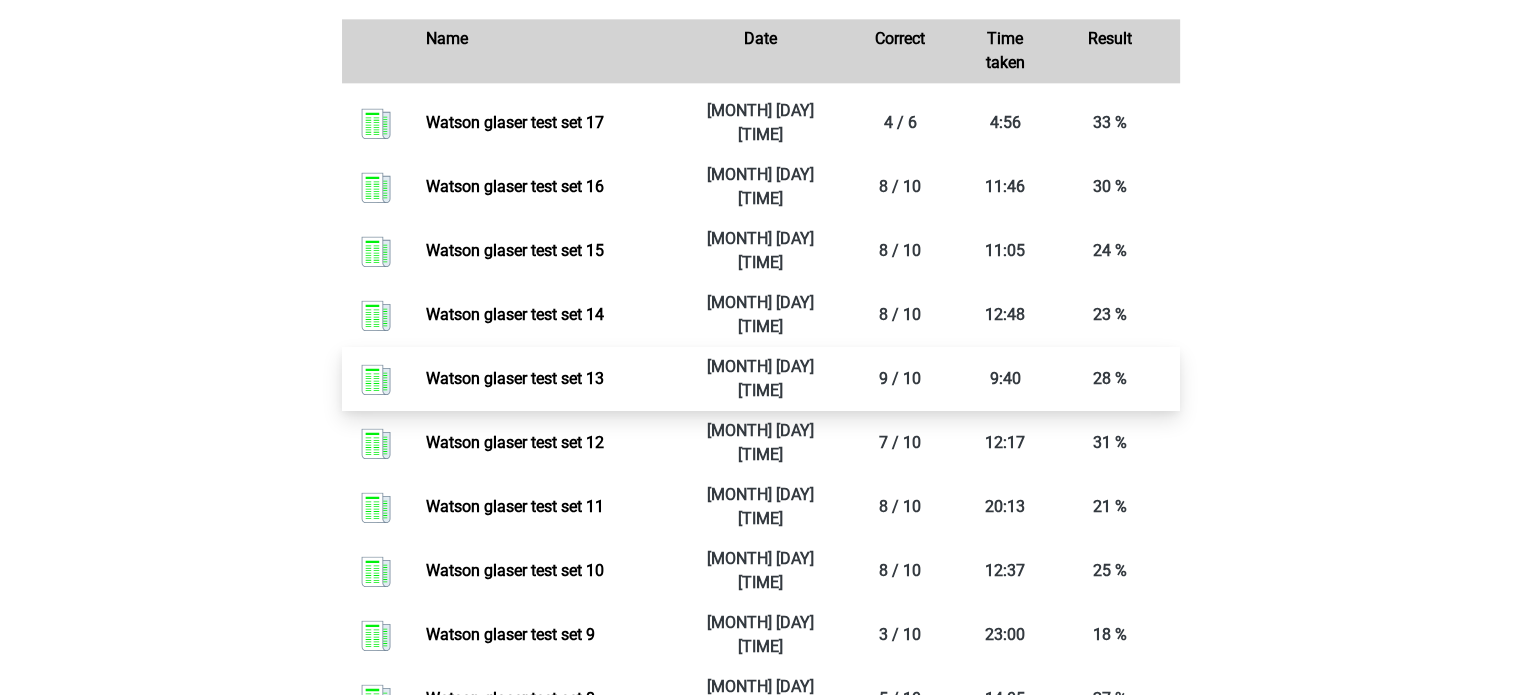 click on "Watson glaser test set 13" at bounding box center (515, 378) 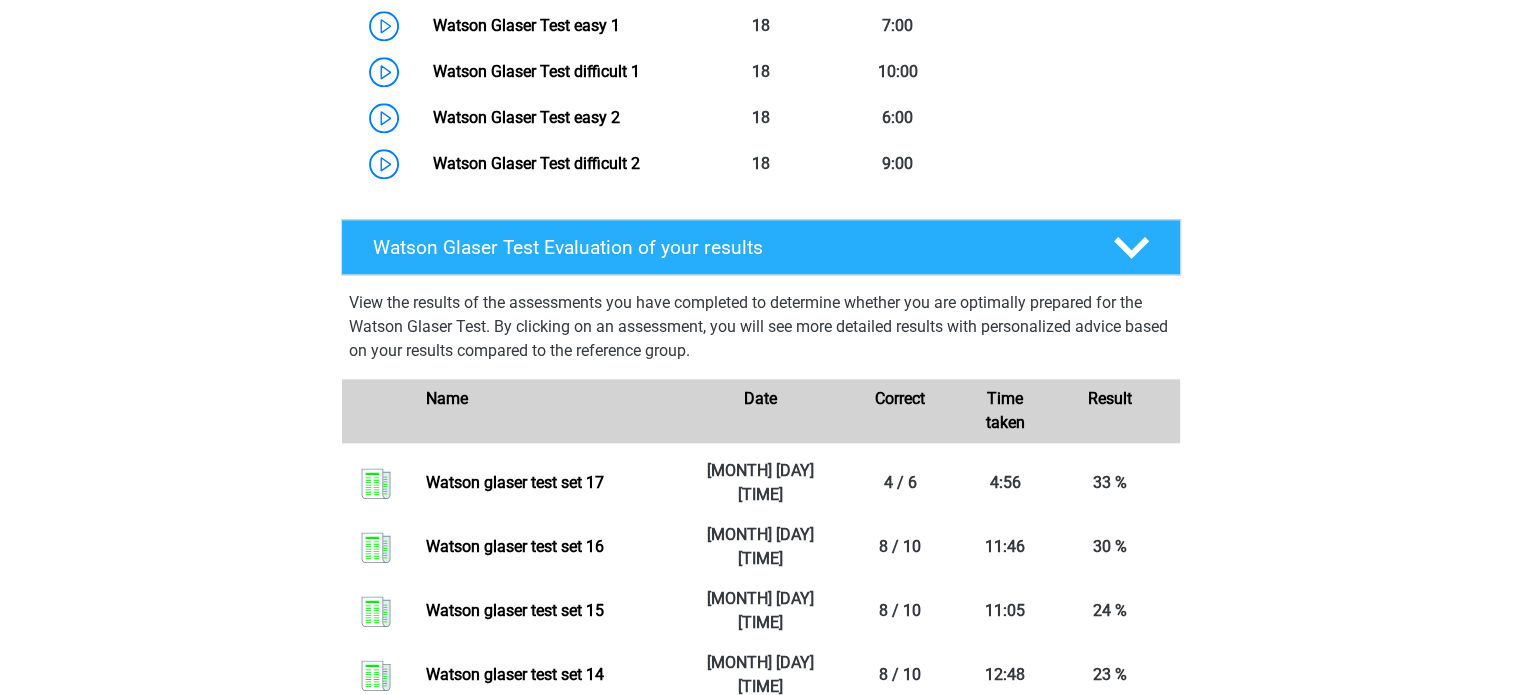 scroll, scrollTop: 2421, scrollLeft: 0, axis: vertical 